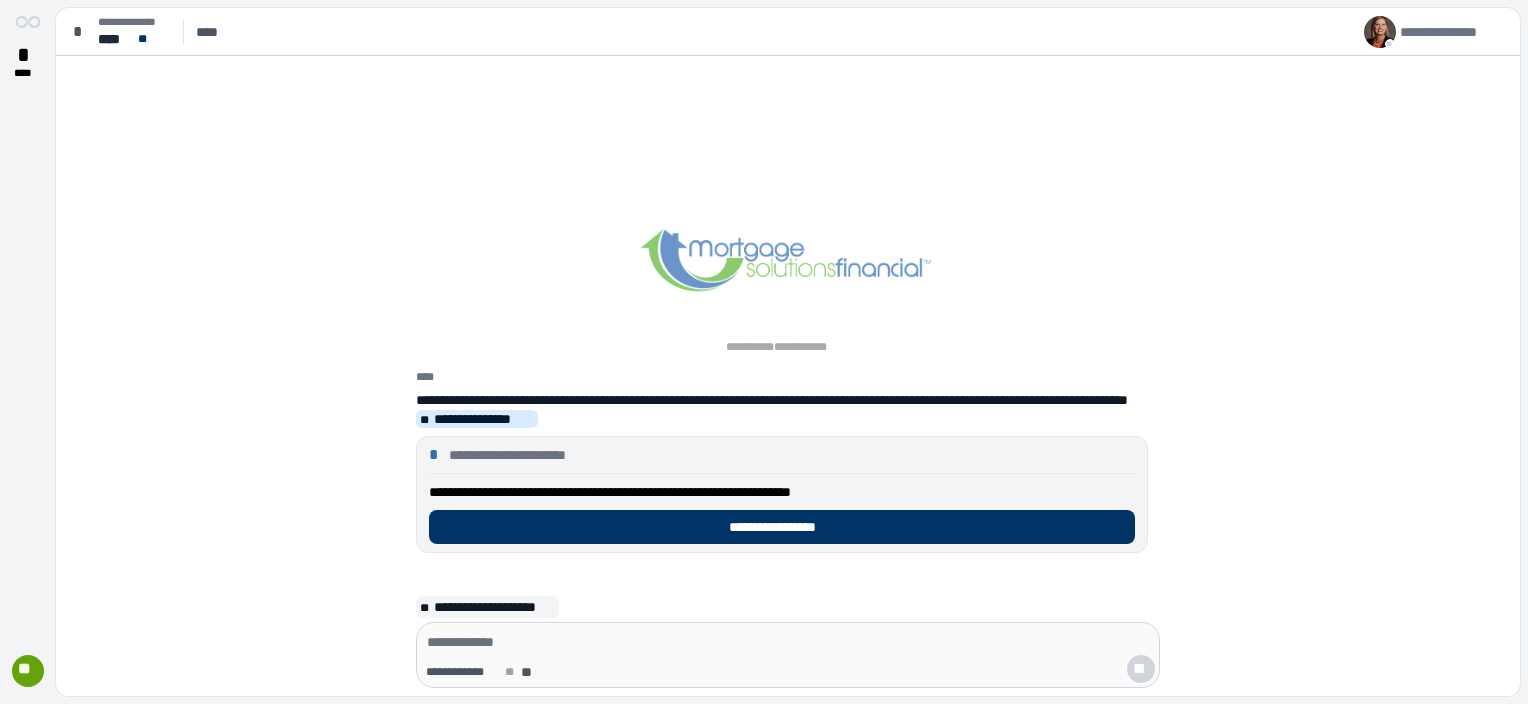 scroll, scrollTop: 0, scrollLeft: 0, axis: both 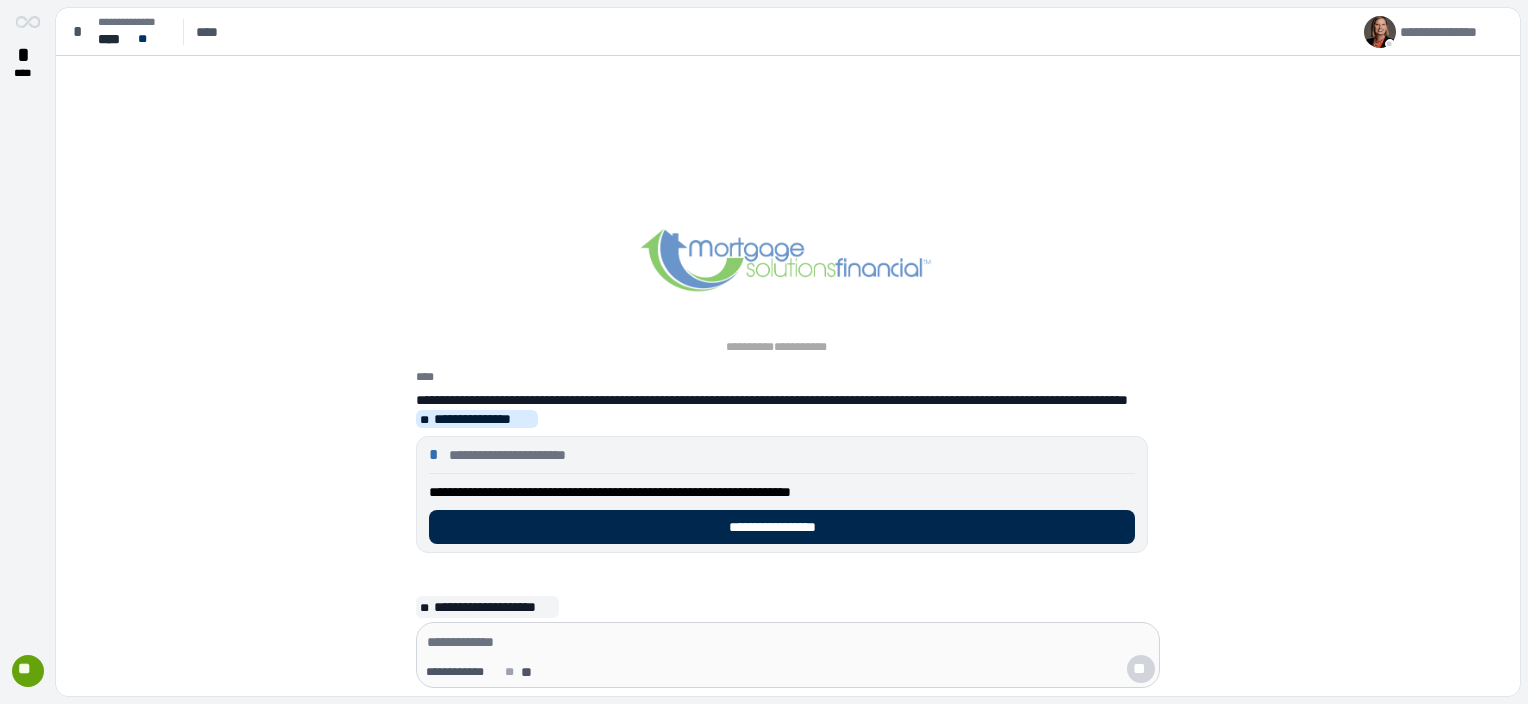 click on "**********" at bounding box center (782, 527) 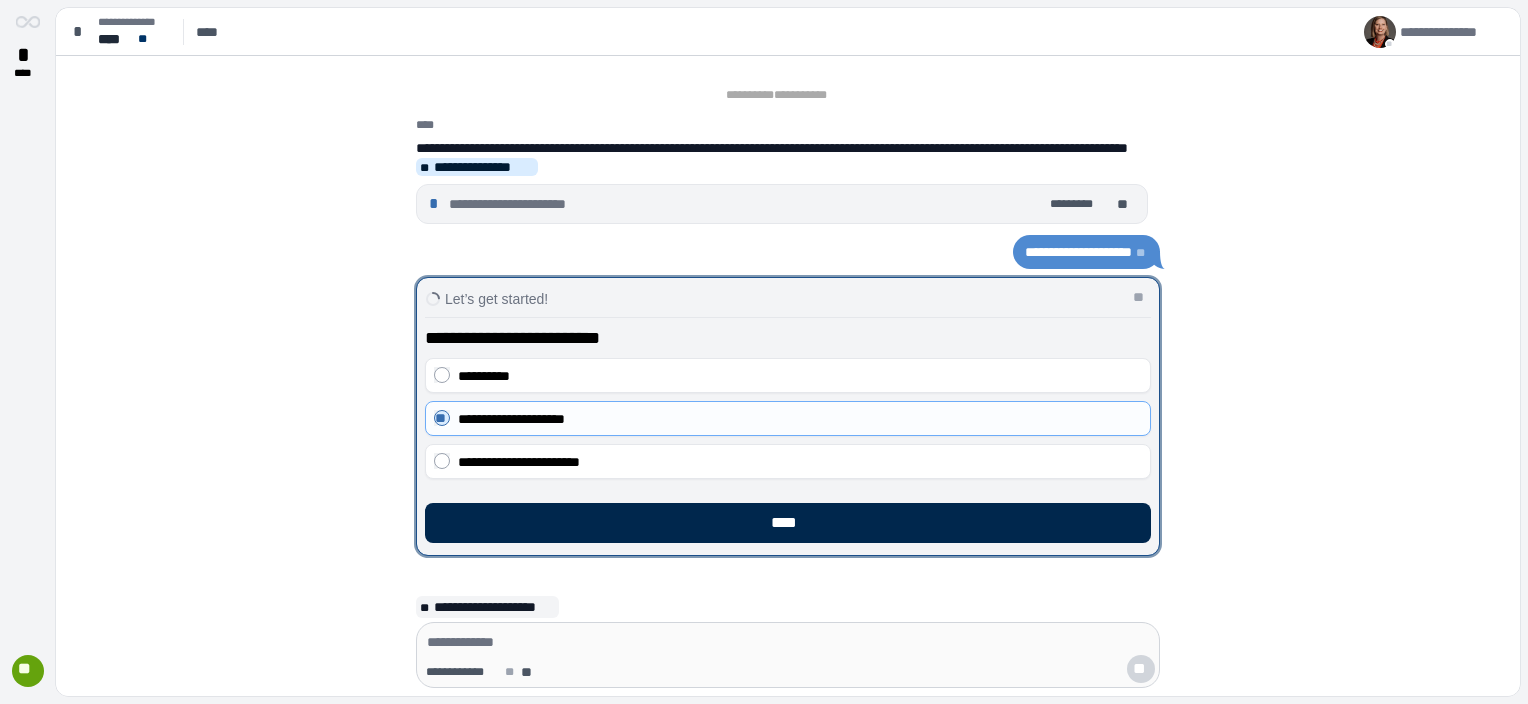 click on "****" at bounding box center (788, 523) 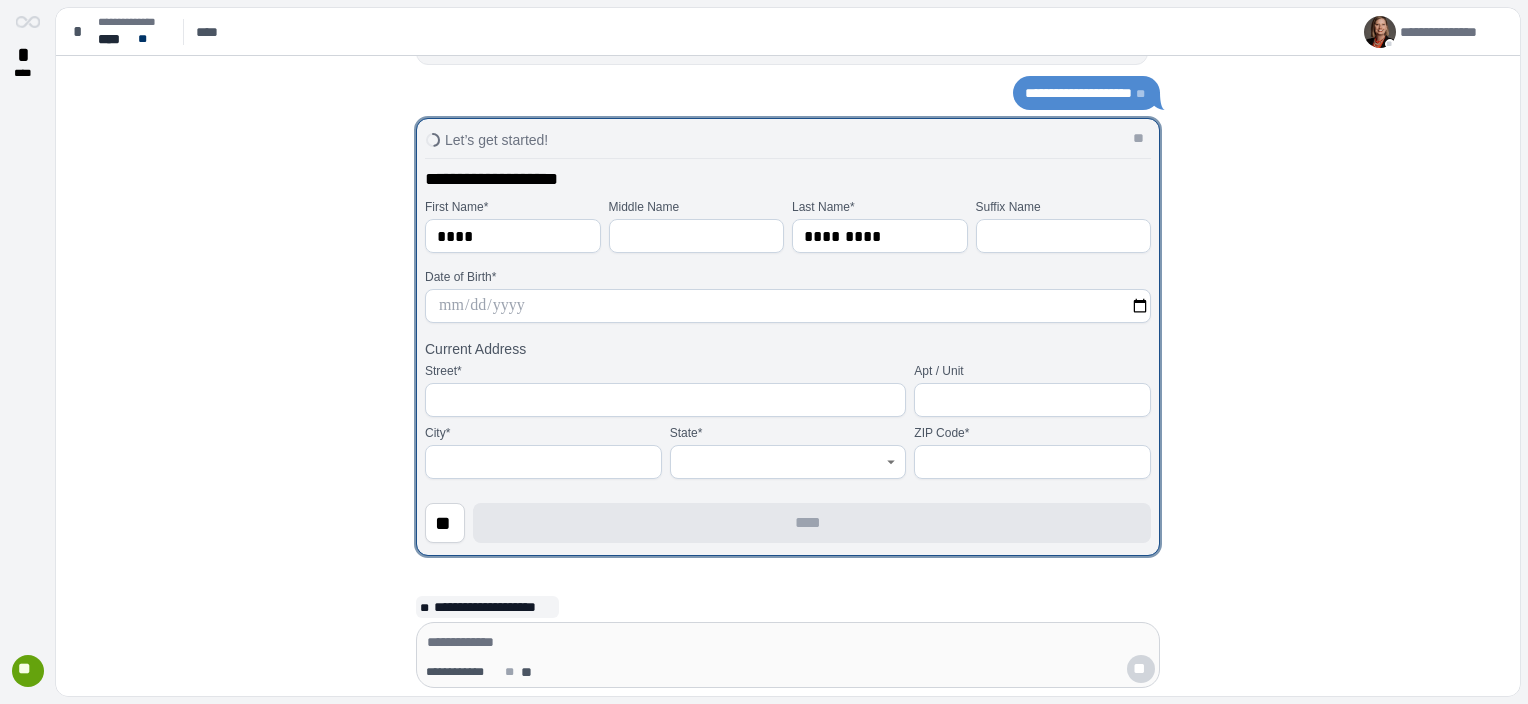 click at bounding box center (788, 306) 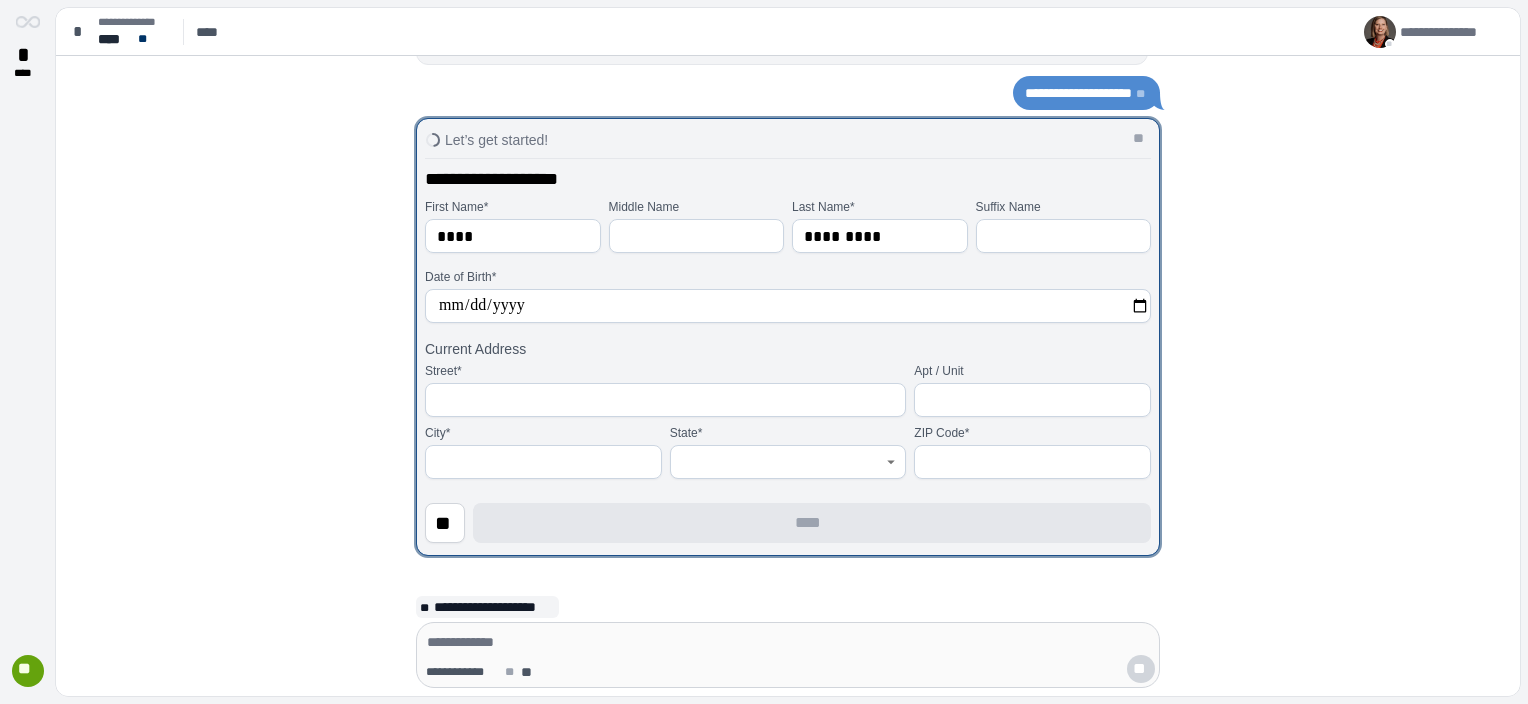 type on "**********" 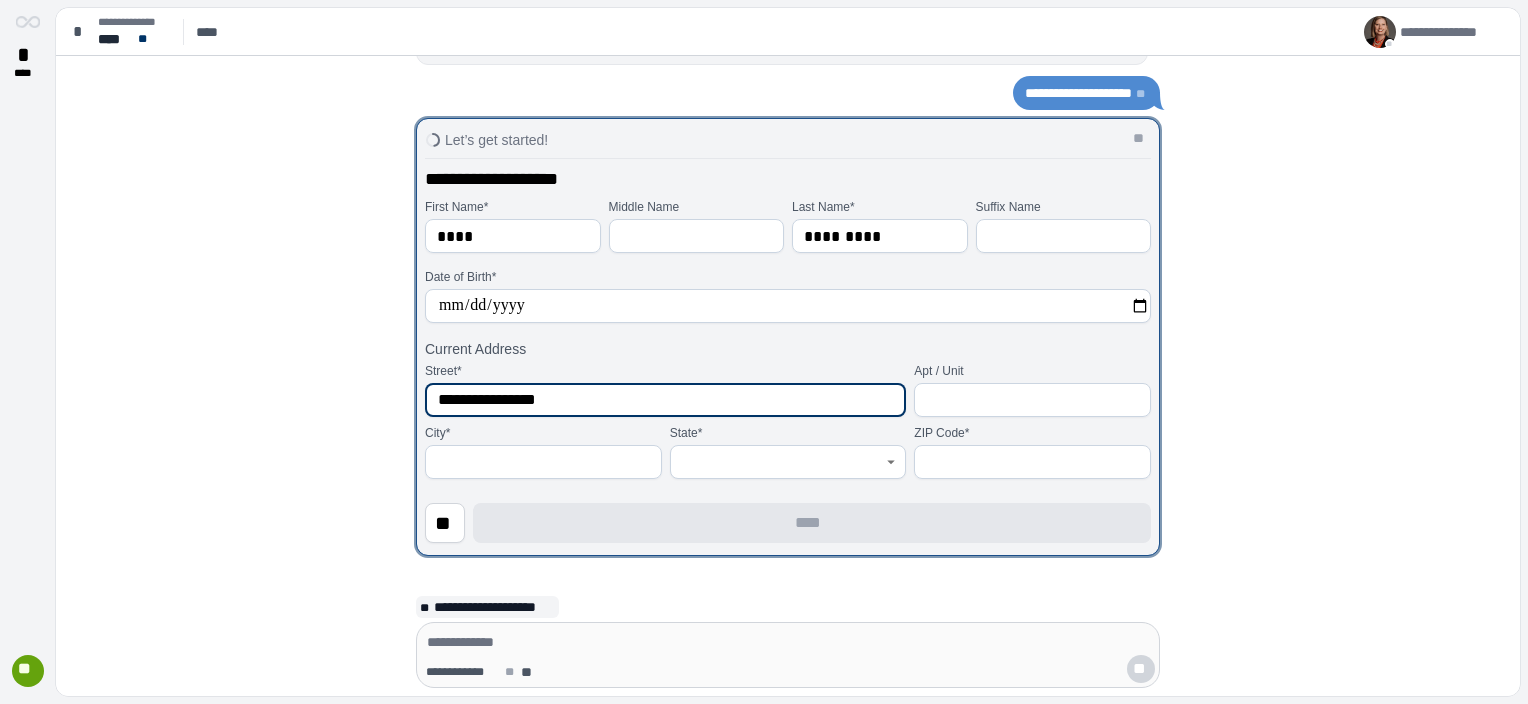 type on "**********" 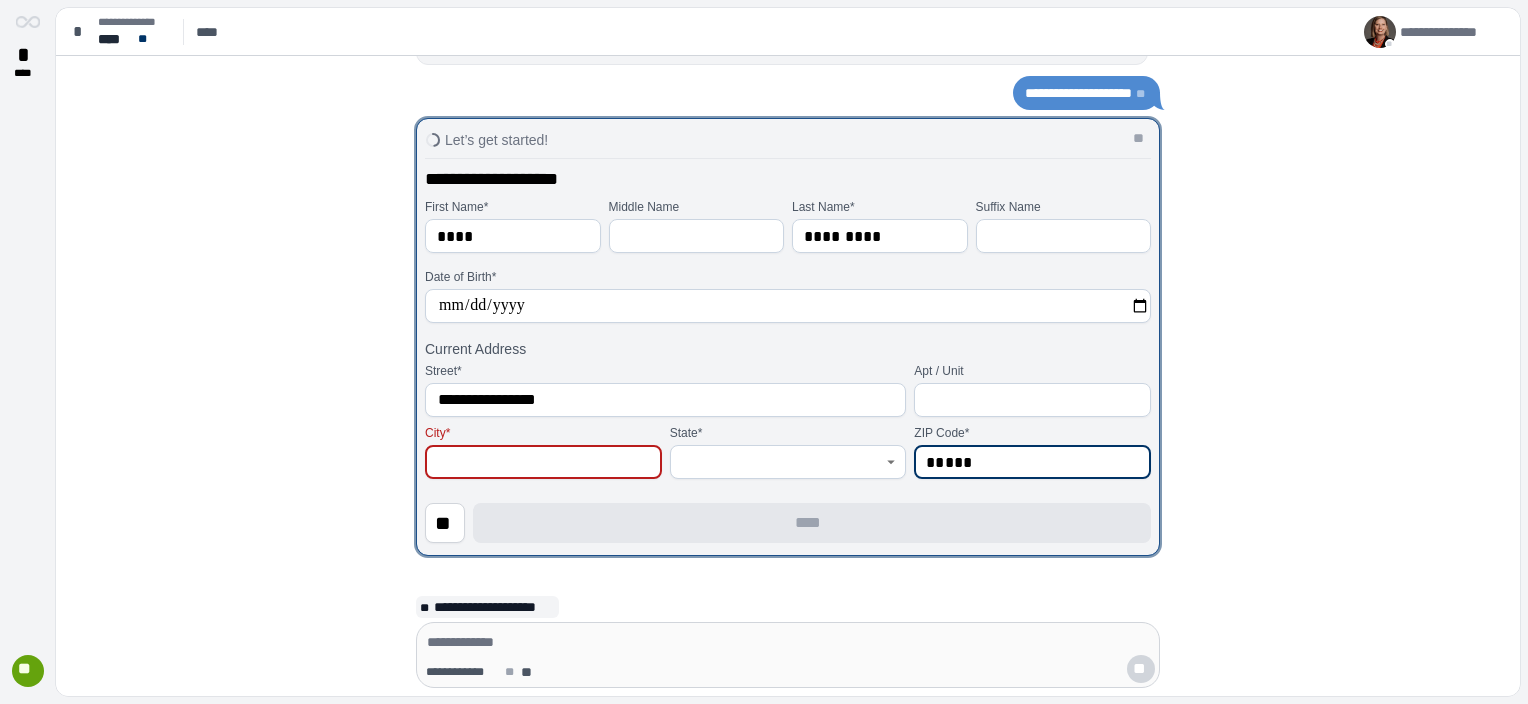 type on "*****" 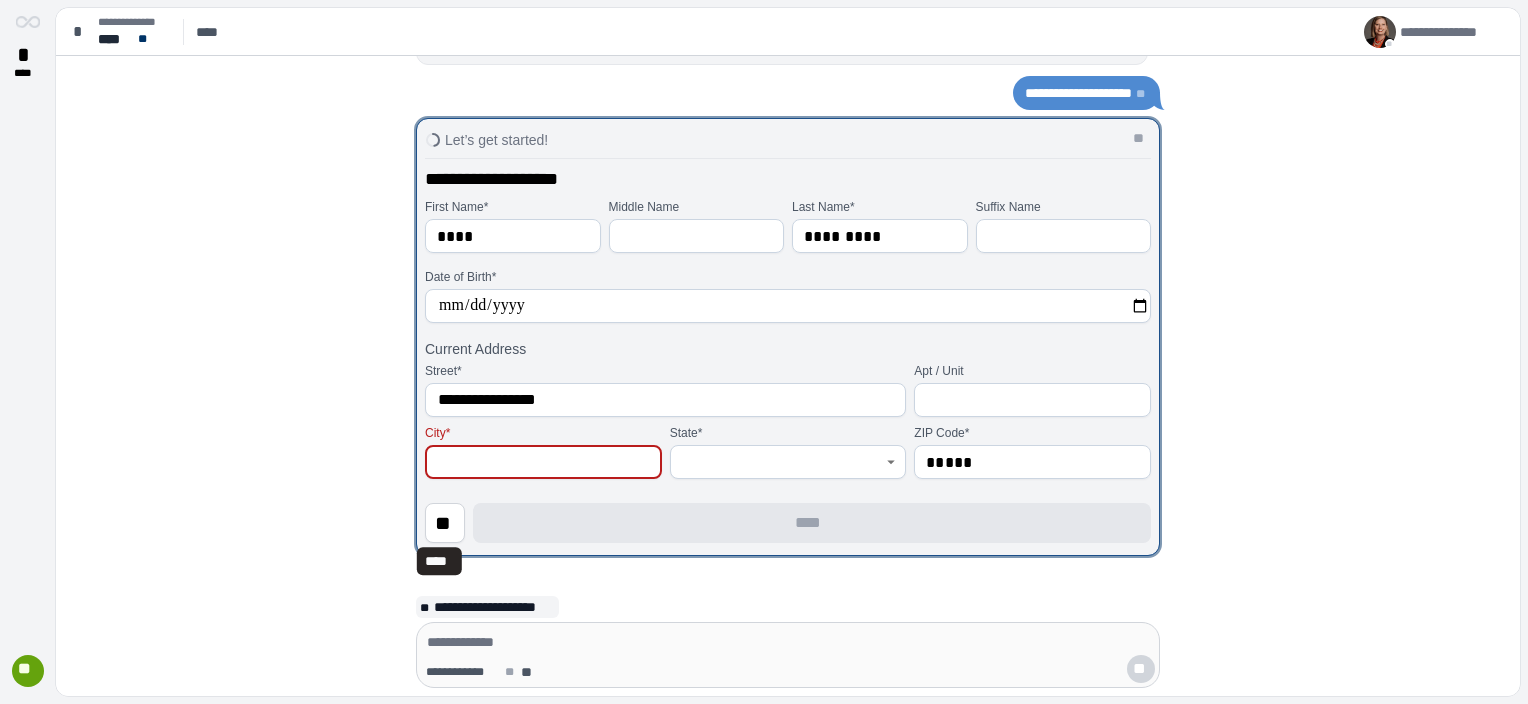 type 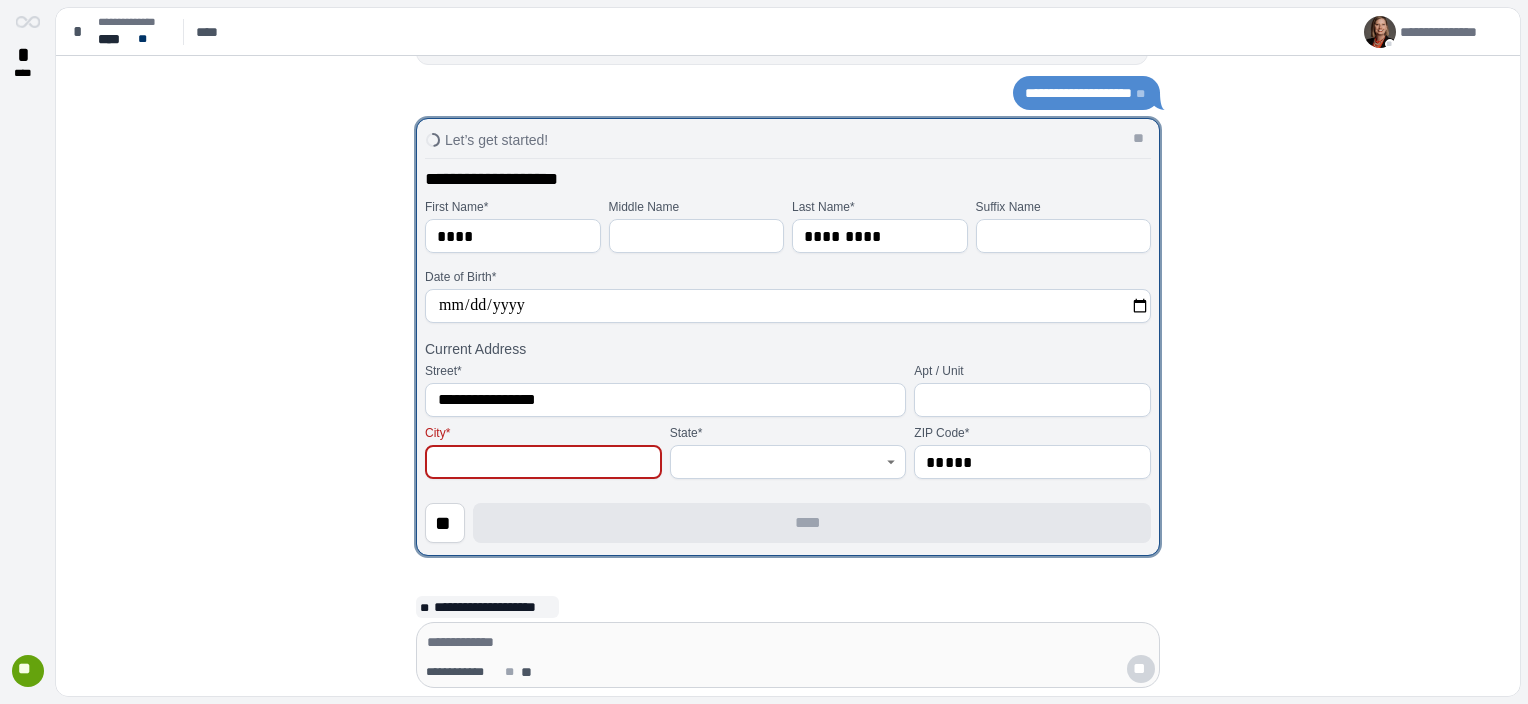 type on "*" 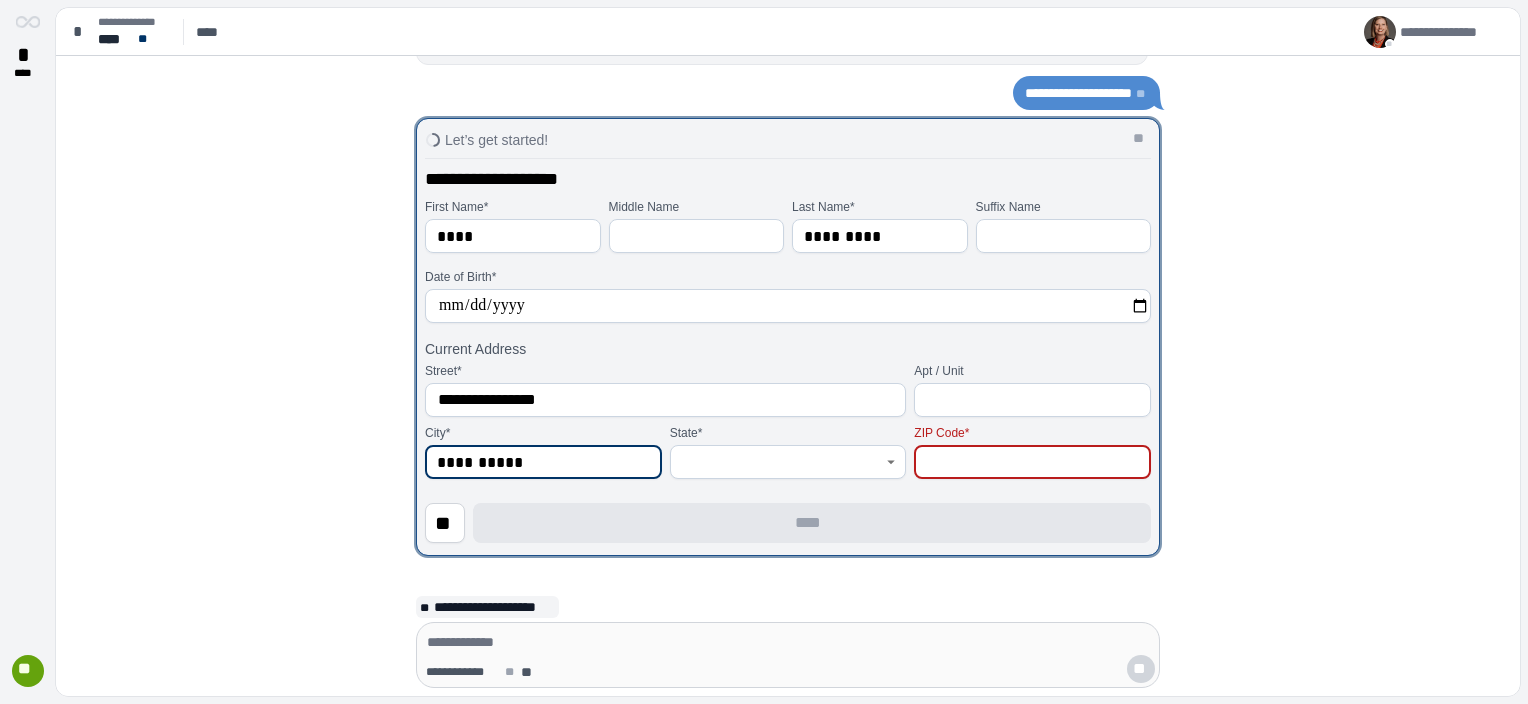 type on "**********" 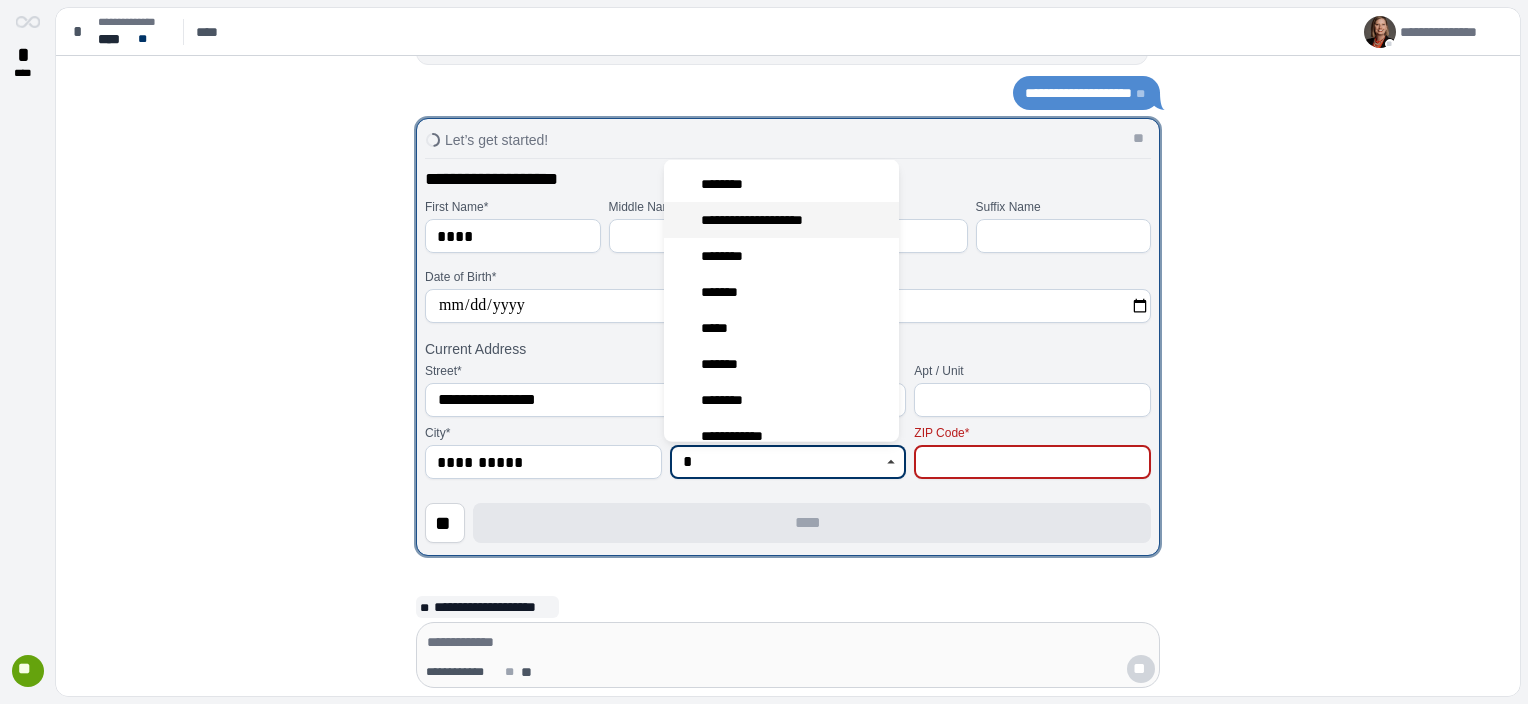 click on "**********" at bounding box center [762, 220] 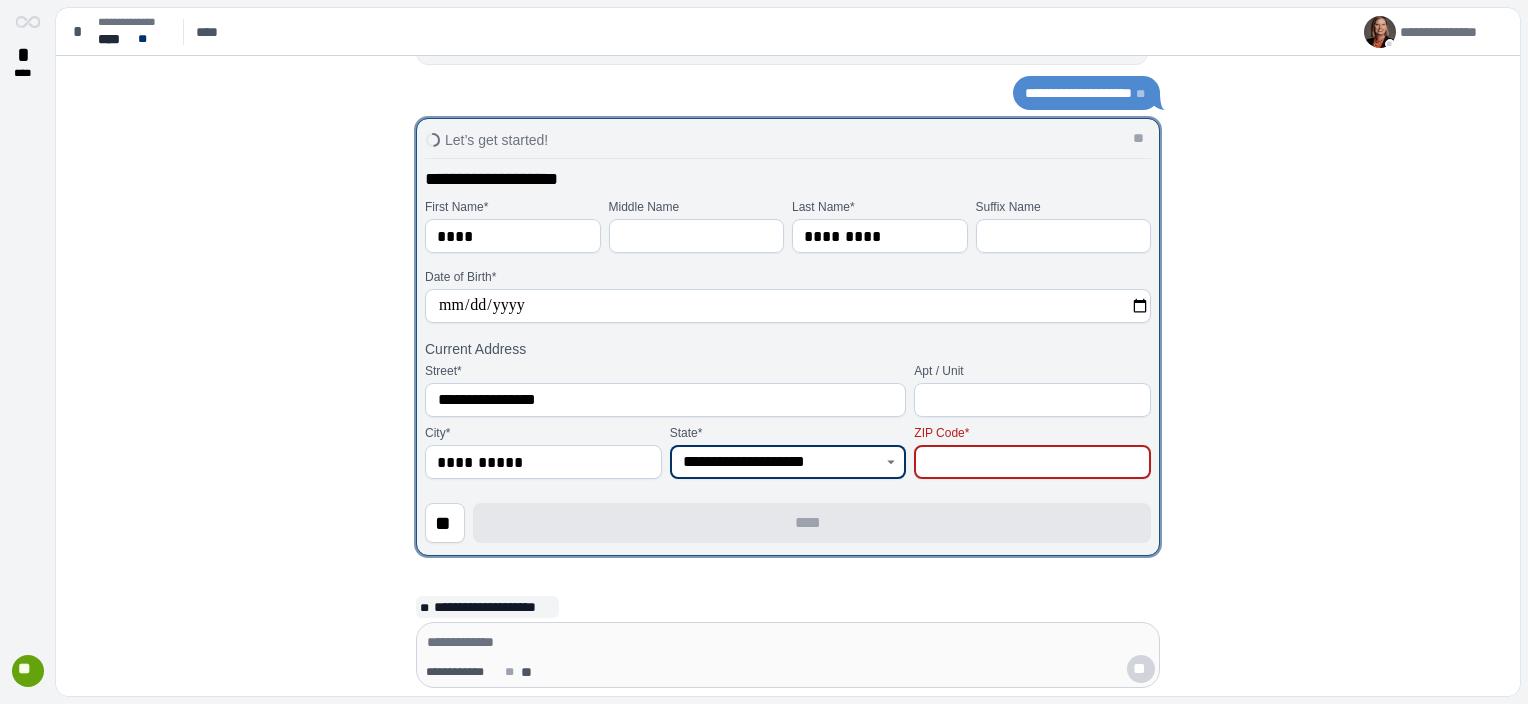 type on "**********" 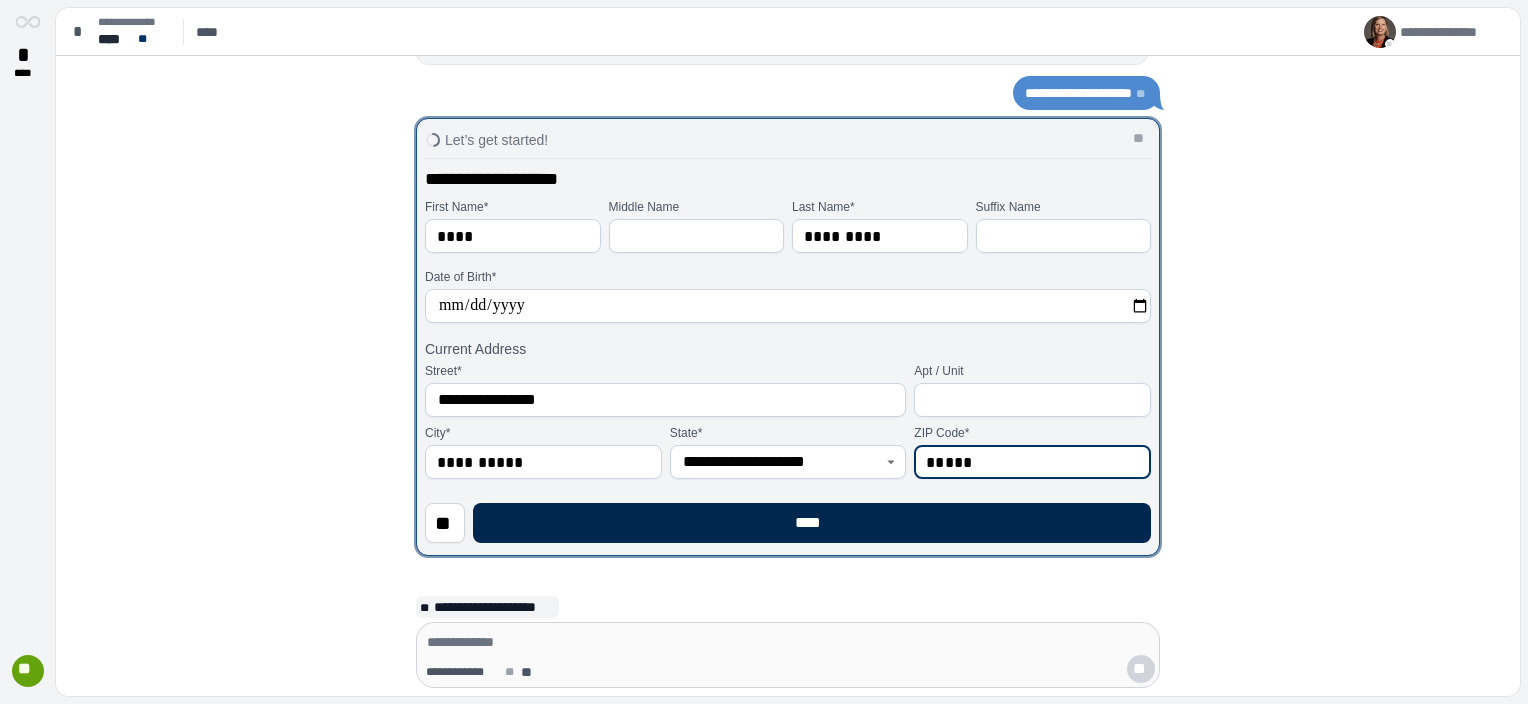 type on "*****" 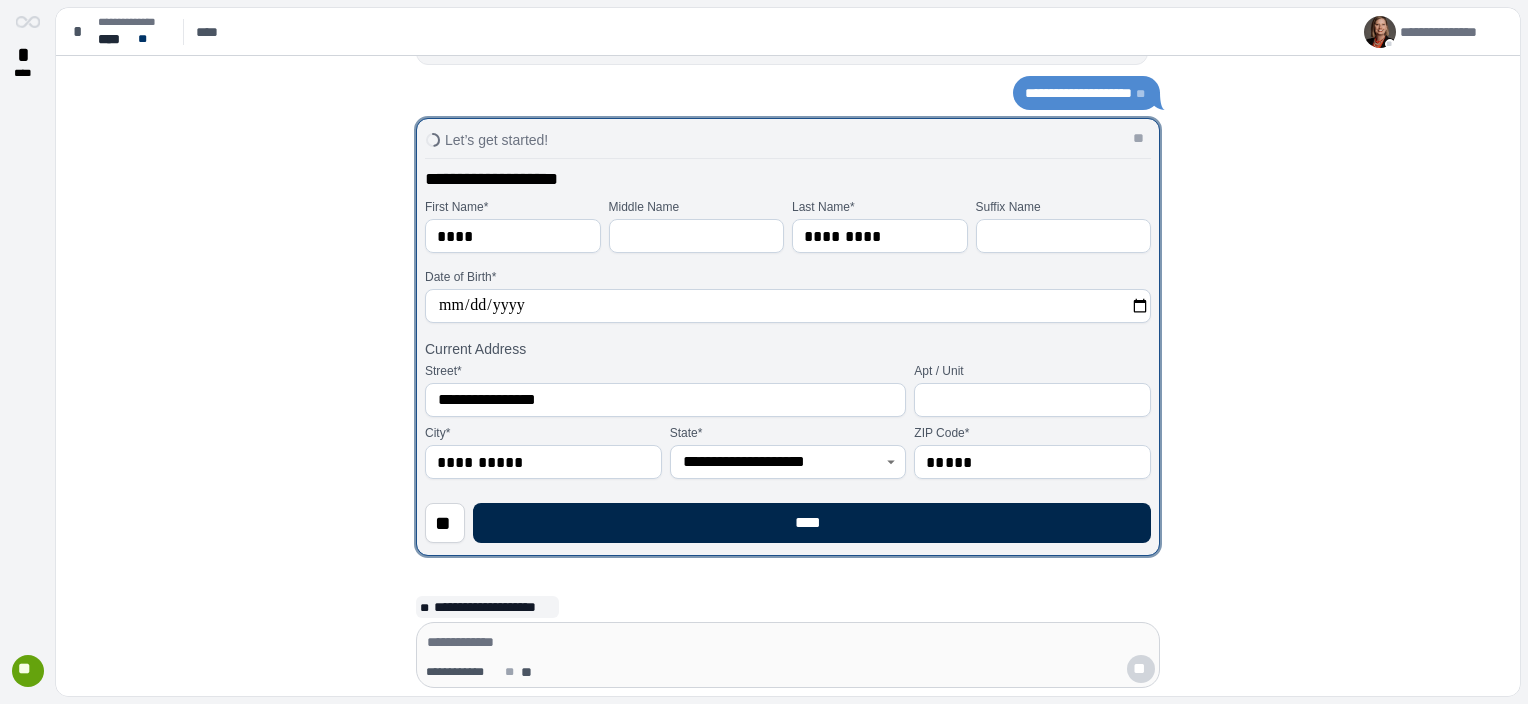 click on "****" at bounding box center [812, 523] 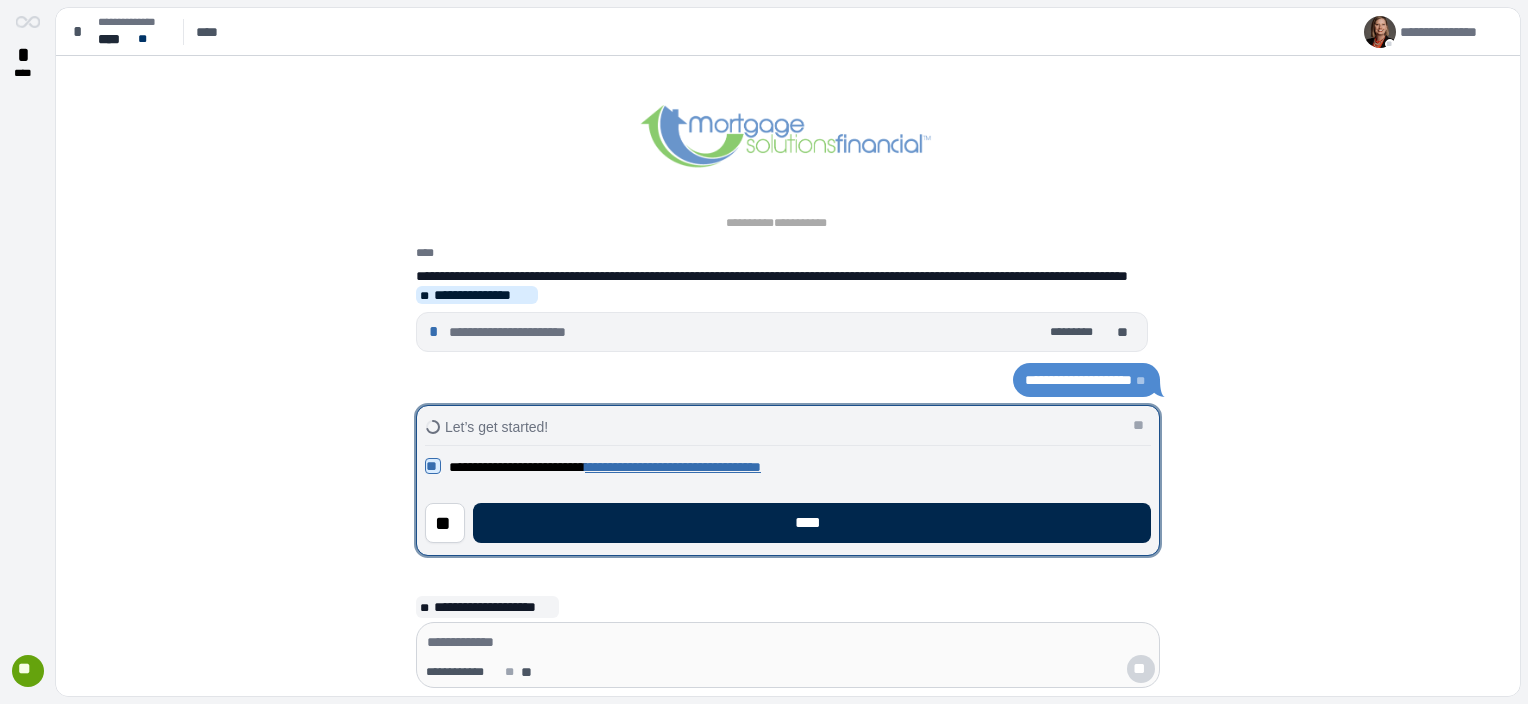 click on "****" at bounding box center (812, 523) 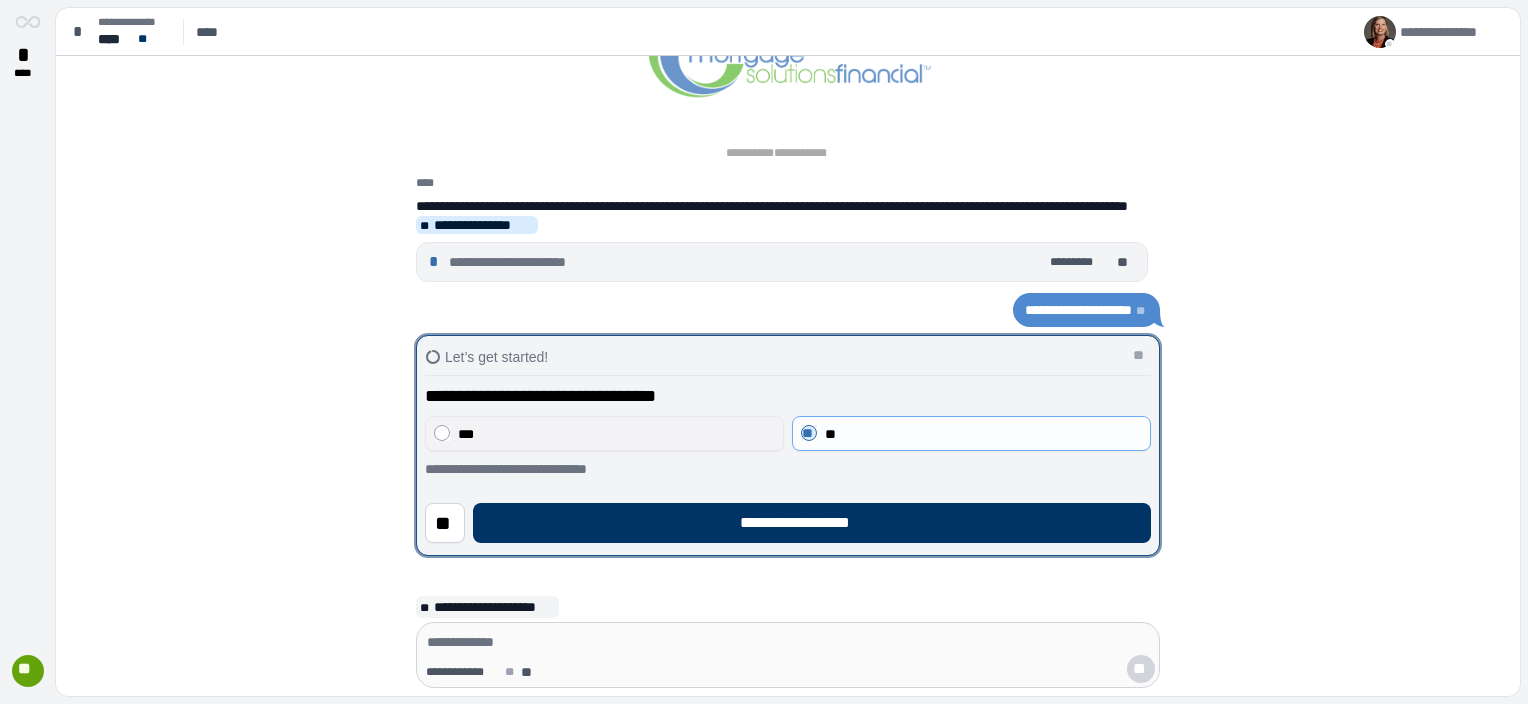 click on "***" at bounding box center (604, 433) 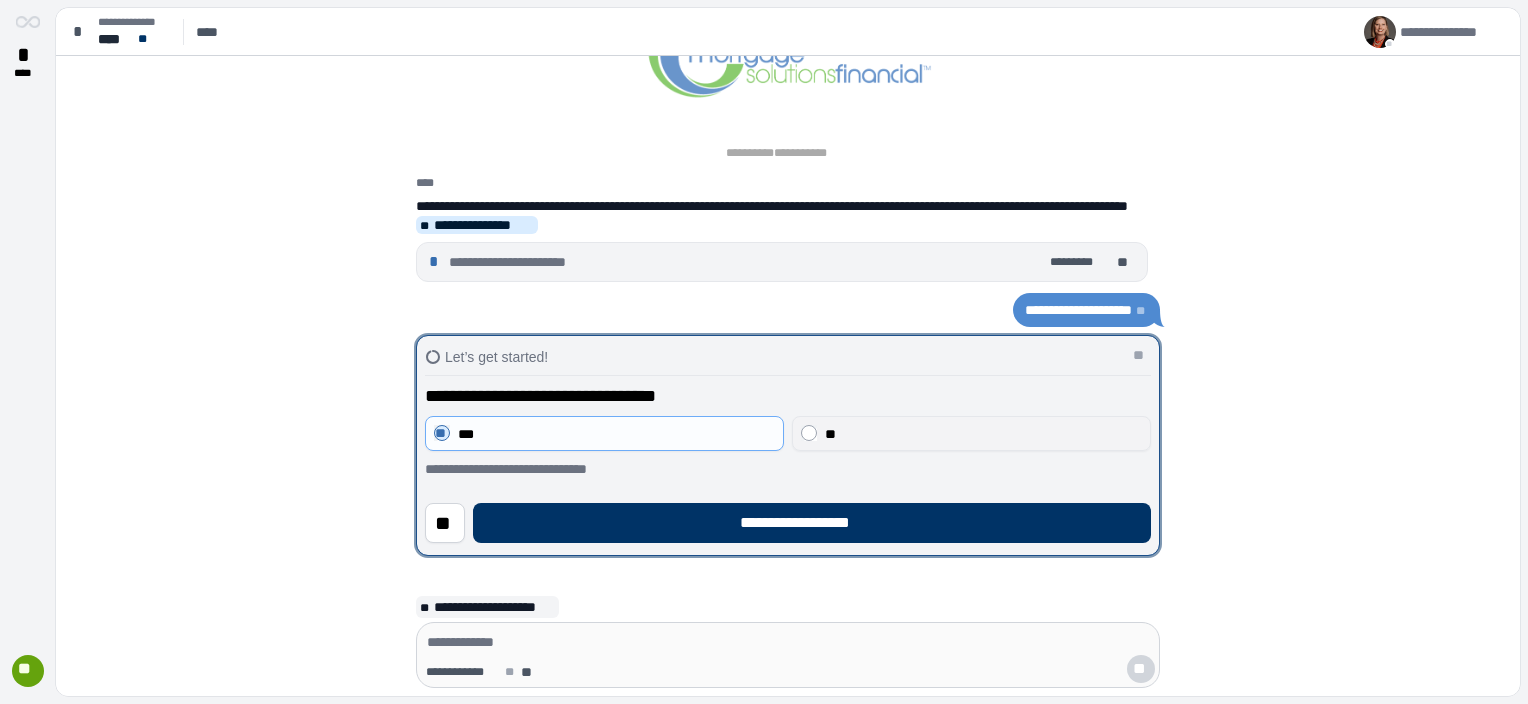 click on "**" at bounding box center (971, 433) 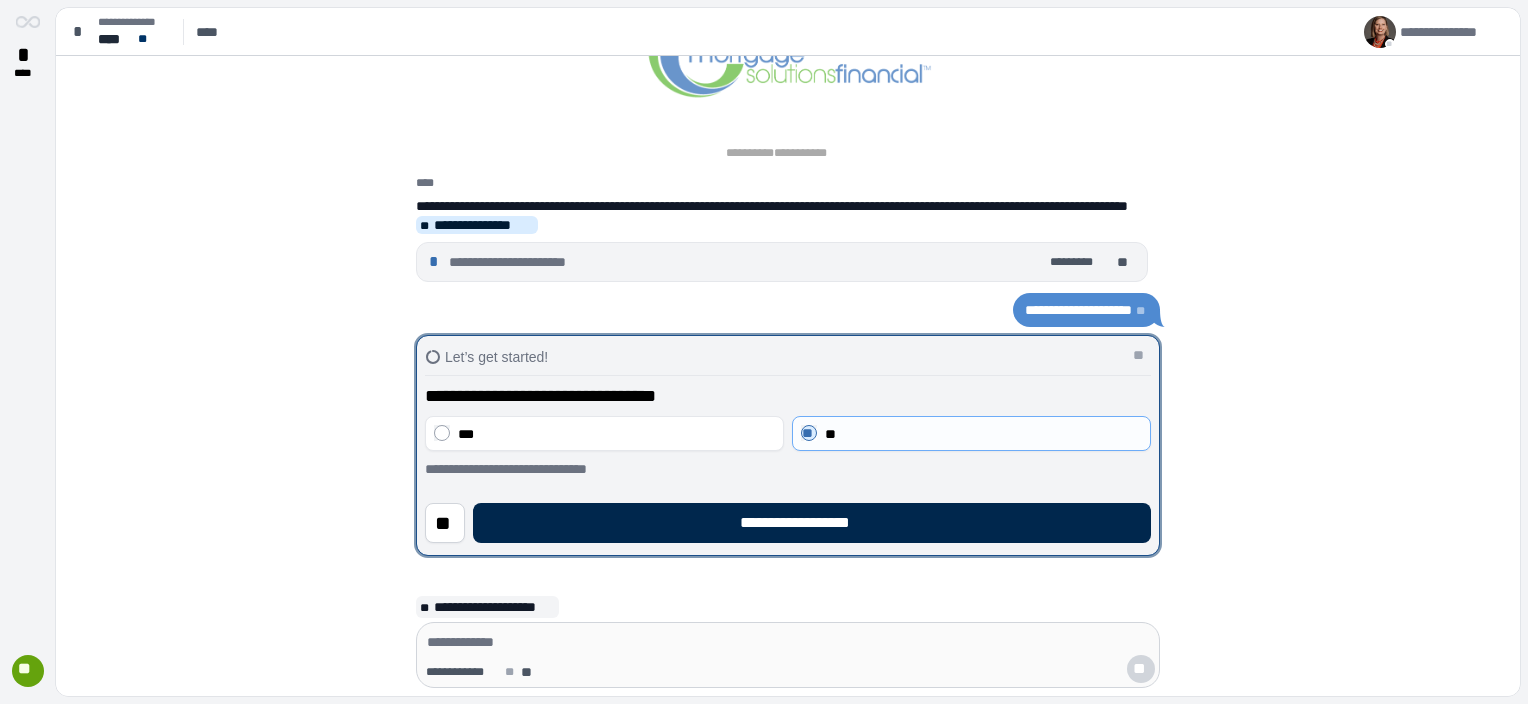 click on "**********" at bounding box center [812, 523] 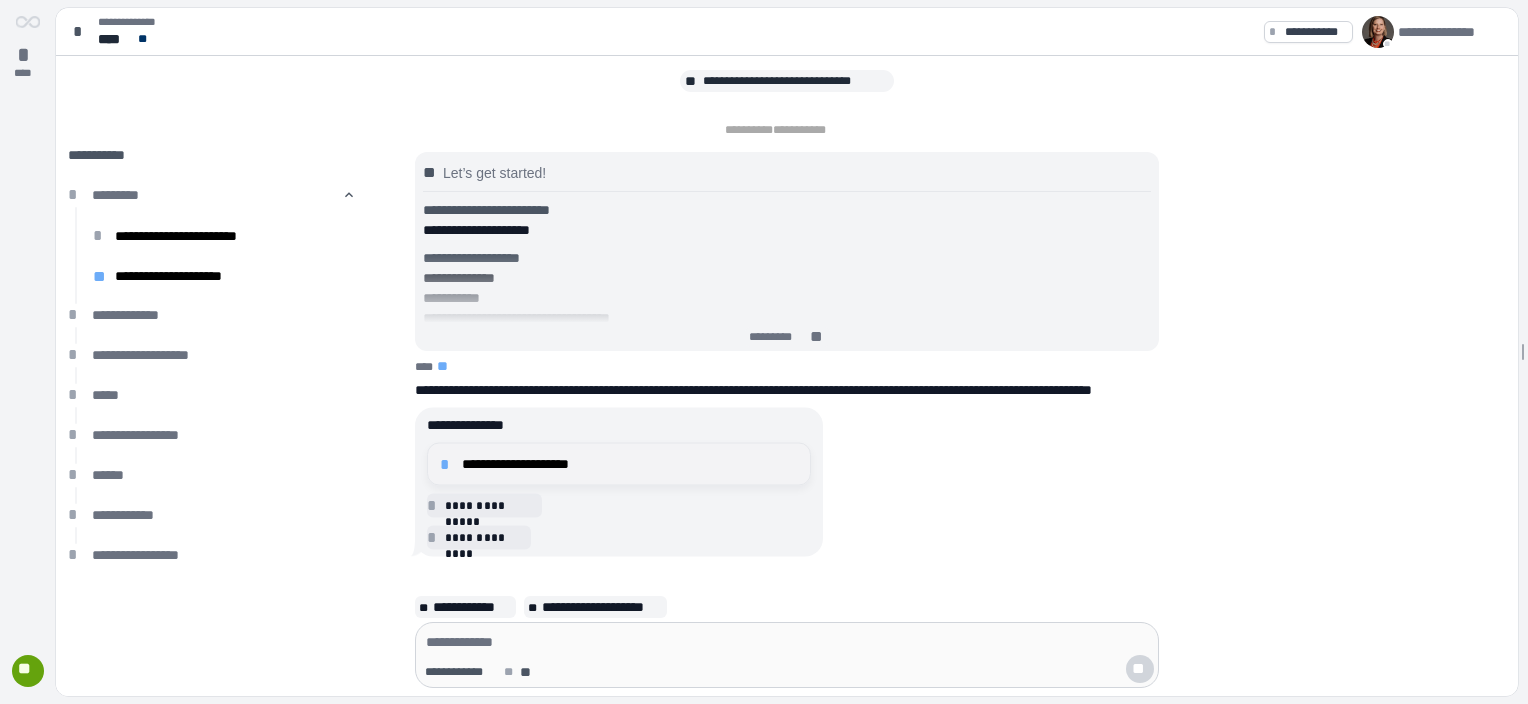 click on "**********" at bounding box center [630, 464] 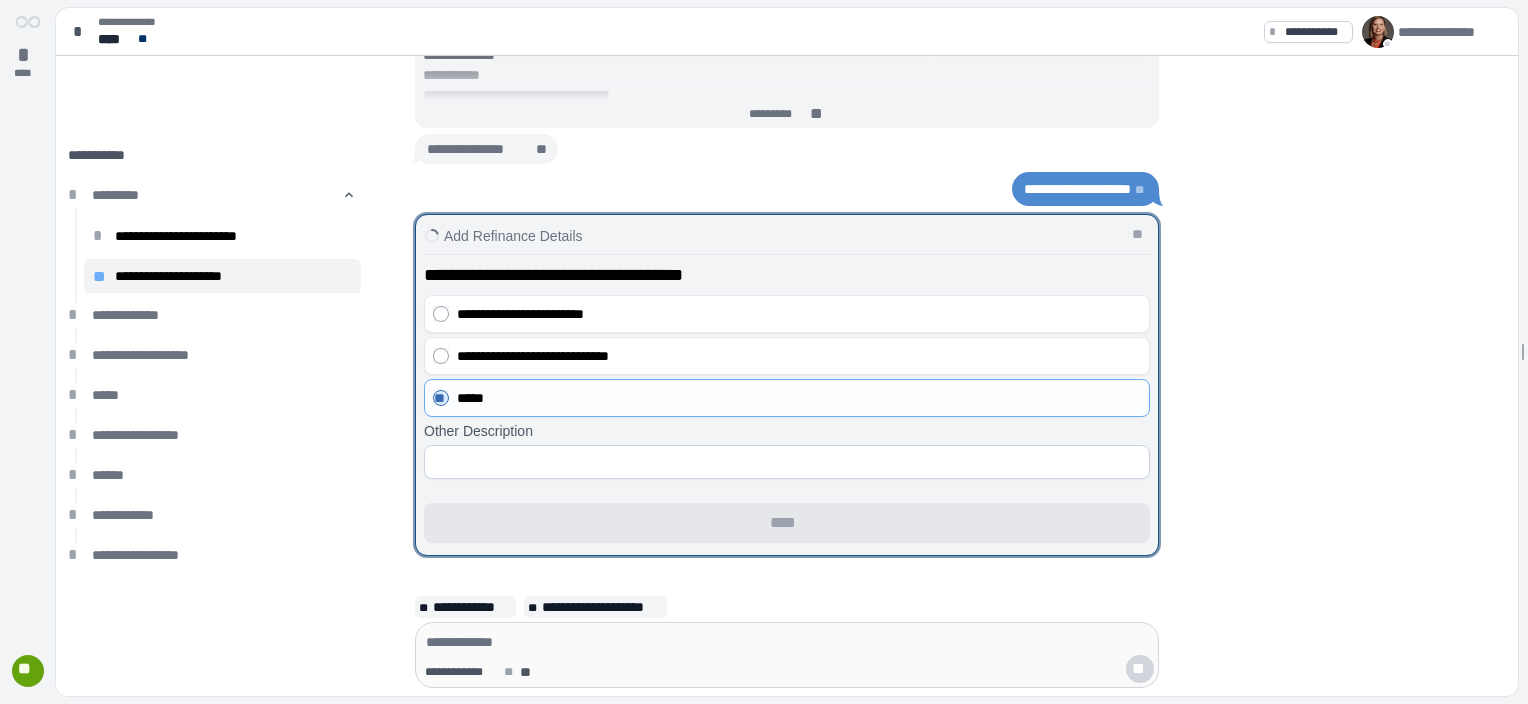 click at bounding box center (787, 462) 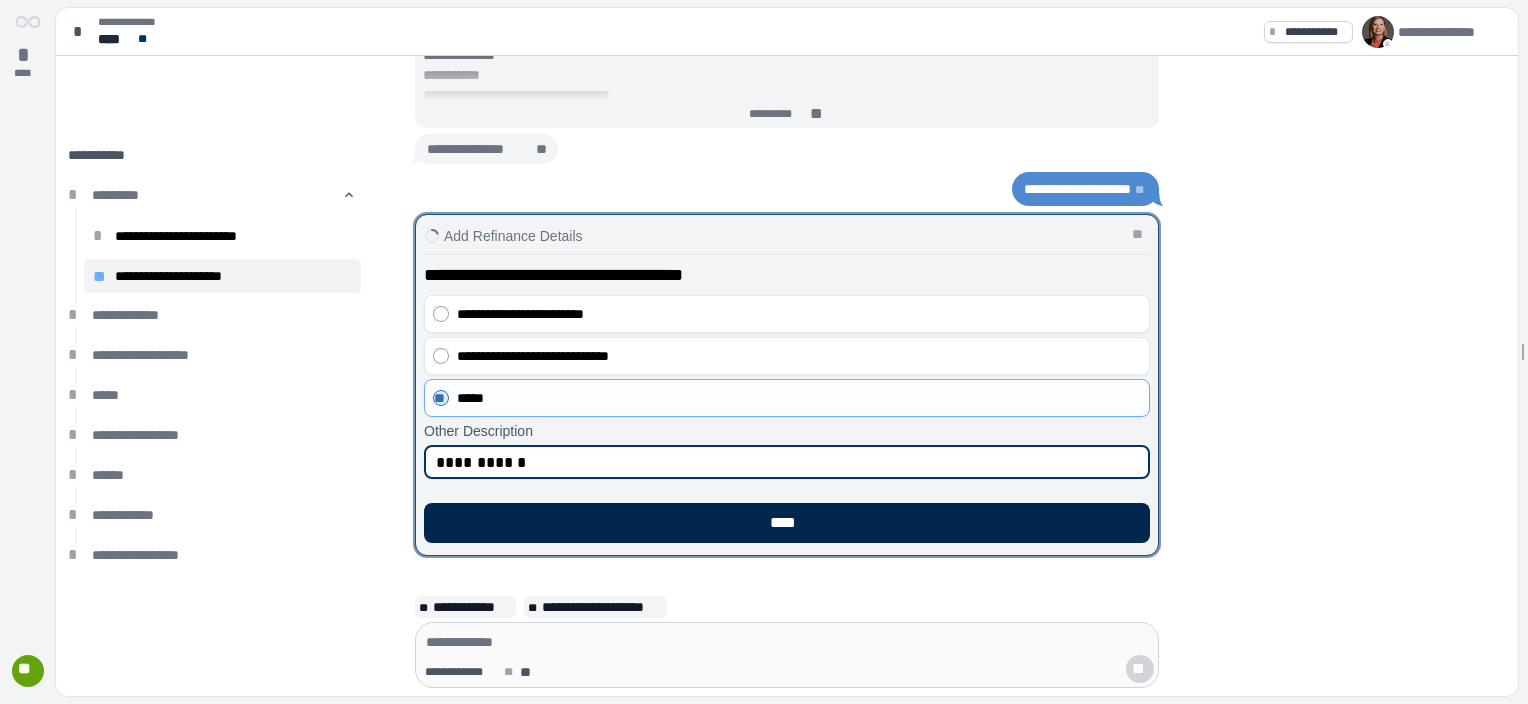 type on "**********" 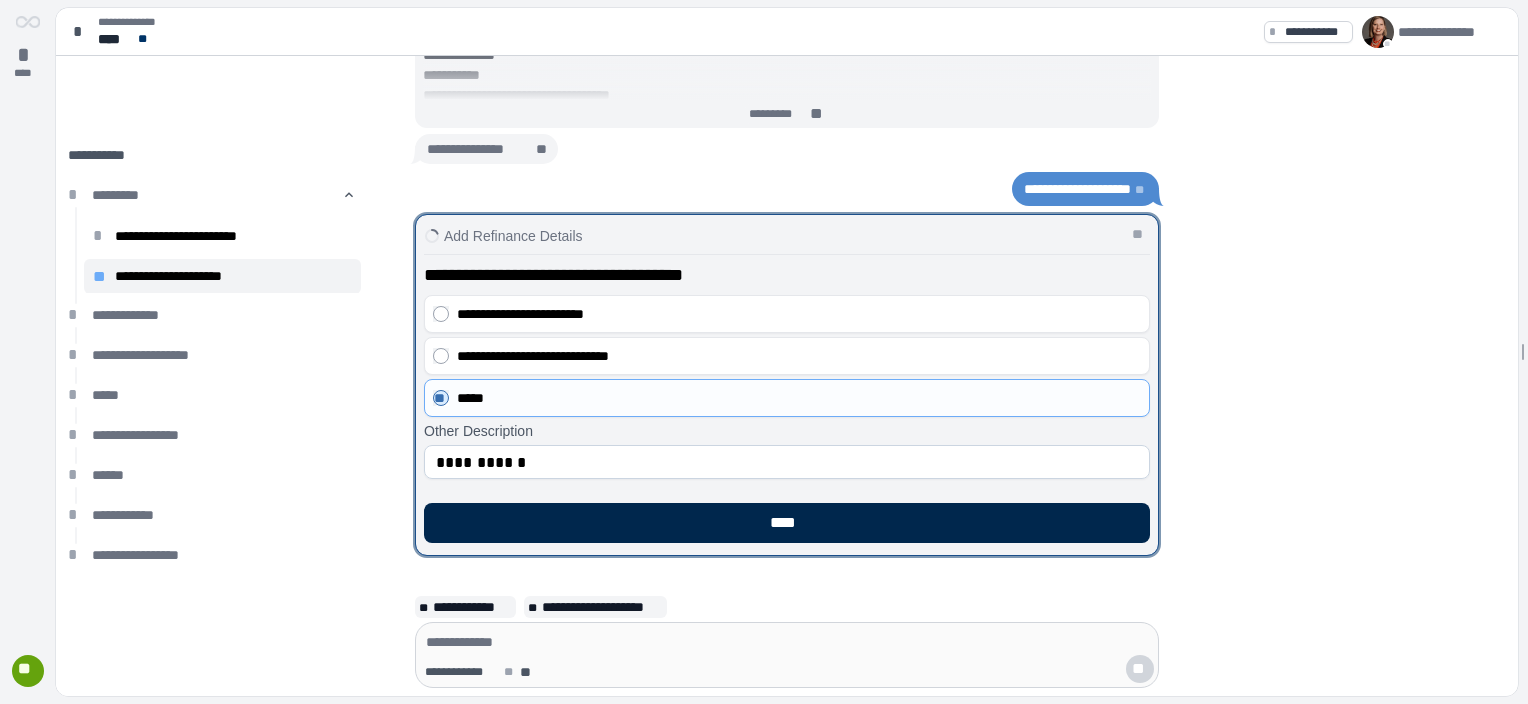 click on "****" at bounding box center (787, 523) 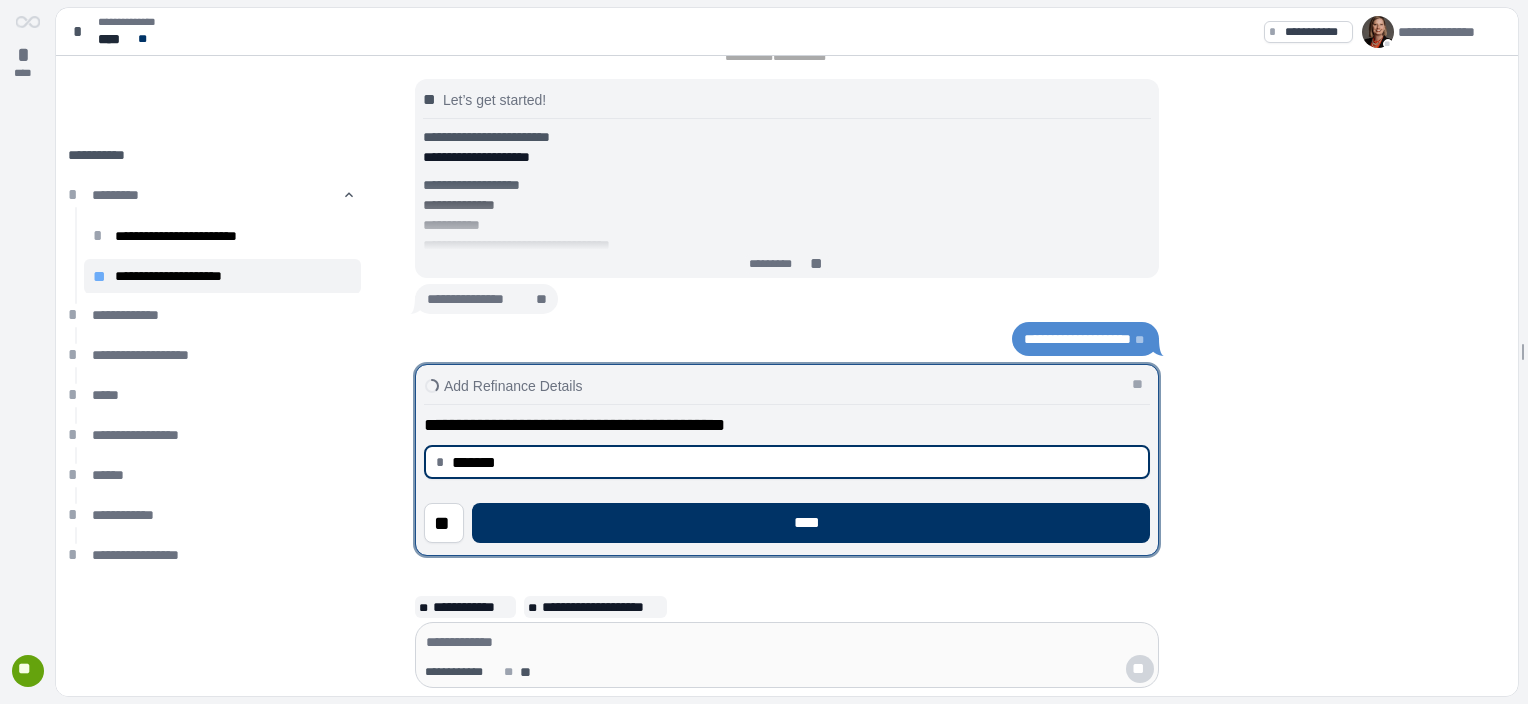 type on "**********" 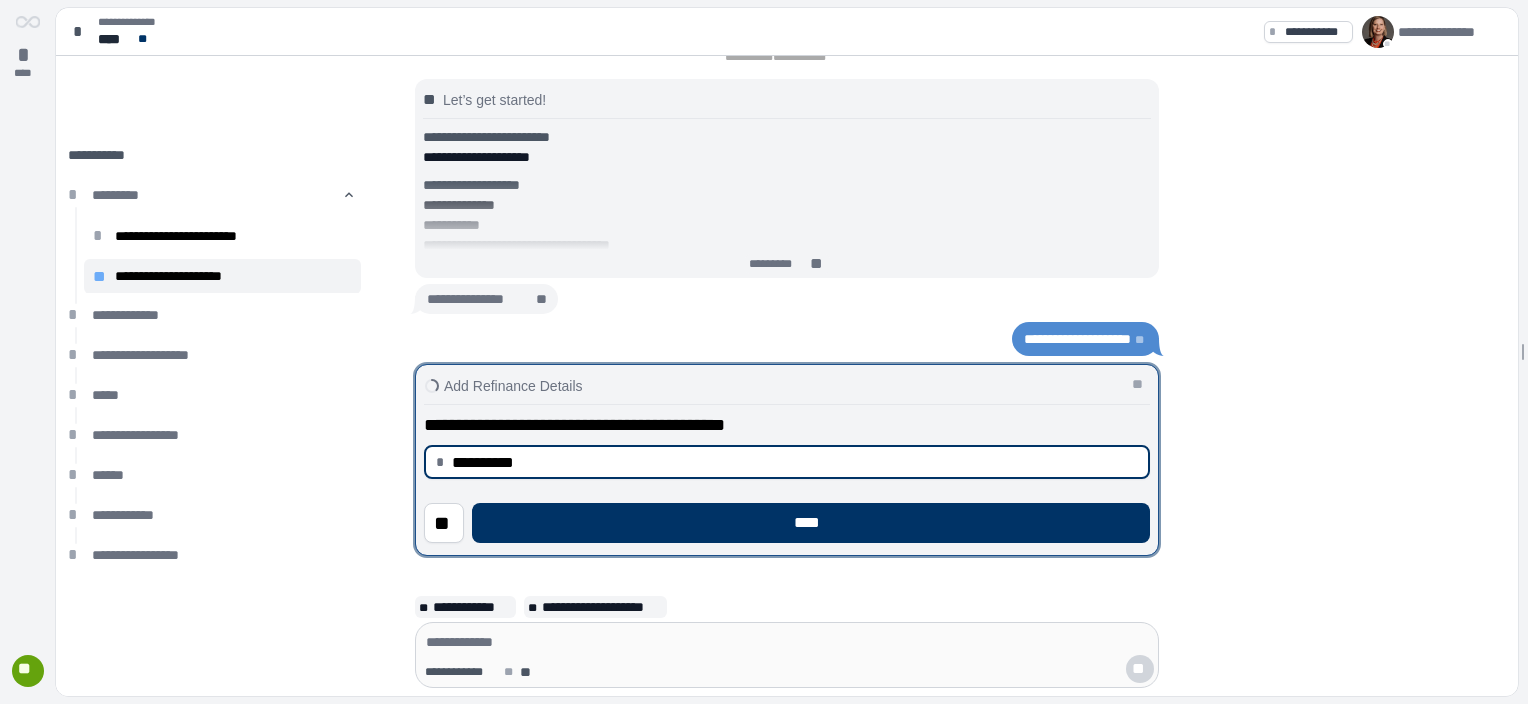 click on "****" at bounding box center [811, 523] 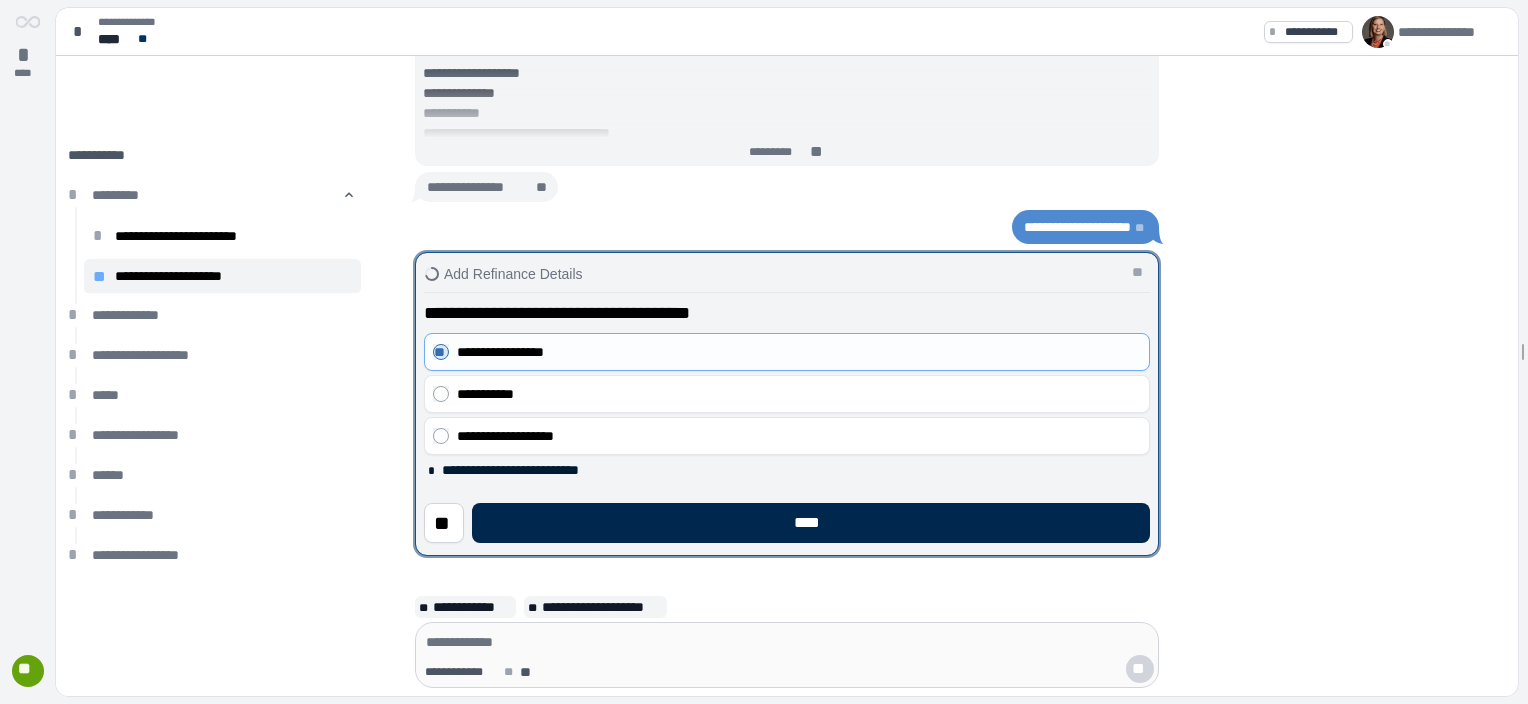 click on "****" at bounding box center (811, 523) 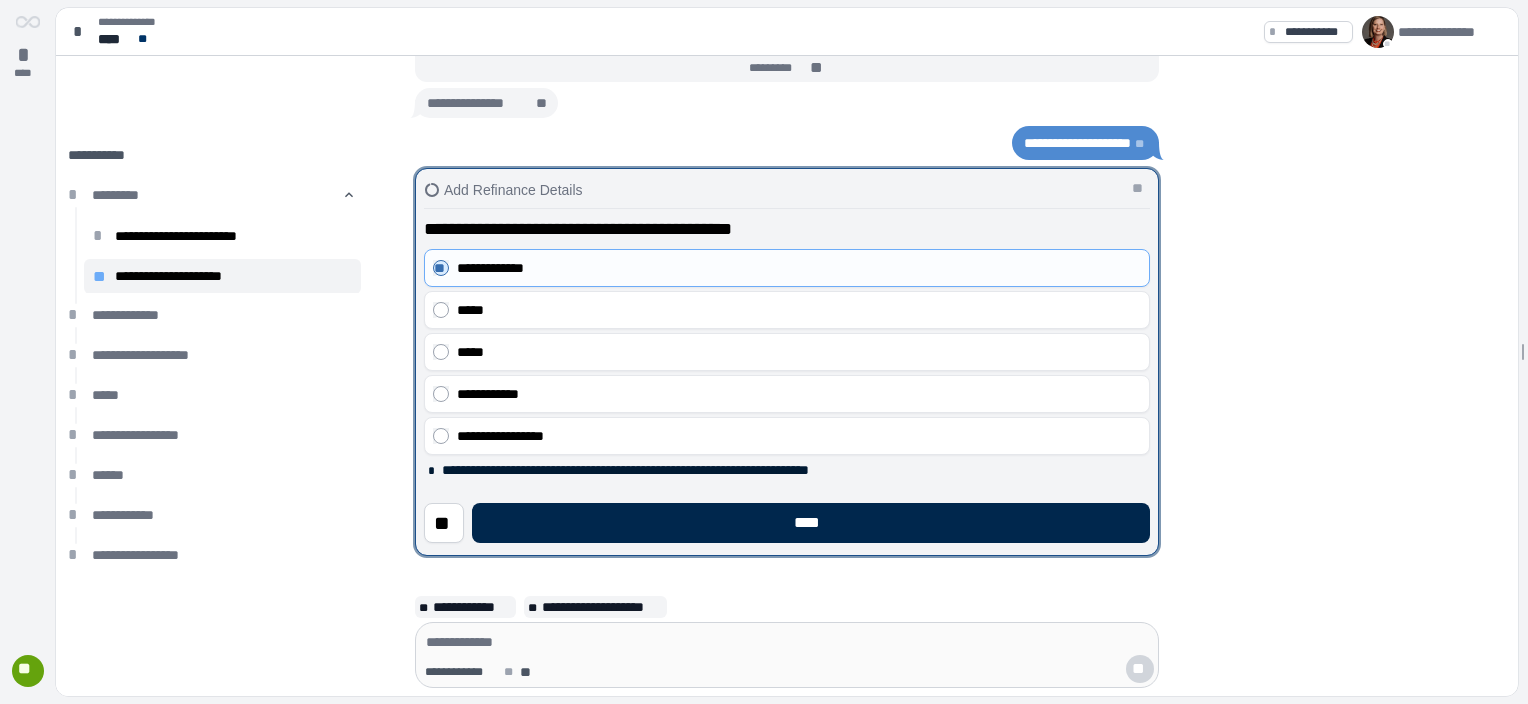 click on "****" at bounding box center [811, 523] 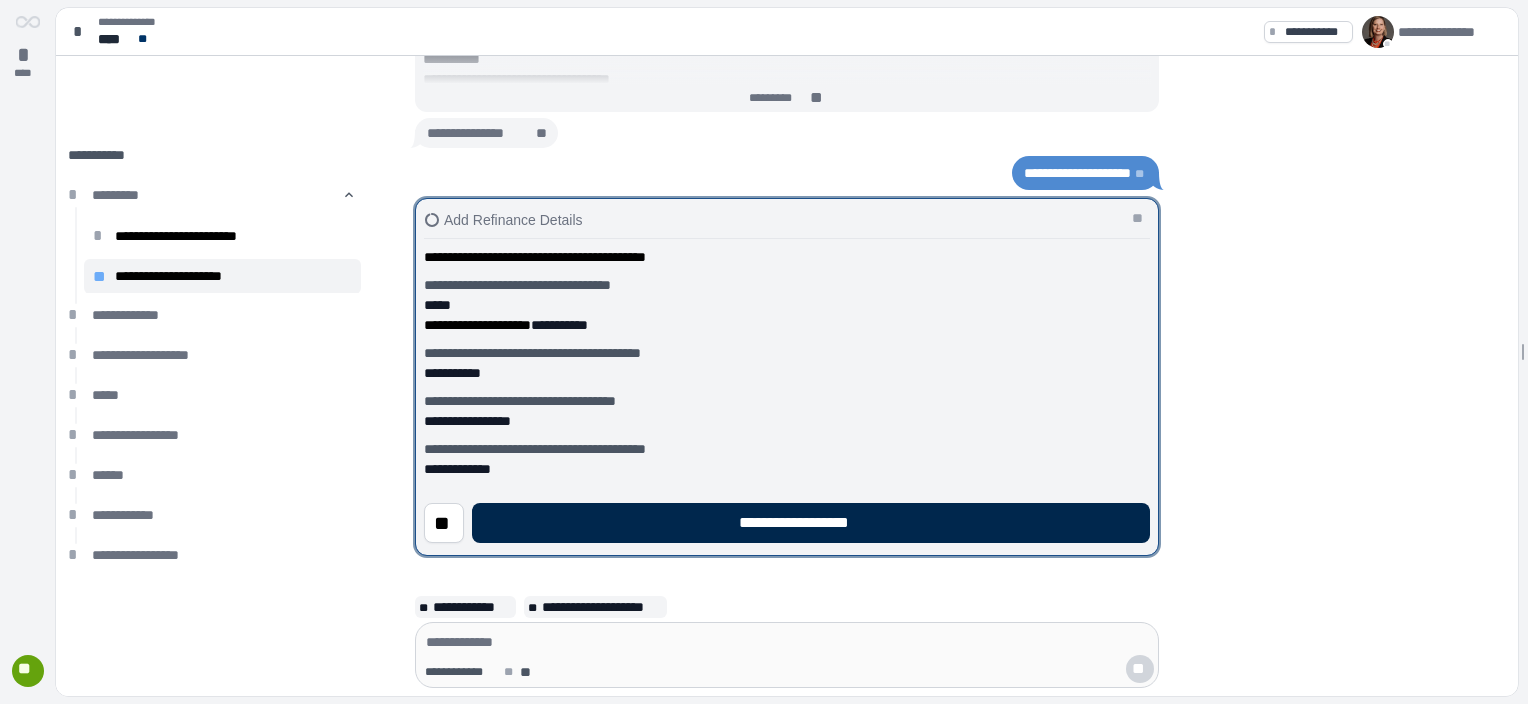 click on "**********" at bounding box center (811, 523) 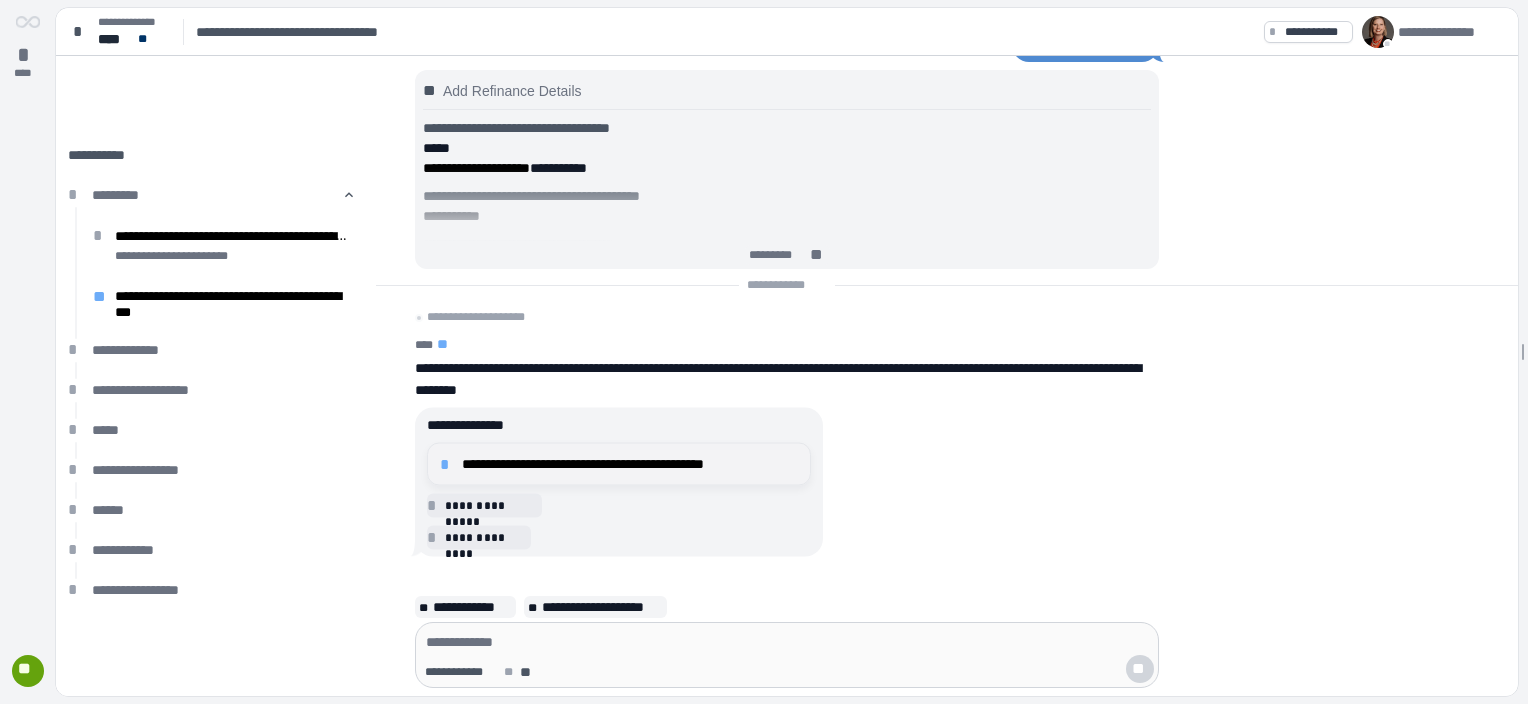 click on "**********" at bounding box center (630, 464) 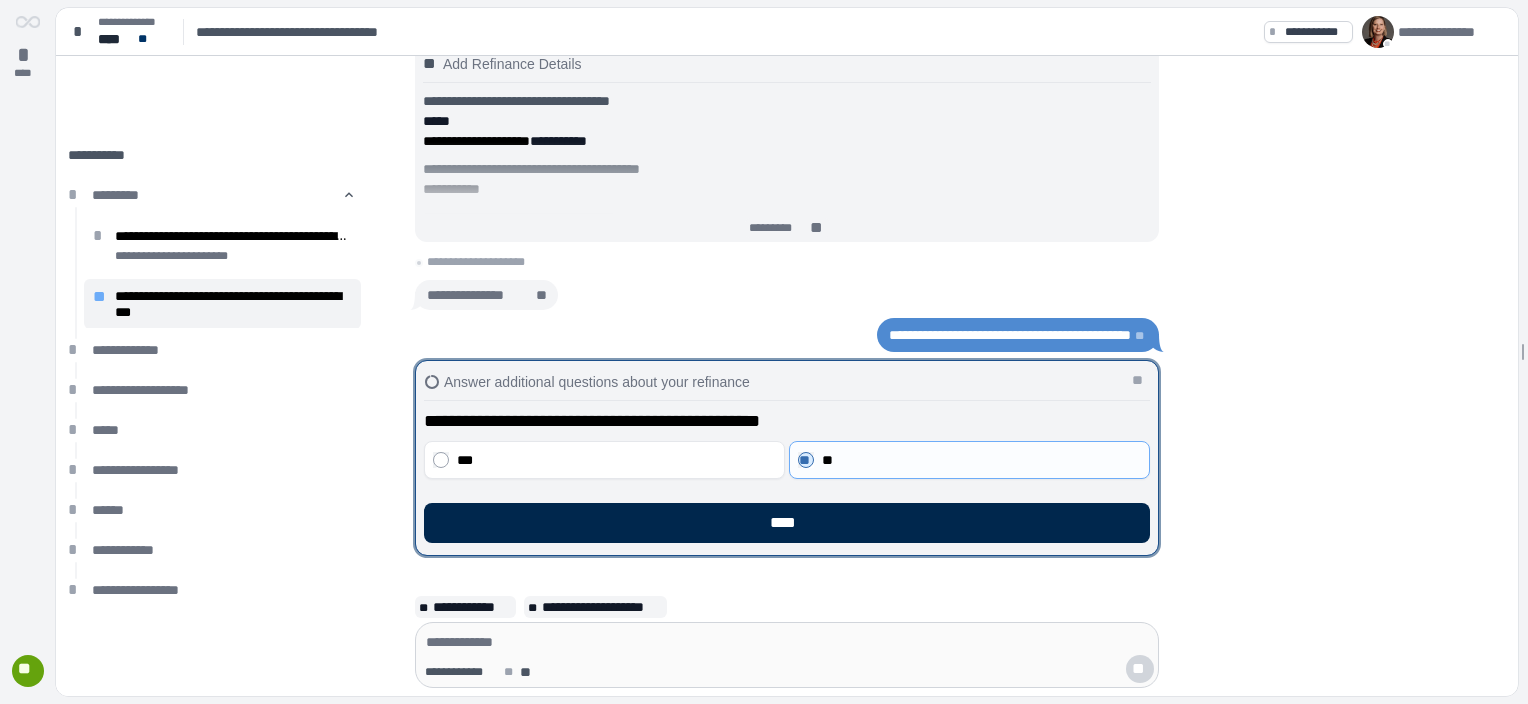 click on "****" at bounding box center (787, 523) 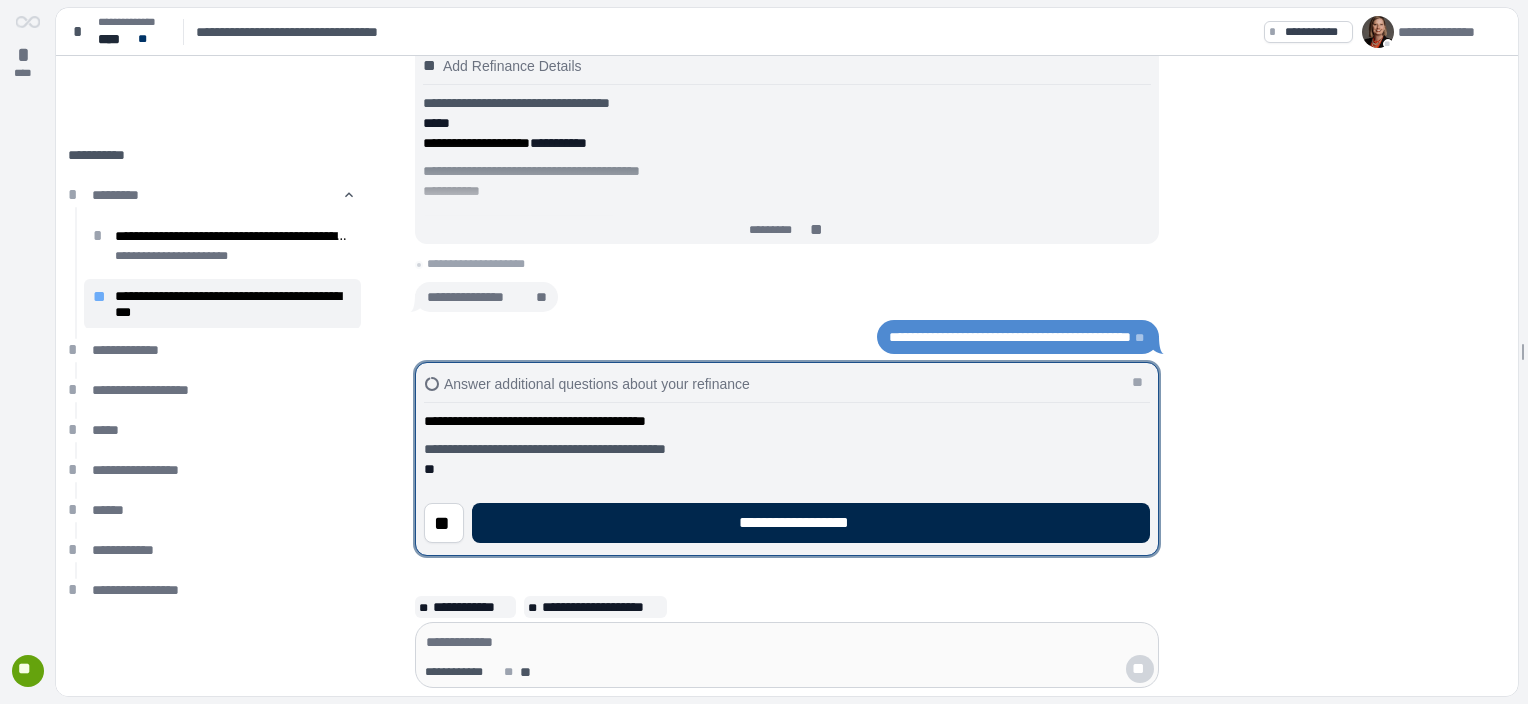 click on "**********" at bounding box center [811, 523] 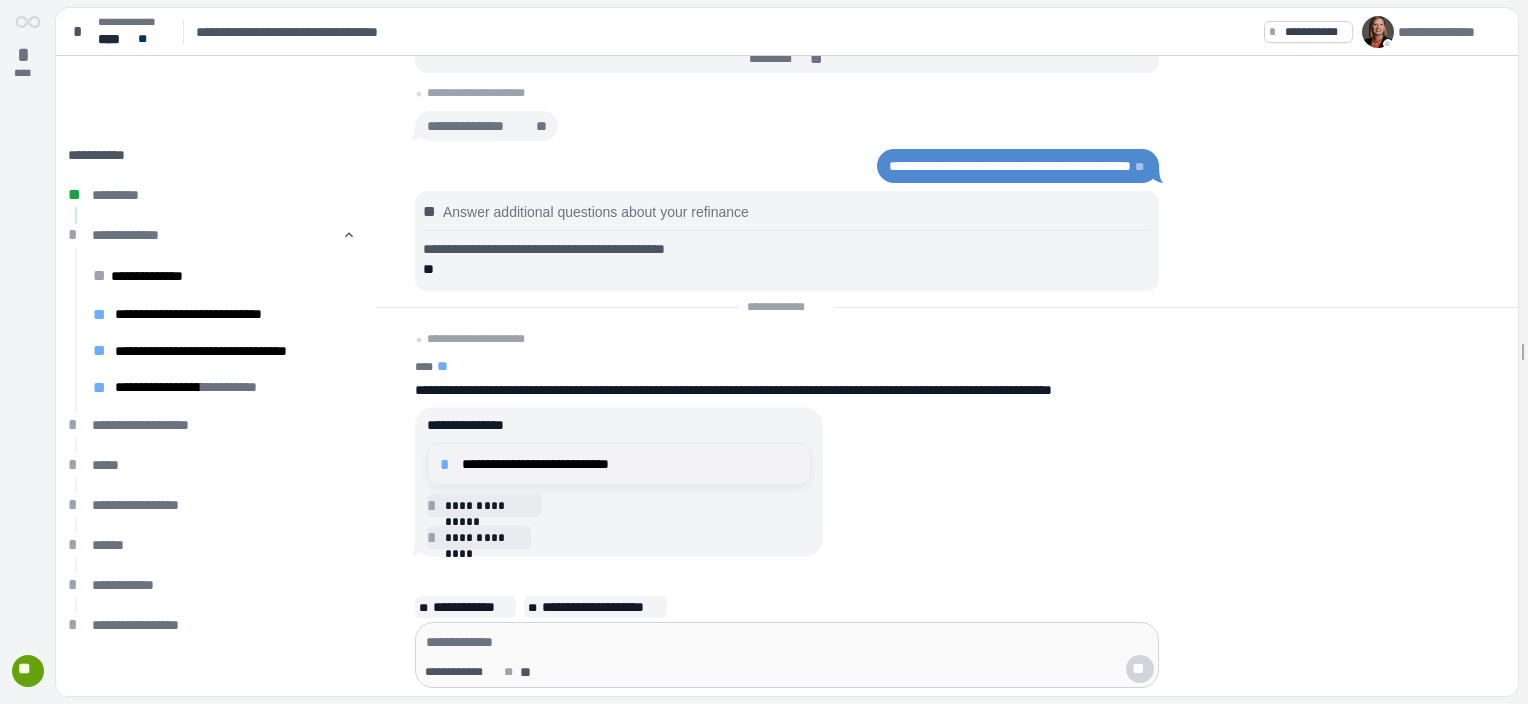 click on "**********" at bounding box center [630, 464] 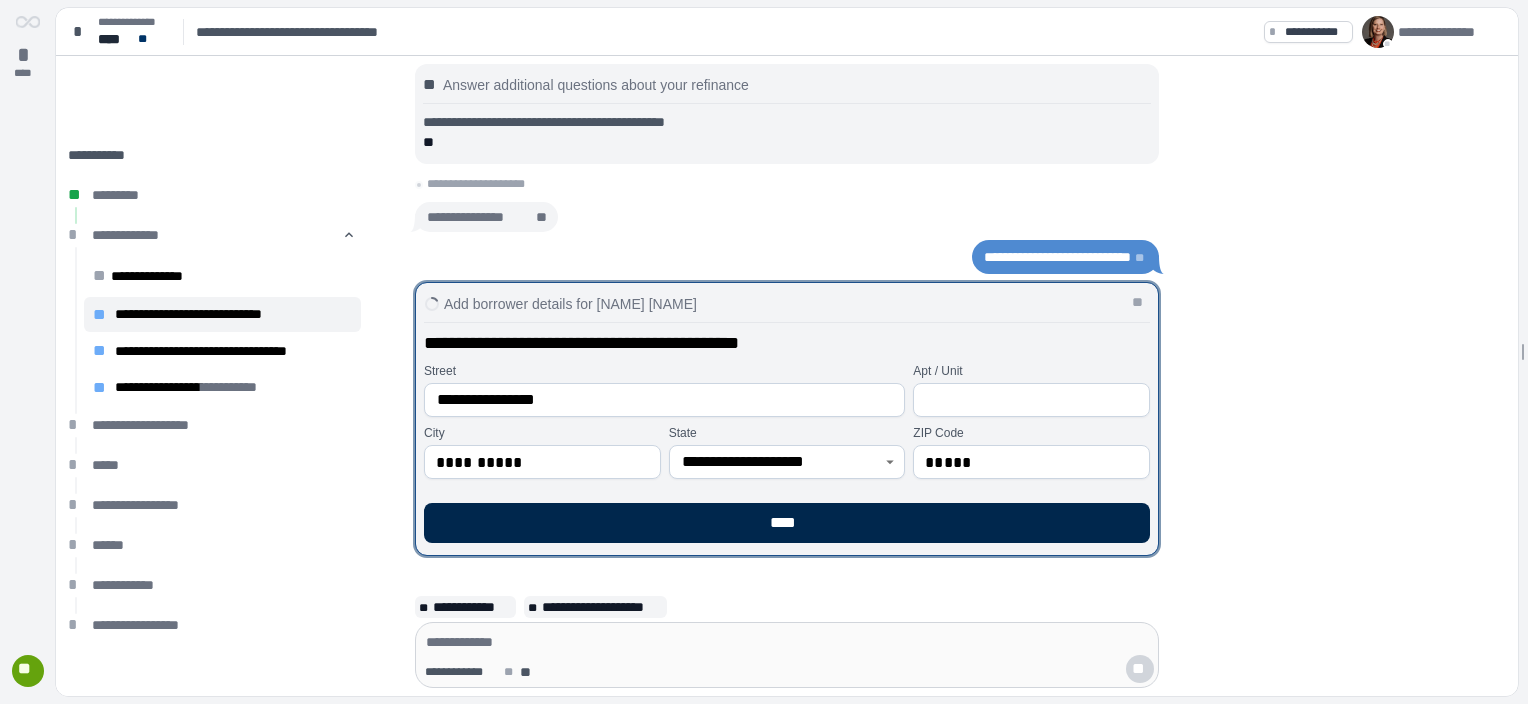 click on "****" at bounding box center (787, 523) 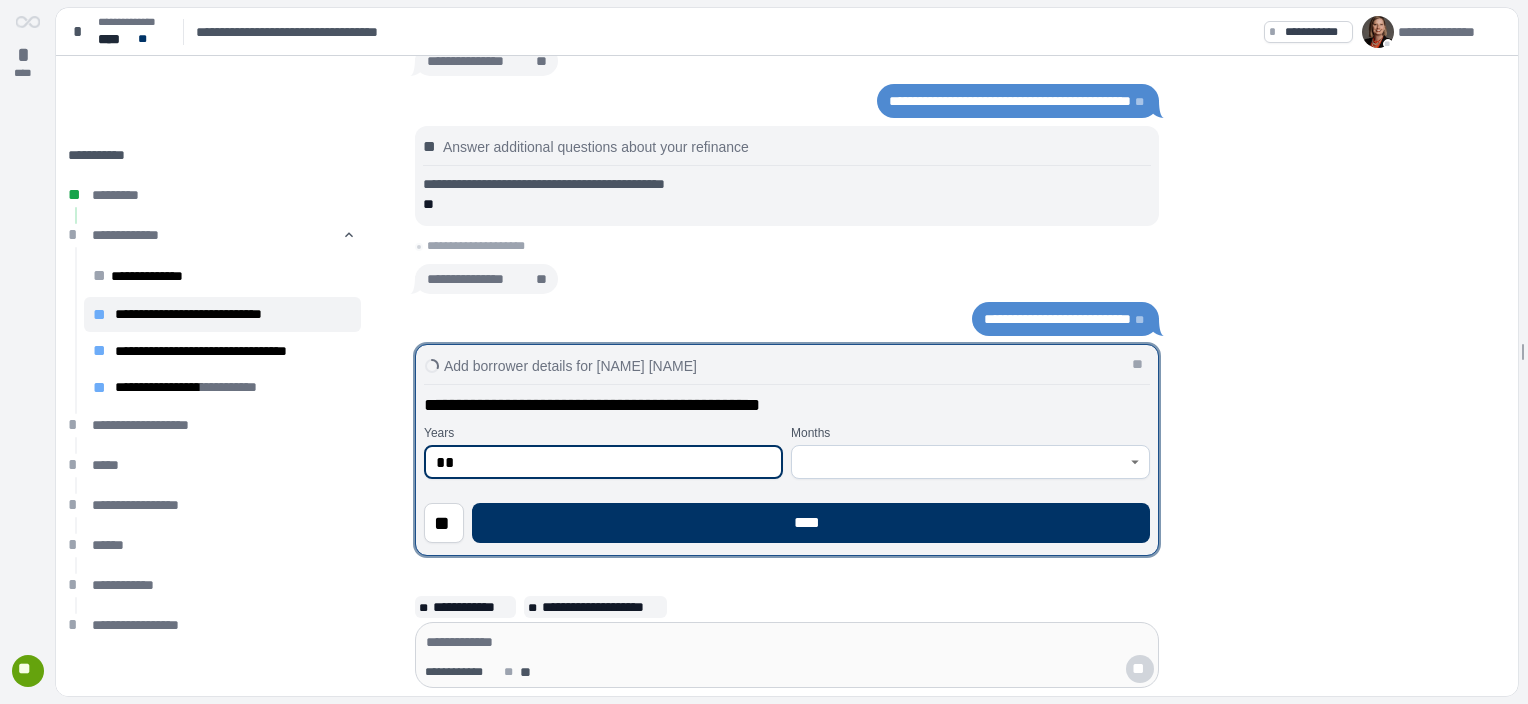 type on "**" 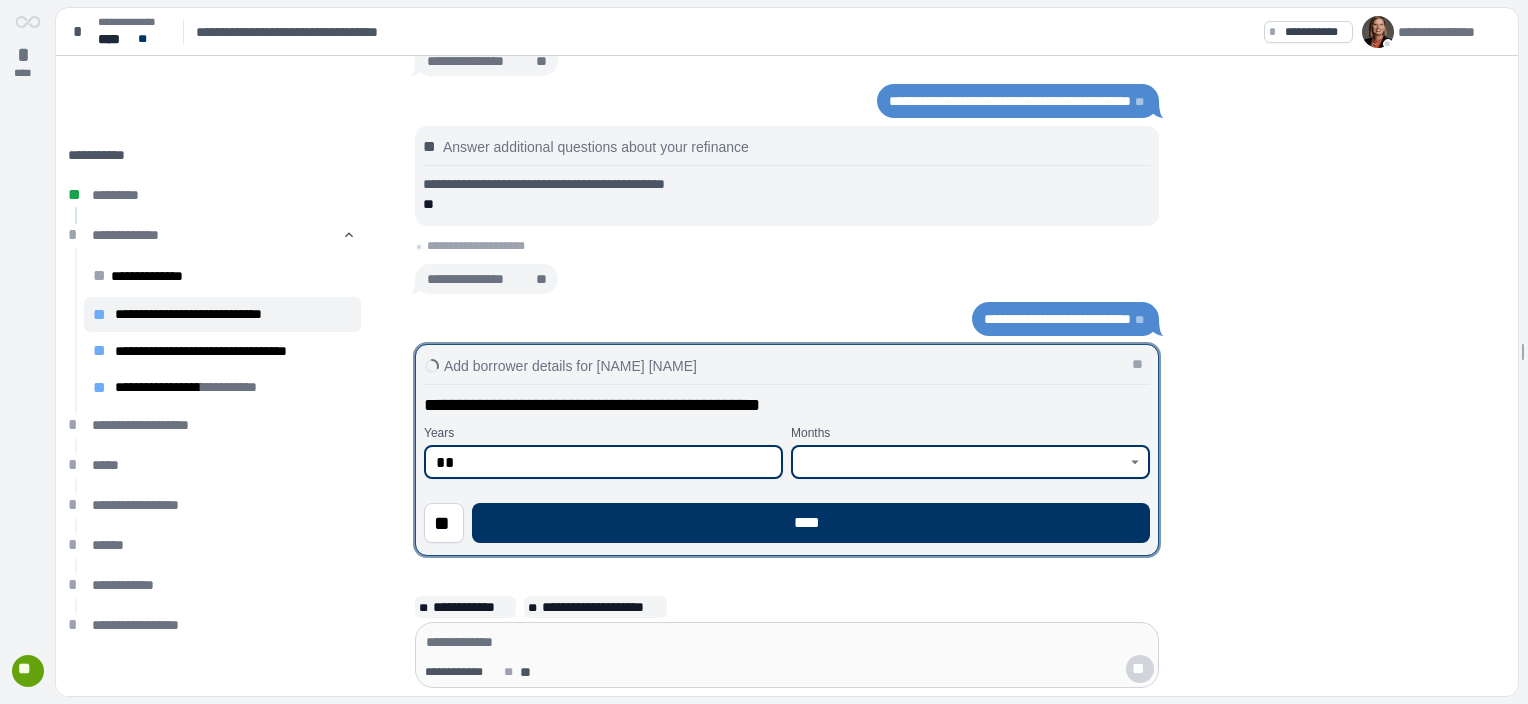 click at bounding box center (959, 462) 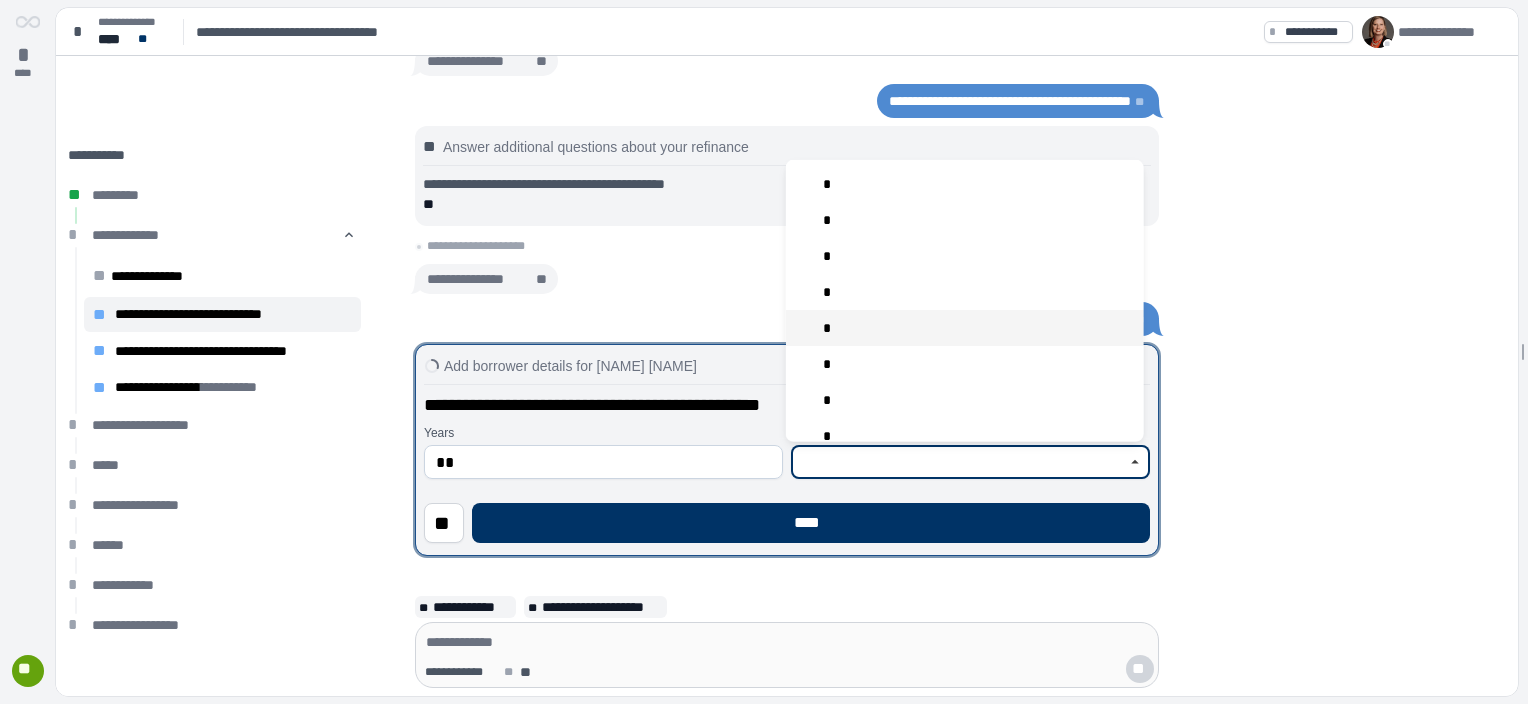 click on "*" at bounding box center [965, 328] 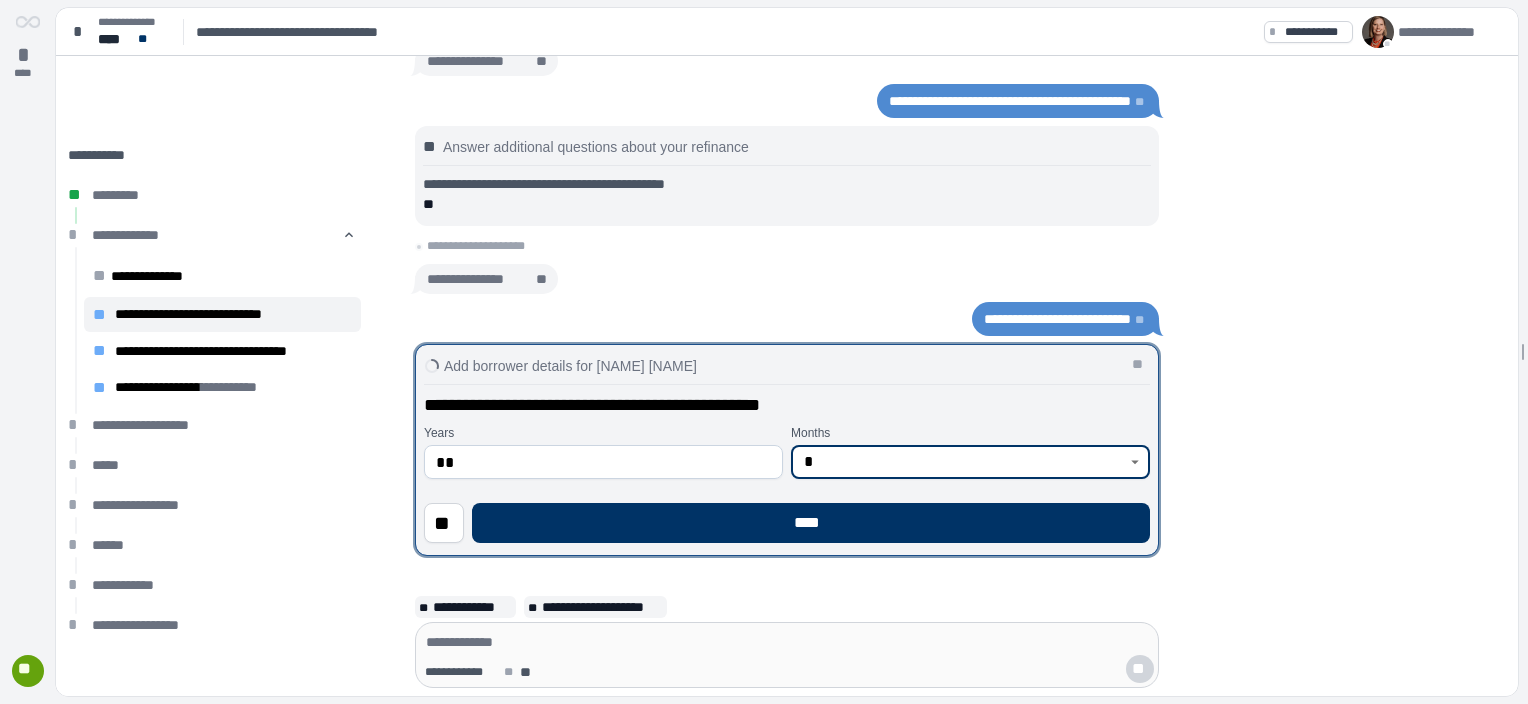 type on "*" 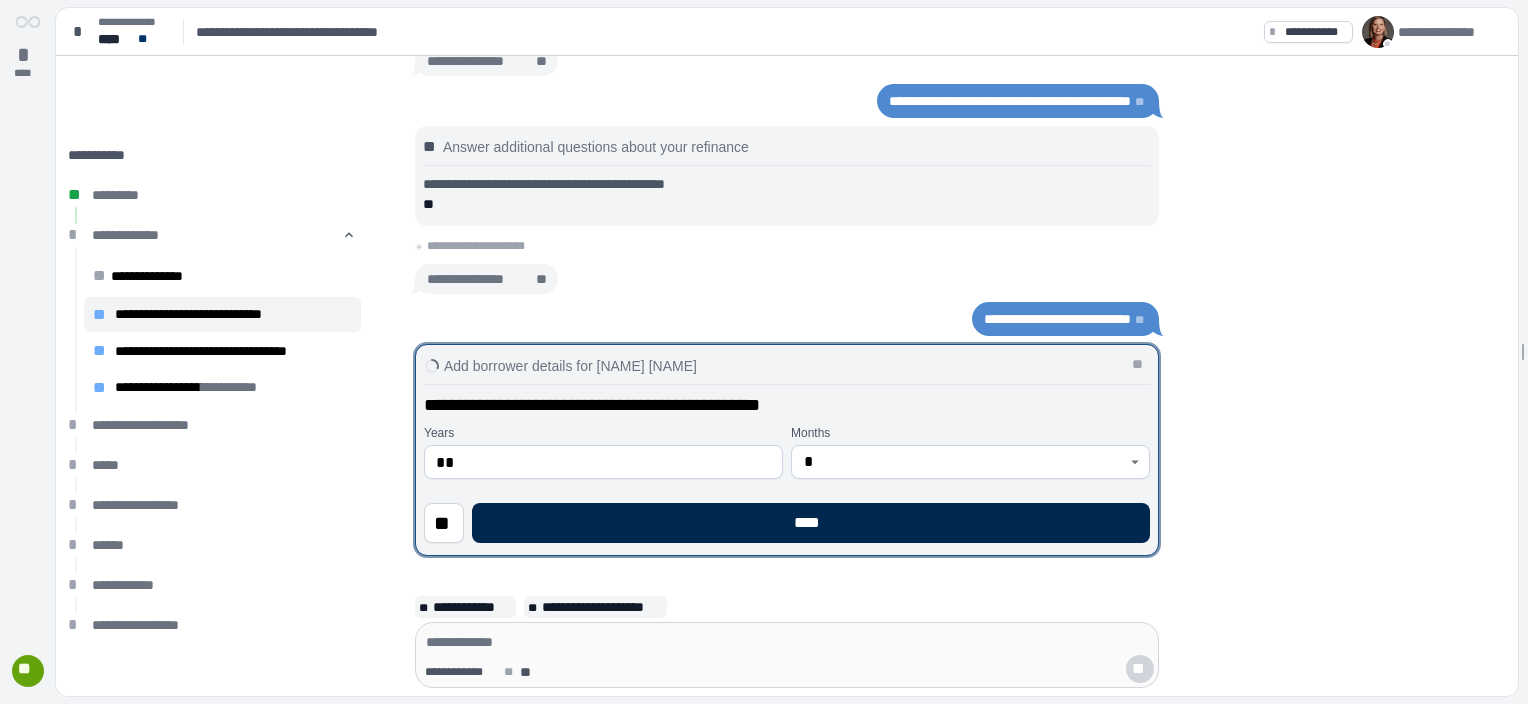 click on "****" at bounding box center (811, 523) 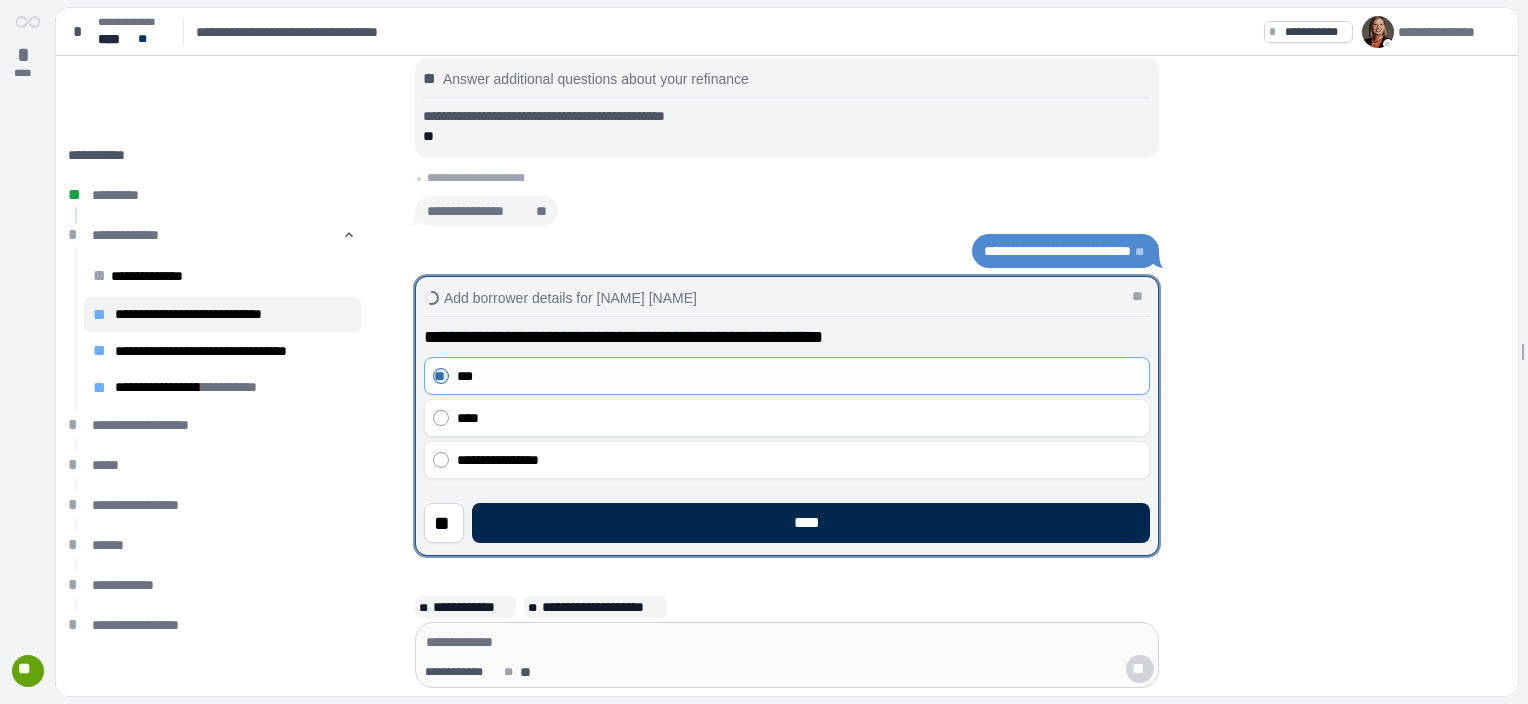 click on "****" at bounding box center (811, 523) 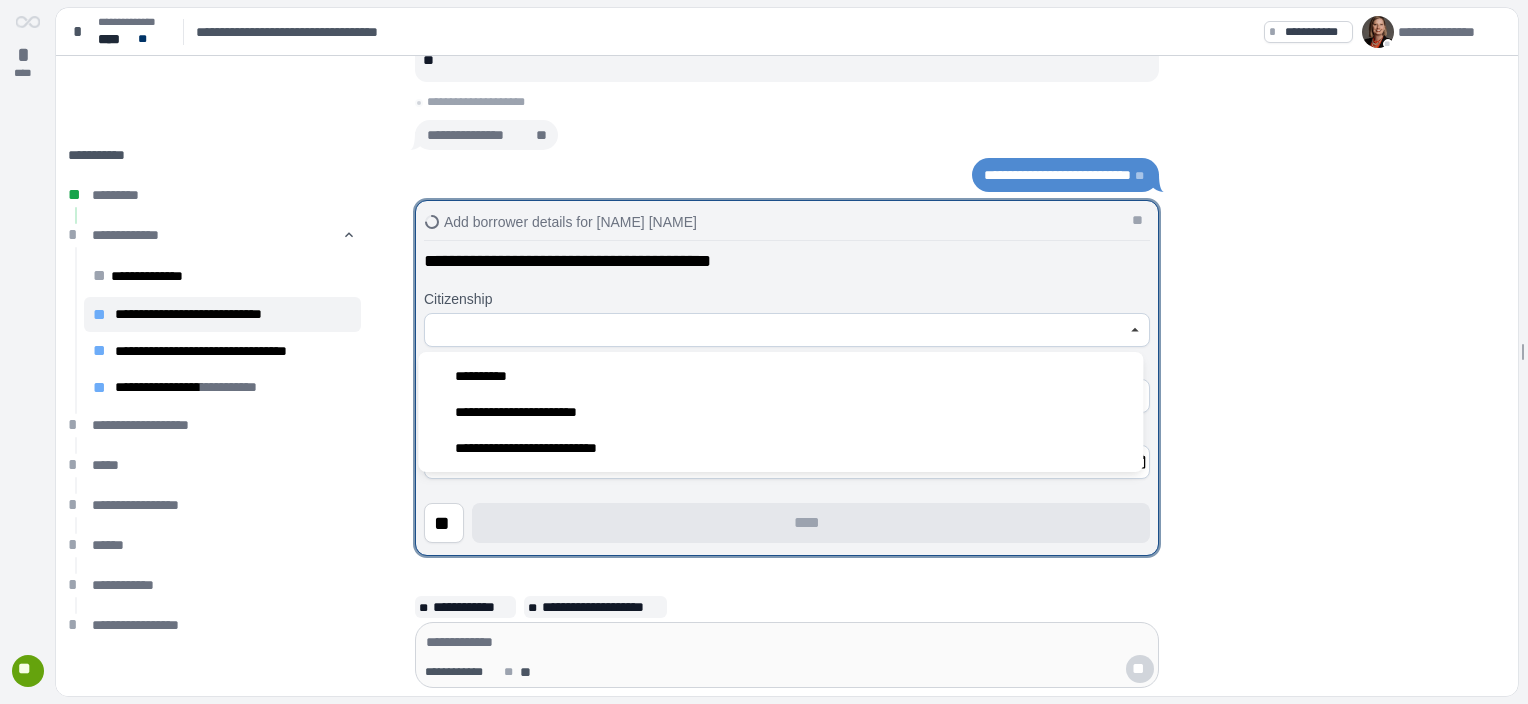 click at bounding box center (776, 330) 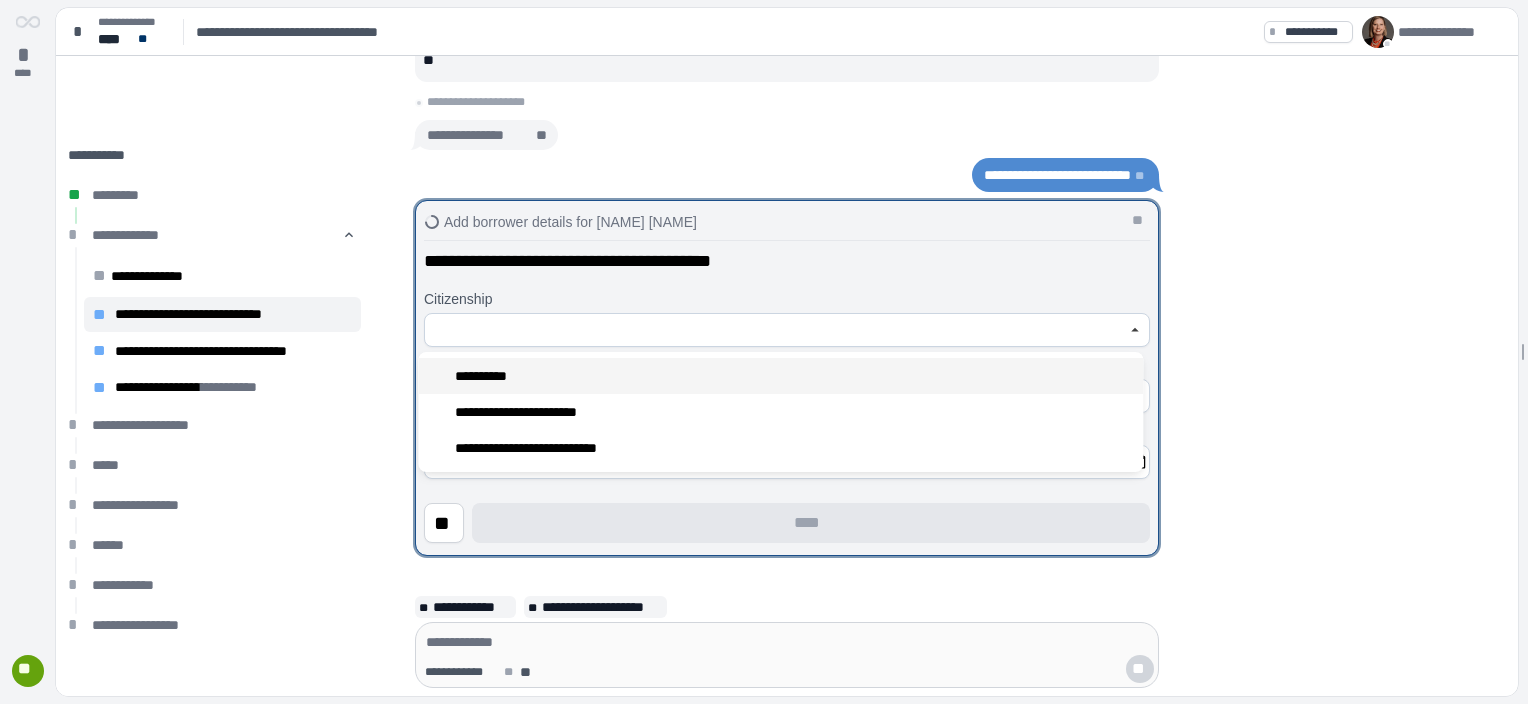 click on "**********" at bounding box center [780, 376] 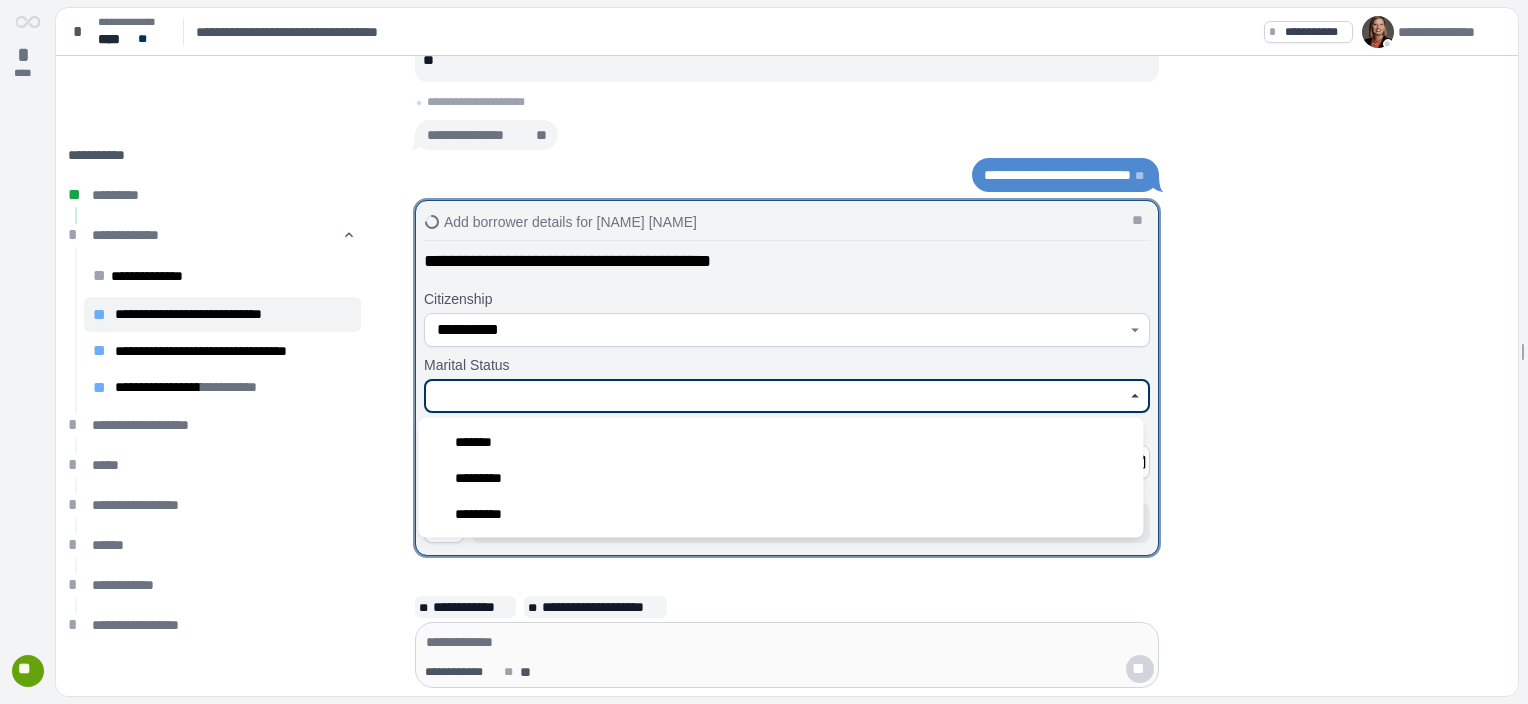 click at bounding box center (776, 396) 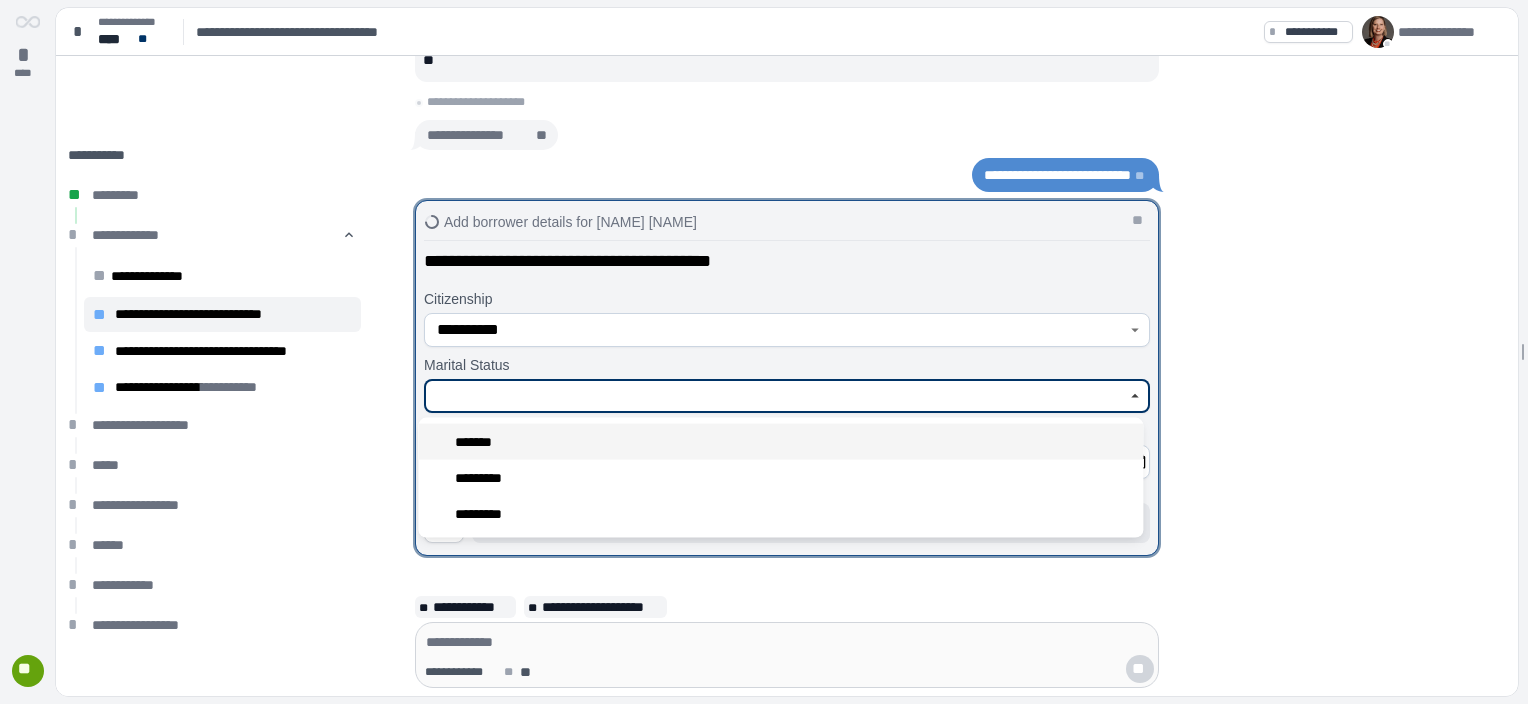 click on "*******" at bounding box center (780, 442) 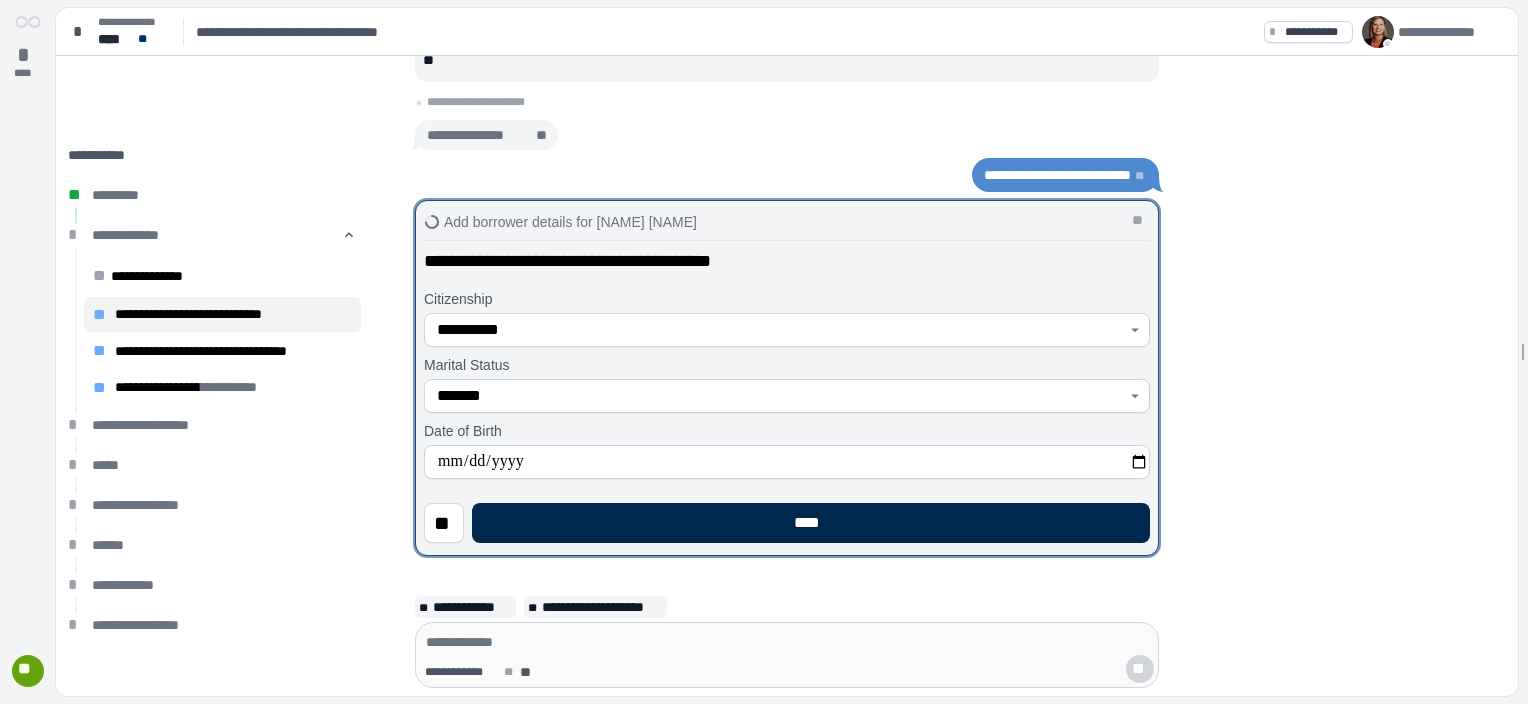 click on "****" at bounding box center (811, 523) 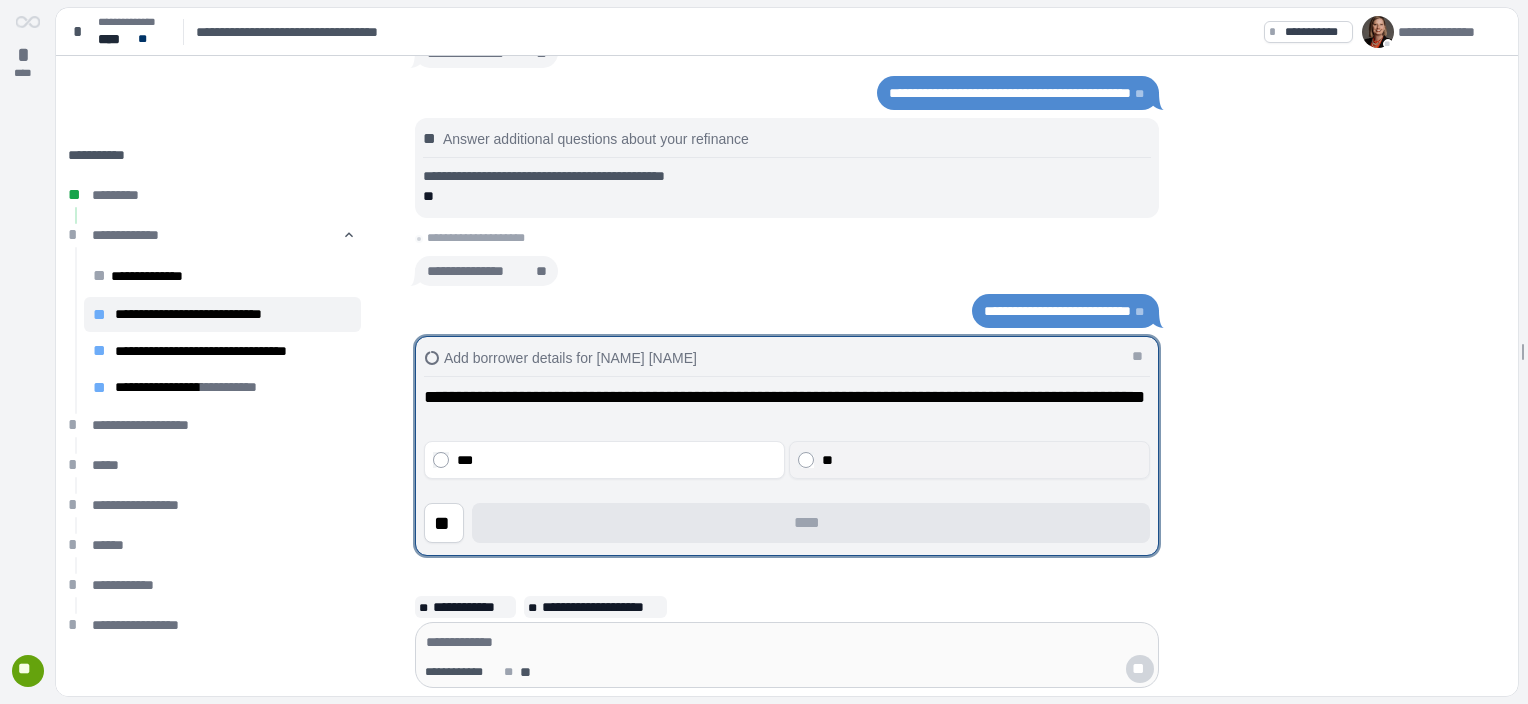 click on "**" at bounding box center (969, 460) 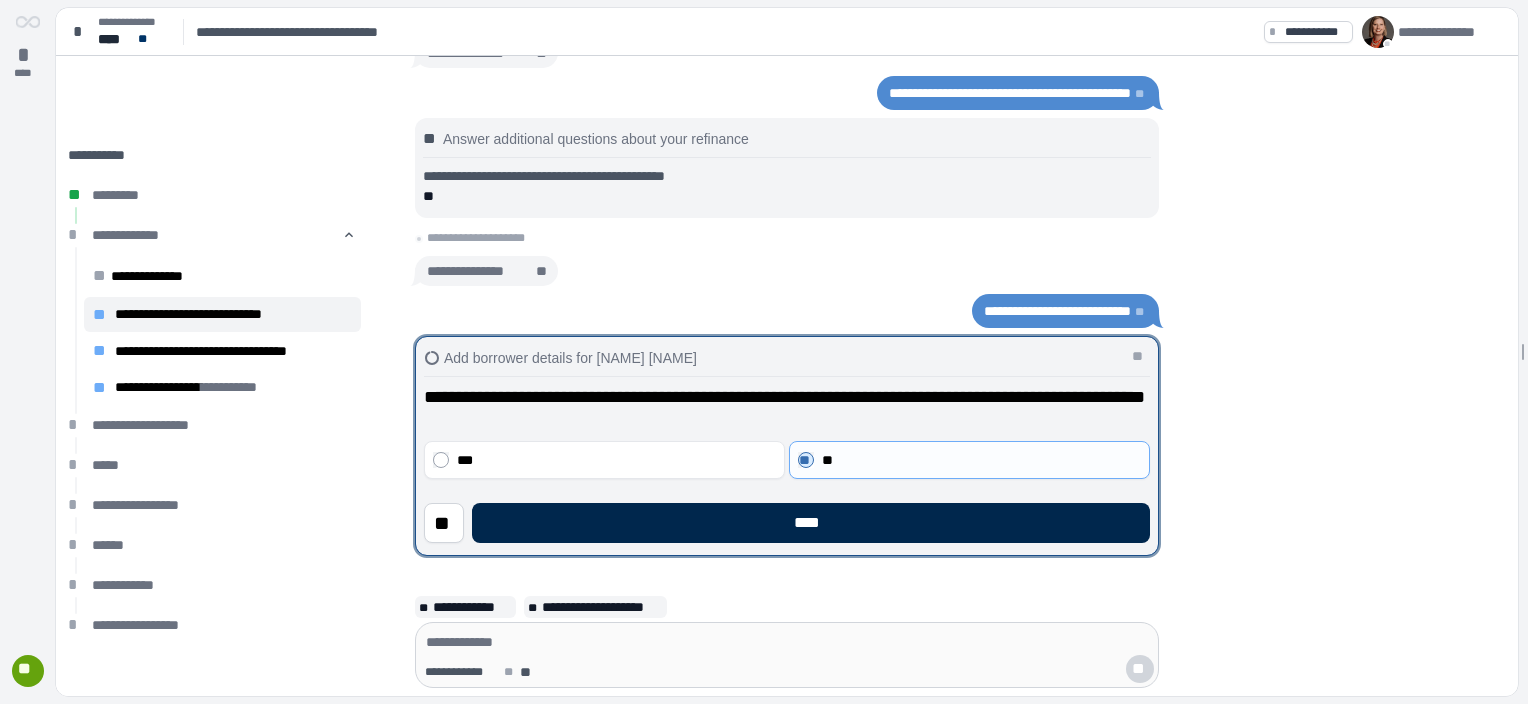 click on "****" at bounding box center (811, 523) 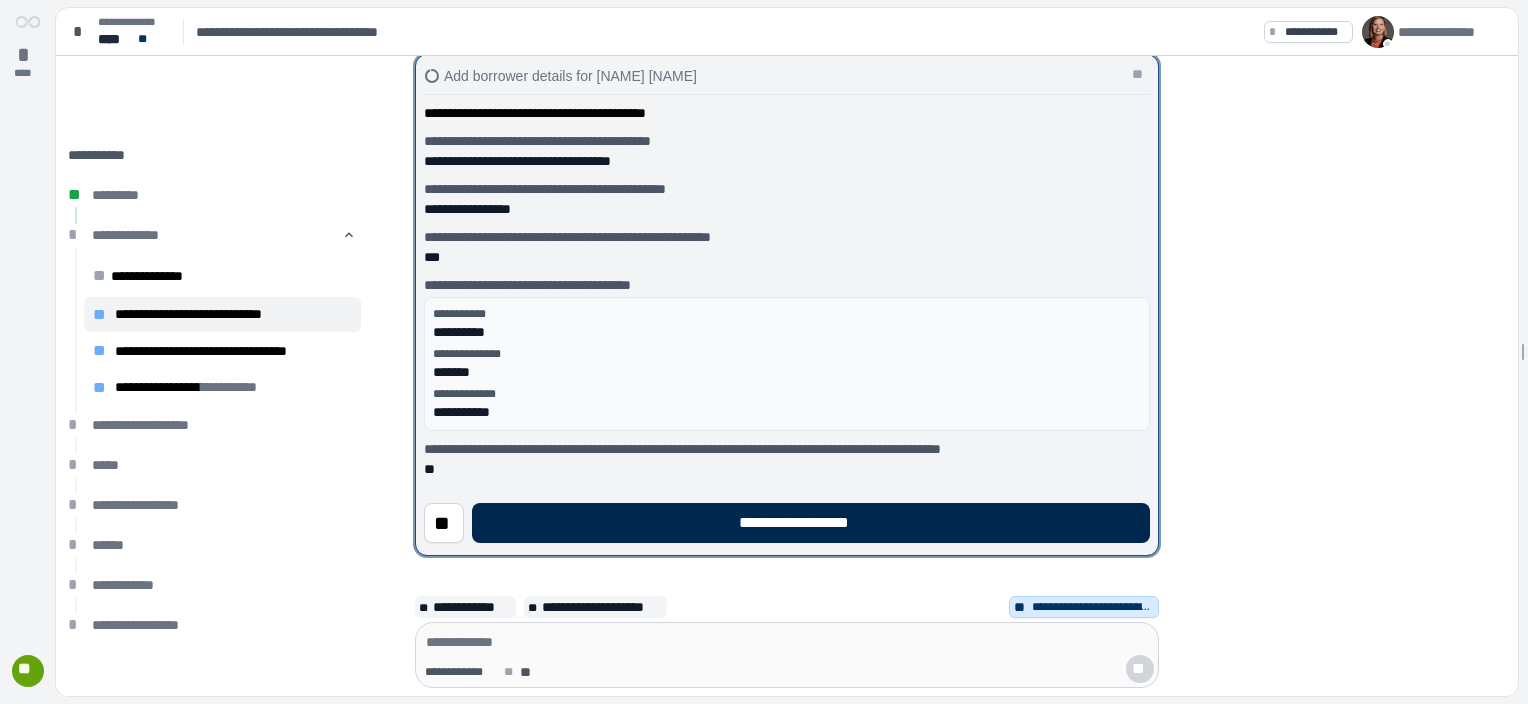 click on "**********" at bounding box center (811, 523) 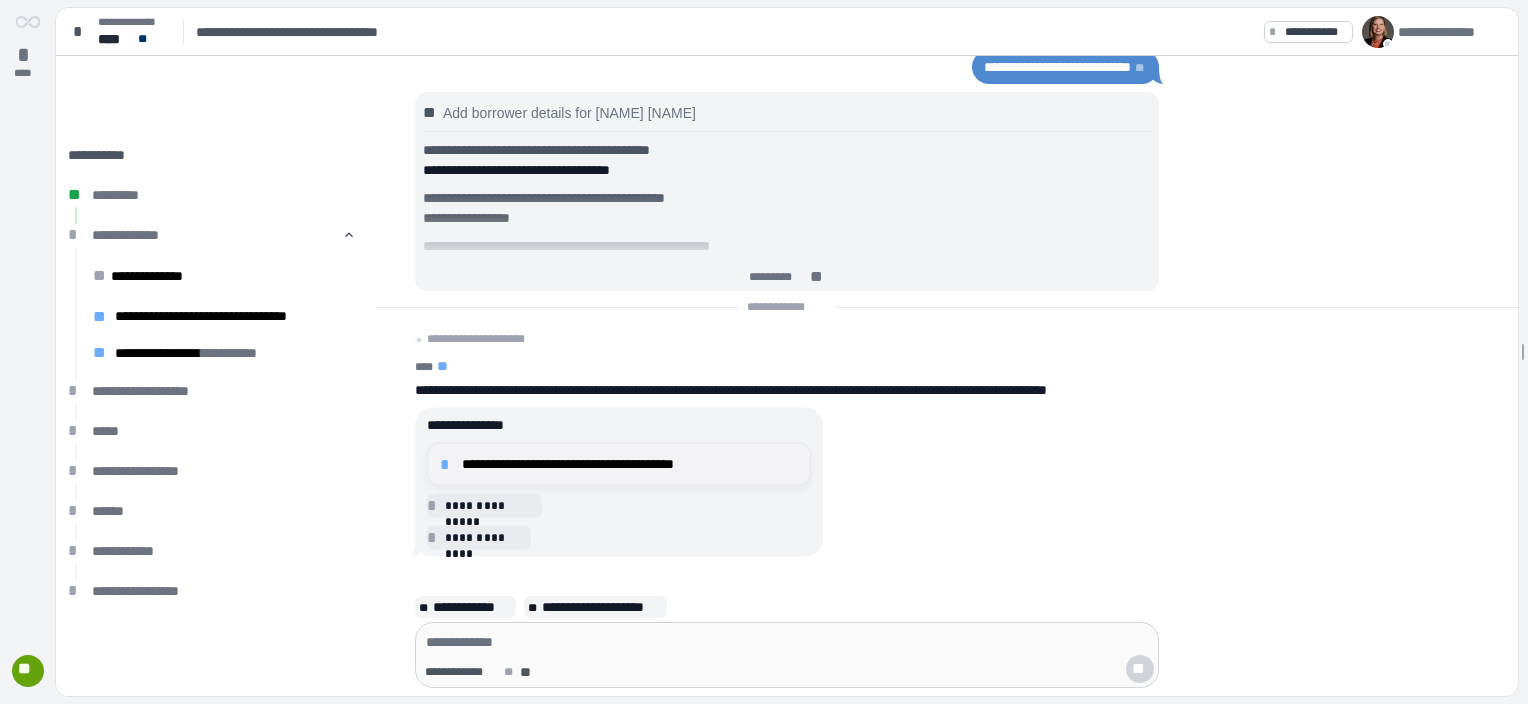 click on "**********" at bounding box center [630, 464] 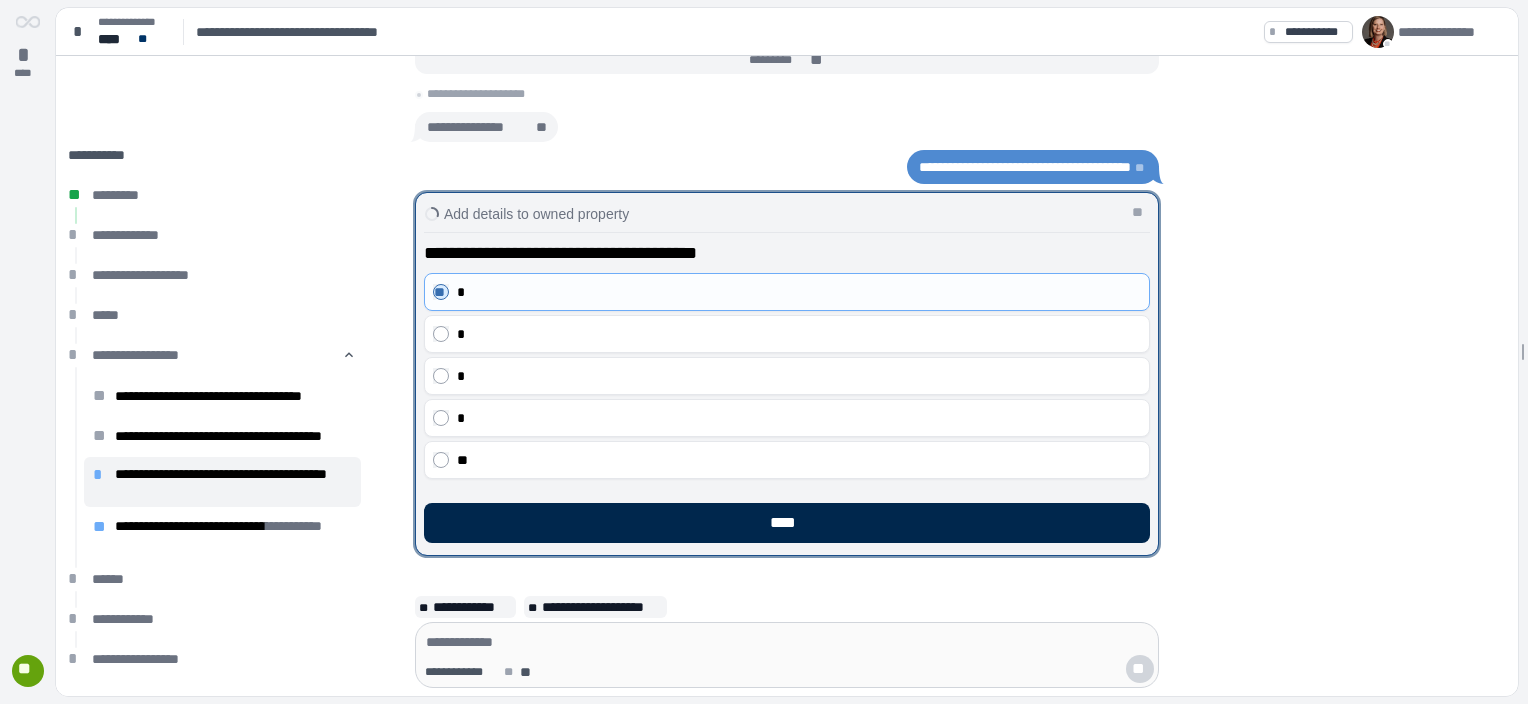 click on "****" at bounding box center [787, 523] 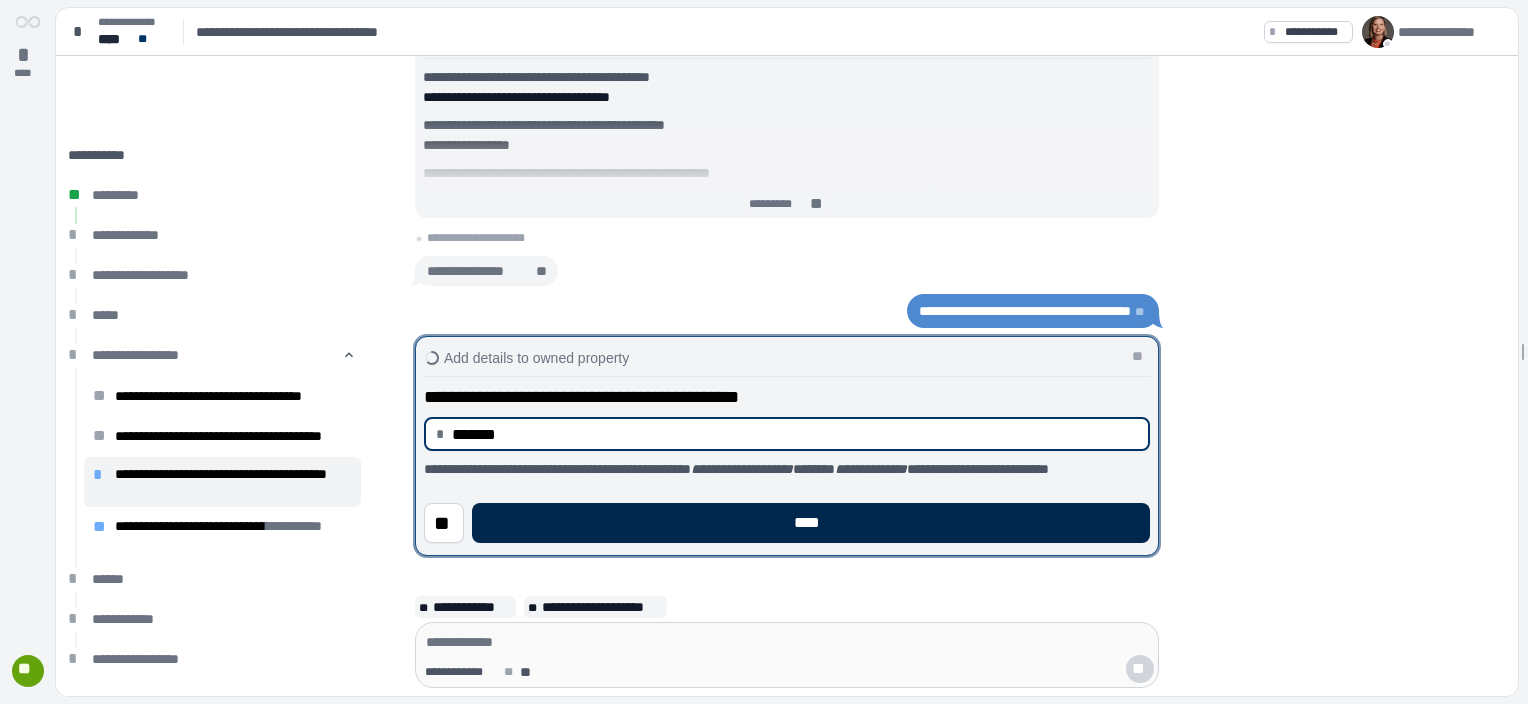 type on "**********" 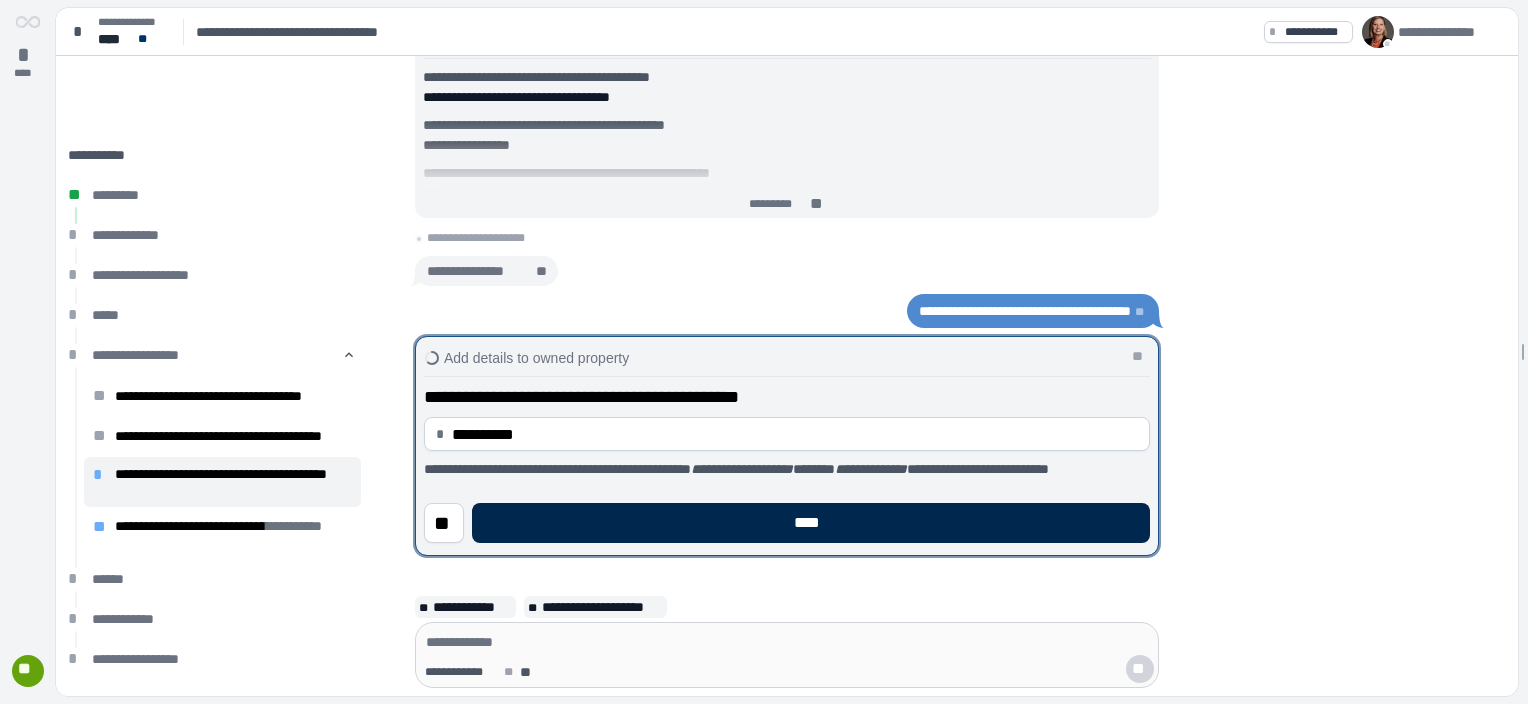 click on "****" at bounding box center (811, 523) 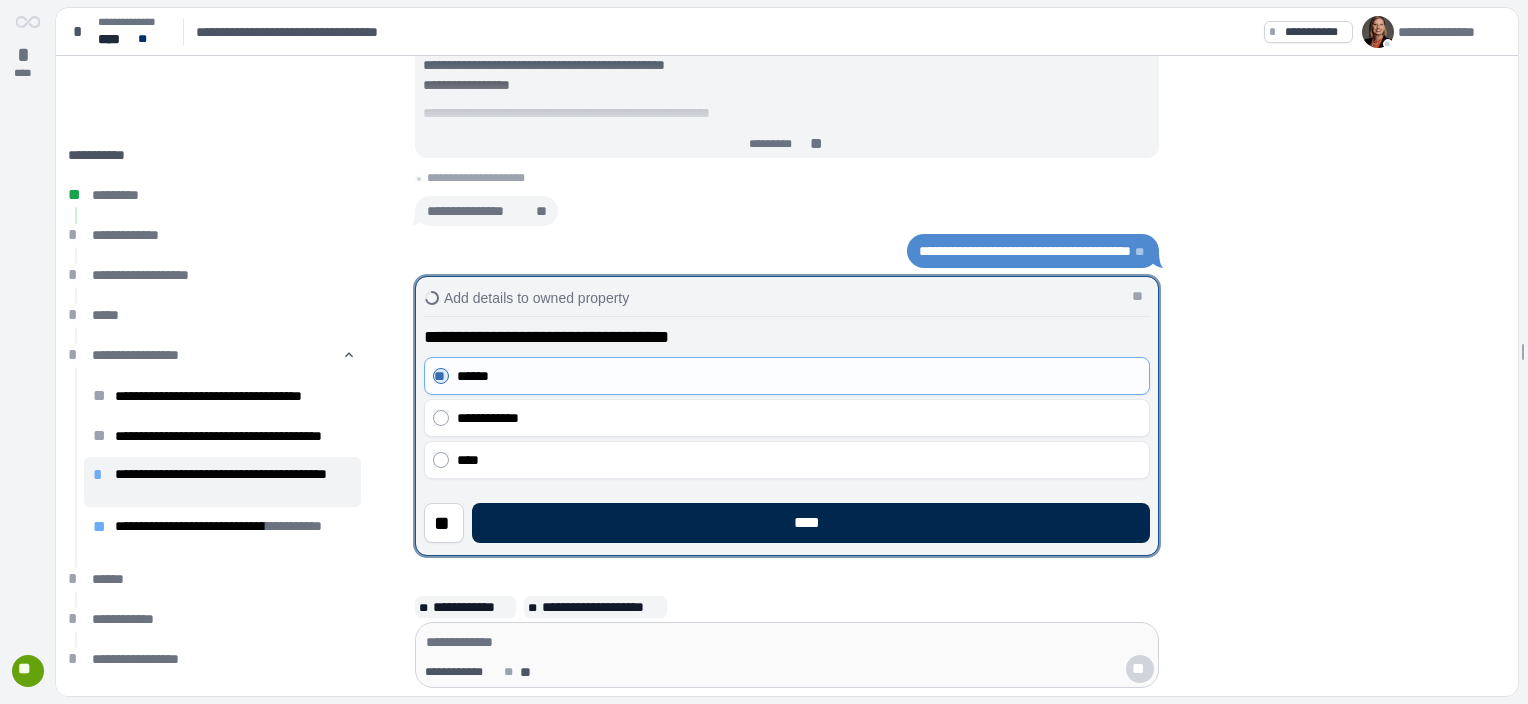 click on "****" at bounding box center (811, 523) 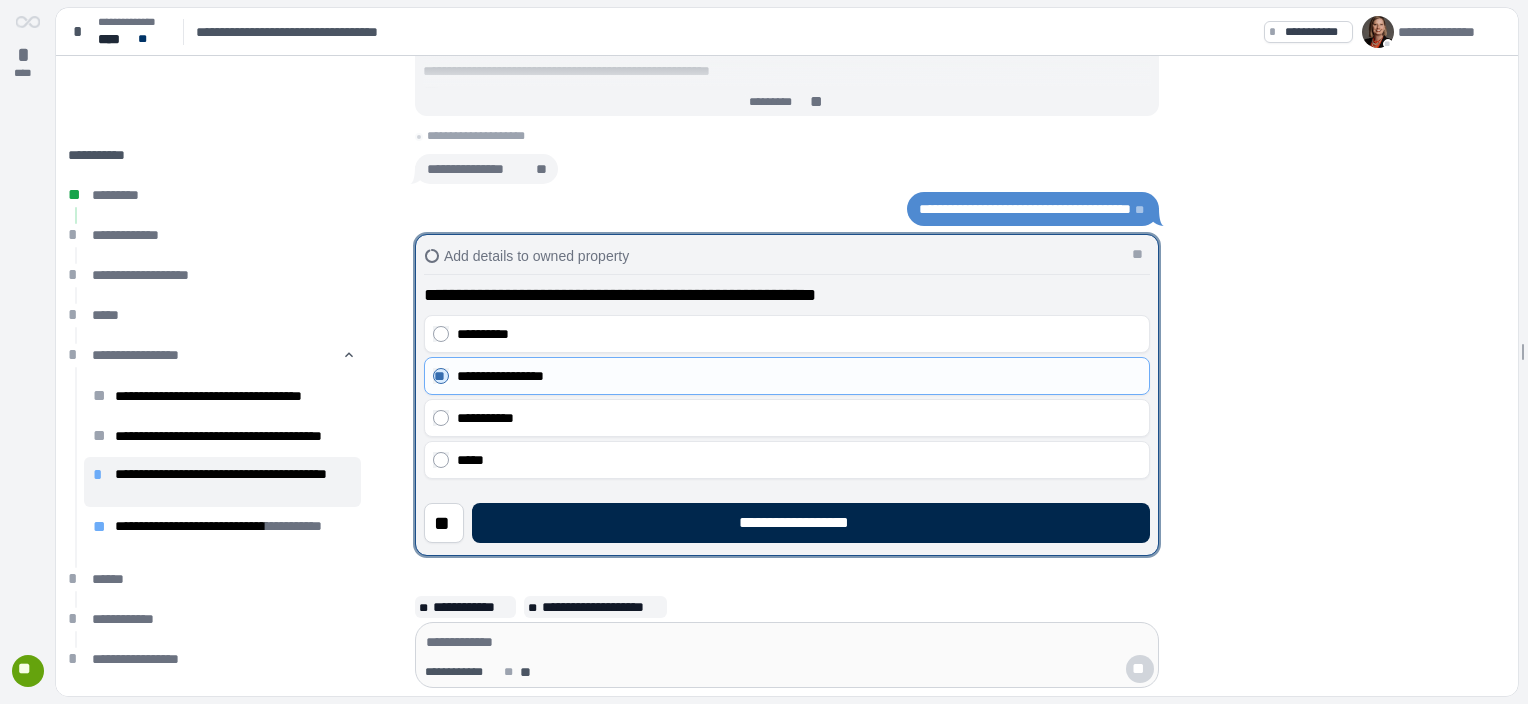 click on "**********" at bounding box center [811, 523] 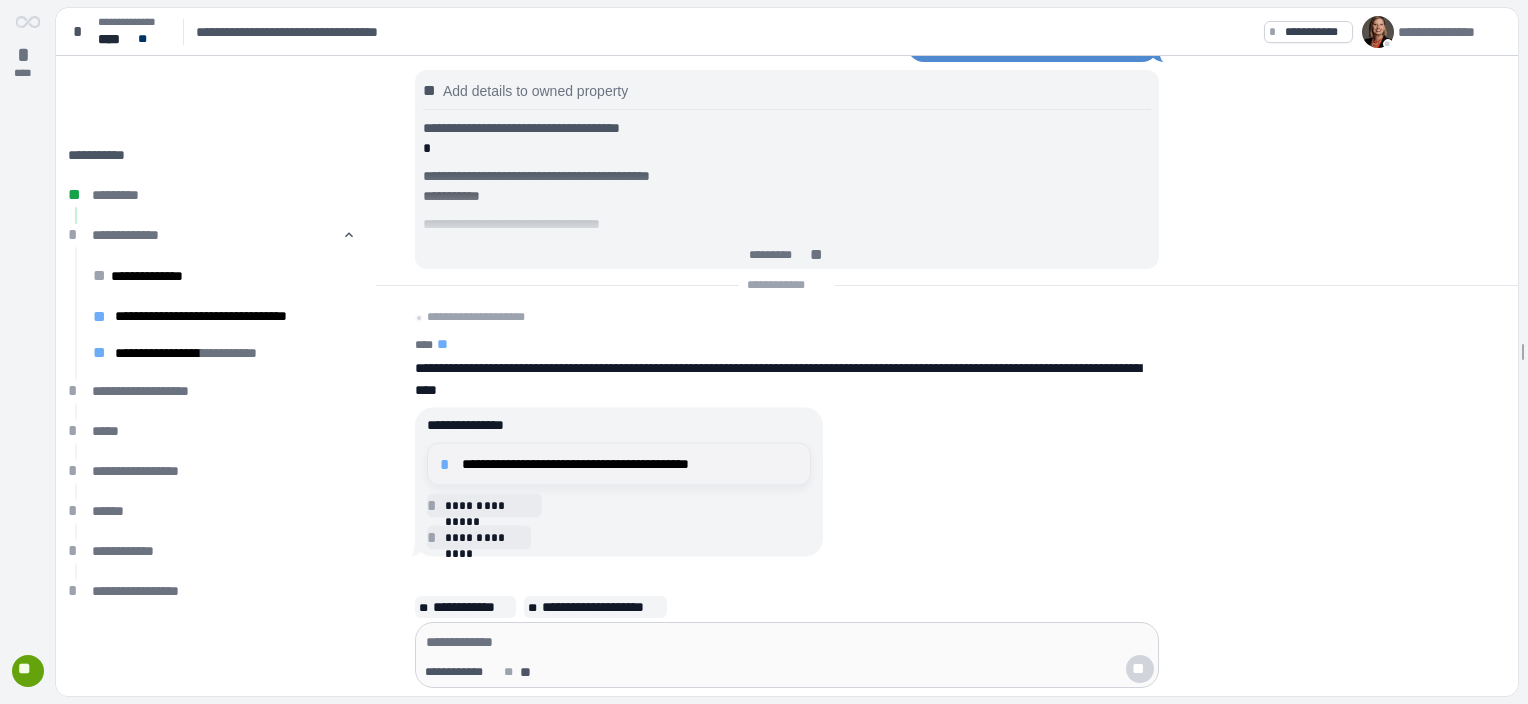 click on "**********" at bounding box center (630, 464) 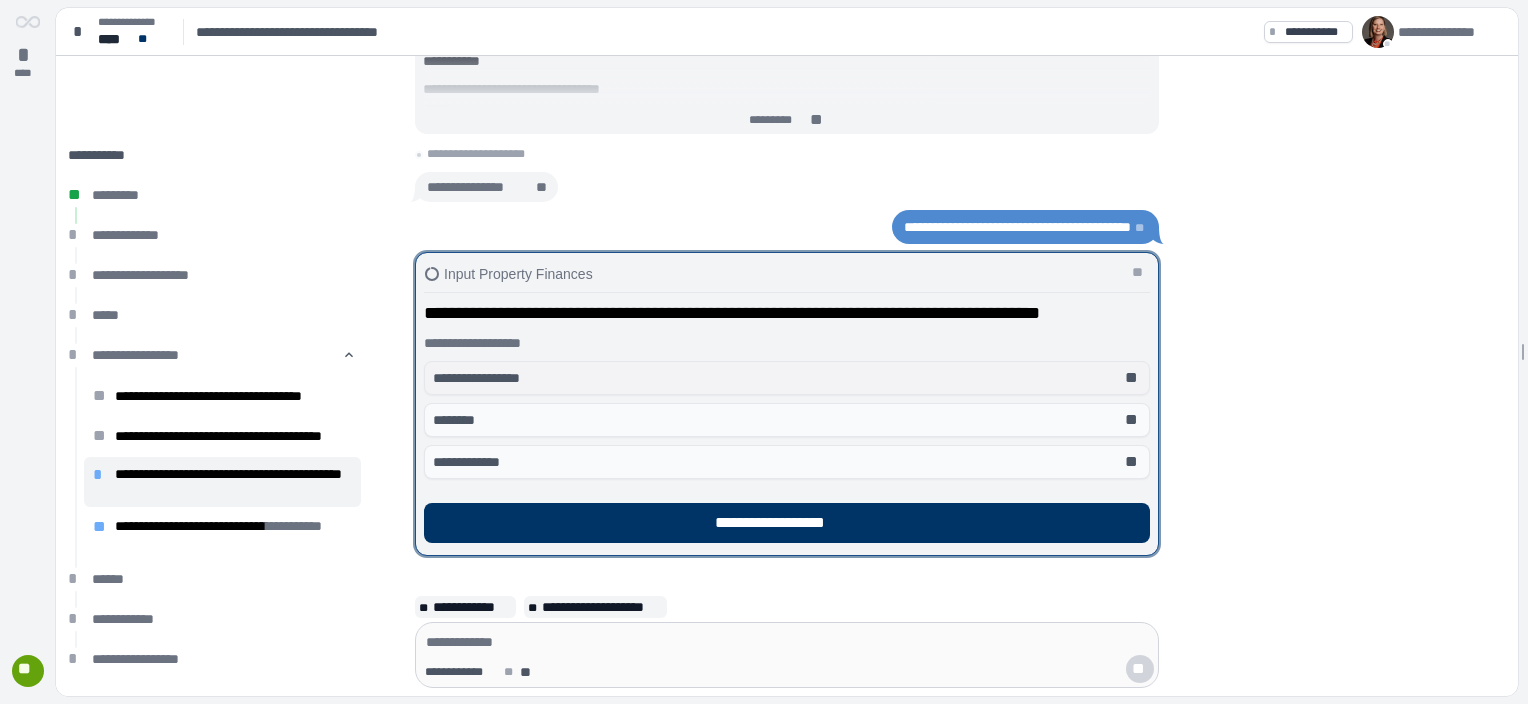 click on "**********" at bounding box center (787, 378) 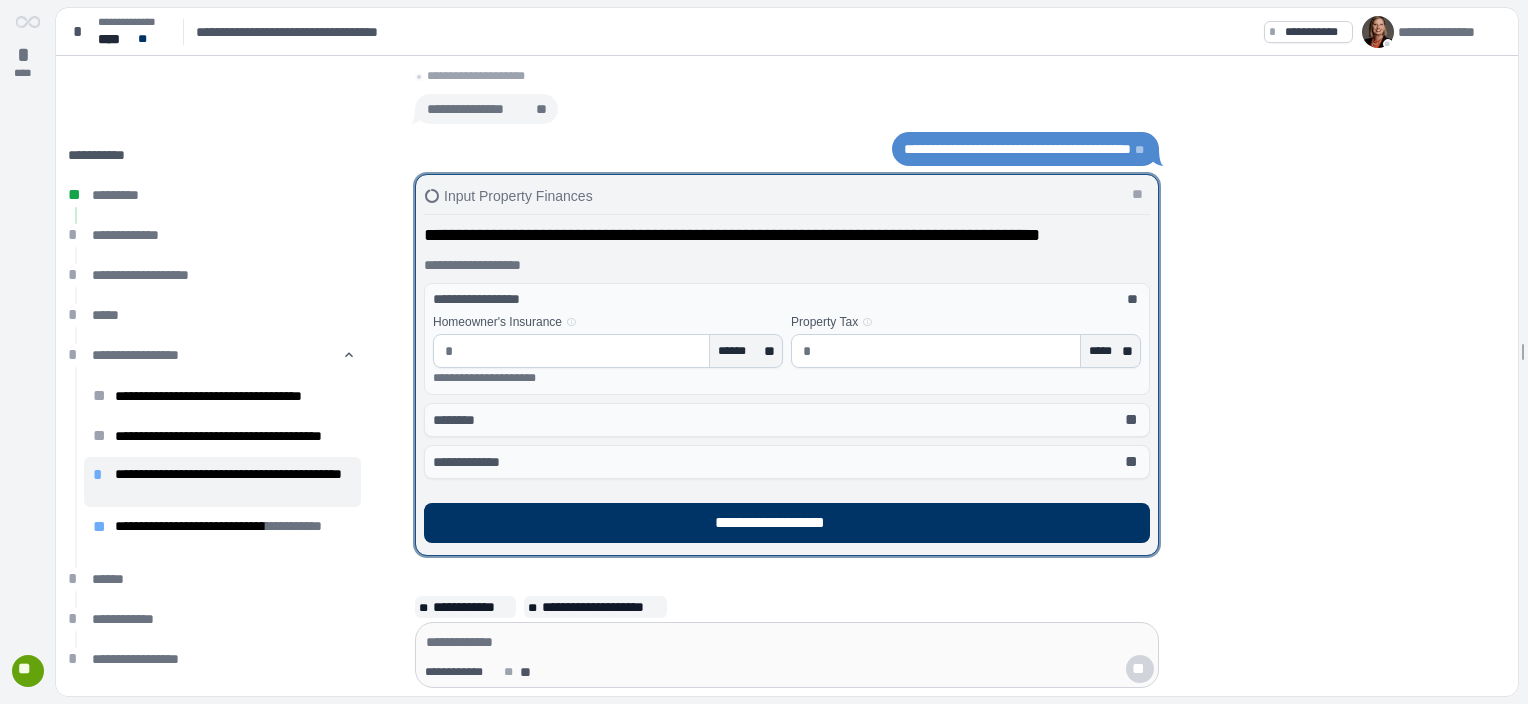 click at bounding box center (581, 351) 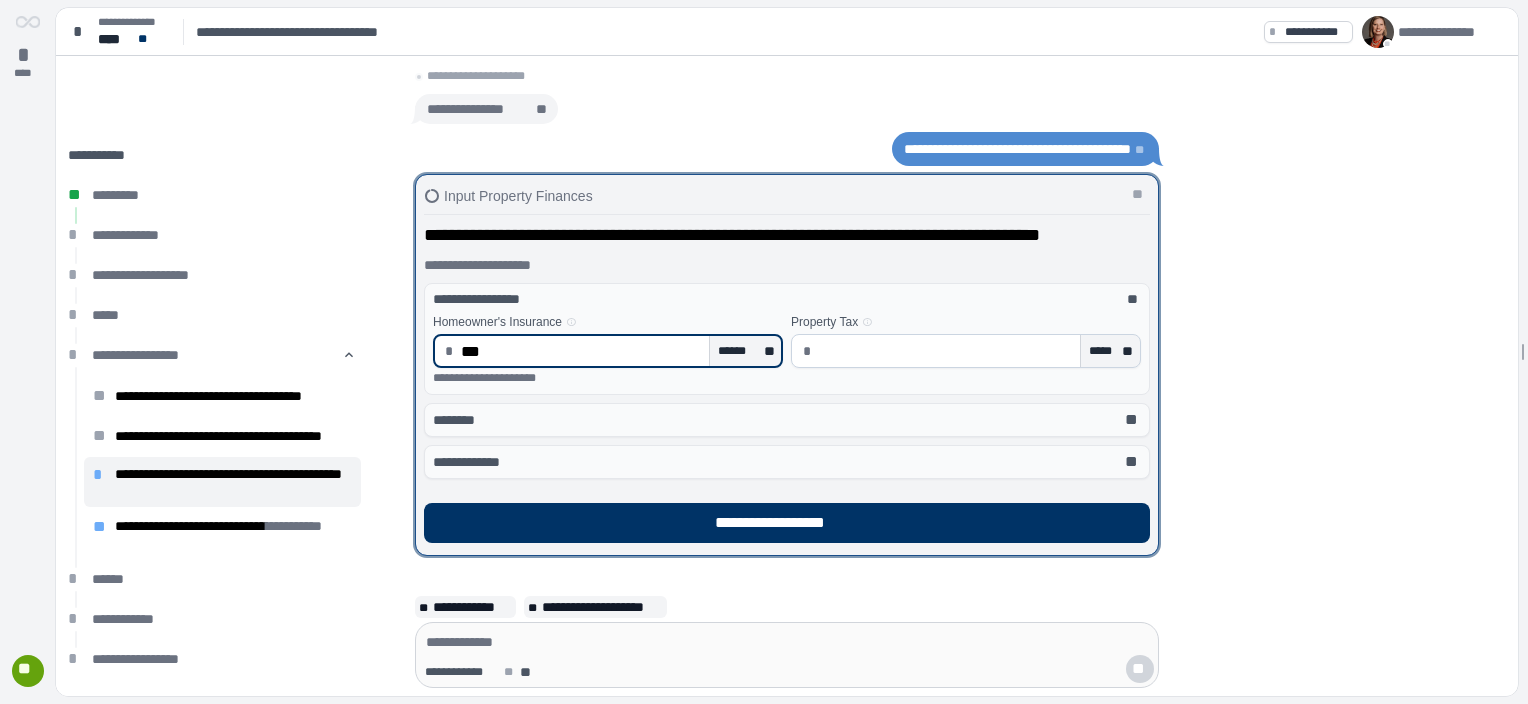 type on "******" 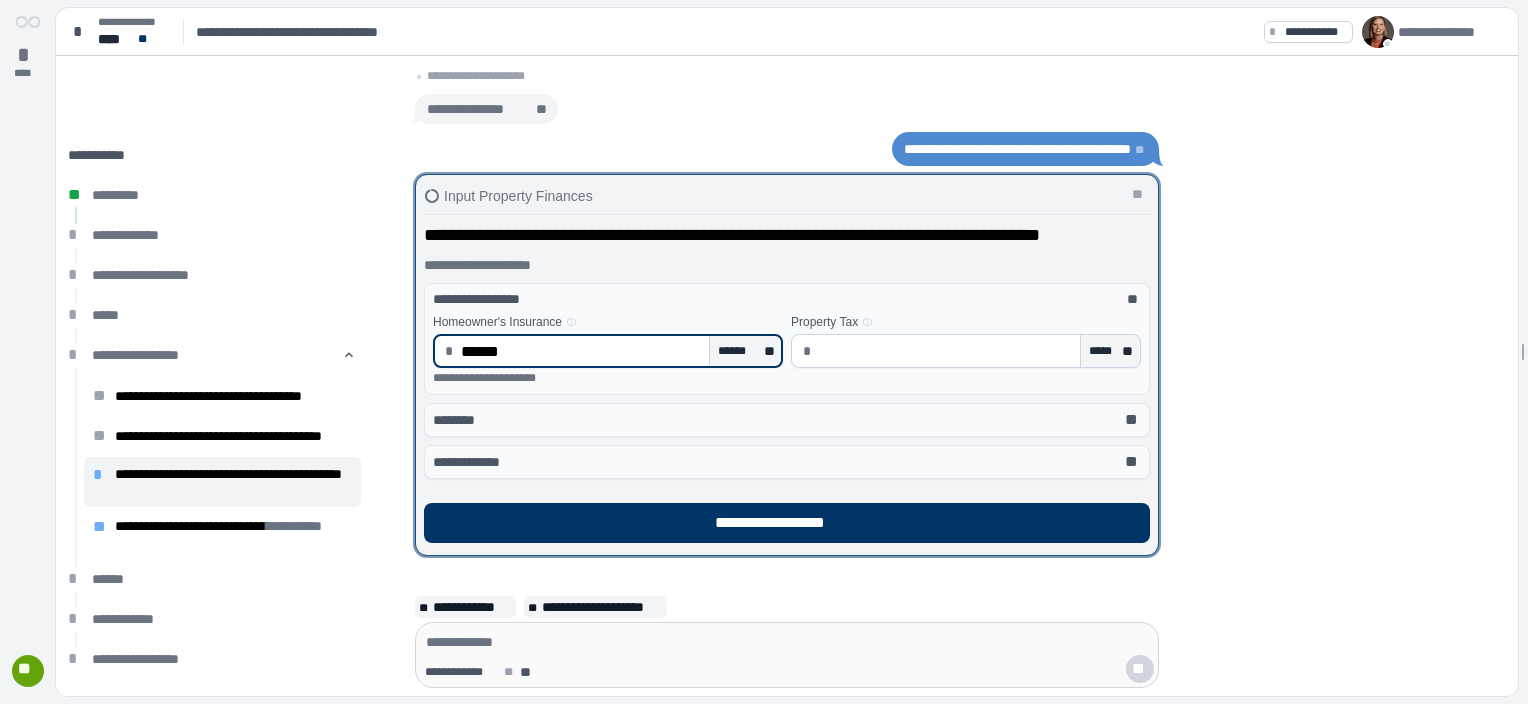 click at bounding box center (946, 351) 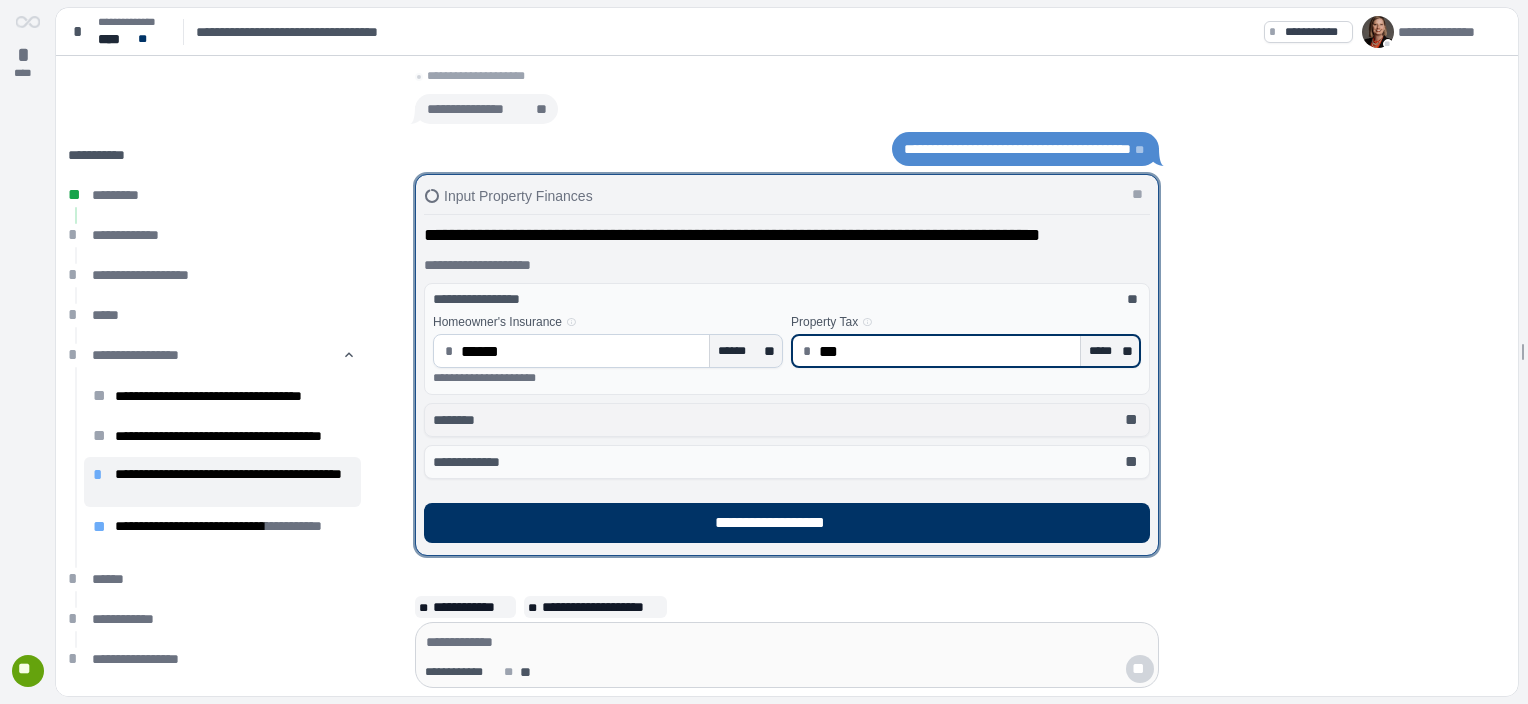 type on "******" 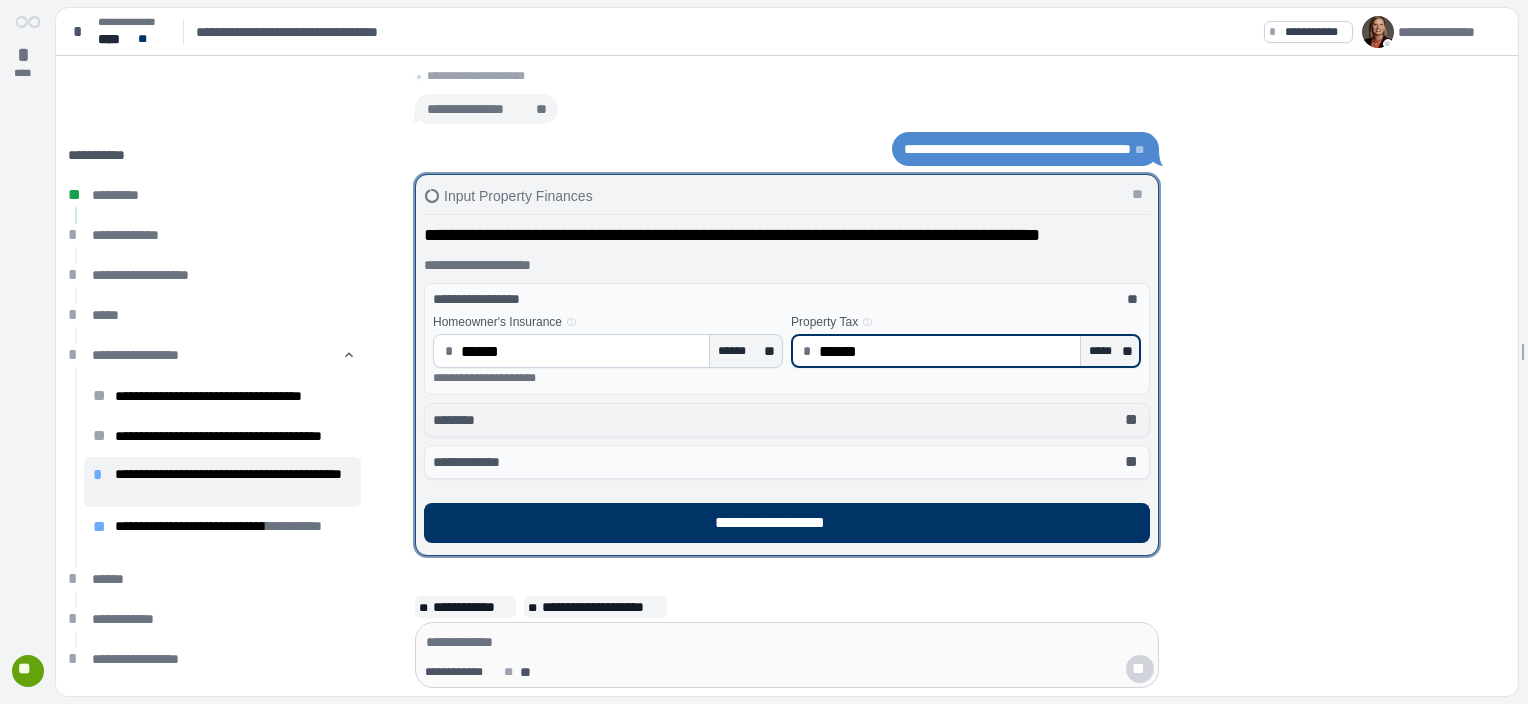 click on "******** **" at bounding box center (787, 420) 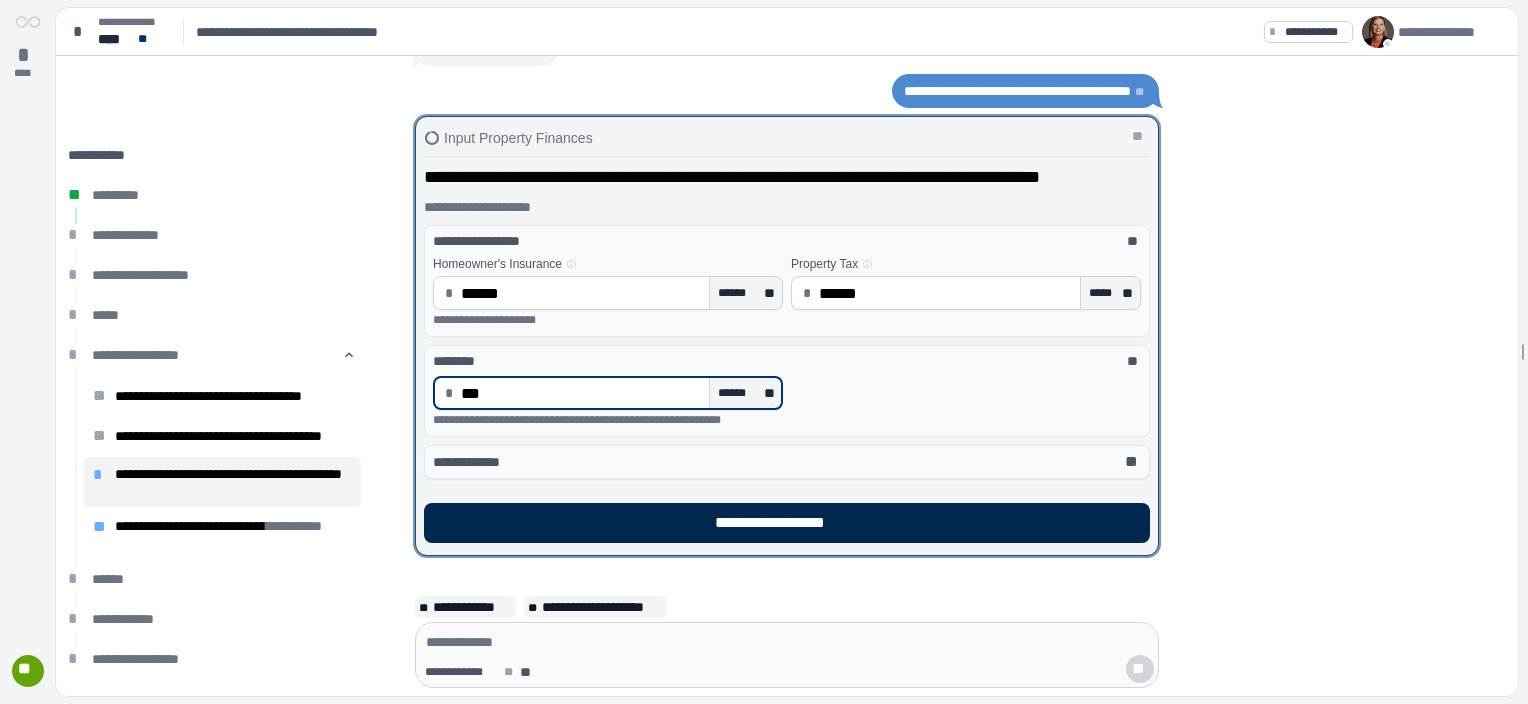 type on "******" 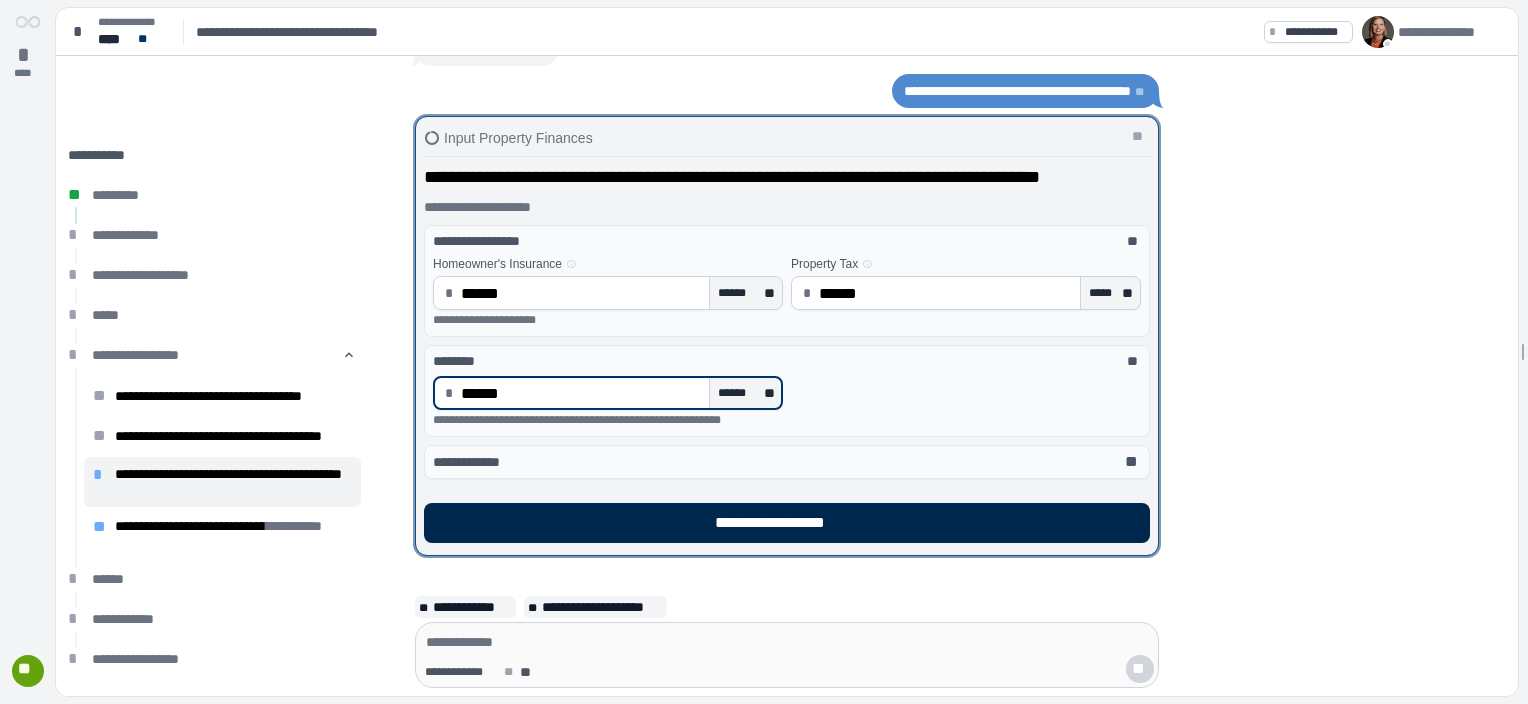 click on "**********" at bounding box center [787, 523] 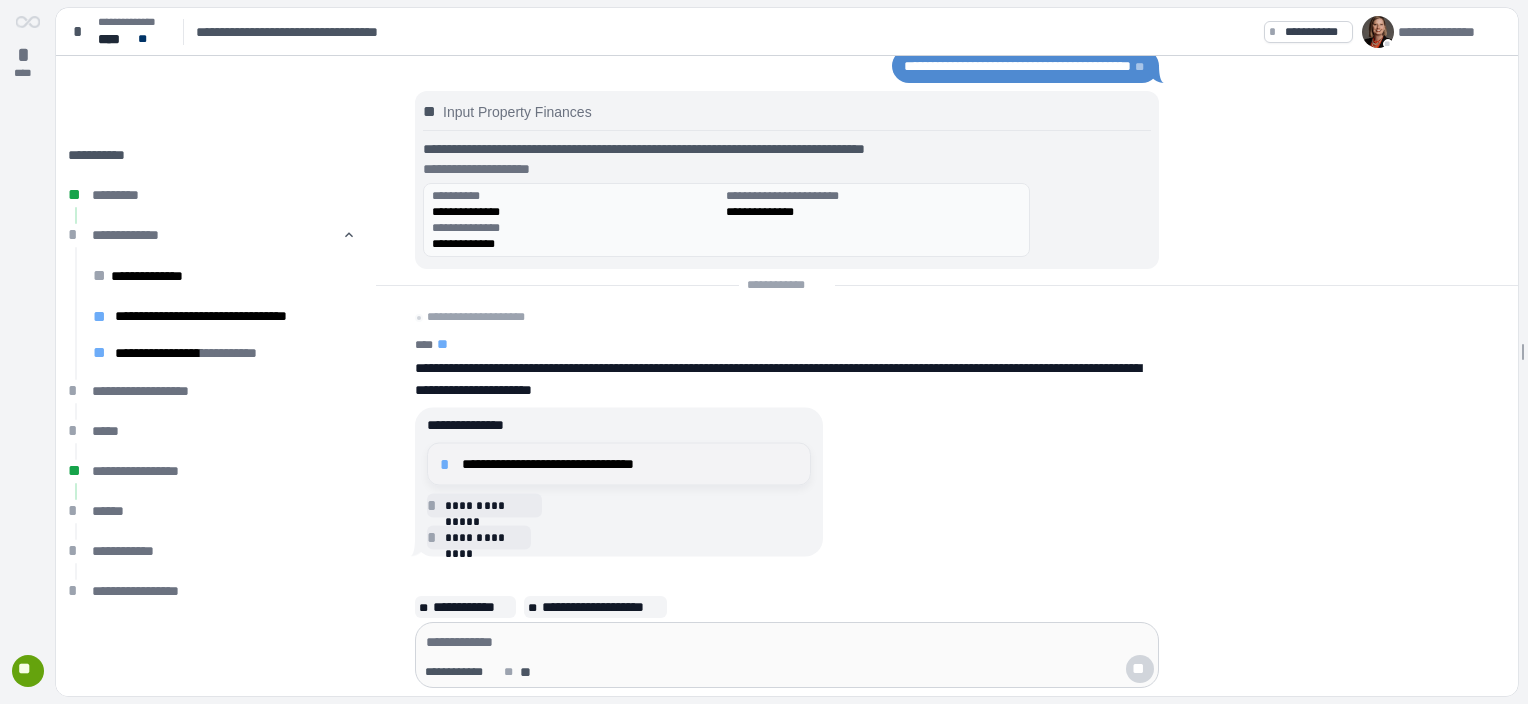 click on "**********" at bounding box center [630, 464] 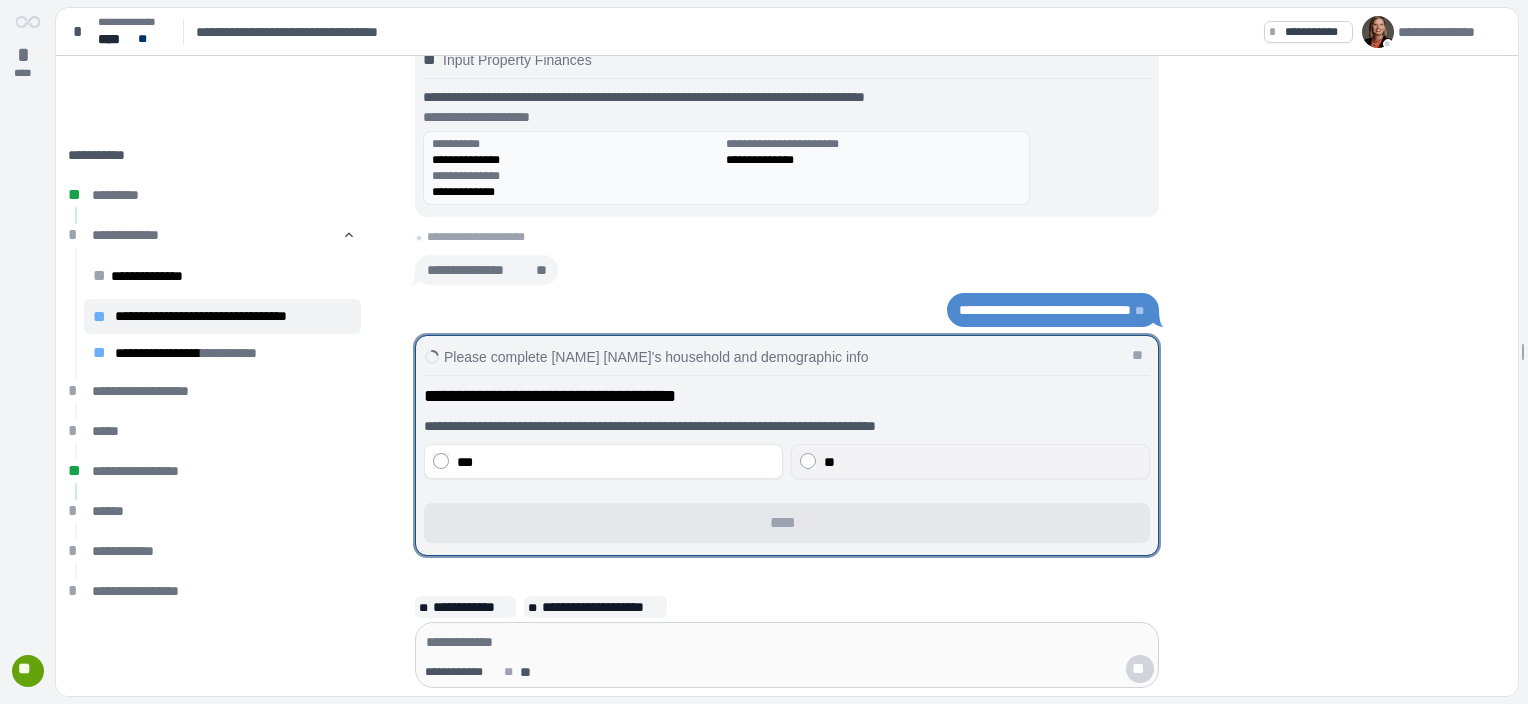 click on "**" at bounding box center [982, 462] 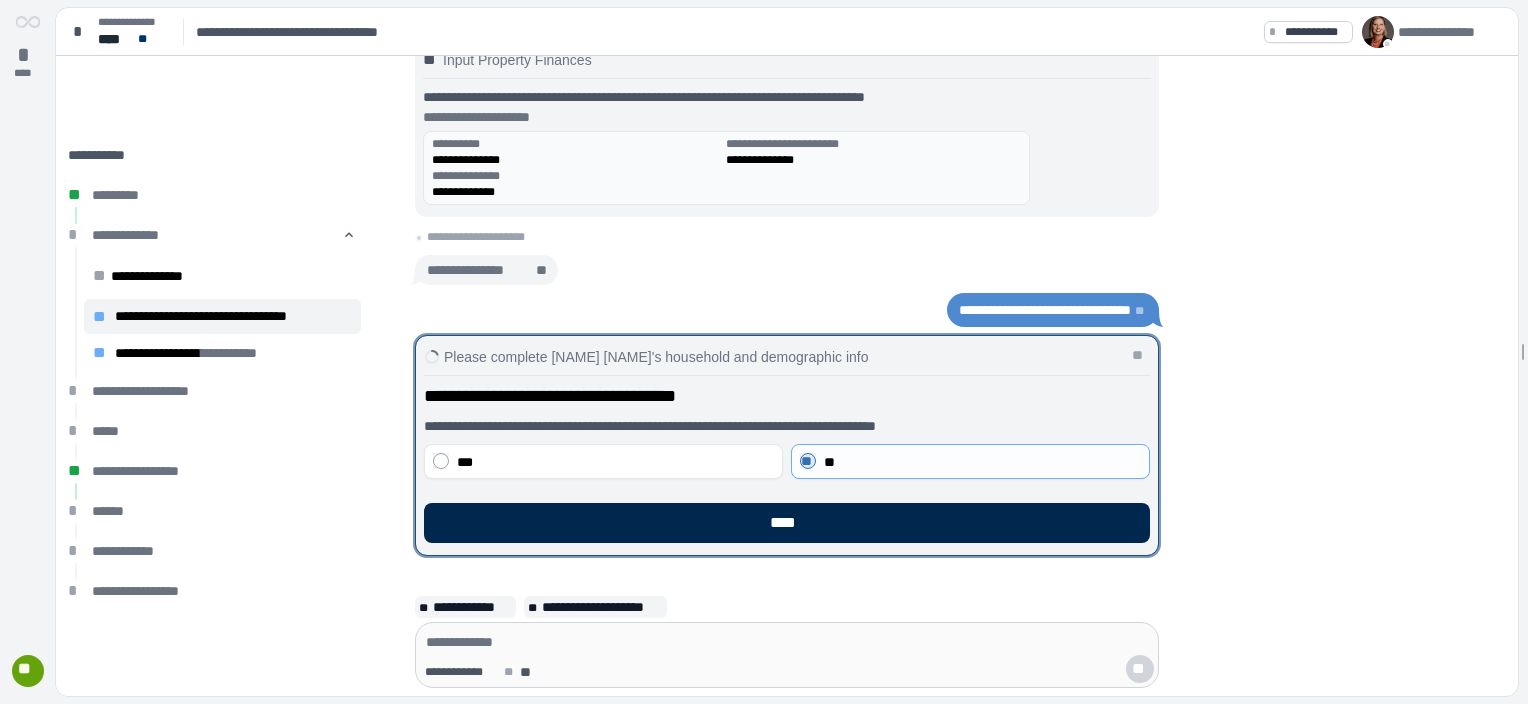 click on "****" at bounding box center (787, 523) 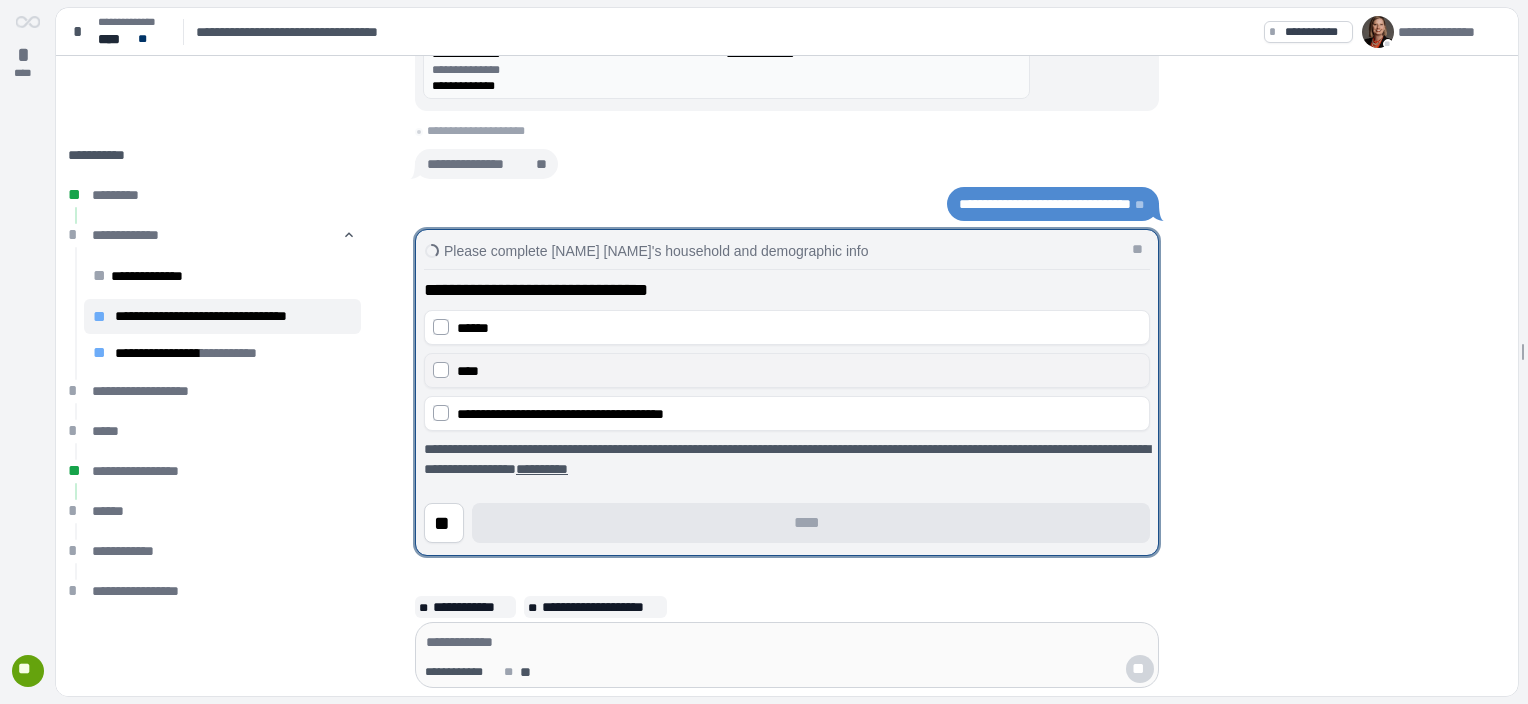 click on "****" at bounding box center [787, 370] 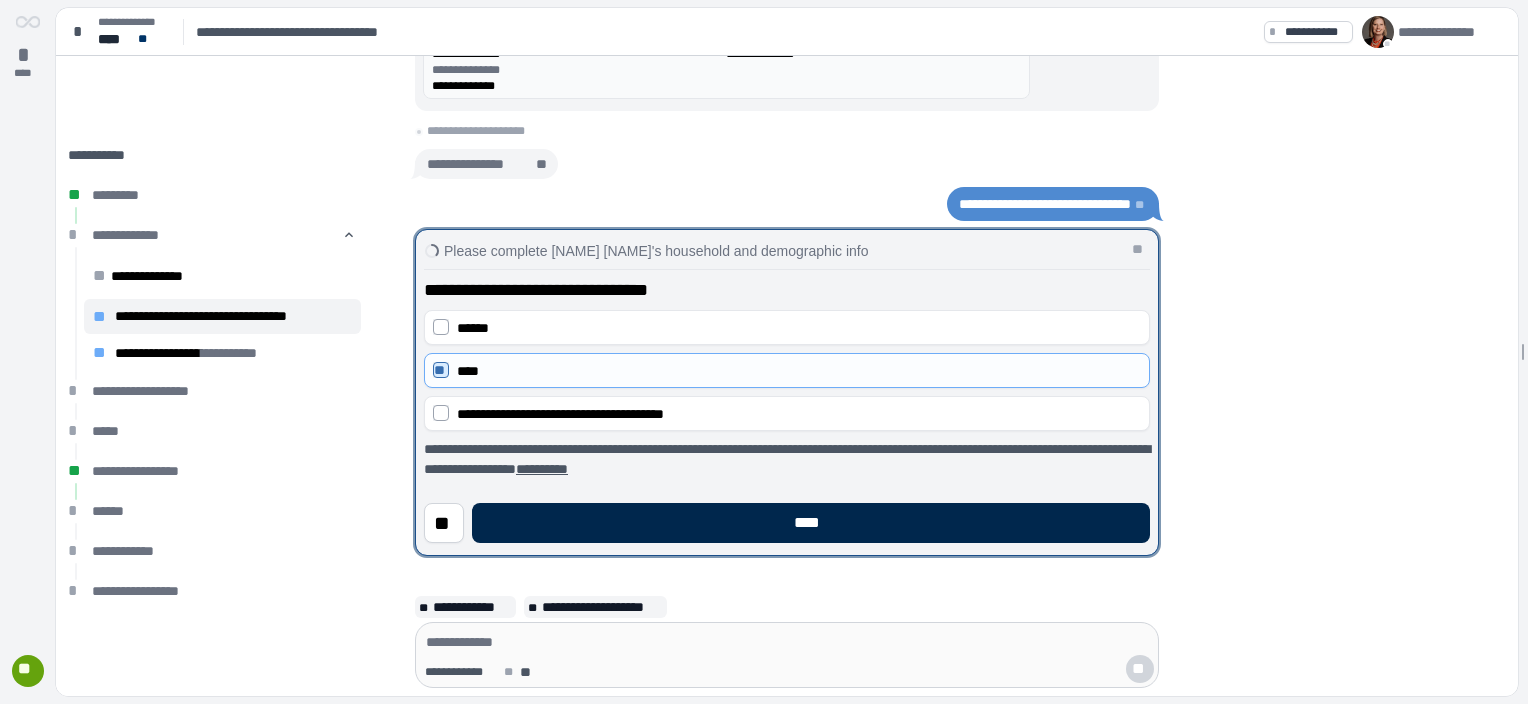 click on "****" at bounding box center [811, 523] 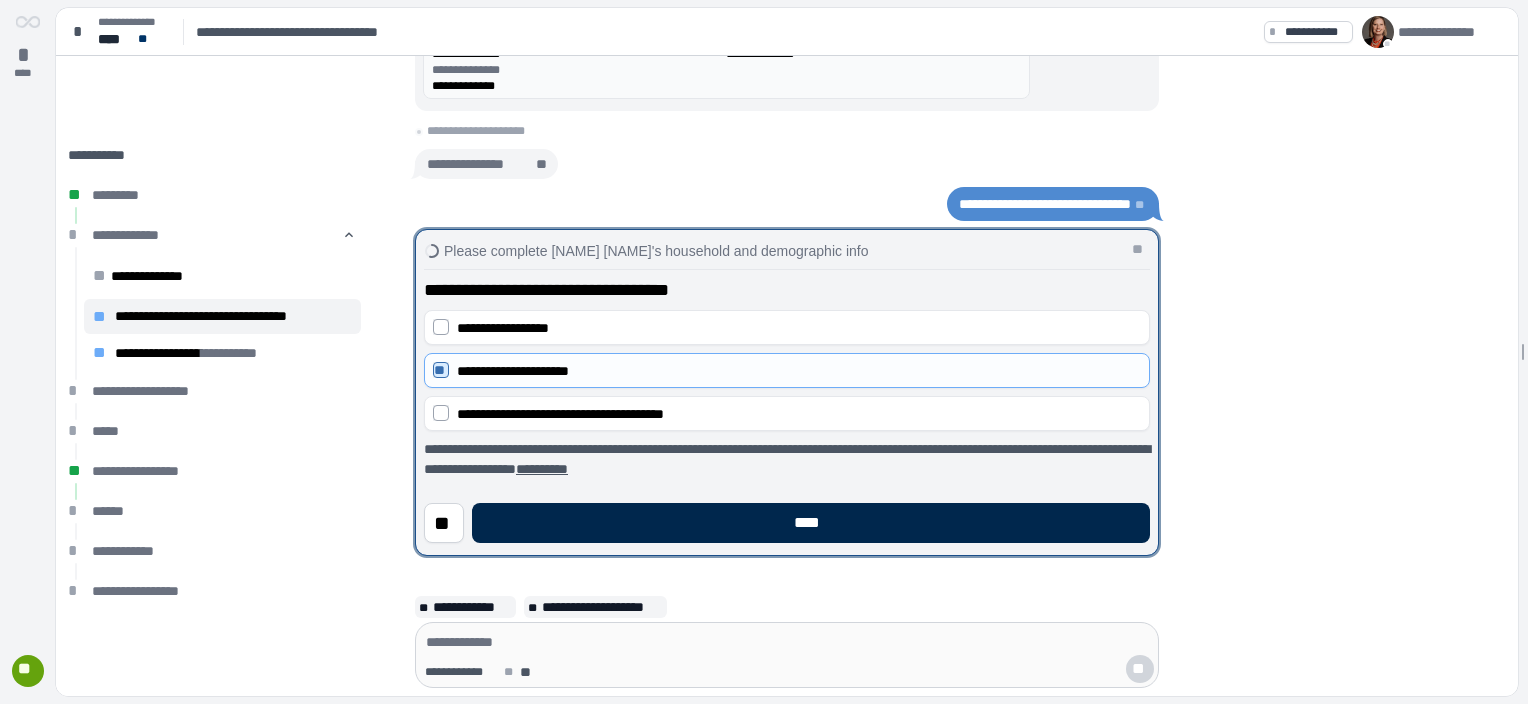 click on "****" at bounding box center (811, 523) 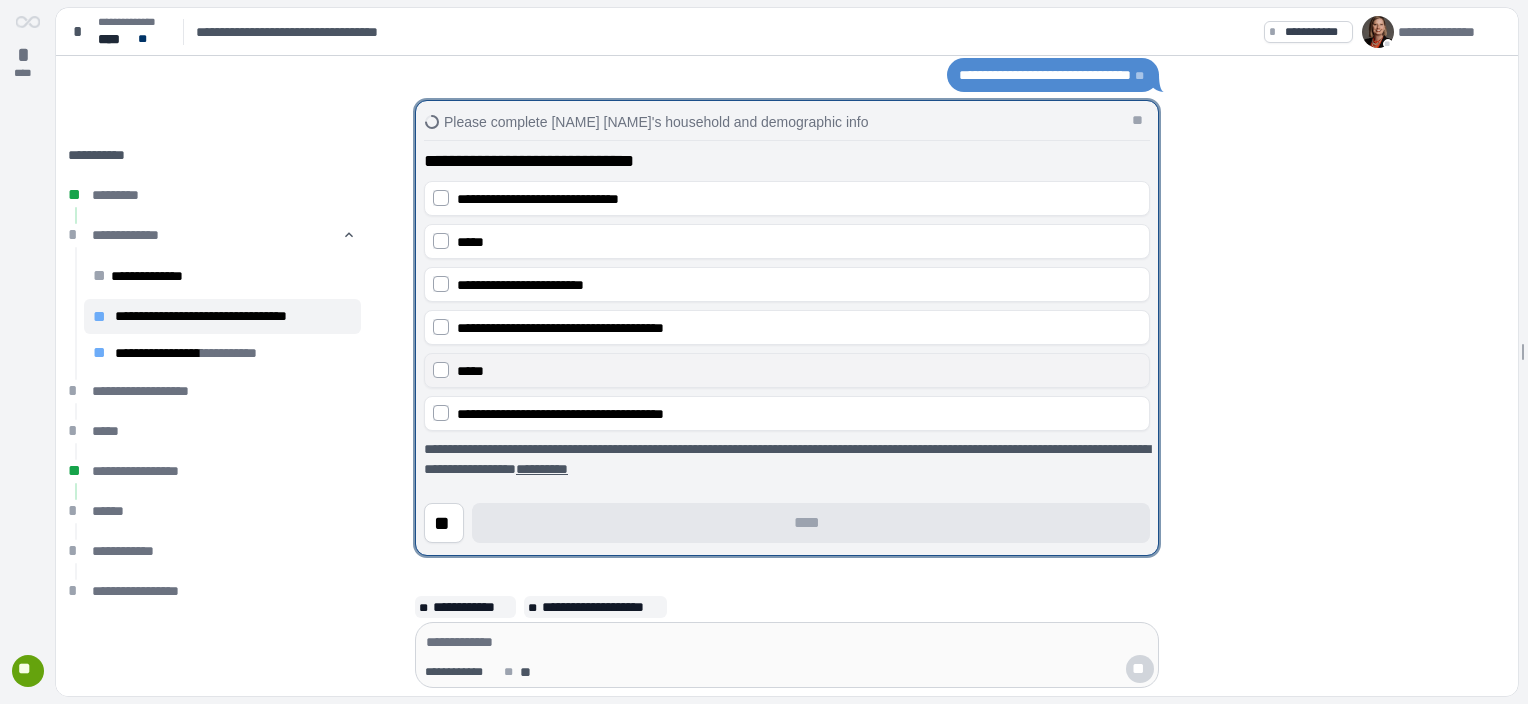 click on "*****" at bounding box center (787, 370) 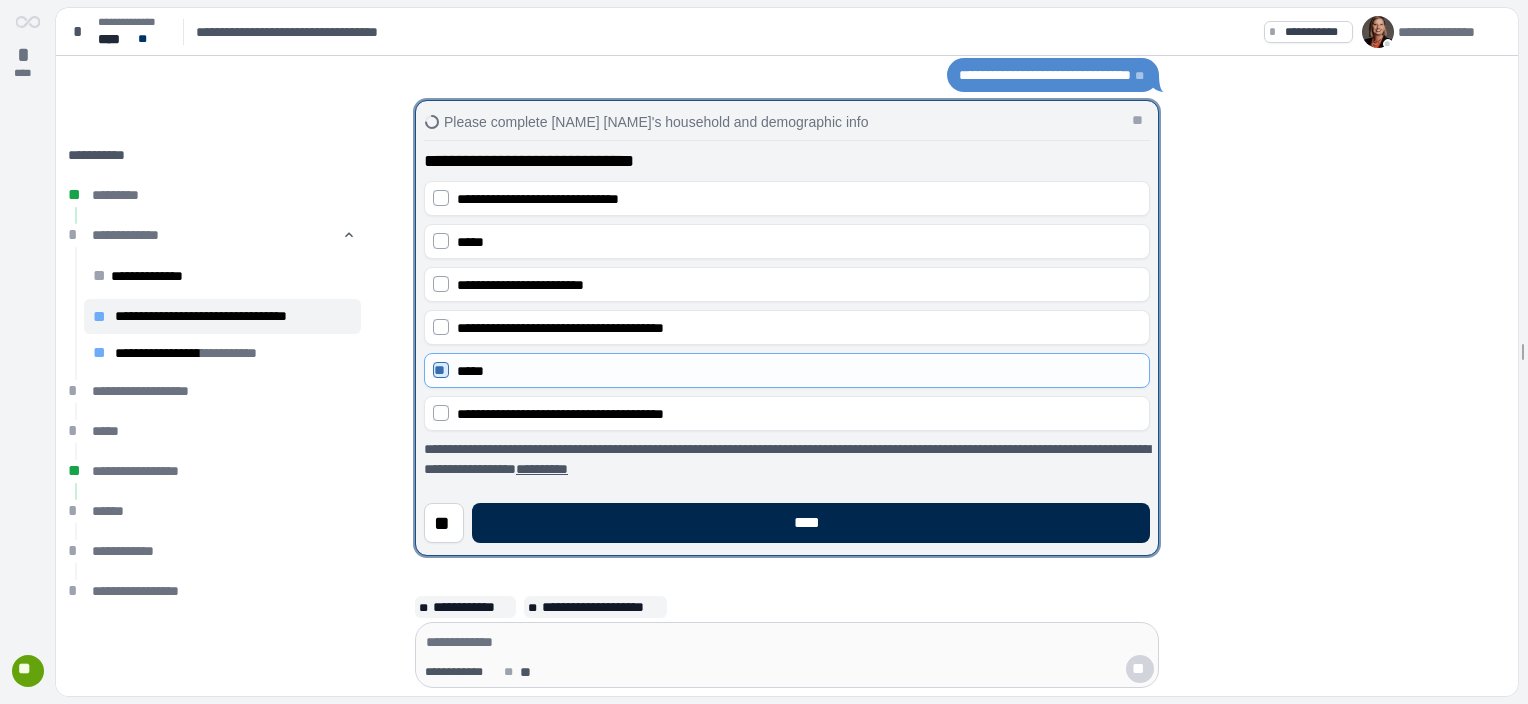 click on "****" at bounding box center (811, 523) 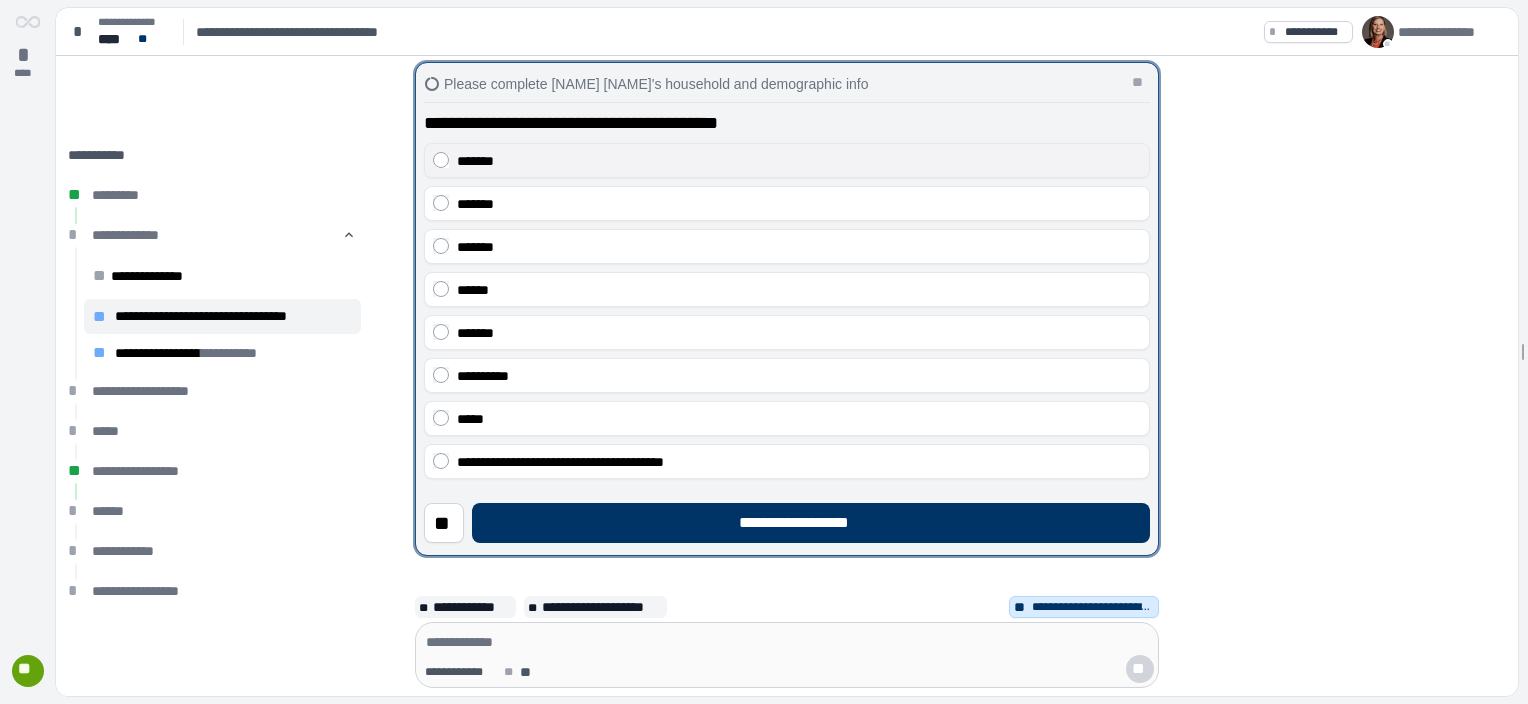 click on "*******" at bounding box center [787, 160] 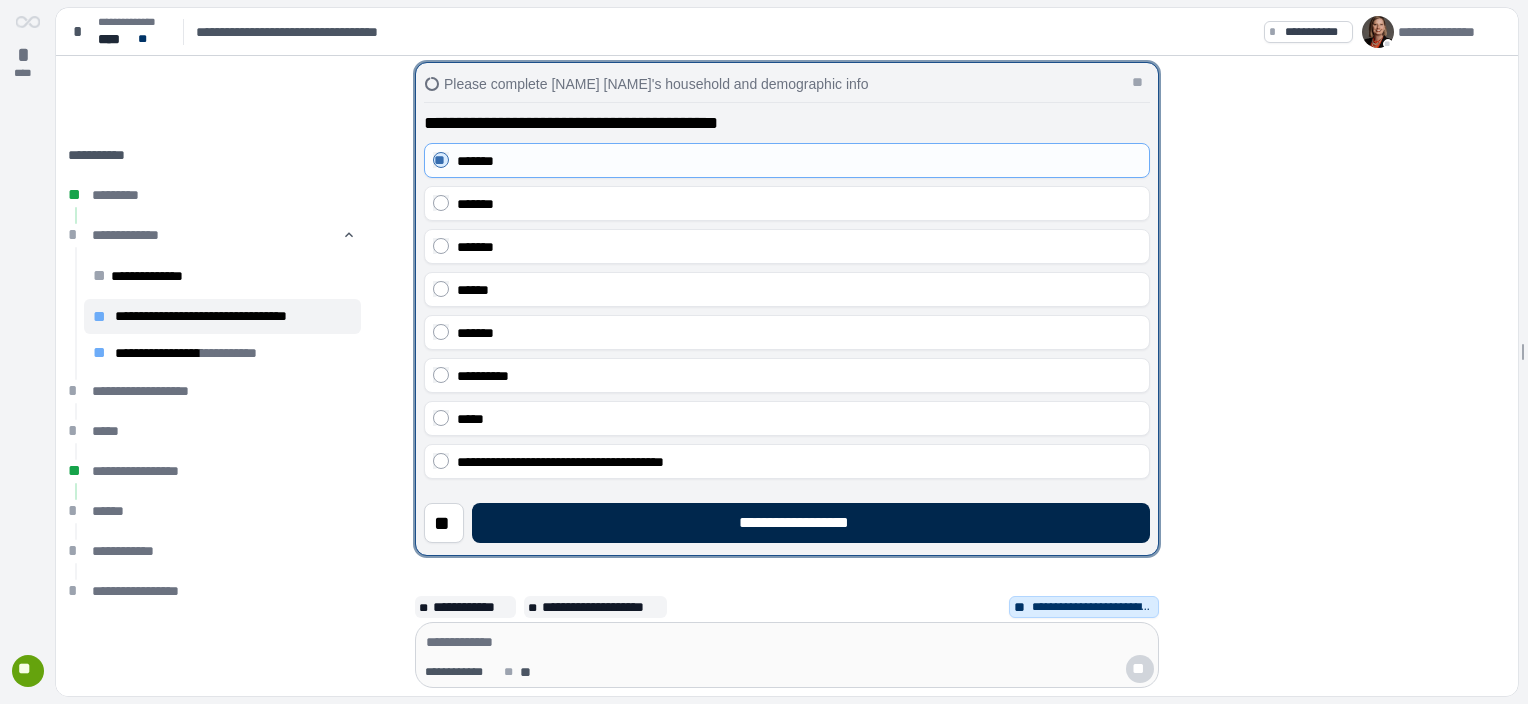 click on "**********" at bounding box center (811, 523) 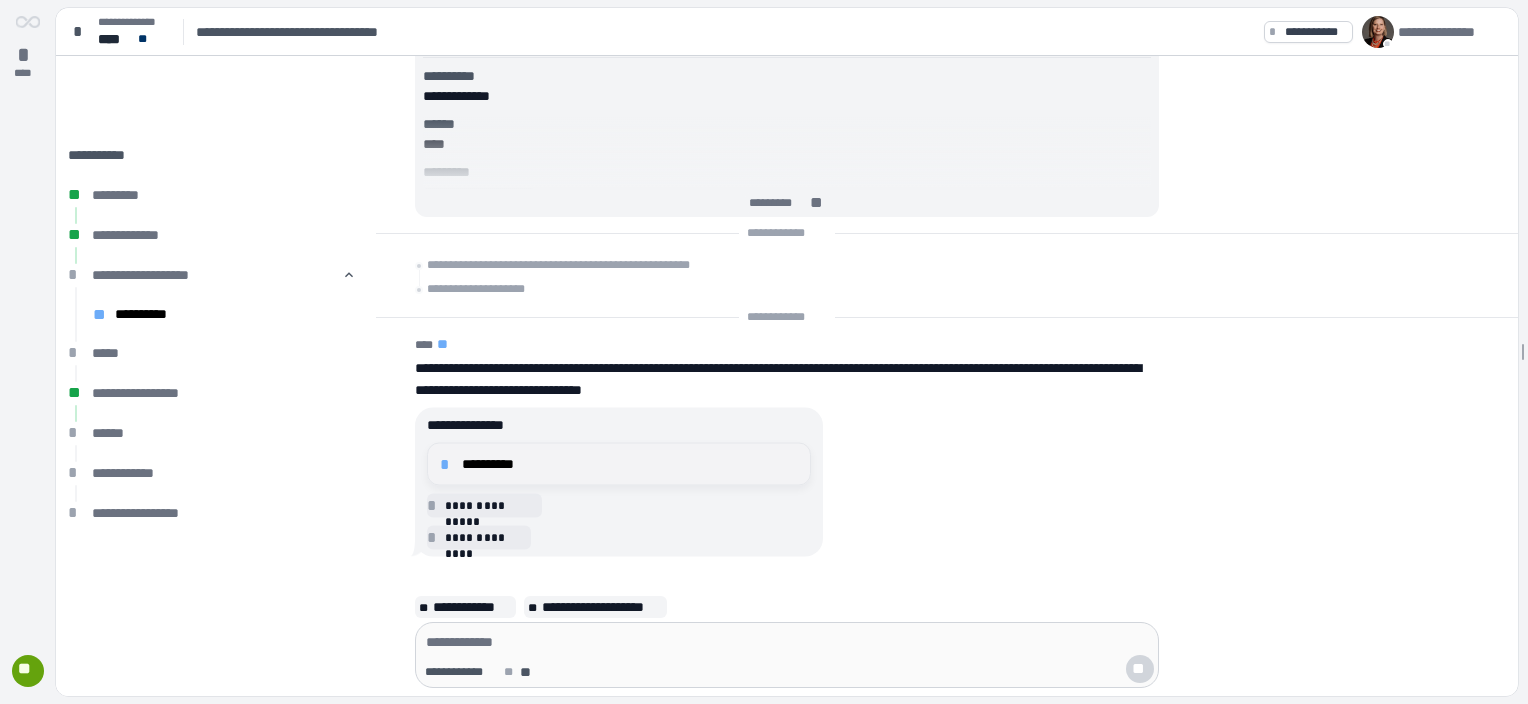 click on "**********" at bounding box center (630, 464) 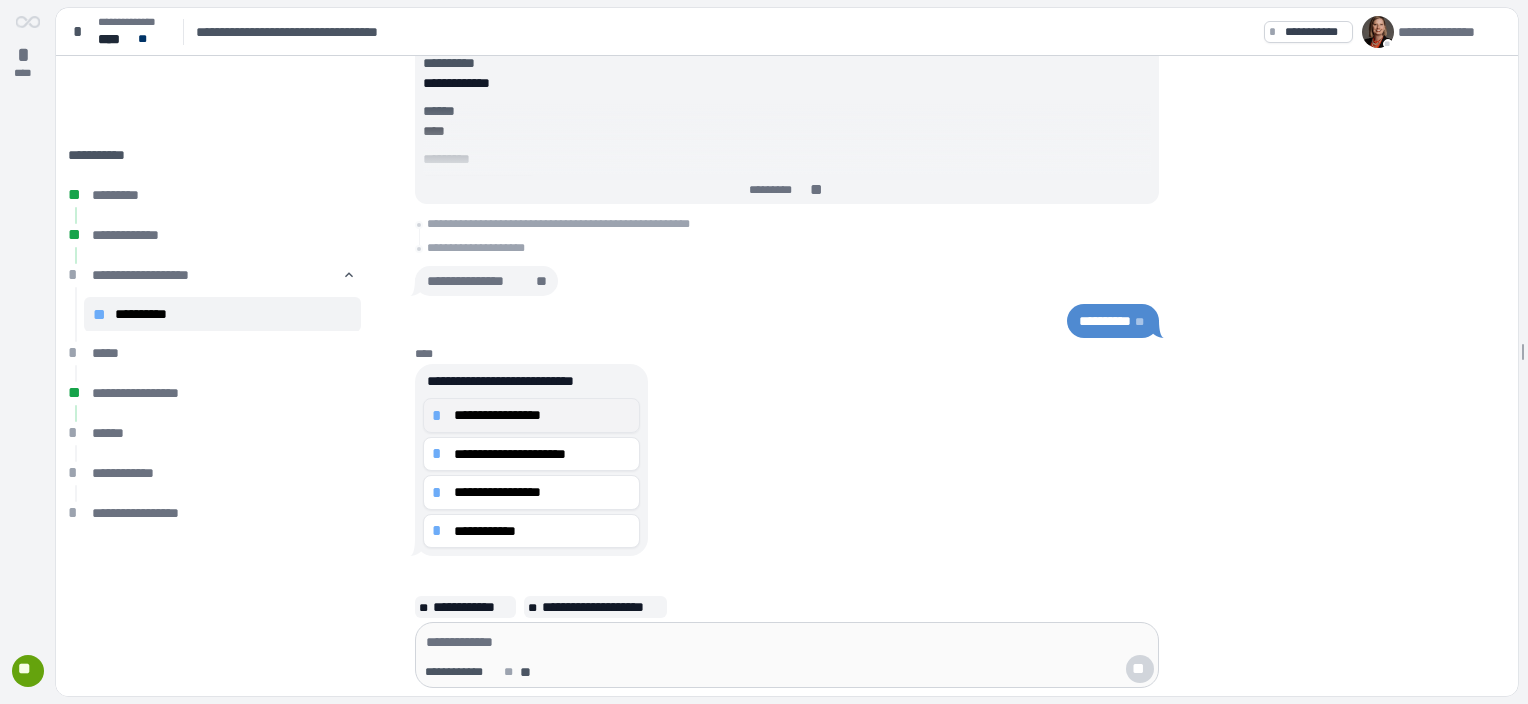 click on "*" at bounding box center (440, 416) 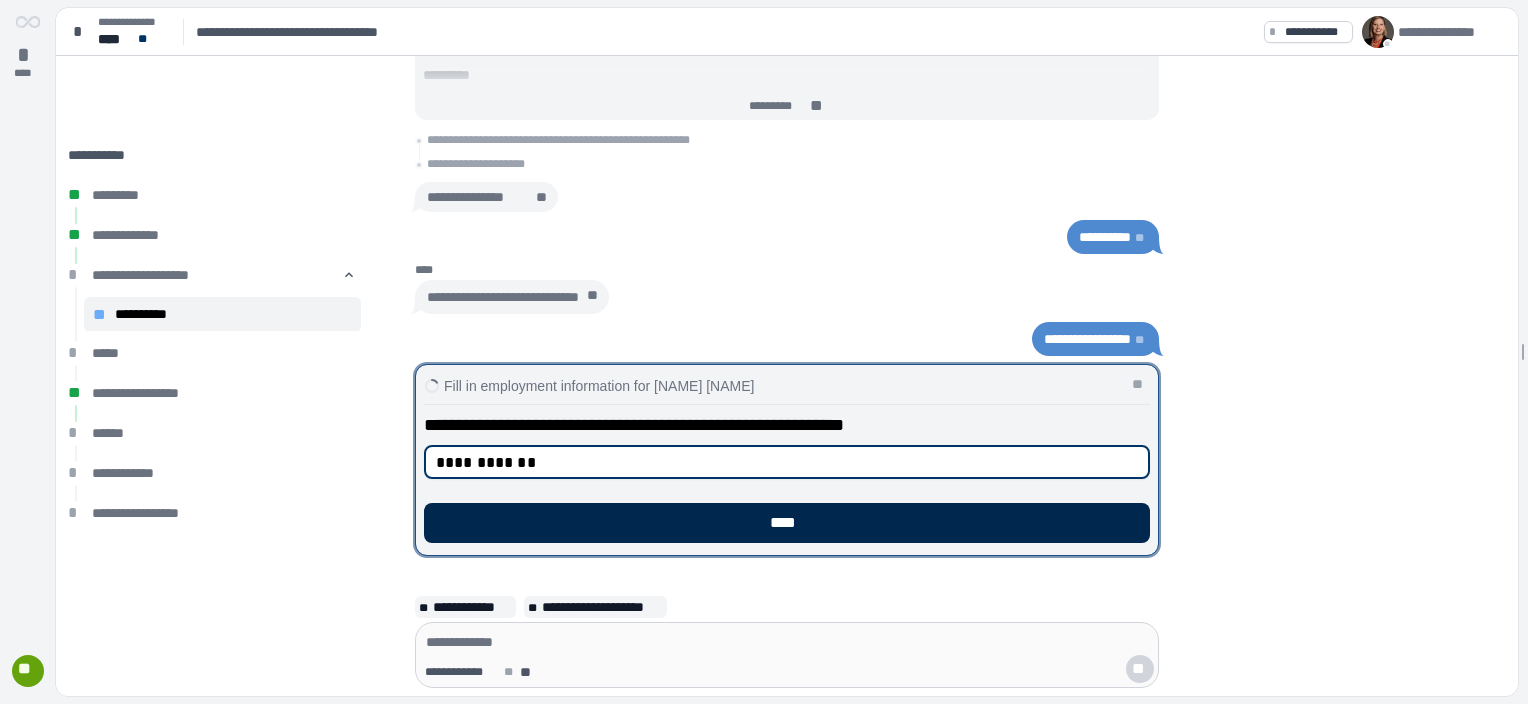 type on "**********" 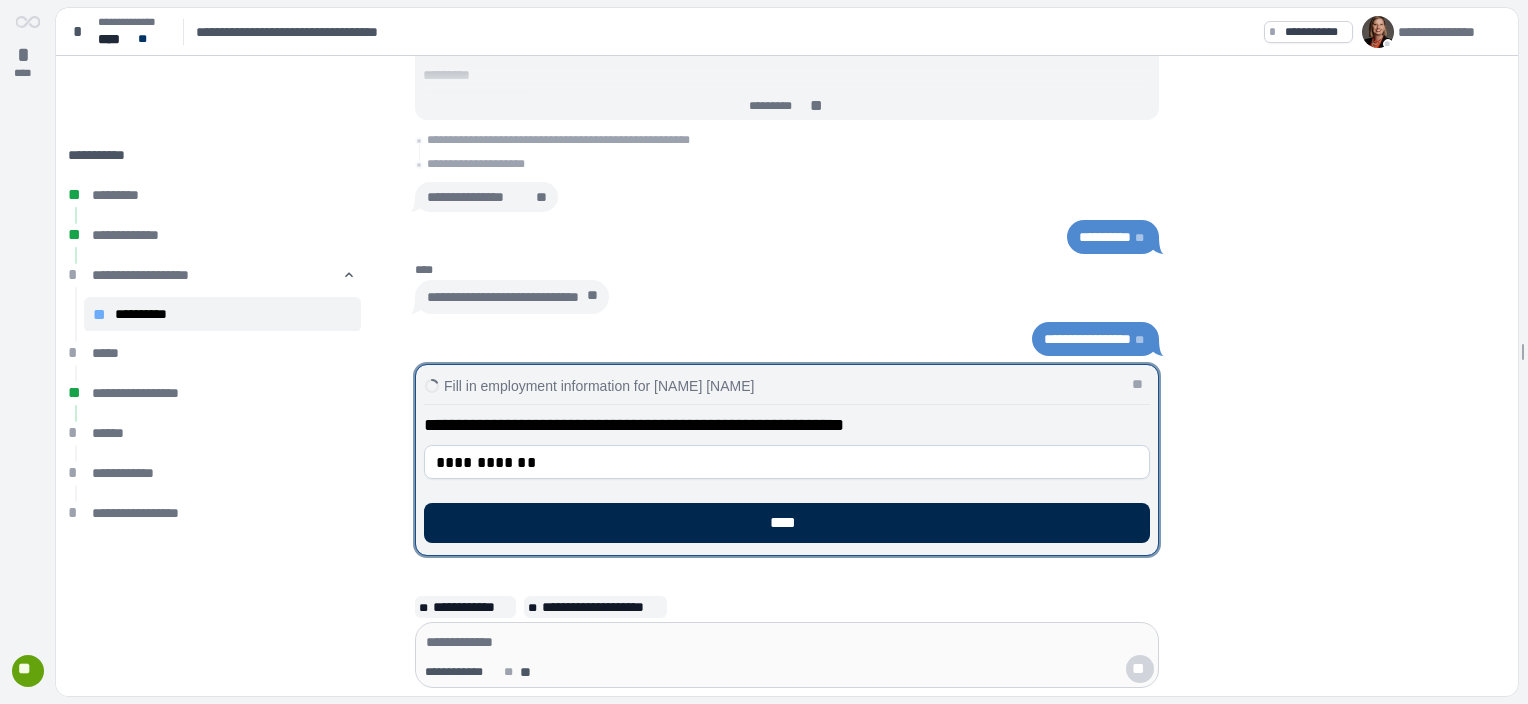 click on "****" at bounding box center (787, 523) 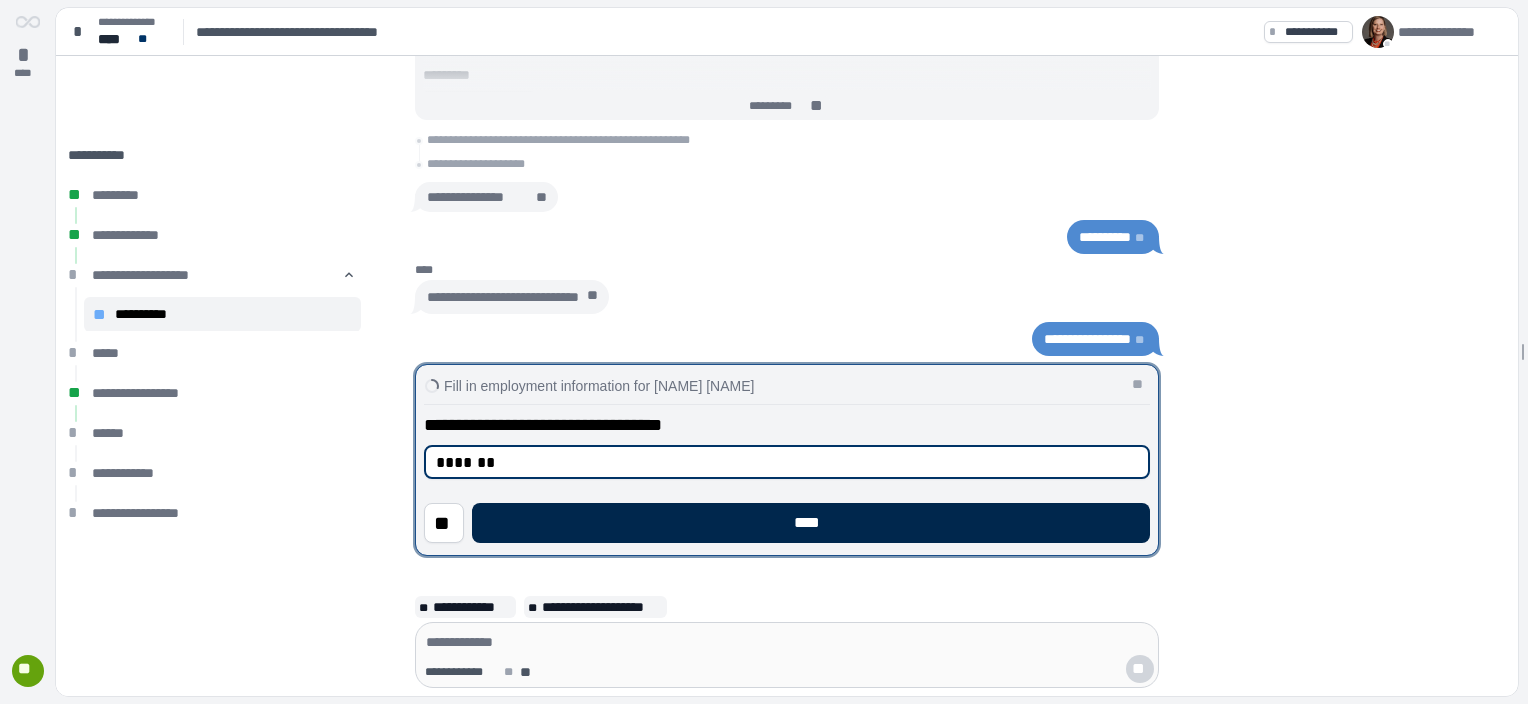 type on "*******" 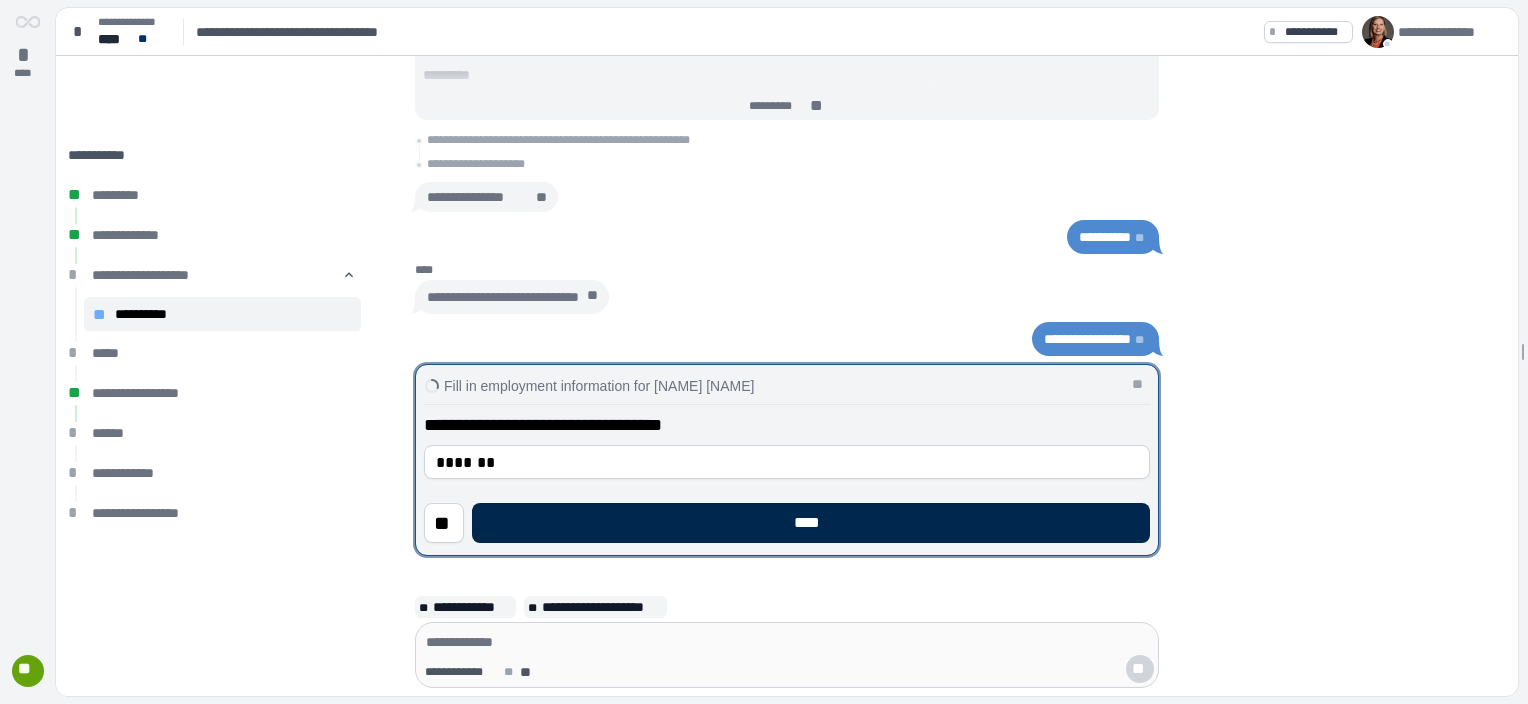 click on "****" at bounding box center (811, 523) 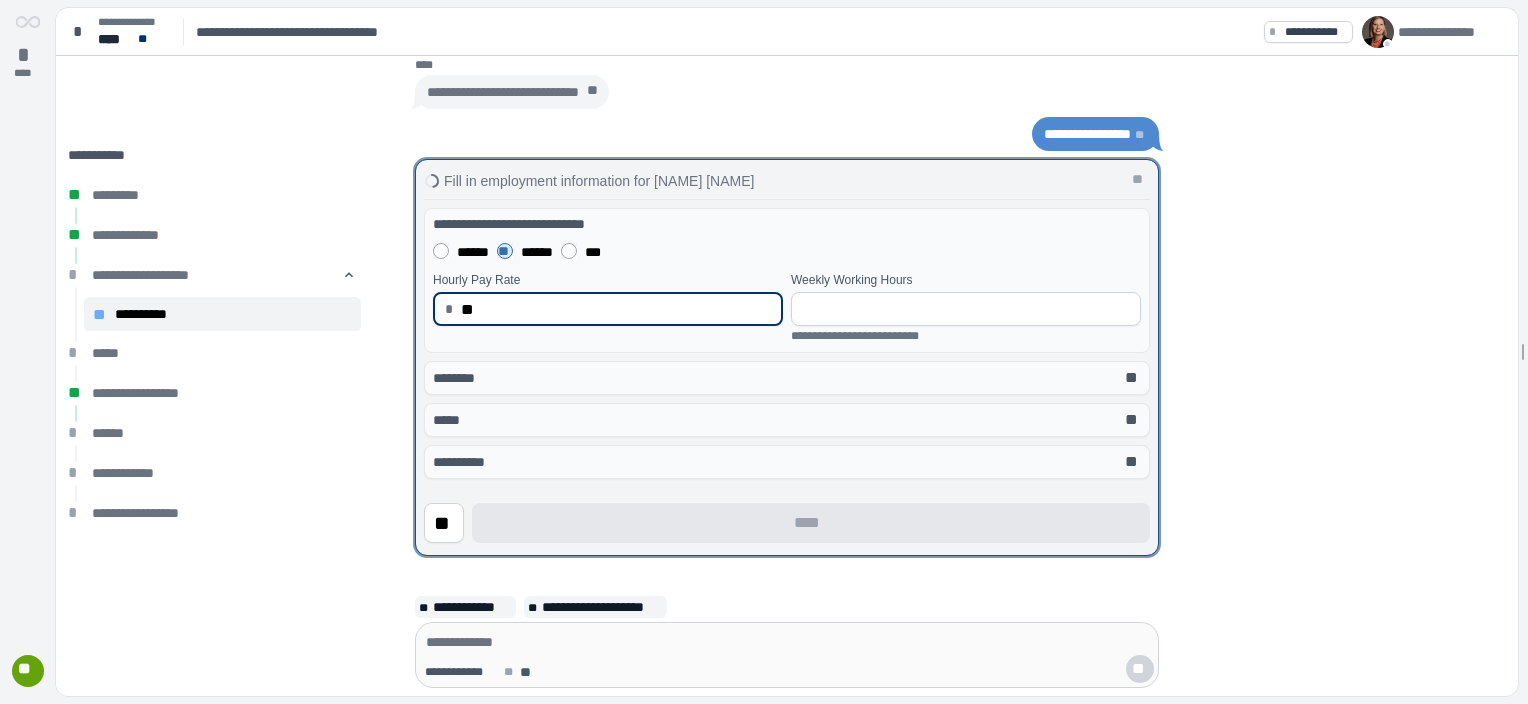 type on "*****" 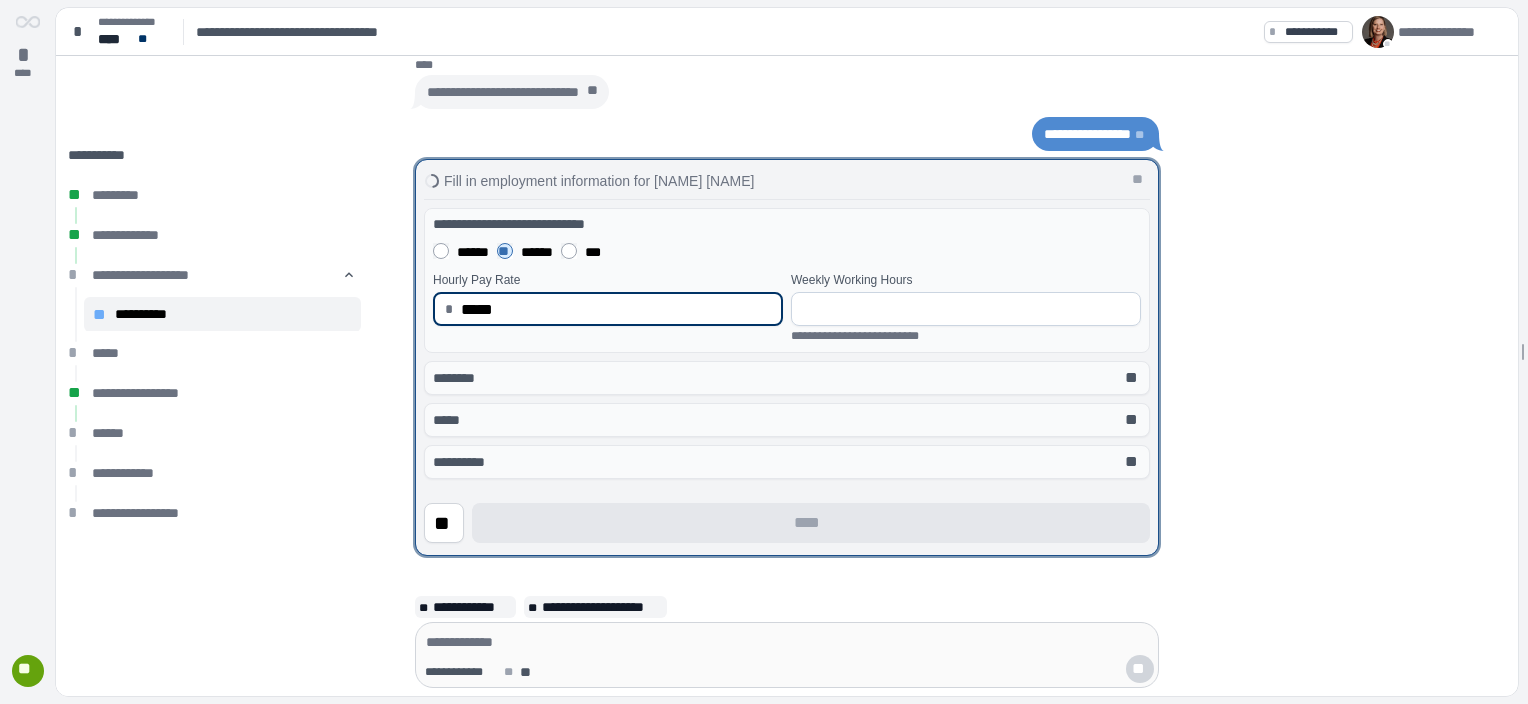 click at bounding box center (966, 309) 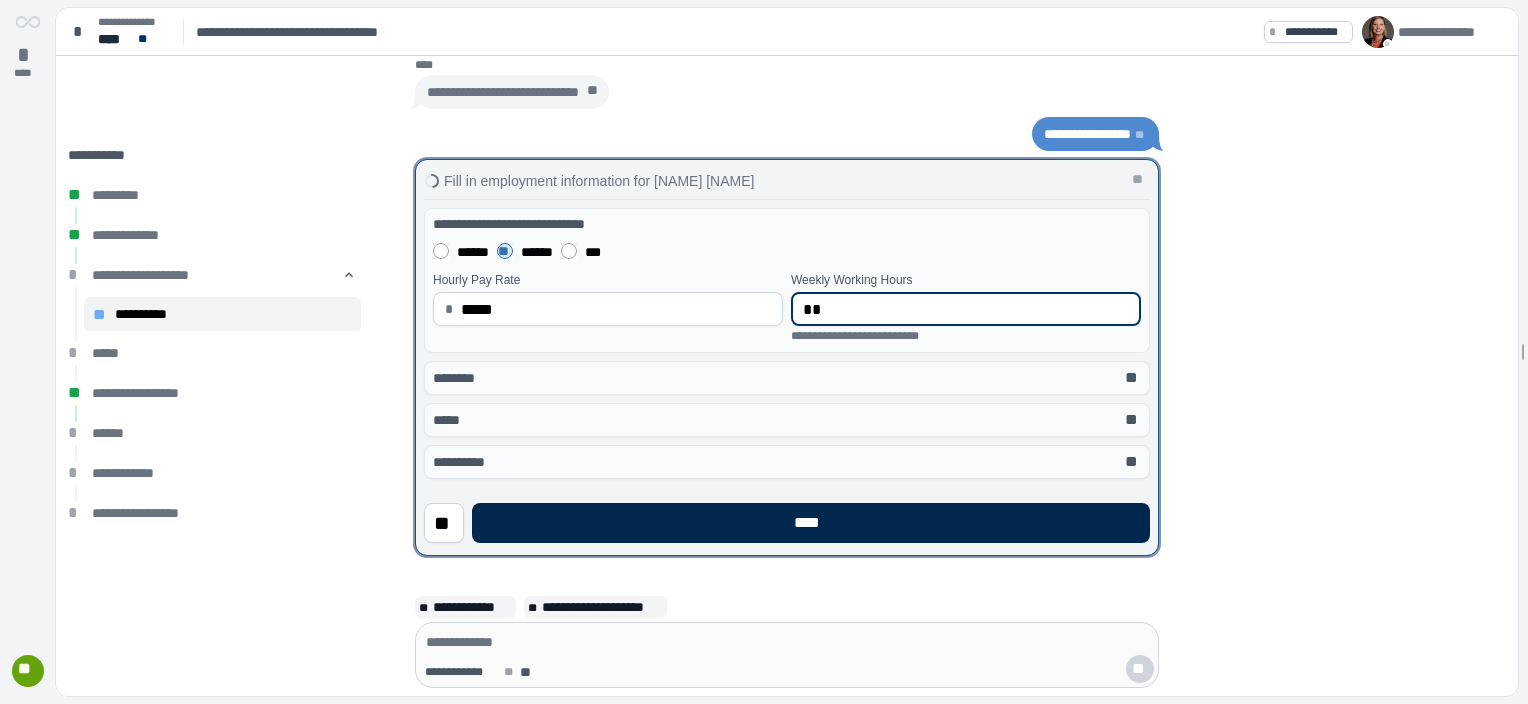 type on "**" 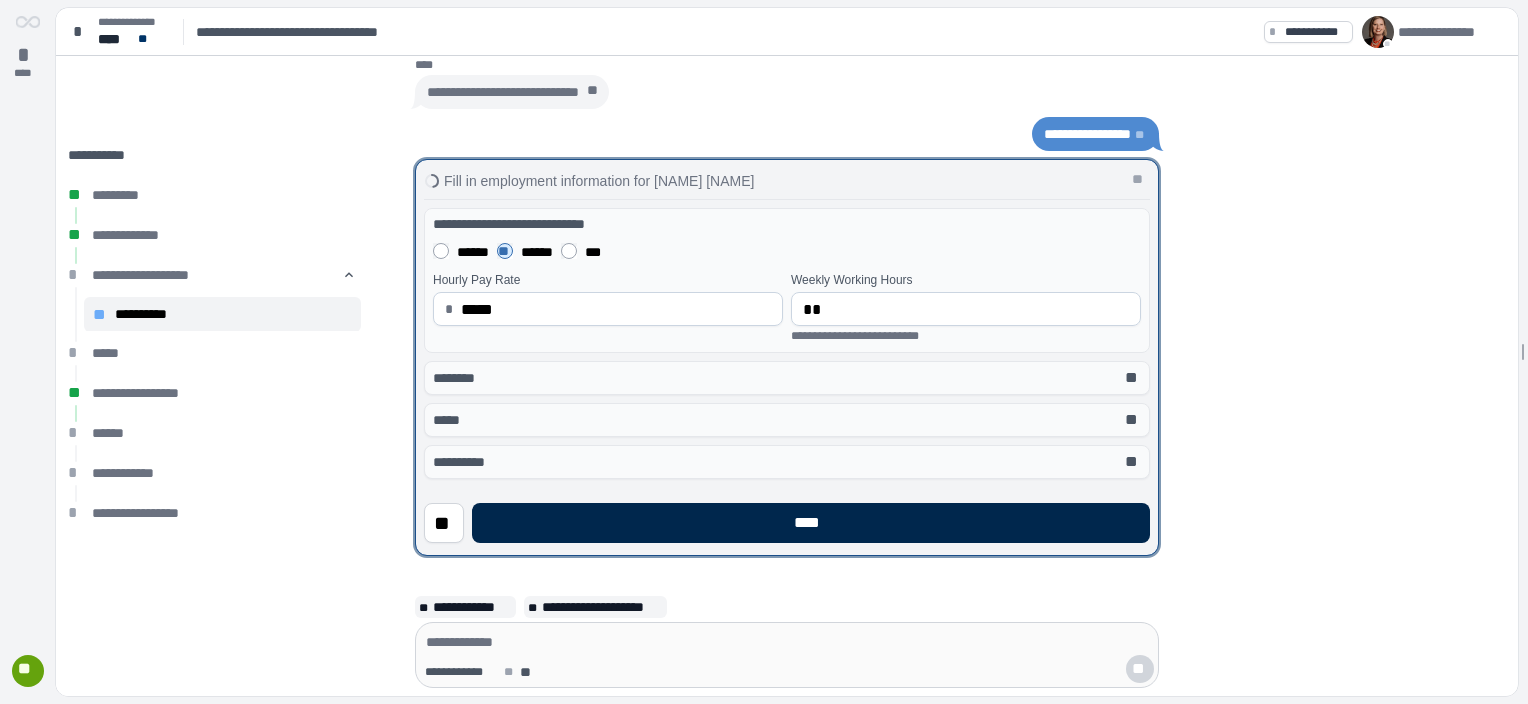 click on "****" at bounding box center (811, 523) 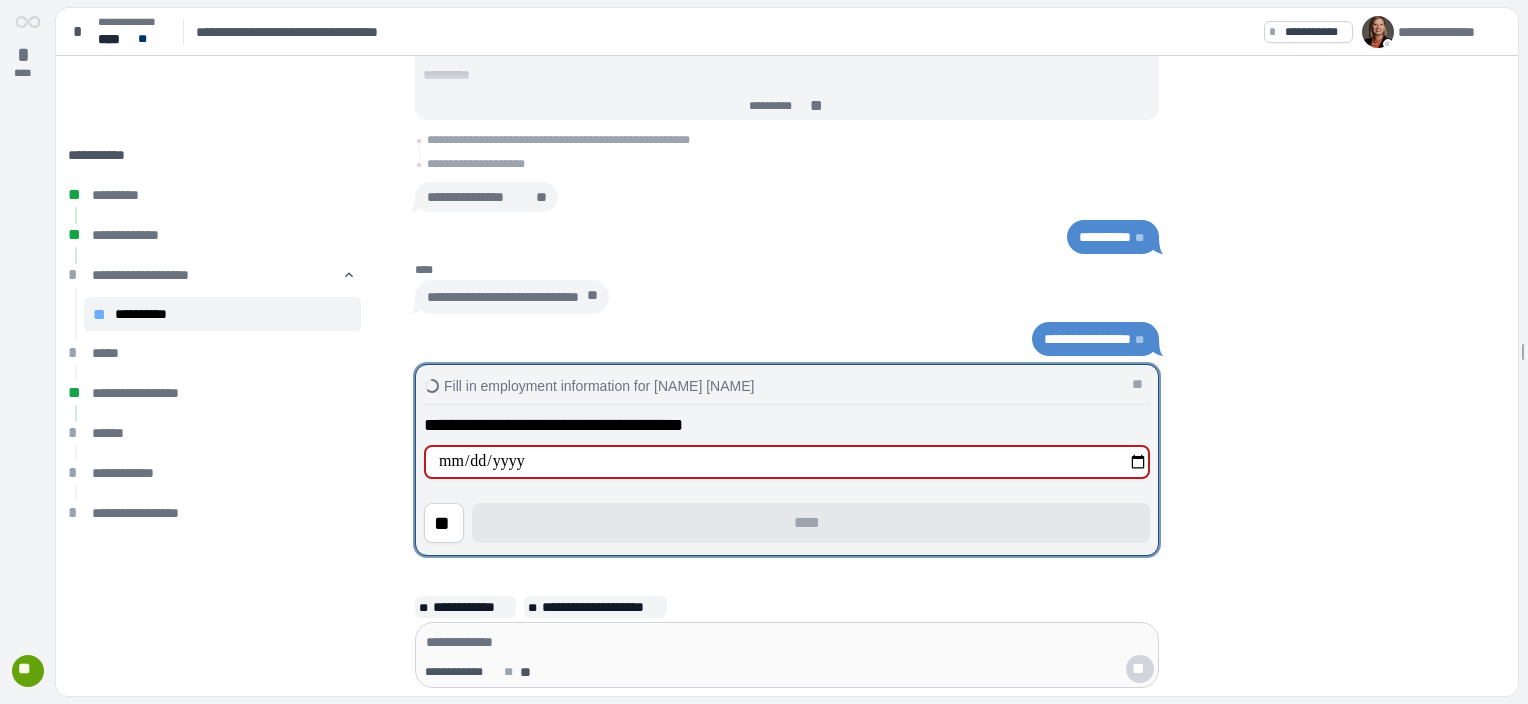 type on "**********" 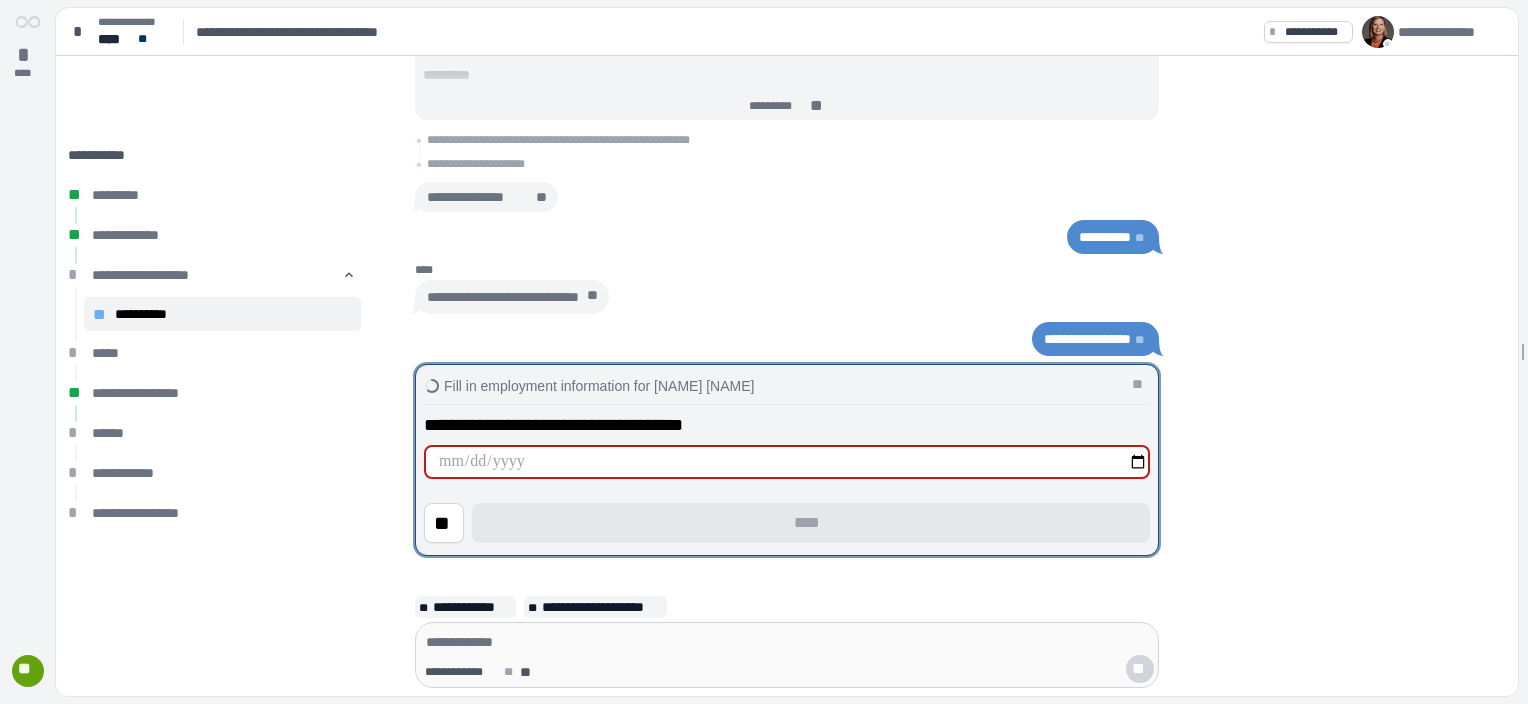click at bounding box center [787, 462] 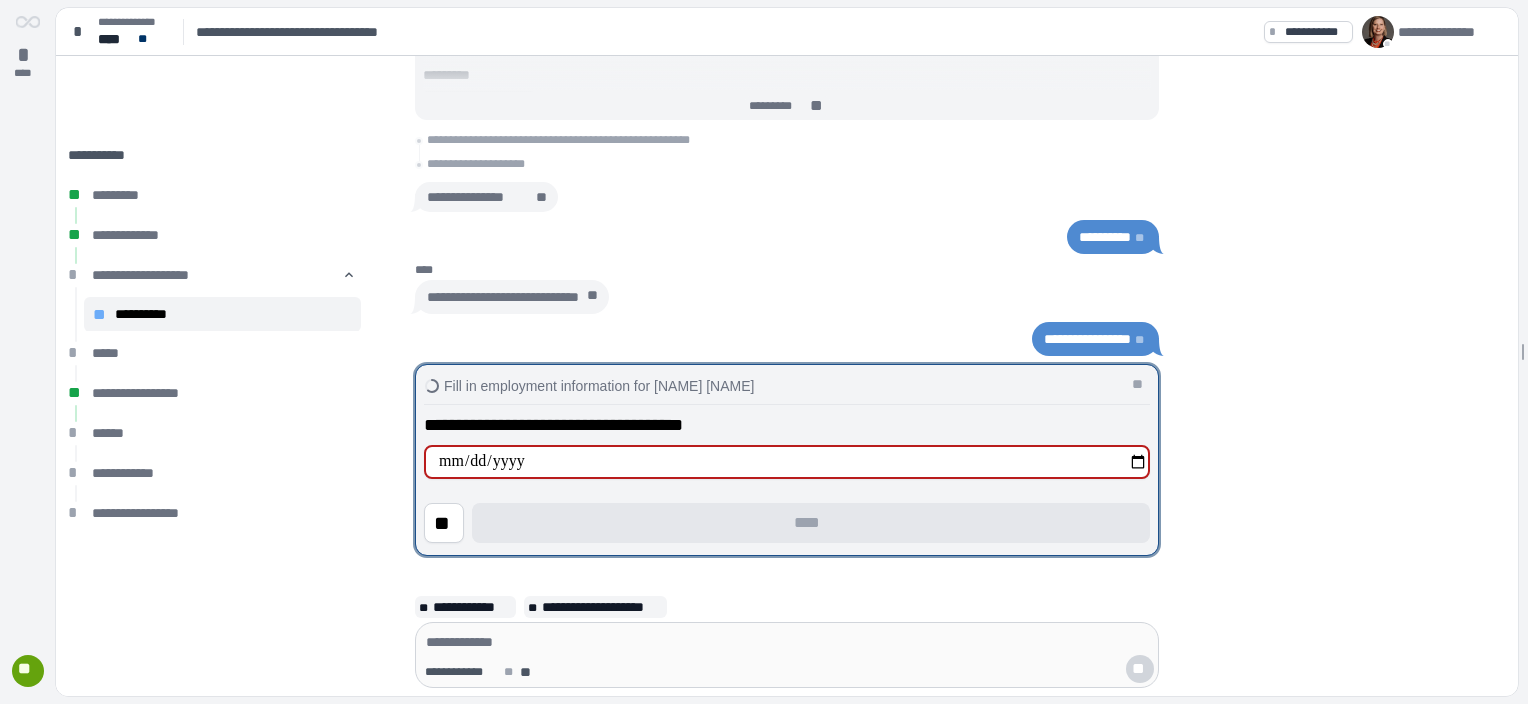 type on "**********" 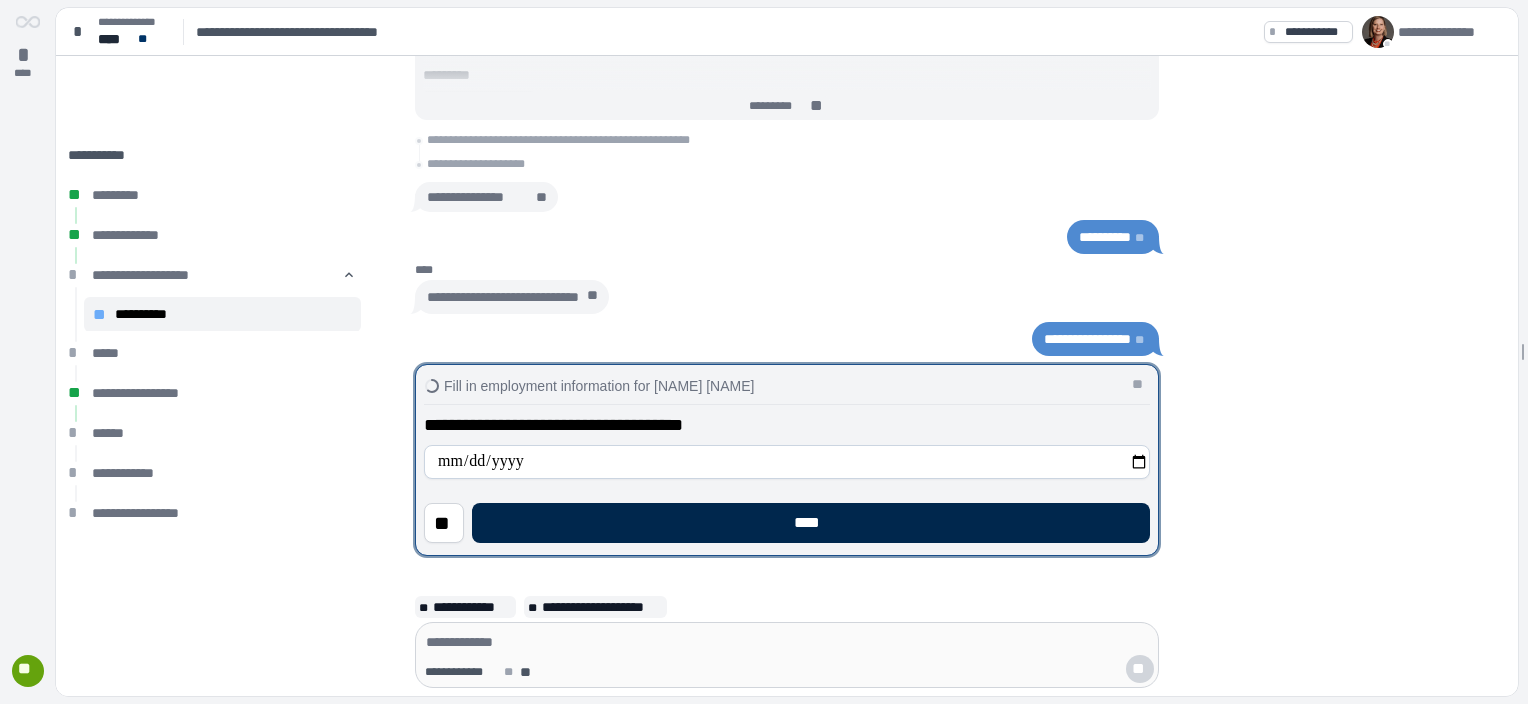 click on "****" at bounding box center [811, 523] 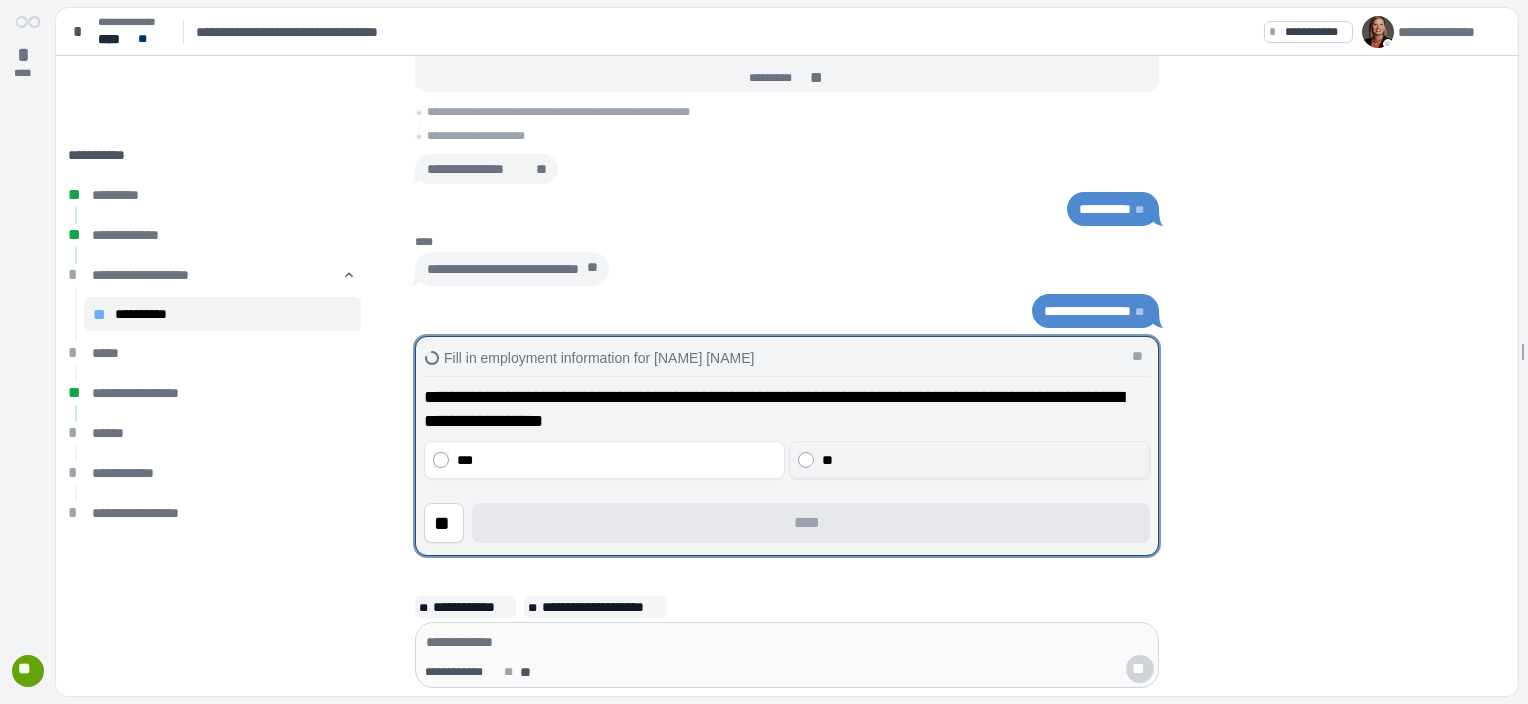 click on "**" at bounding box center [982, 460] 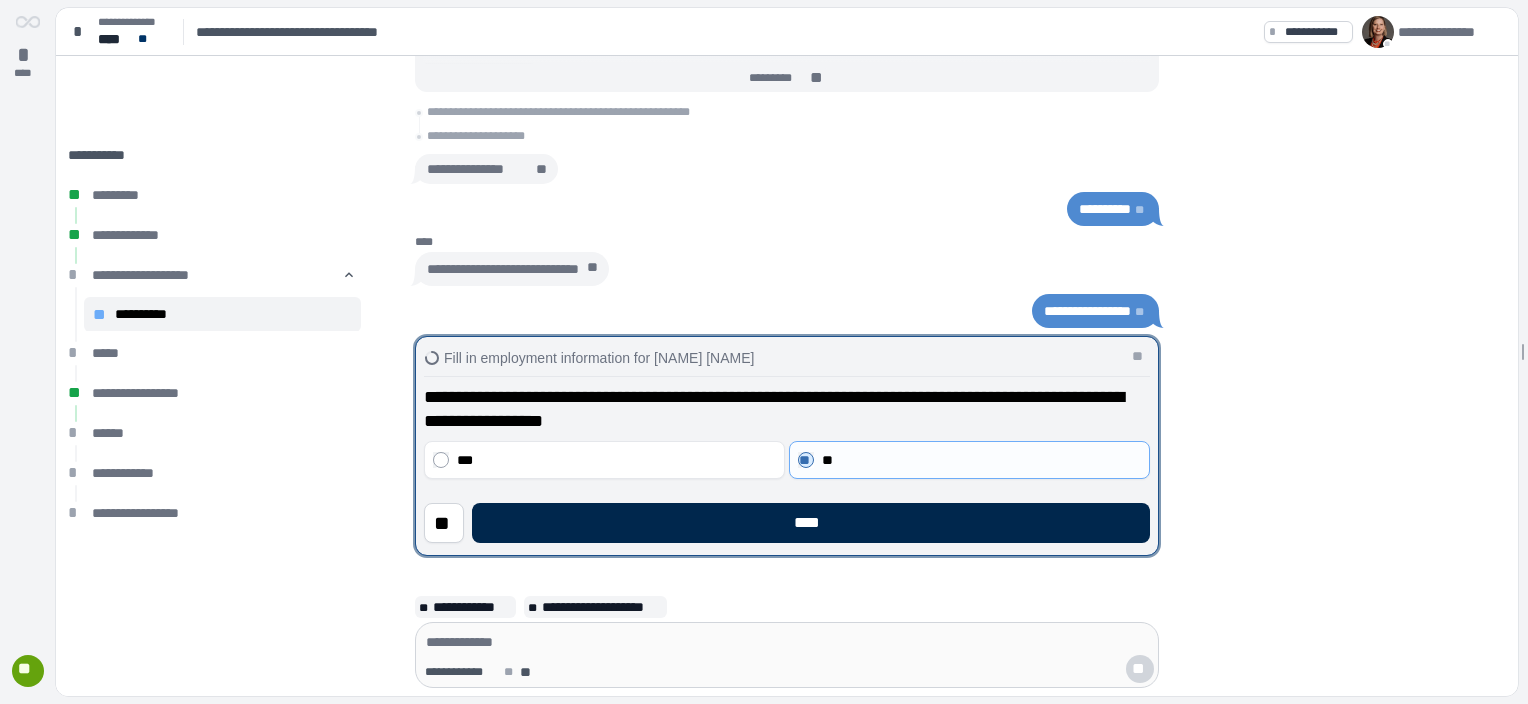 click on "****" at bounding box center [811, 523] 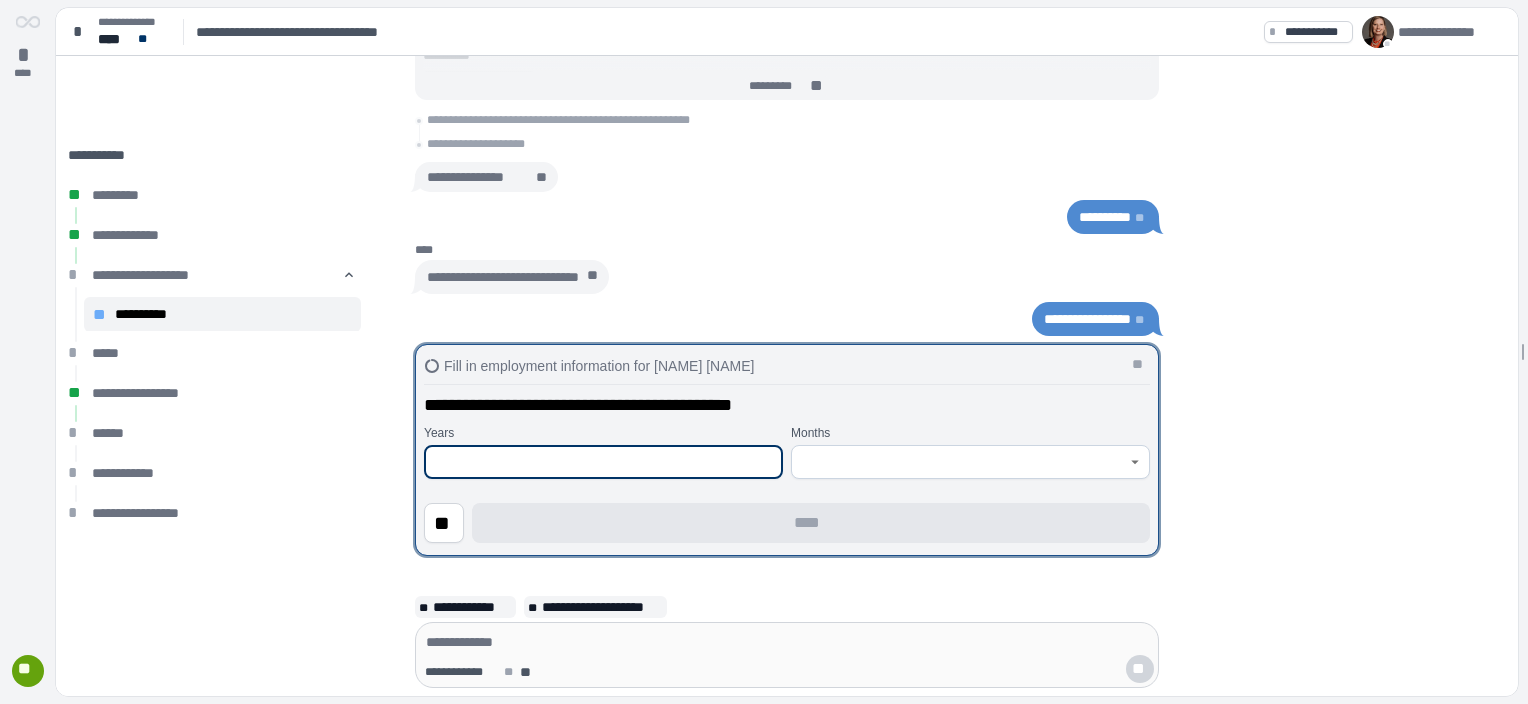 type on "*" 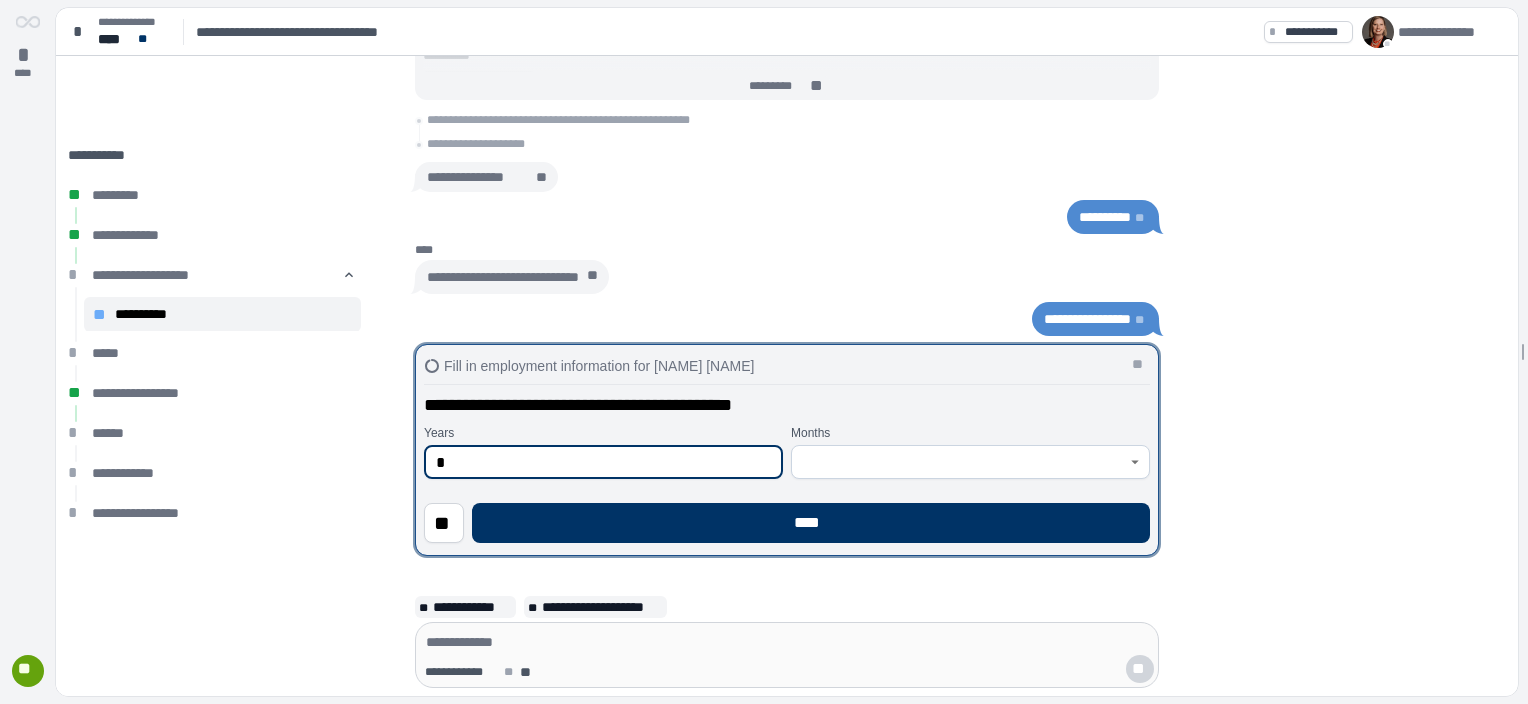 type on "*" 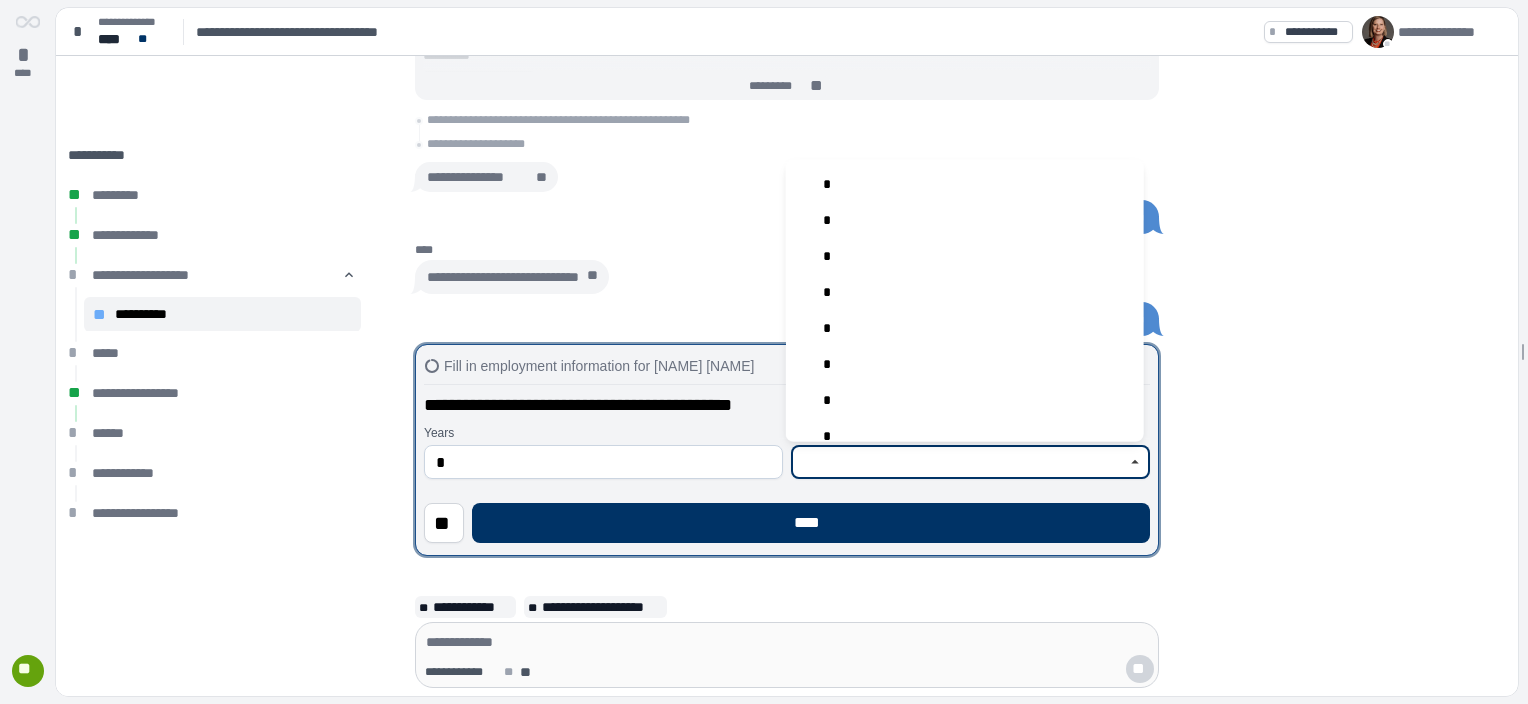 click at bounding box center (959, 462) 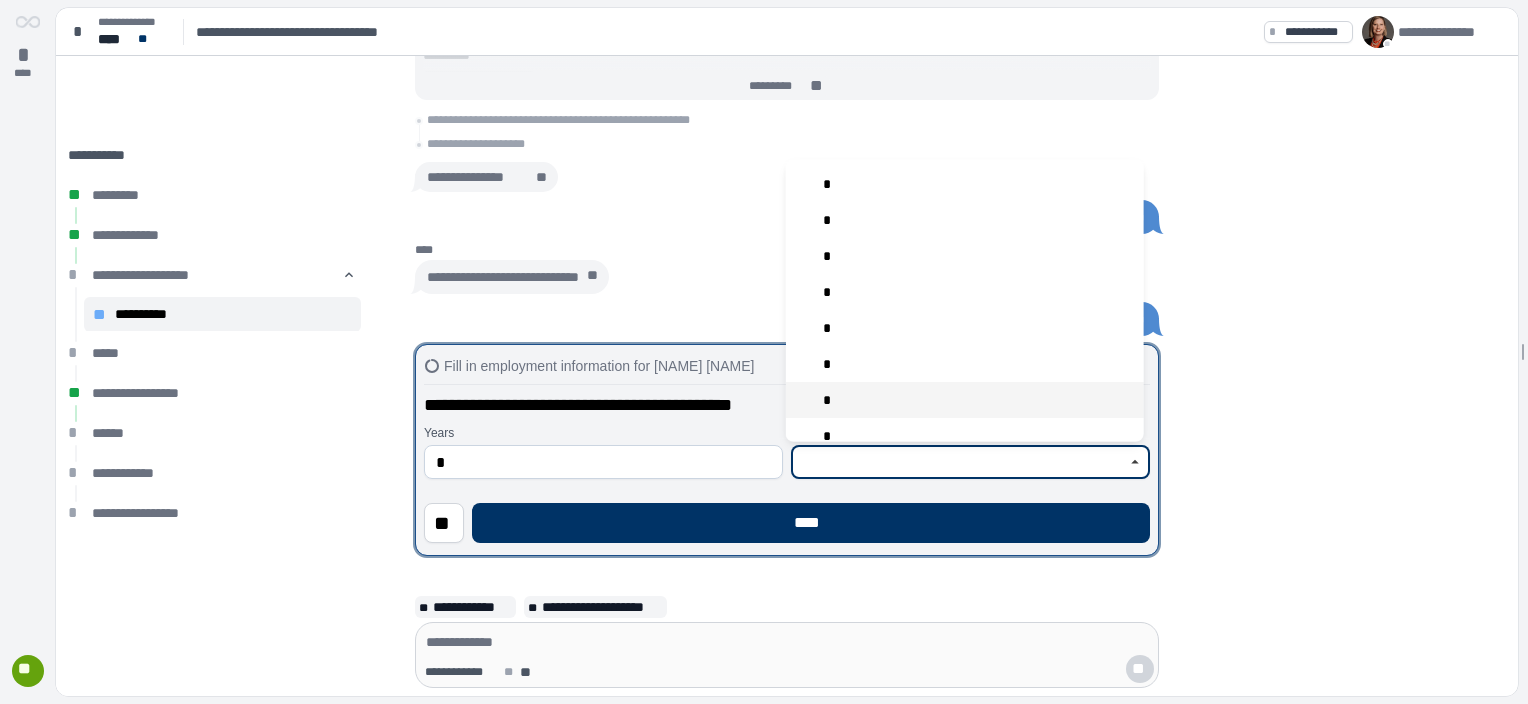 click on "*" at bounding box center [965, 400] 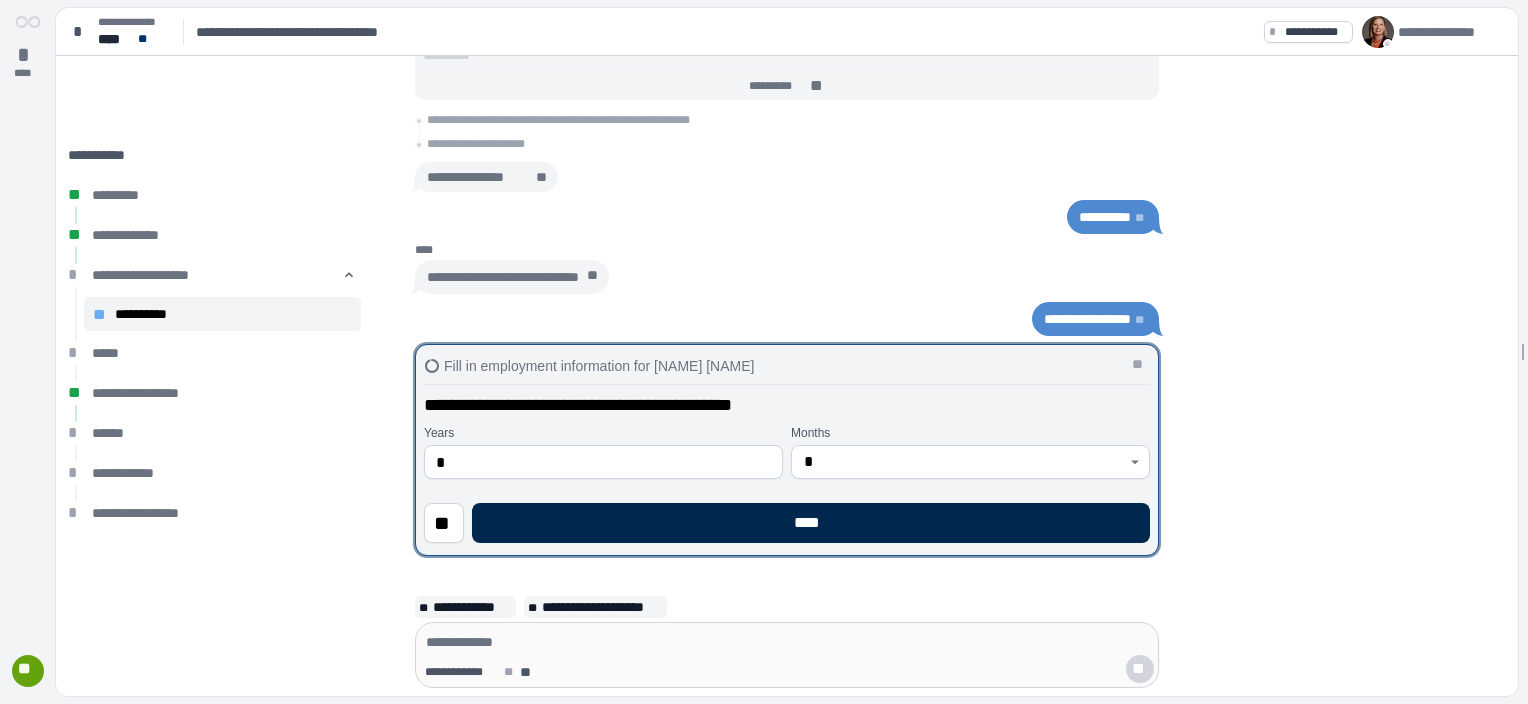 click on "****" at bounding box center [811, 523] 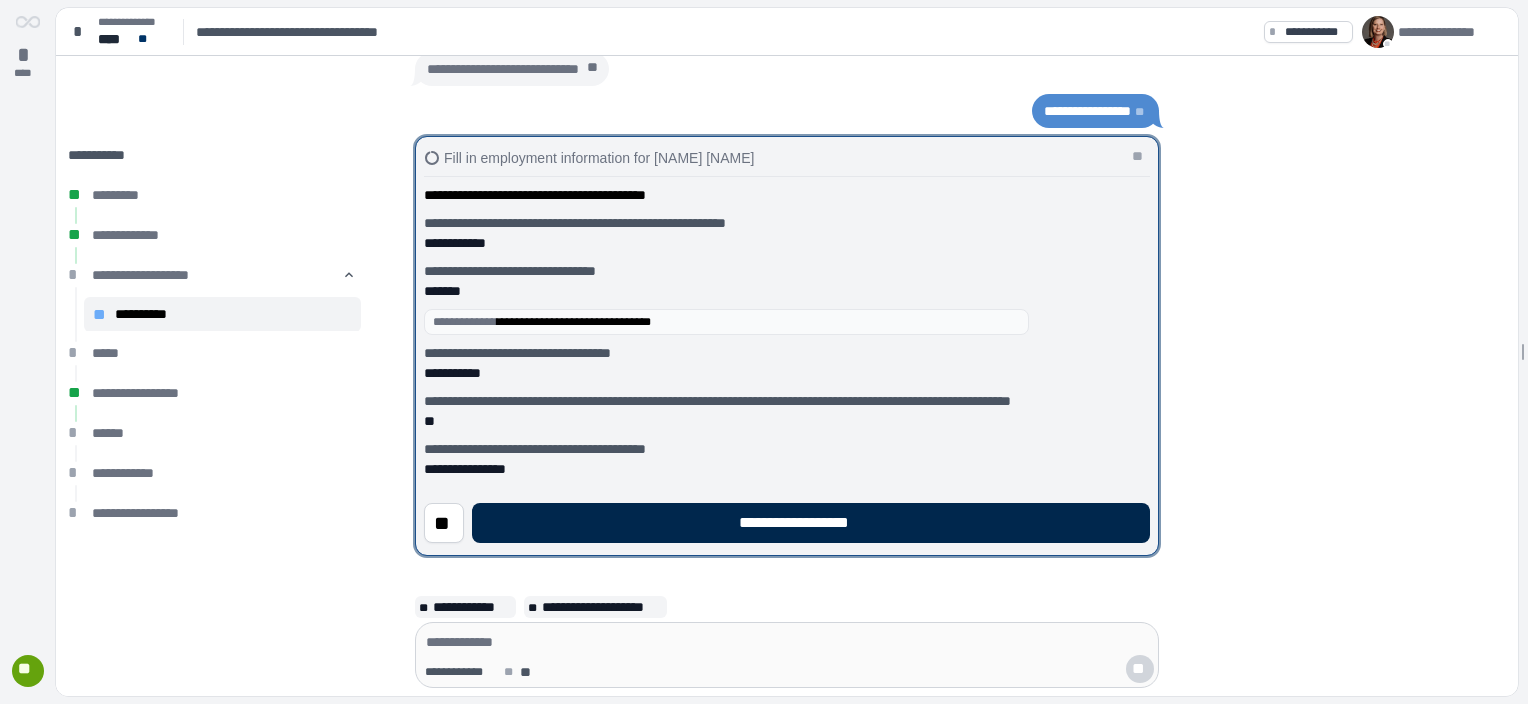 click on "**********" at bounding box center (811, 523) 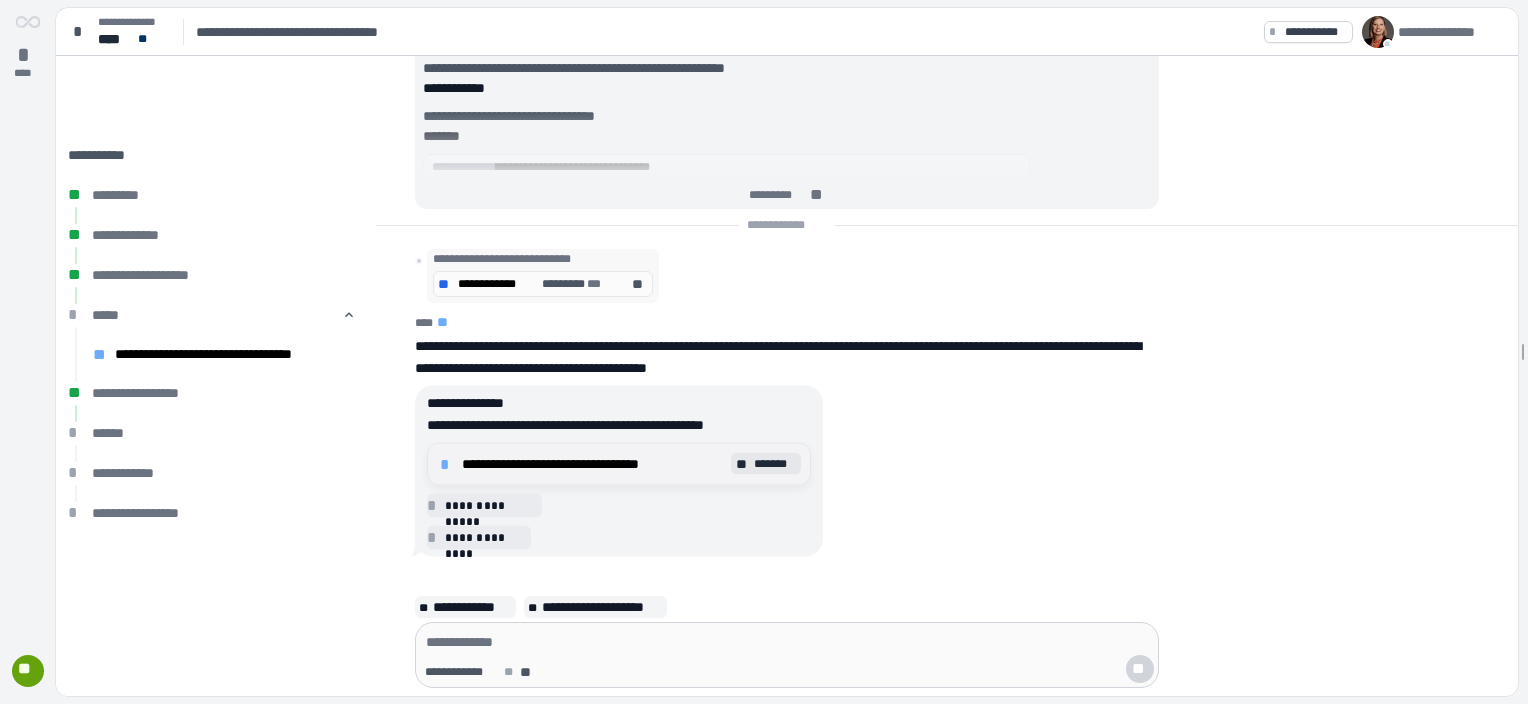 click on "**********" at bounding box center [594, 464] 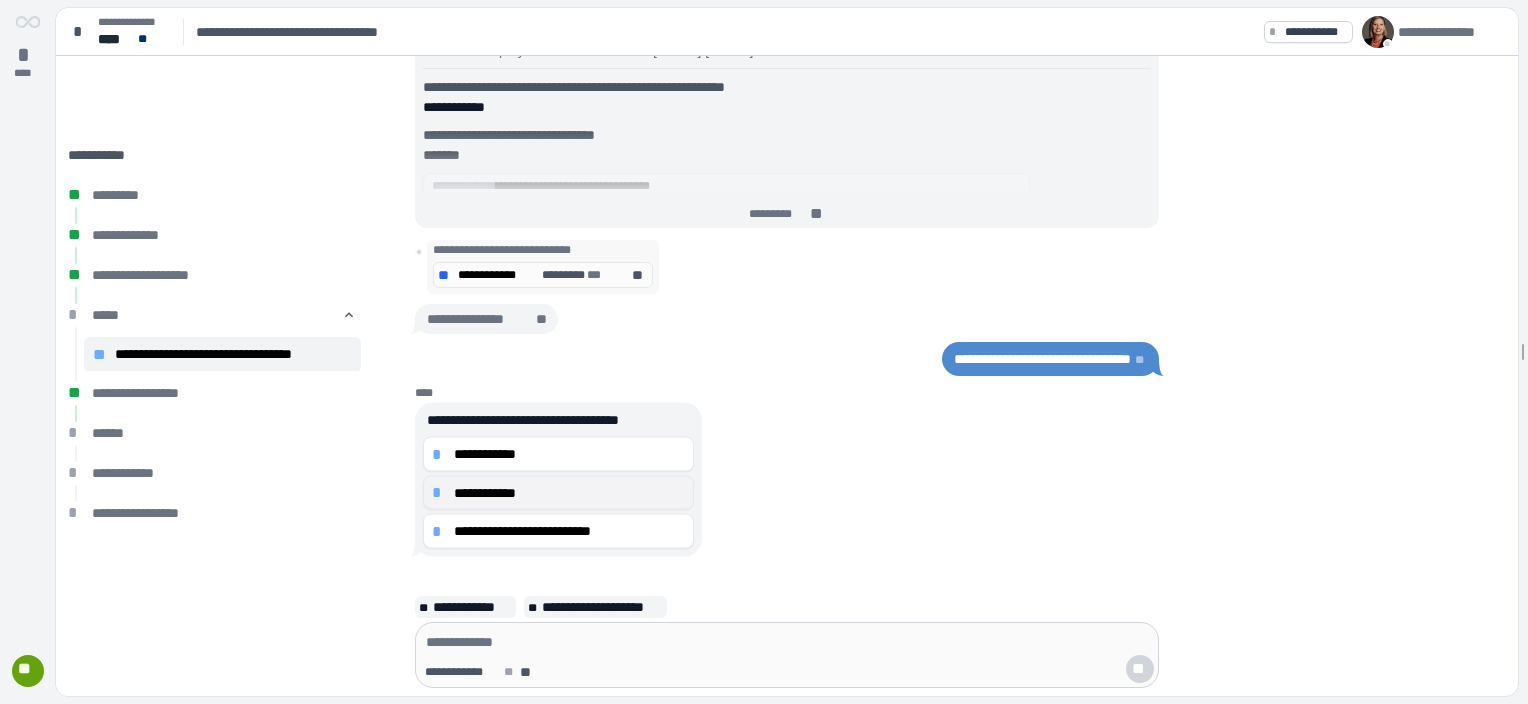 click on "*" at bounding box center (440, 493) 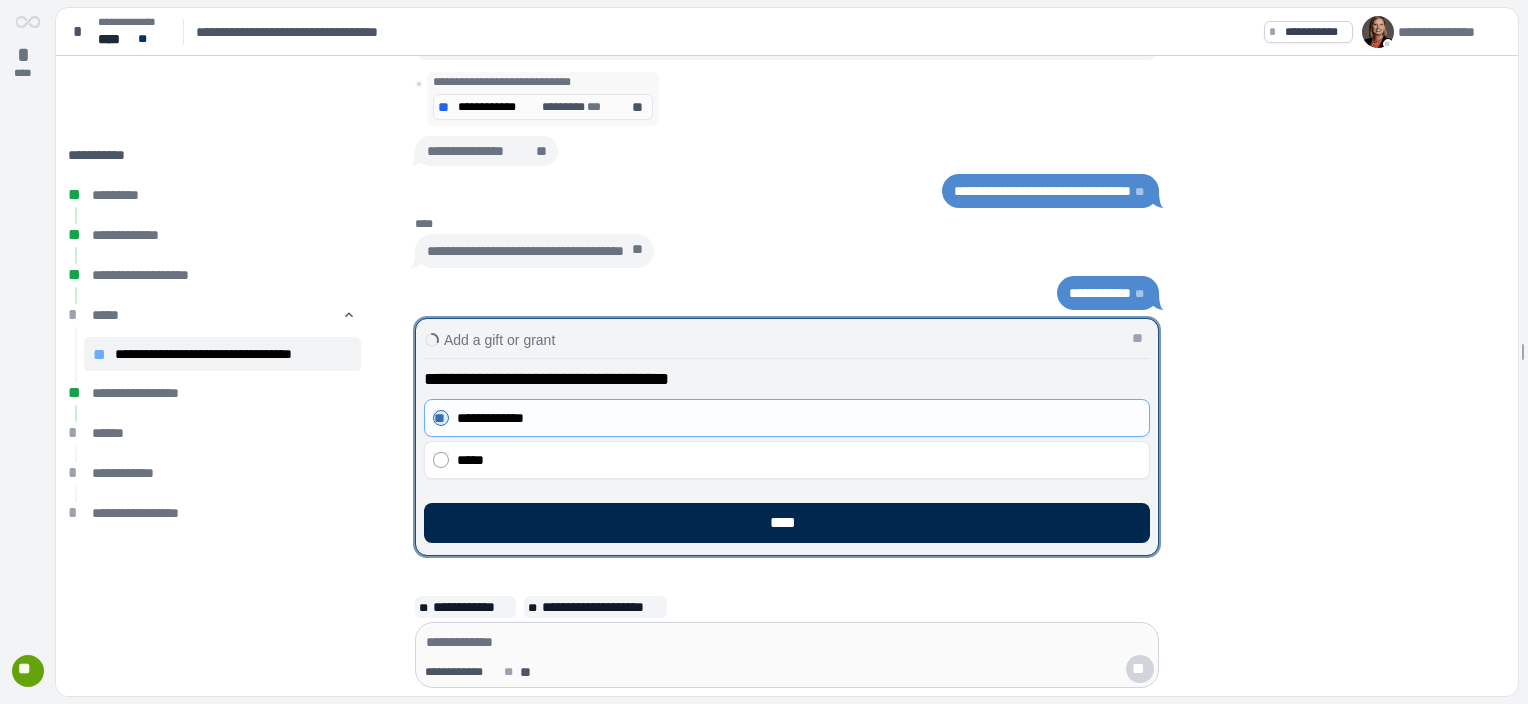 click on "****" at bounding box center (787, 523) 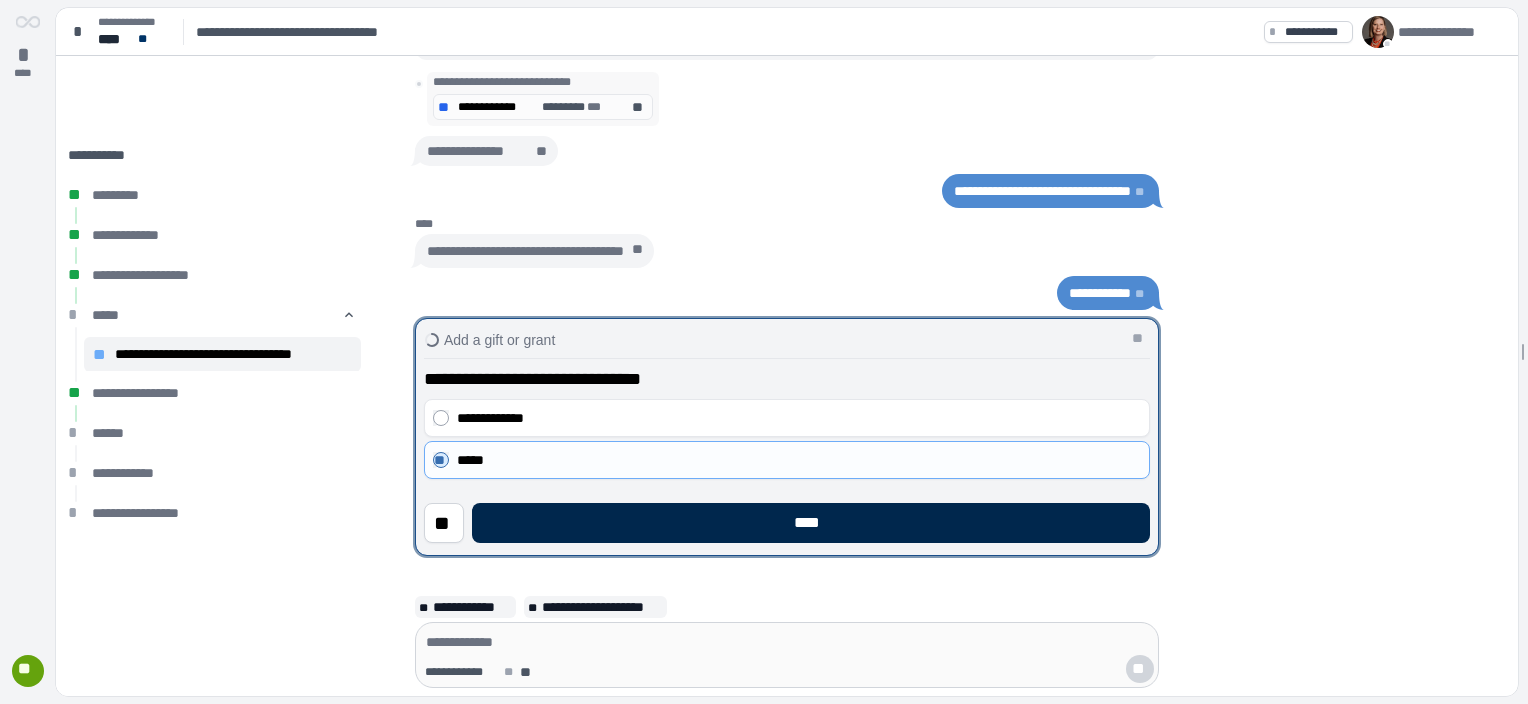 click on "****" at bounding box center [811, 523] 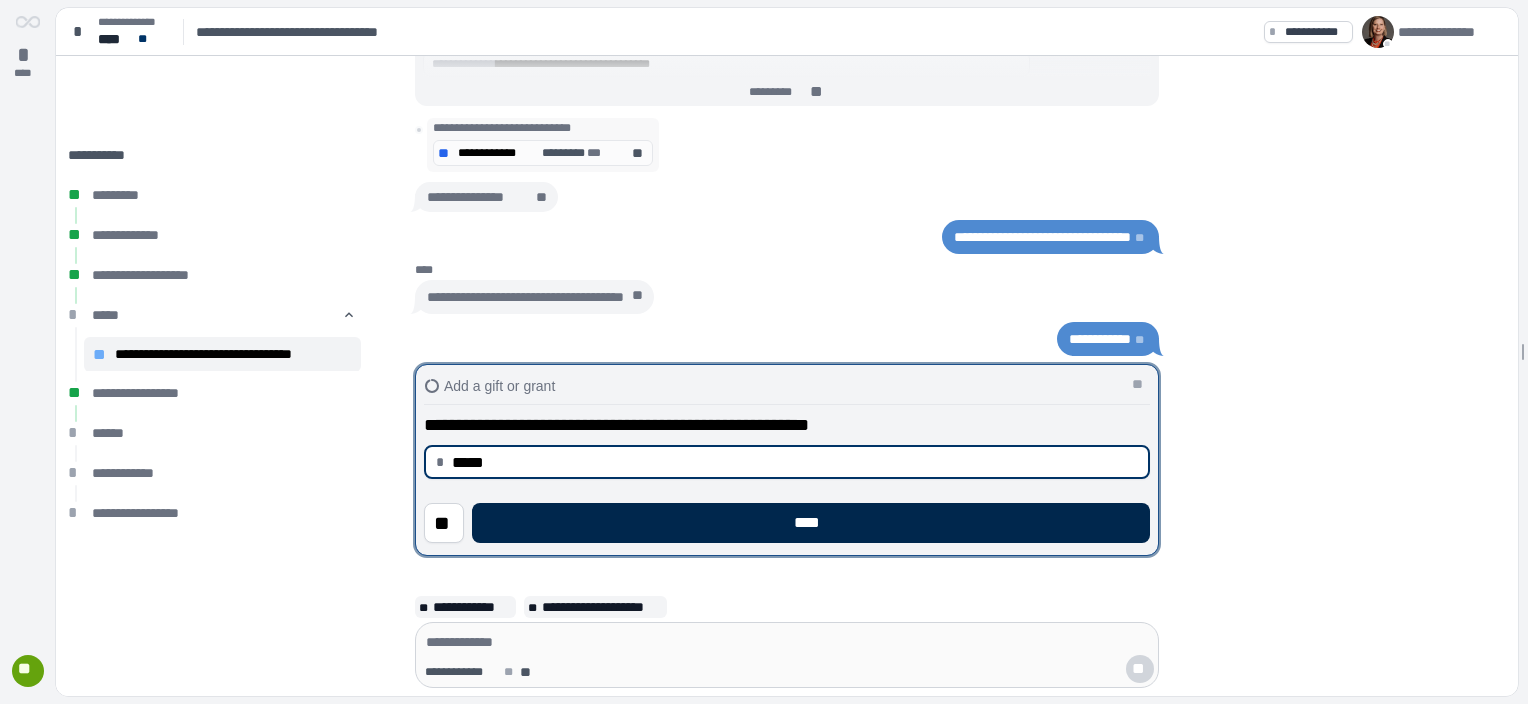 type on "********" 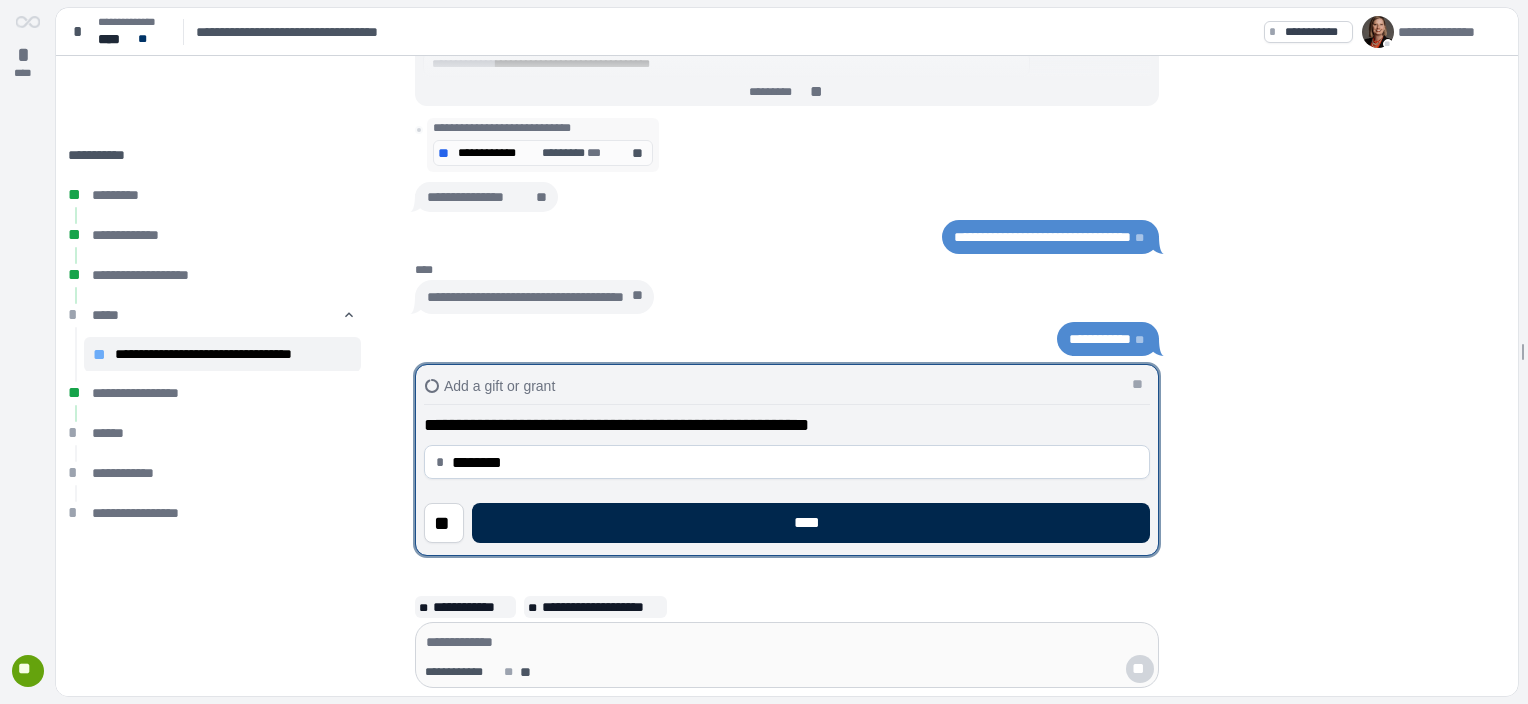 click on "****" at bounding box center [811, 523] 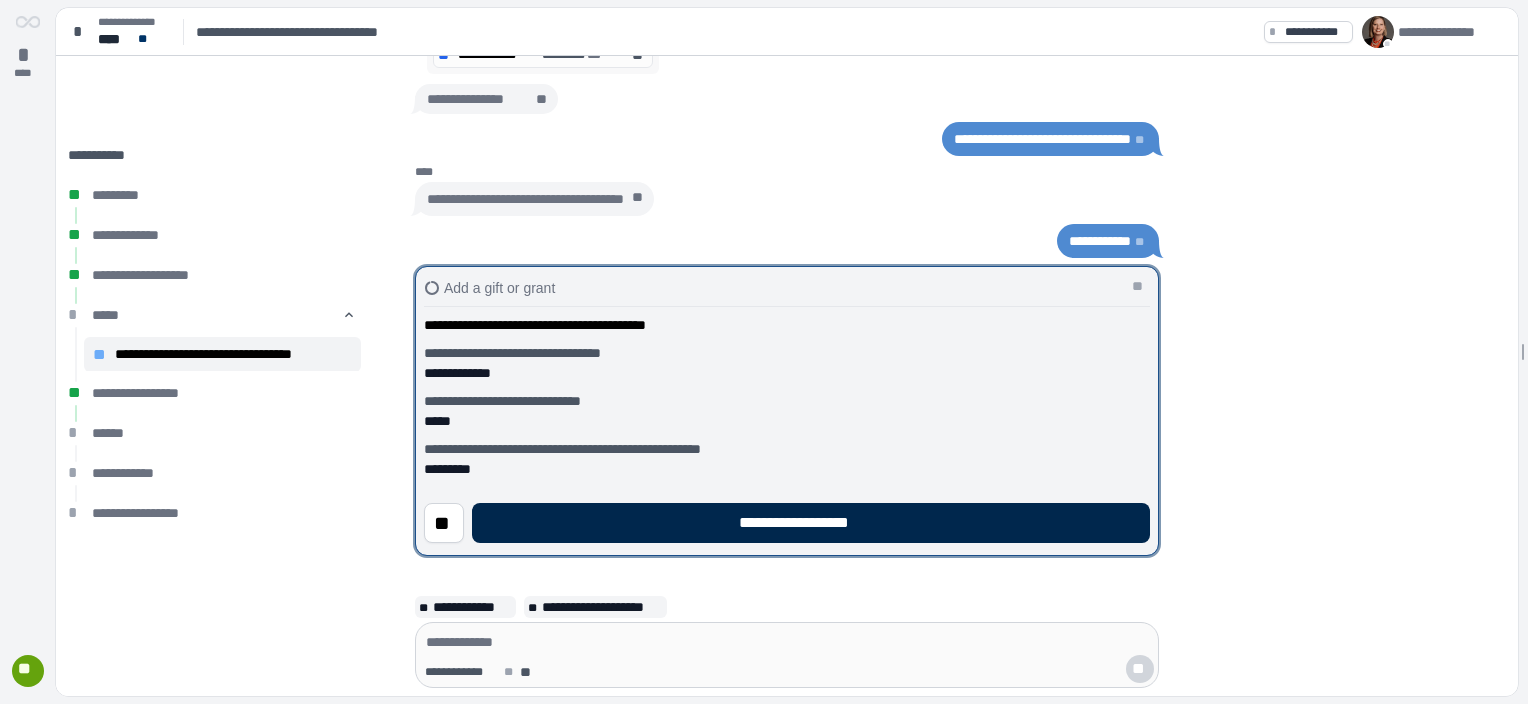 click on "**********" at bounding box center (811, 523) 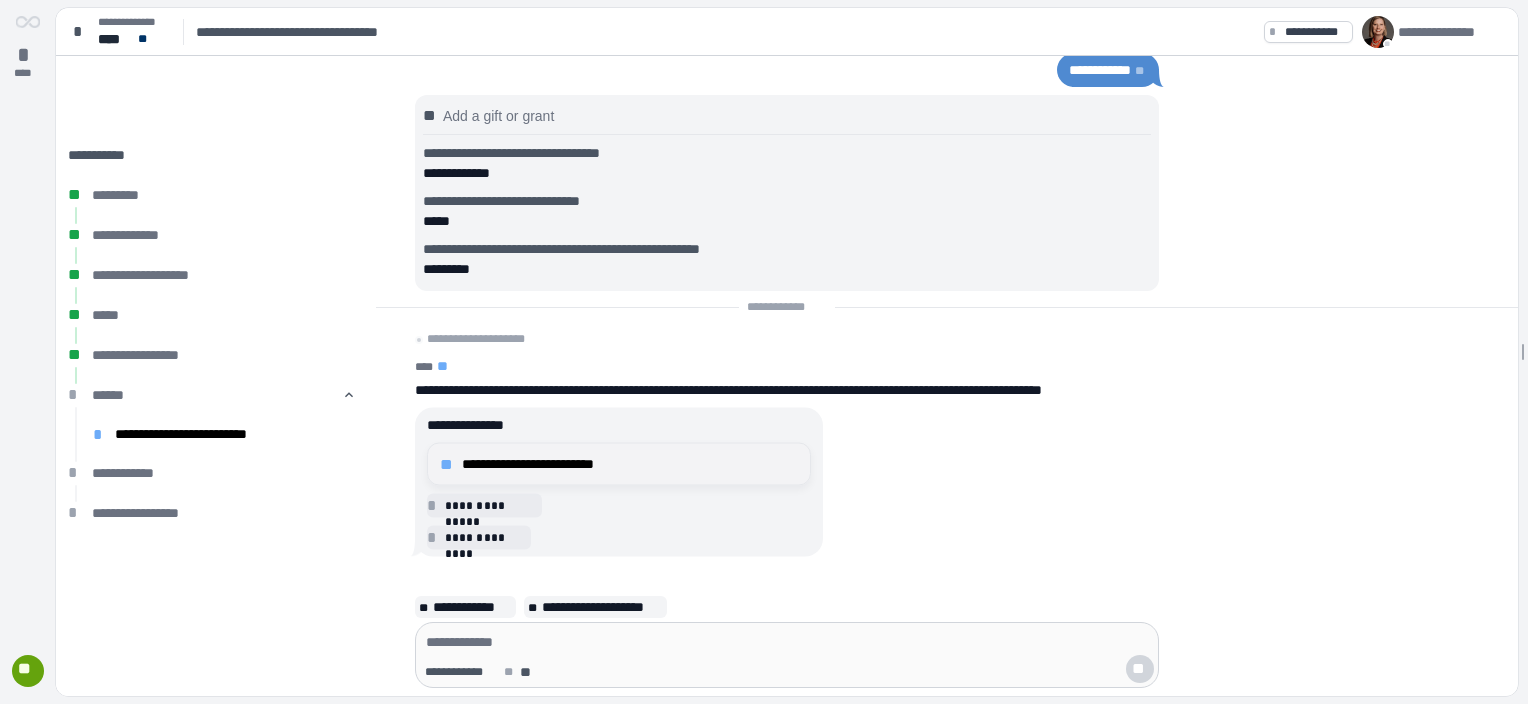 click on "**********" at bounding box center (630, 464) 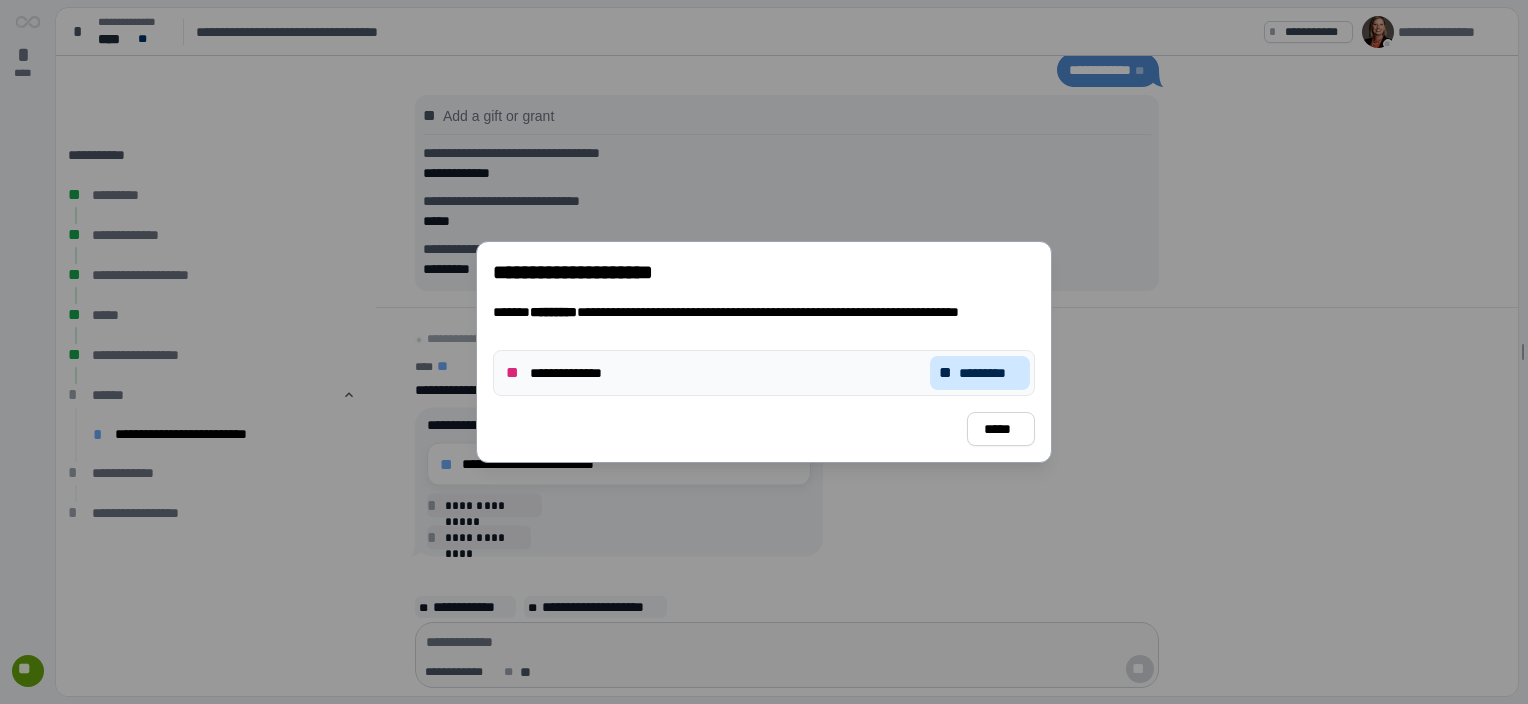 click on "*********" at bounding box center (990, 373) 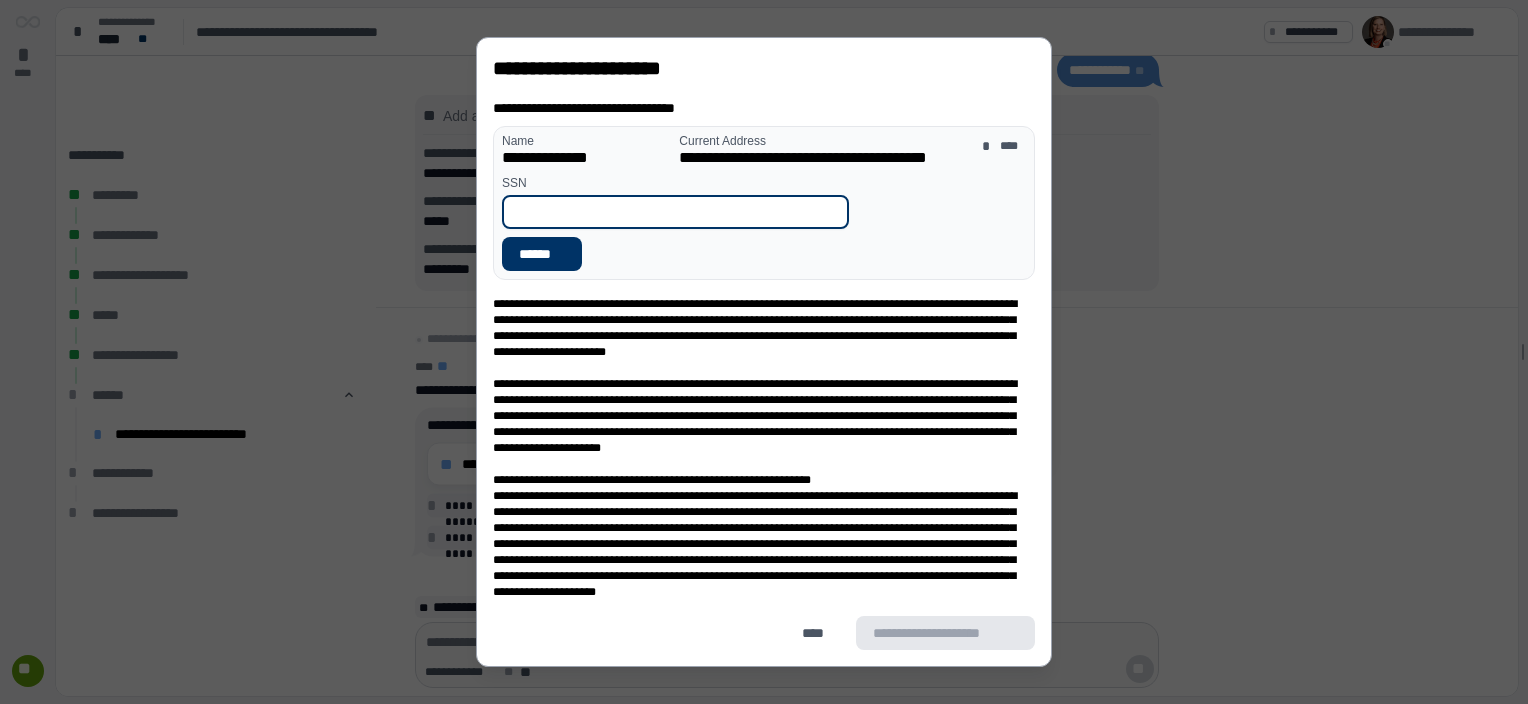 click at bounding box center [675, 212] 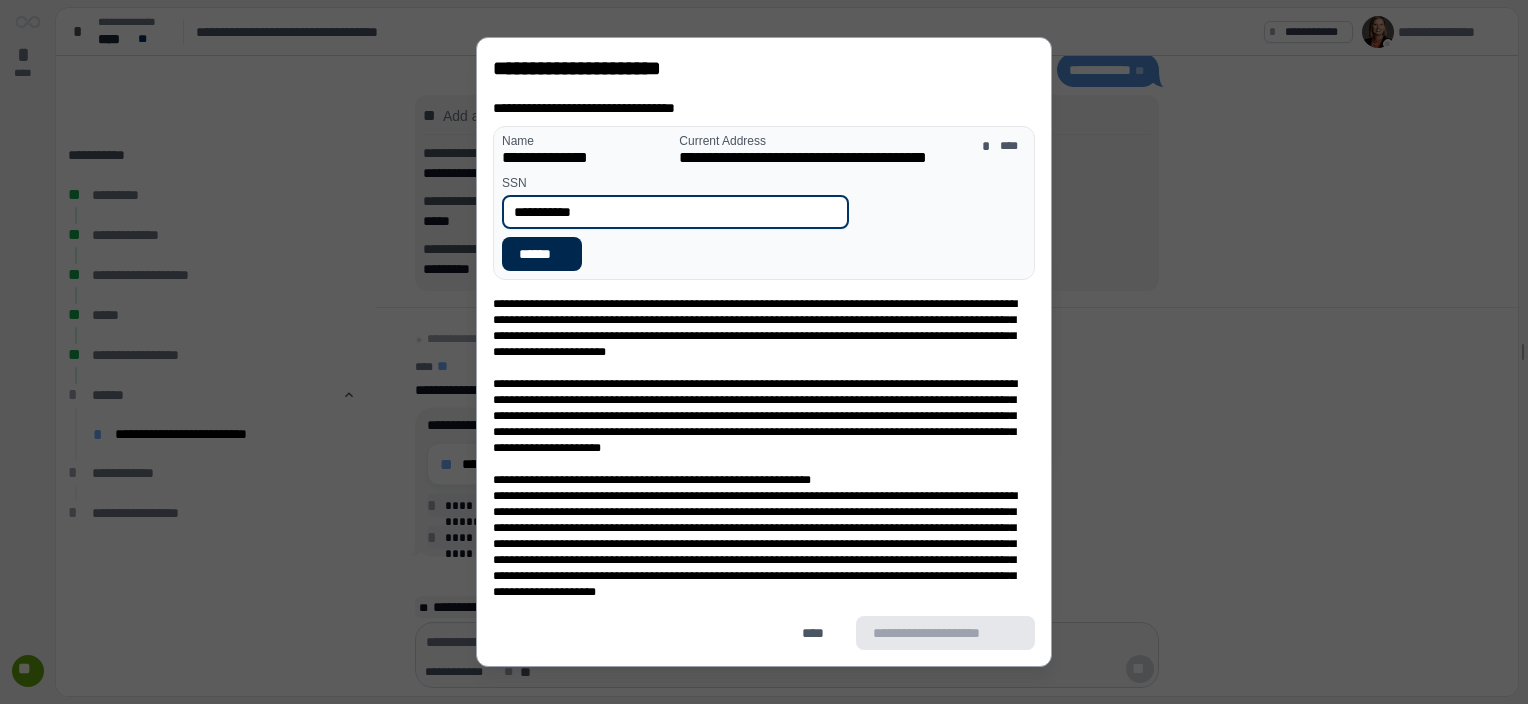 type on "**********" 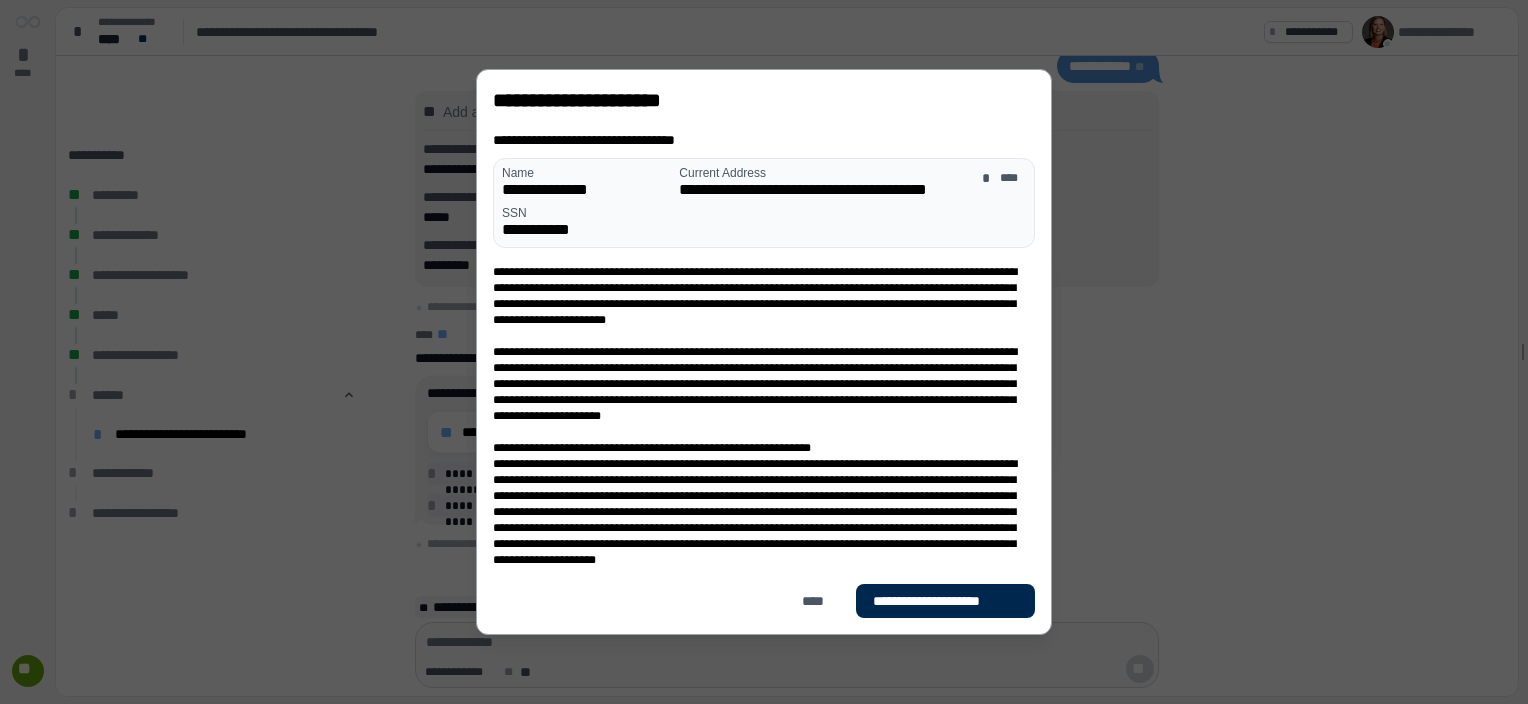 click on "**********" at bounding box center [945, 601] 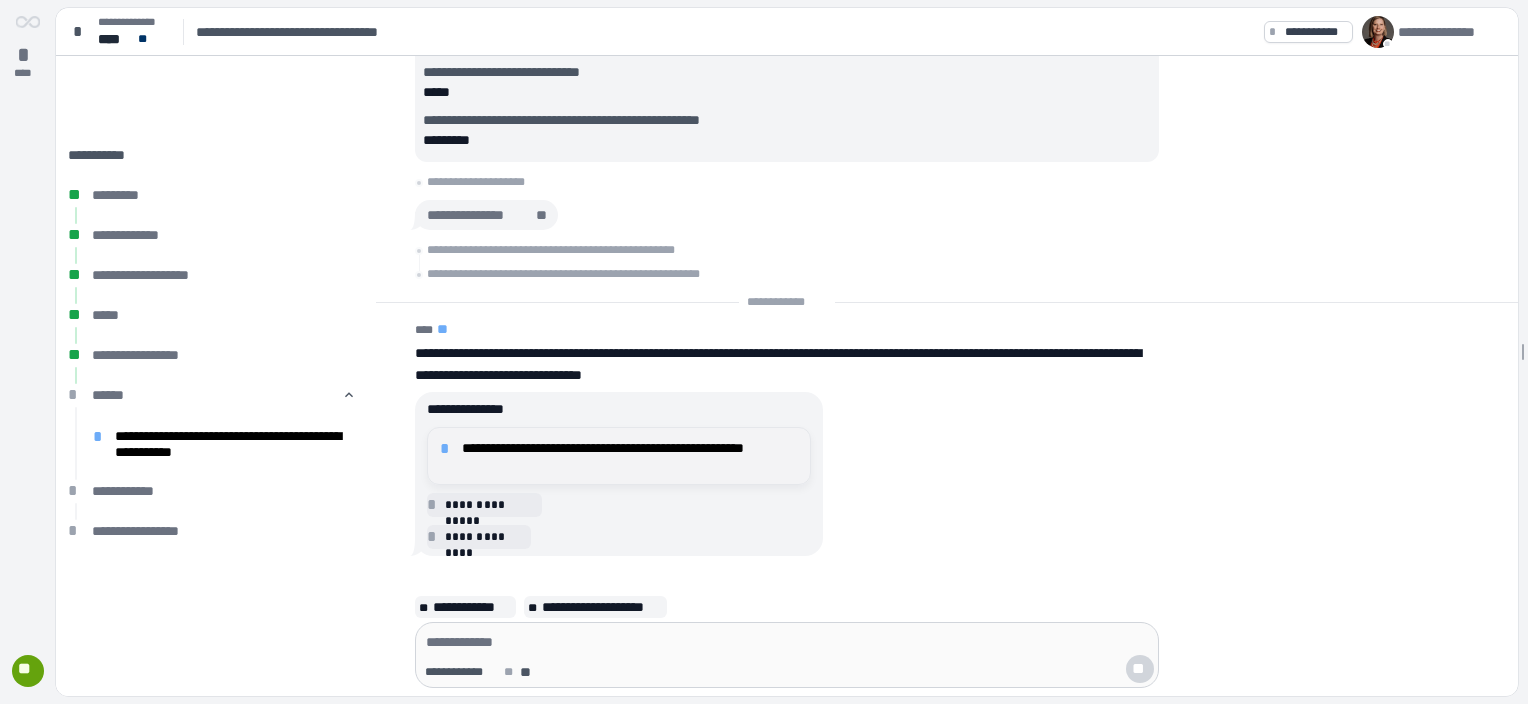 click on "**********" at bounding box center (630, 456) 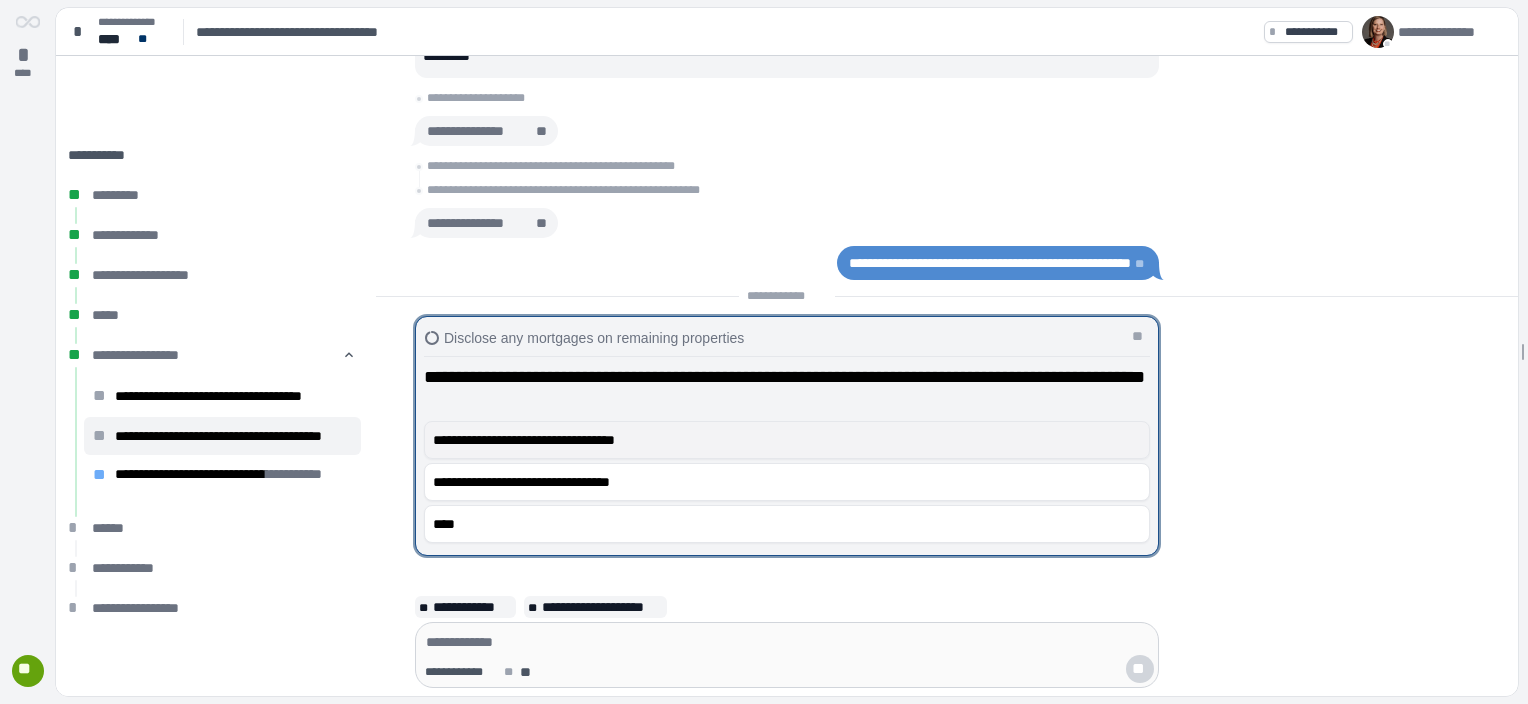 click on "**********" at bounding box center [787, 440] 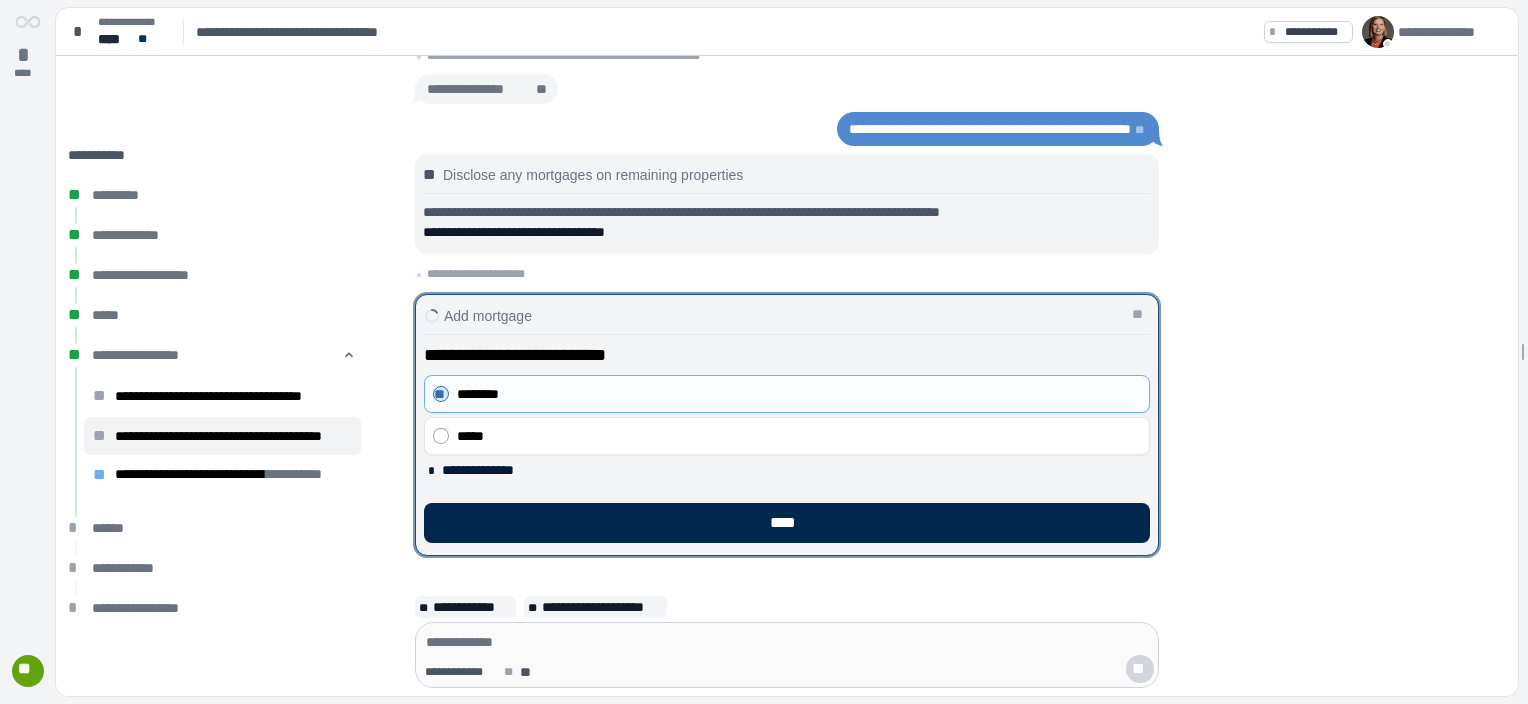click on "****" at bounding box center [787, 523] 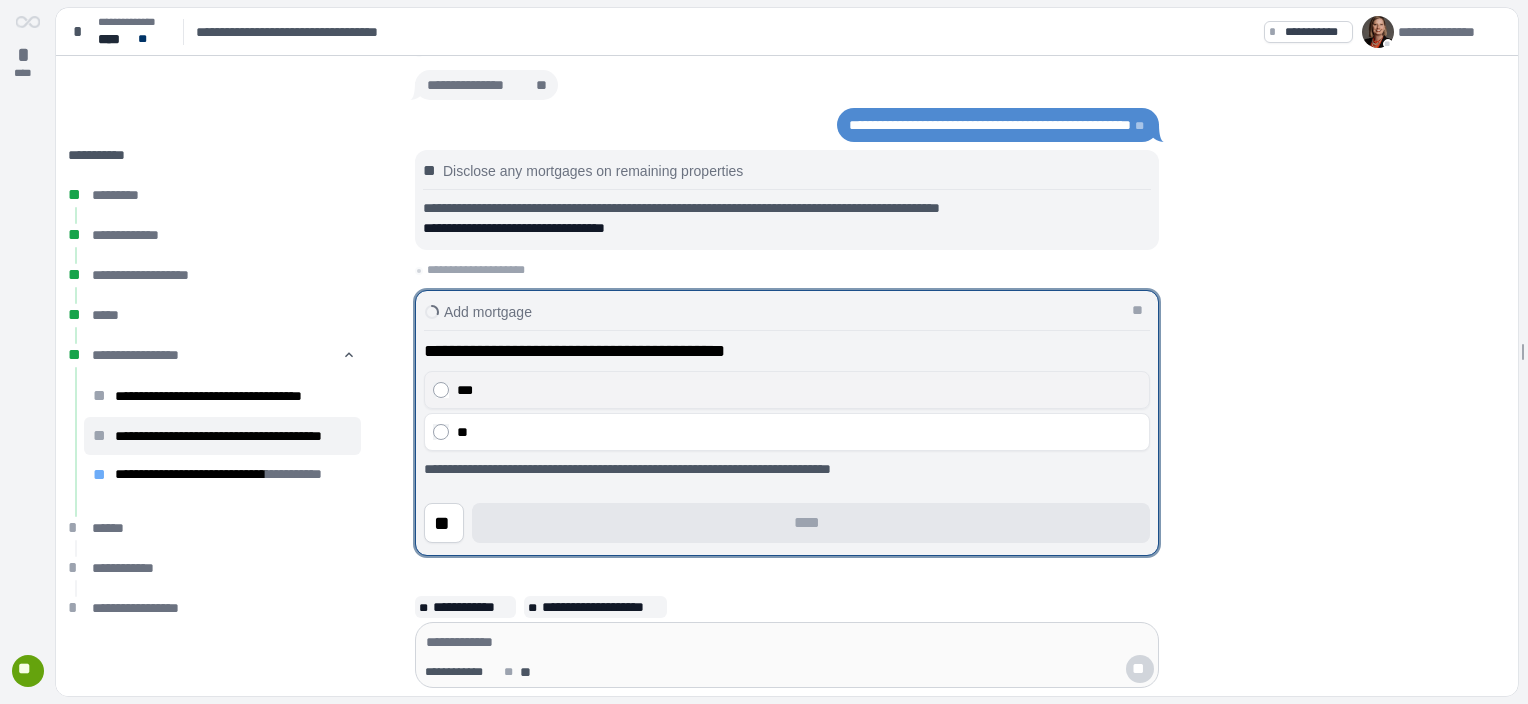 click on "***" at bounding box center (787, 390) 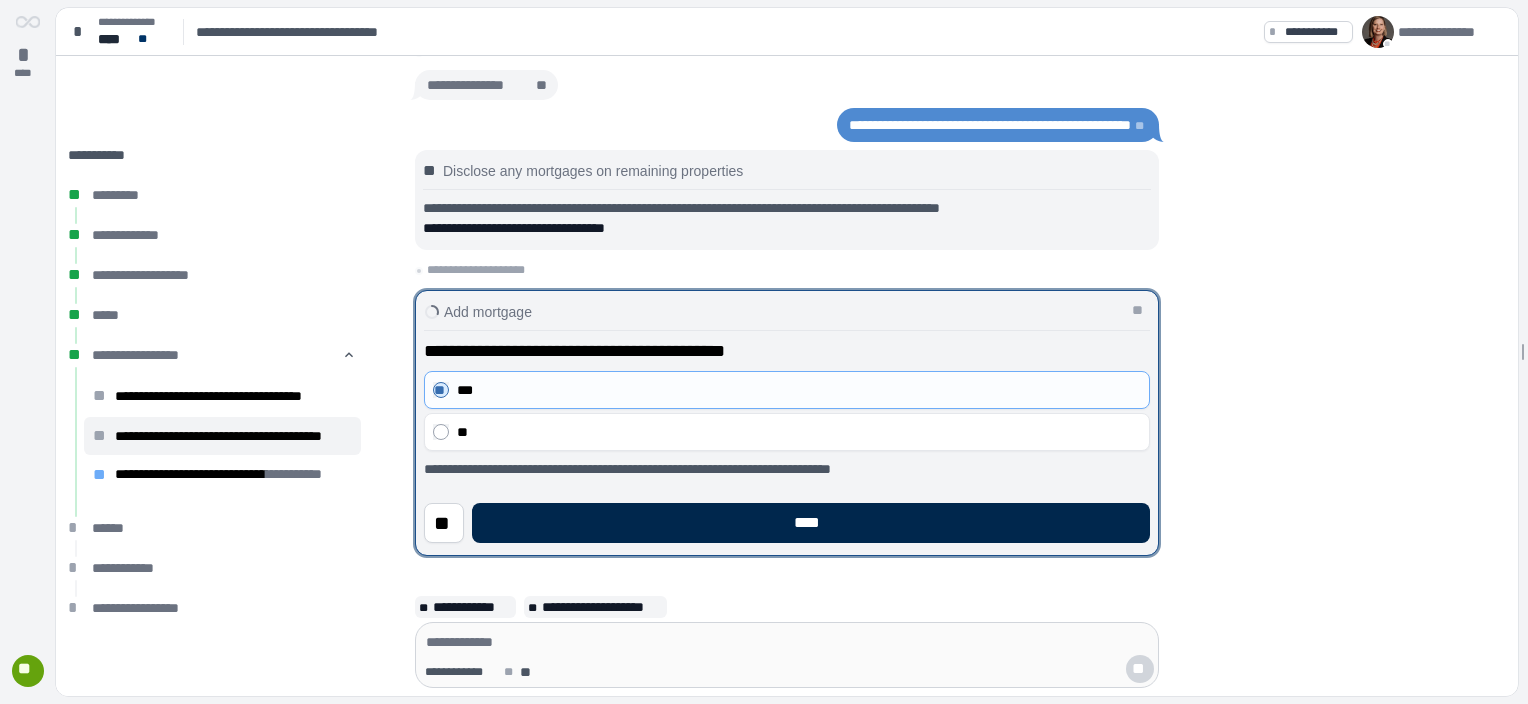 click on "****" at bounding box center (811, 523) 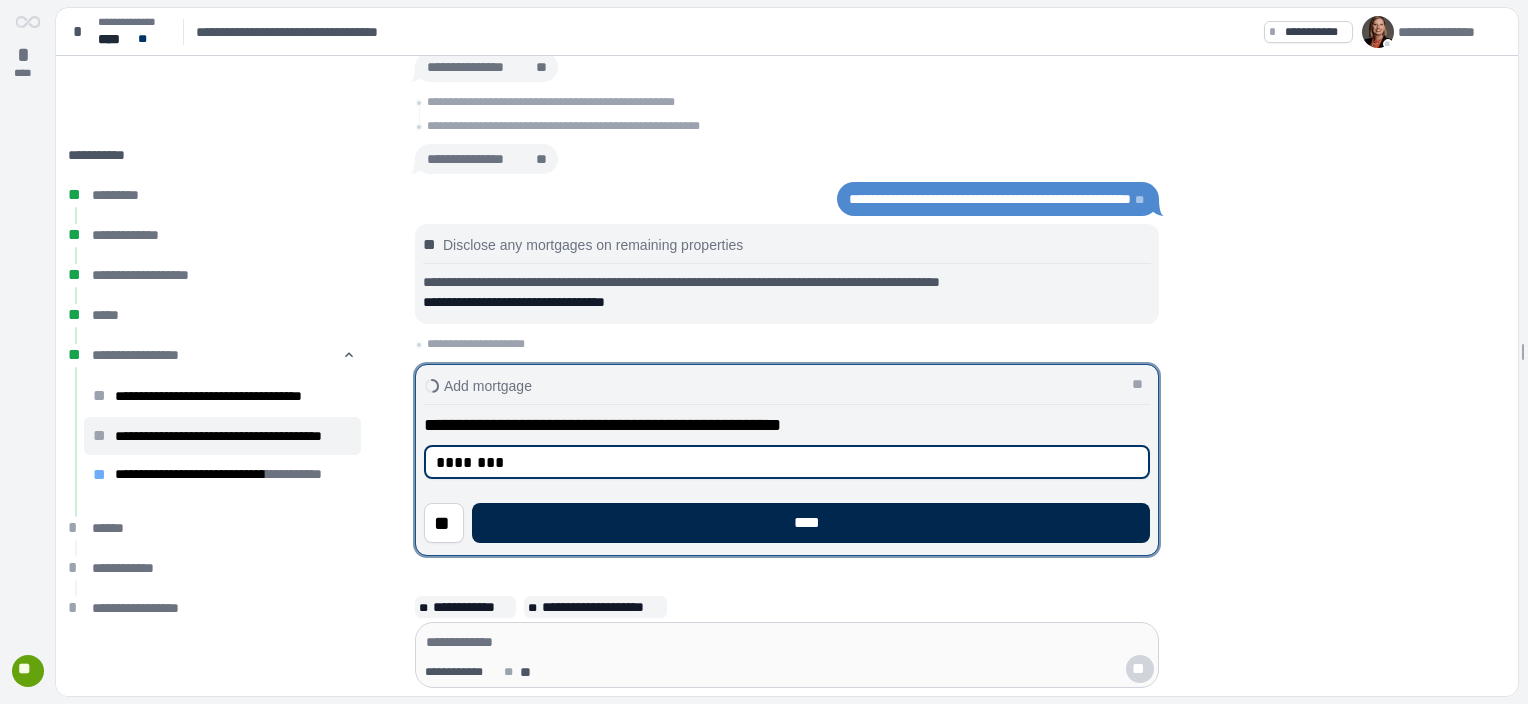 type on "********" 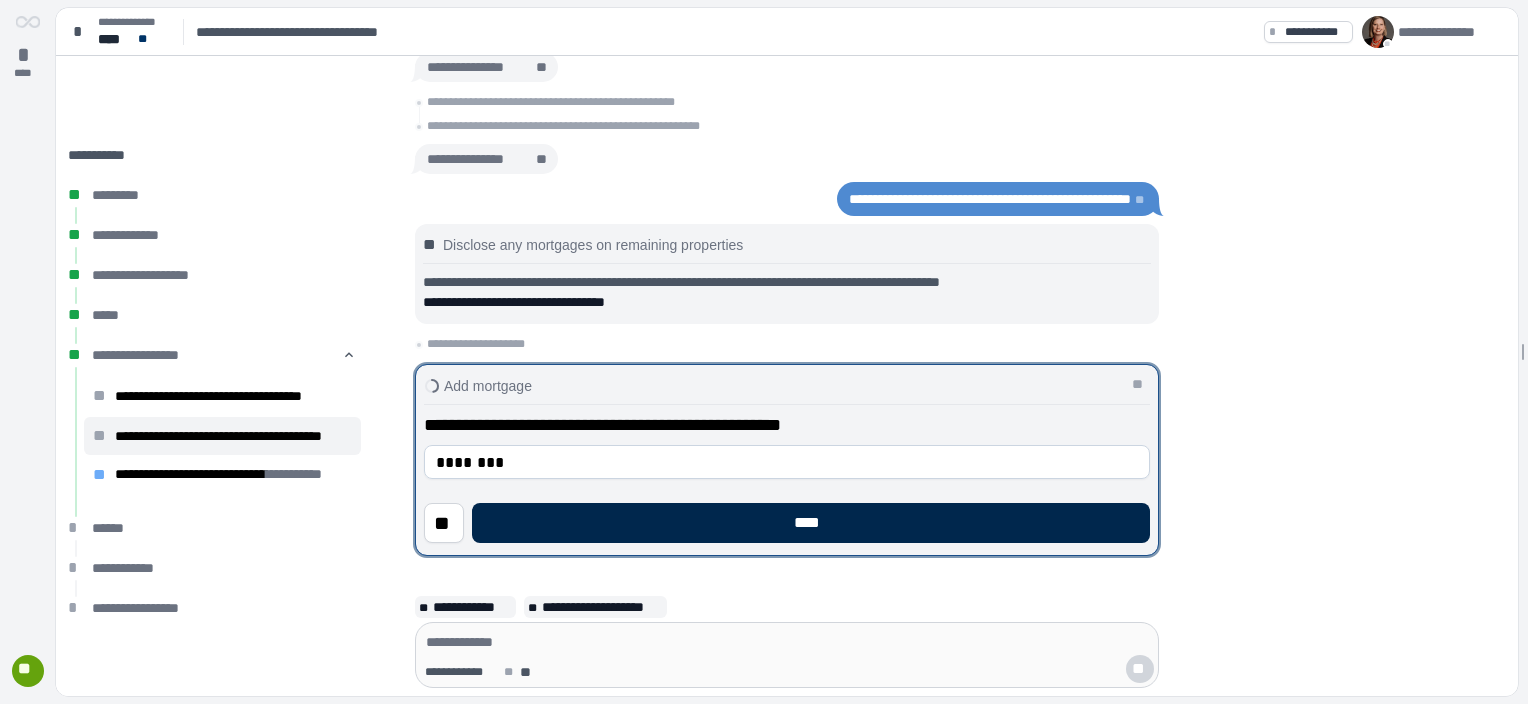click on "****" at bounding box center (811, 523) 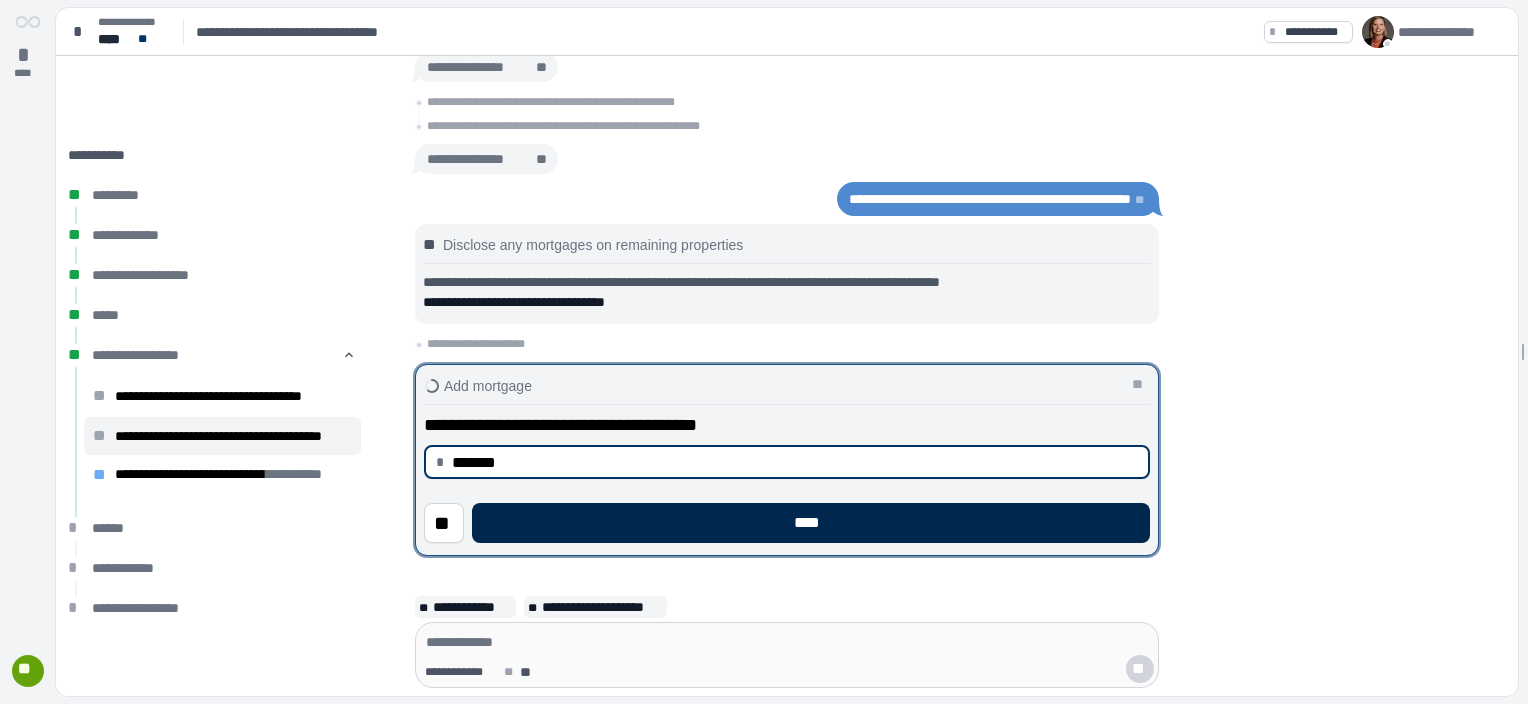 type on "**********" 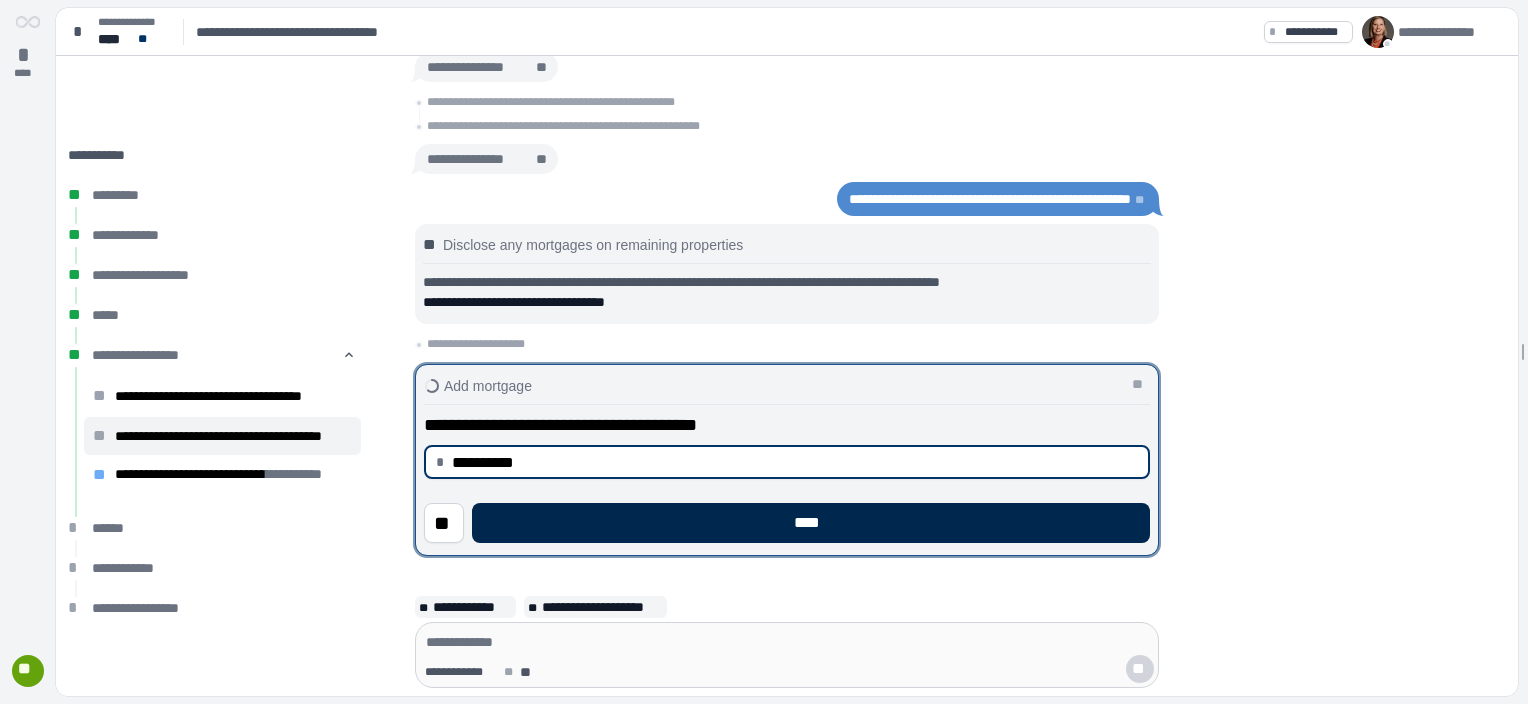 click on "****" at bounding box center [811, 523] 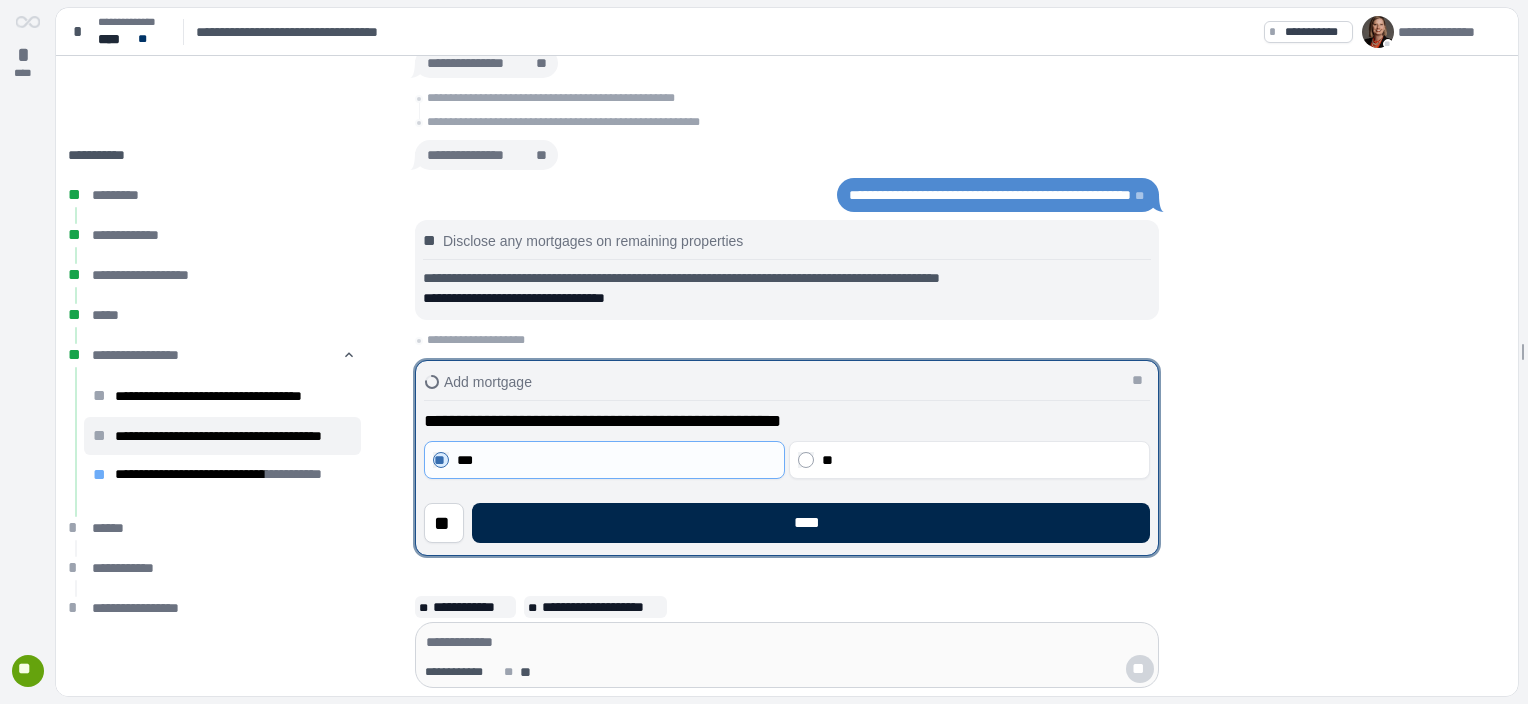 click on "****" at bounding box center [811, 523] 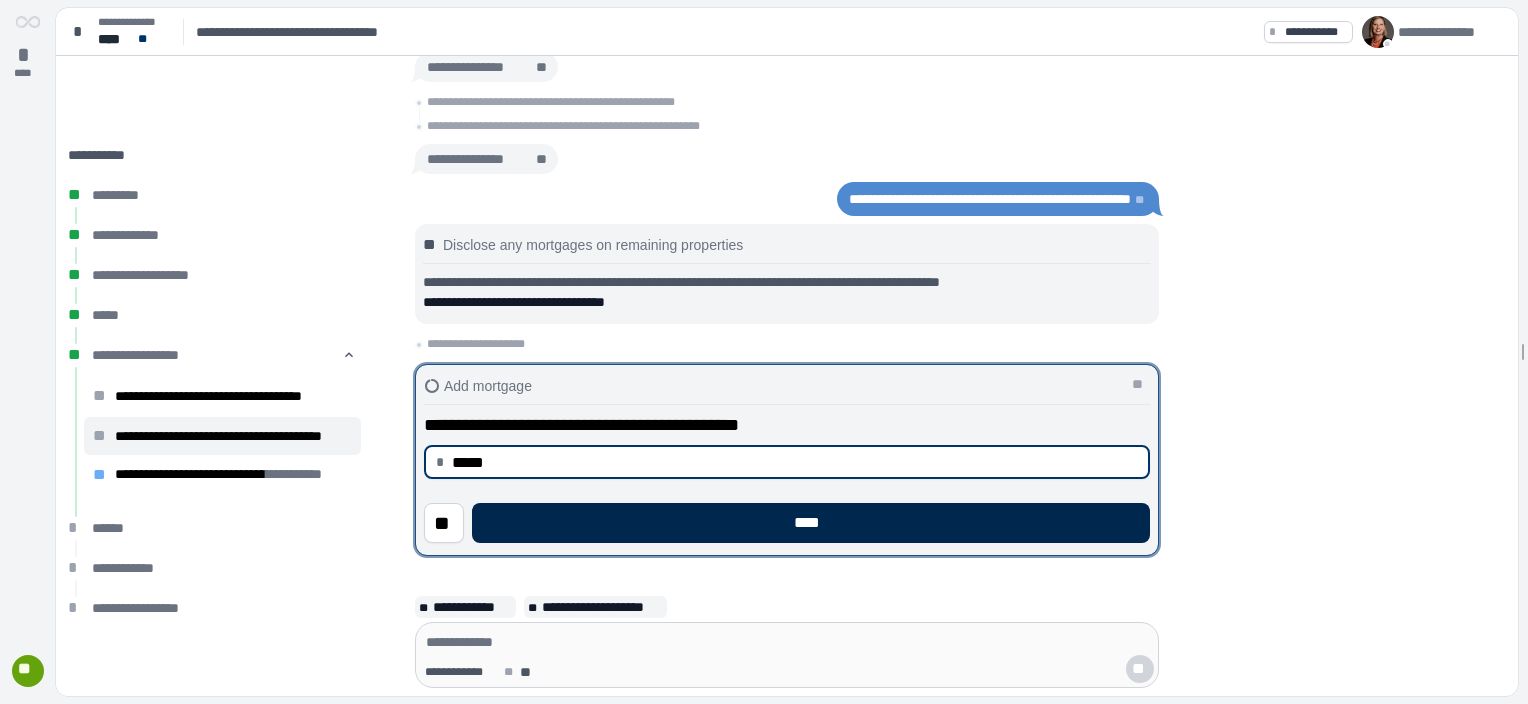 type on "********" 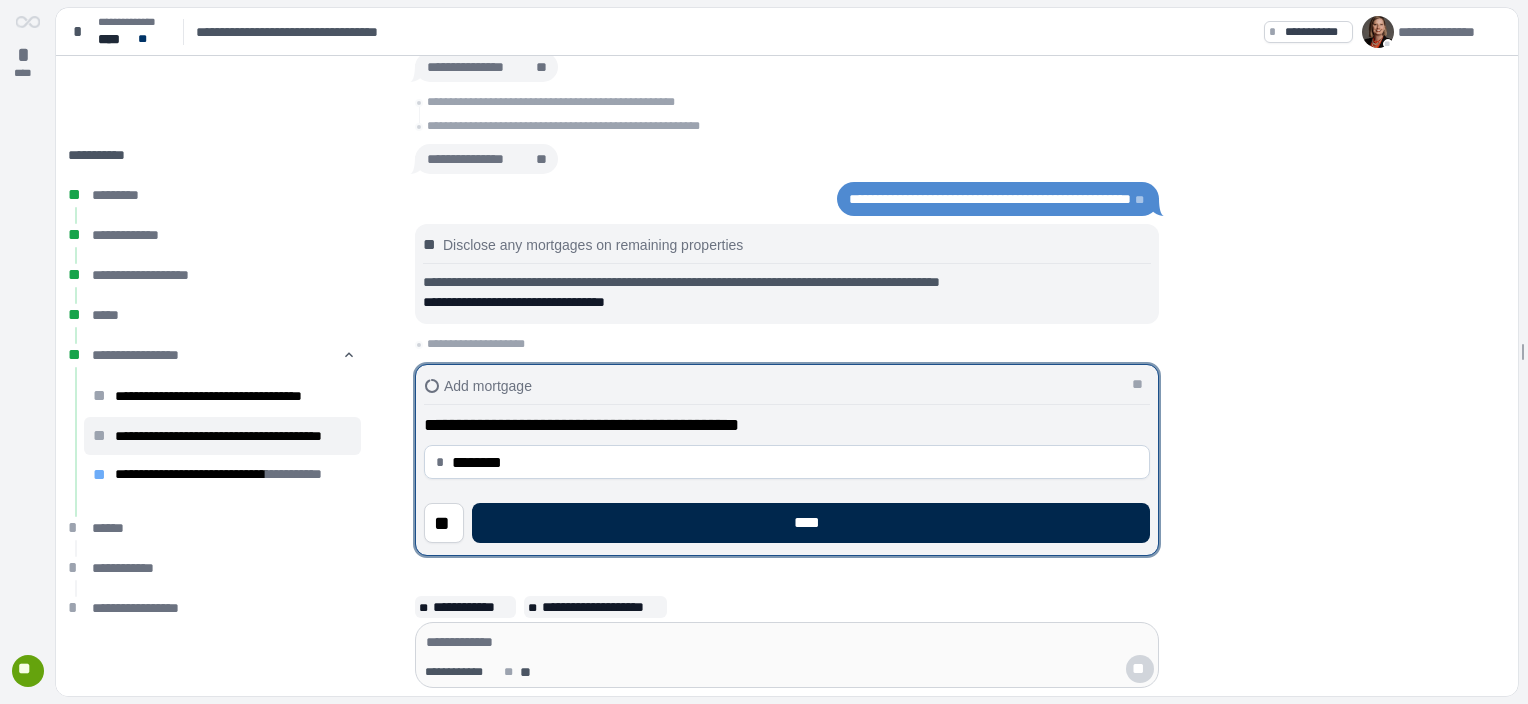 click on "****" at bounding box center (811, 523) 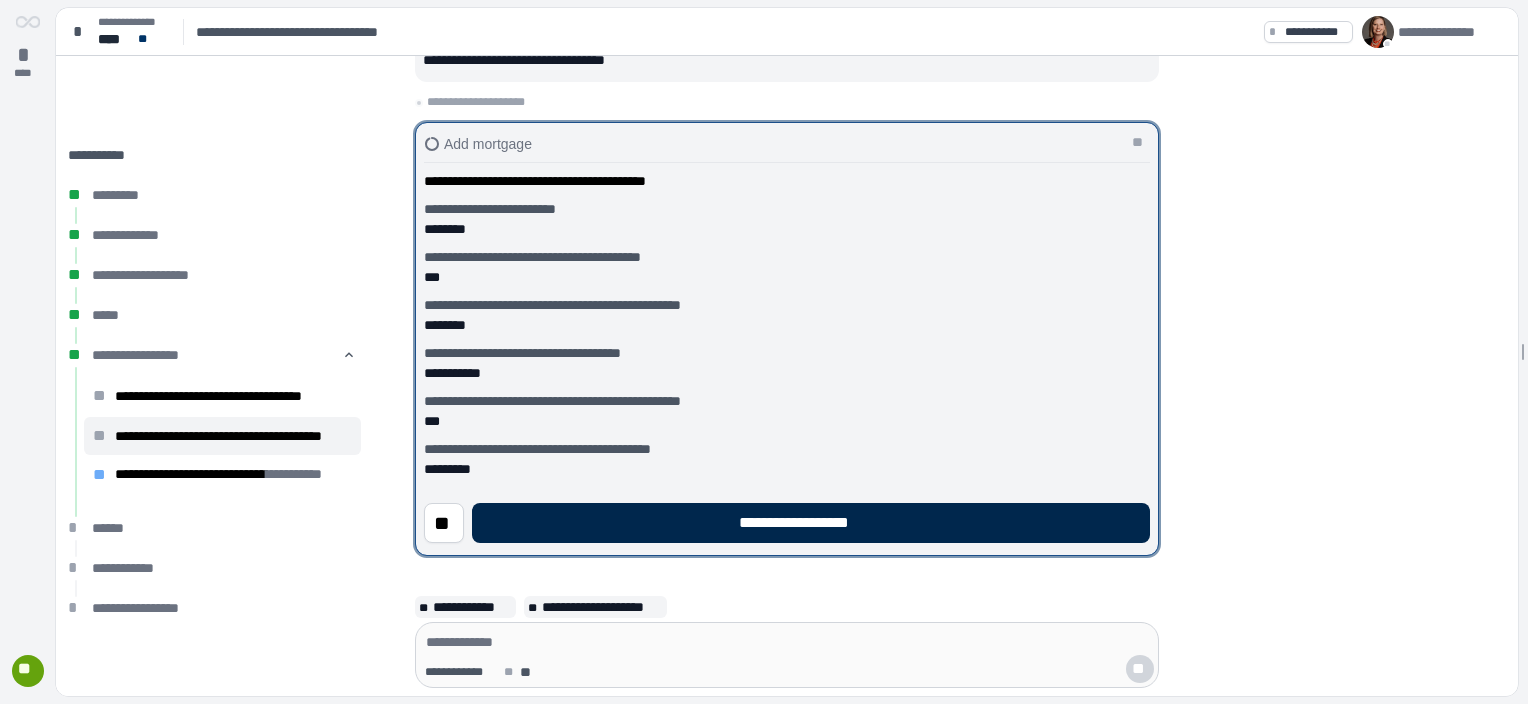 click on "**********" at bounding box center [811, 523] 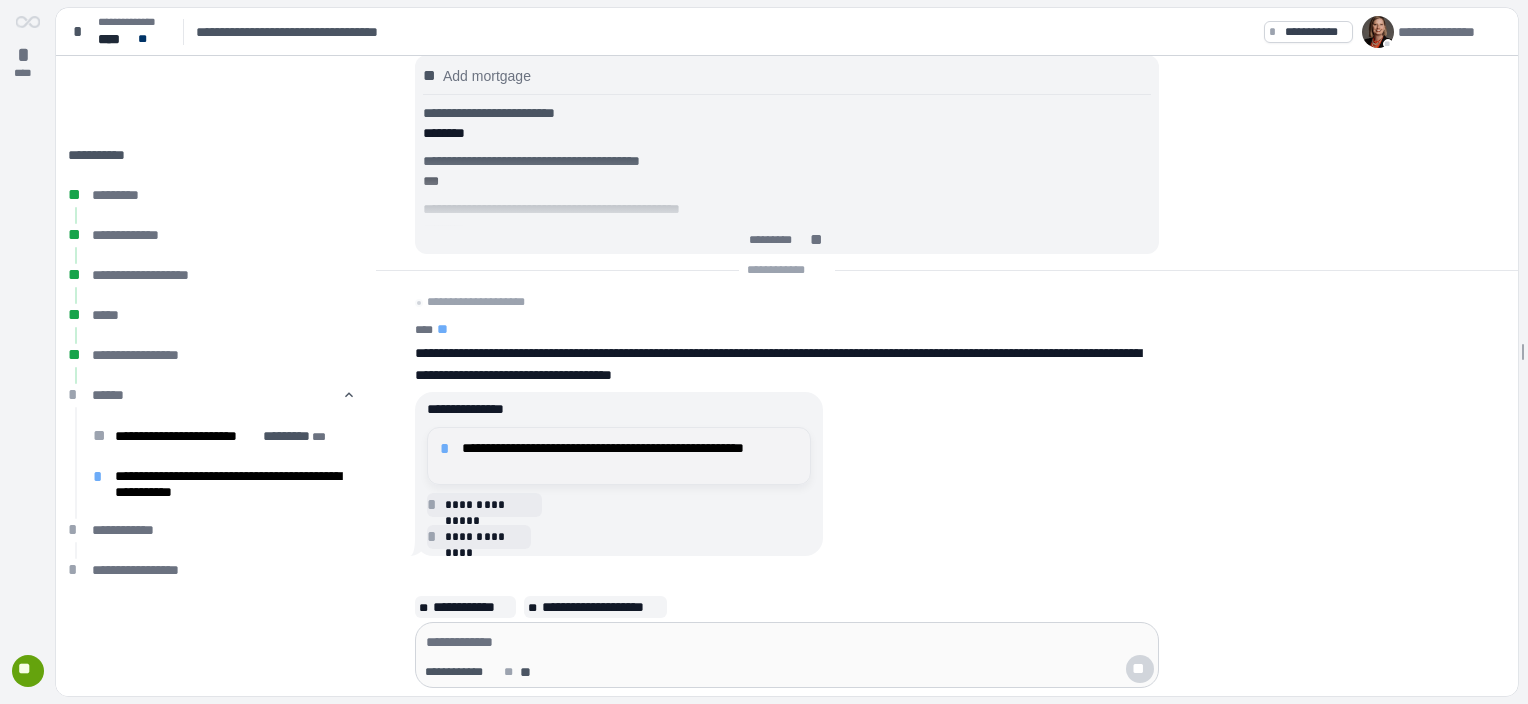 click on "**********" at bounding box center [630, 456] 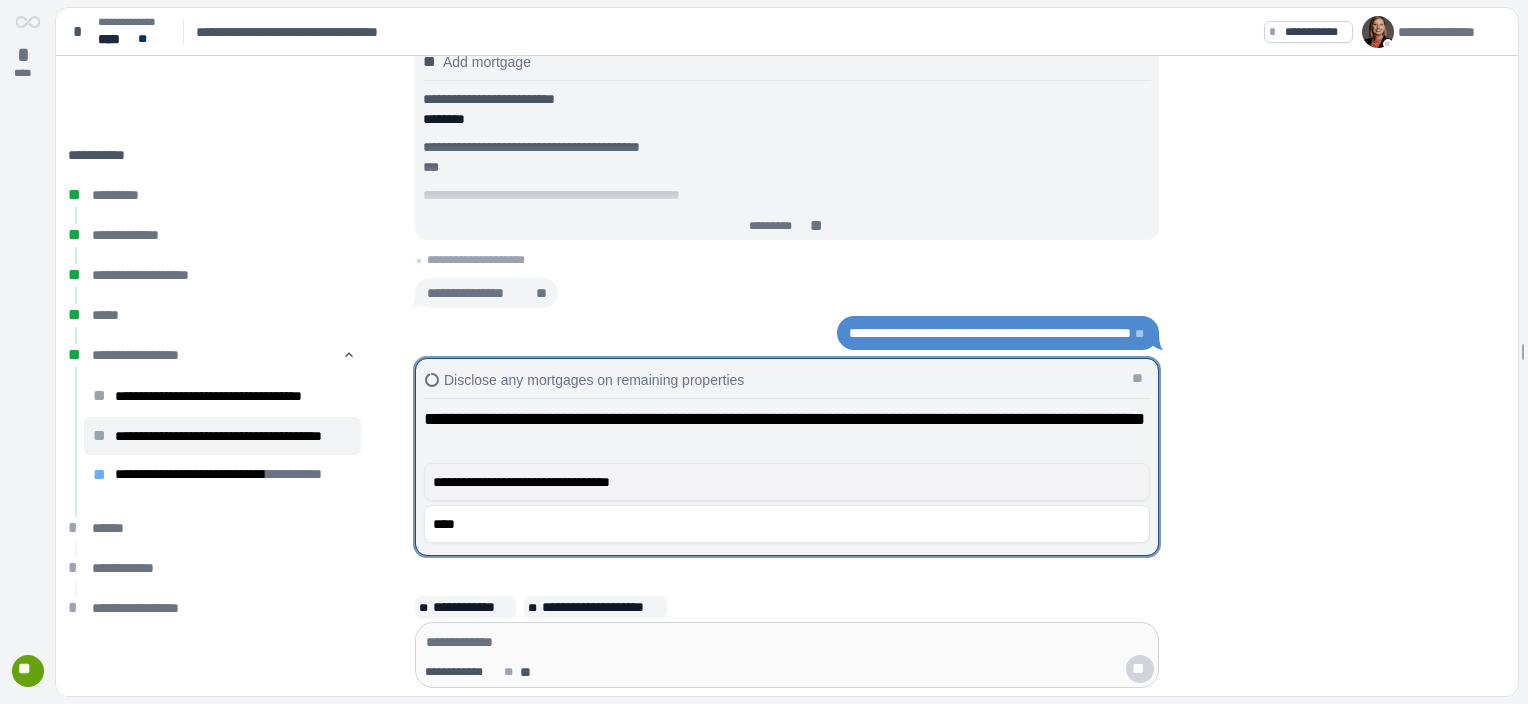 click on "**********" at bounding box center [787, 482] 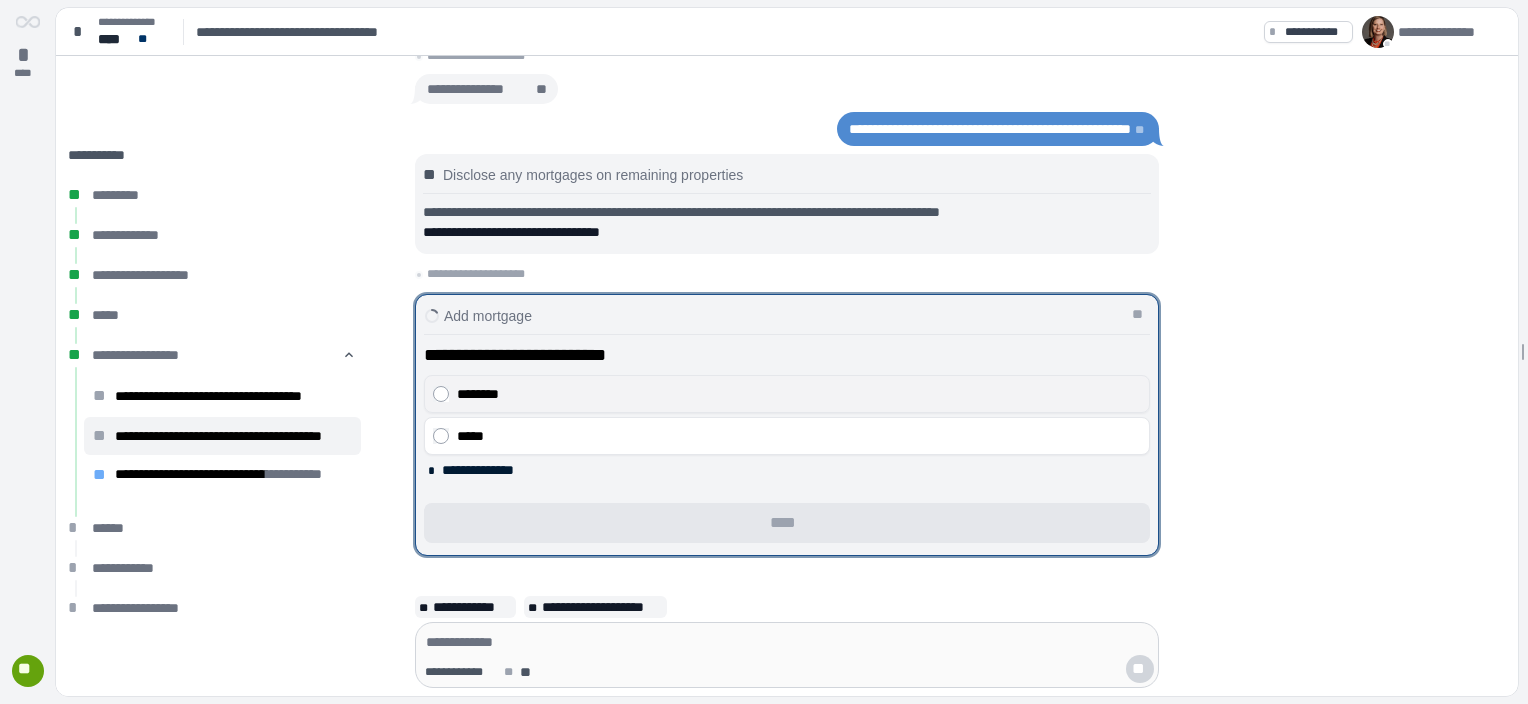 click on "********" at bounding box center [799, 394] 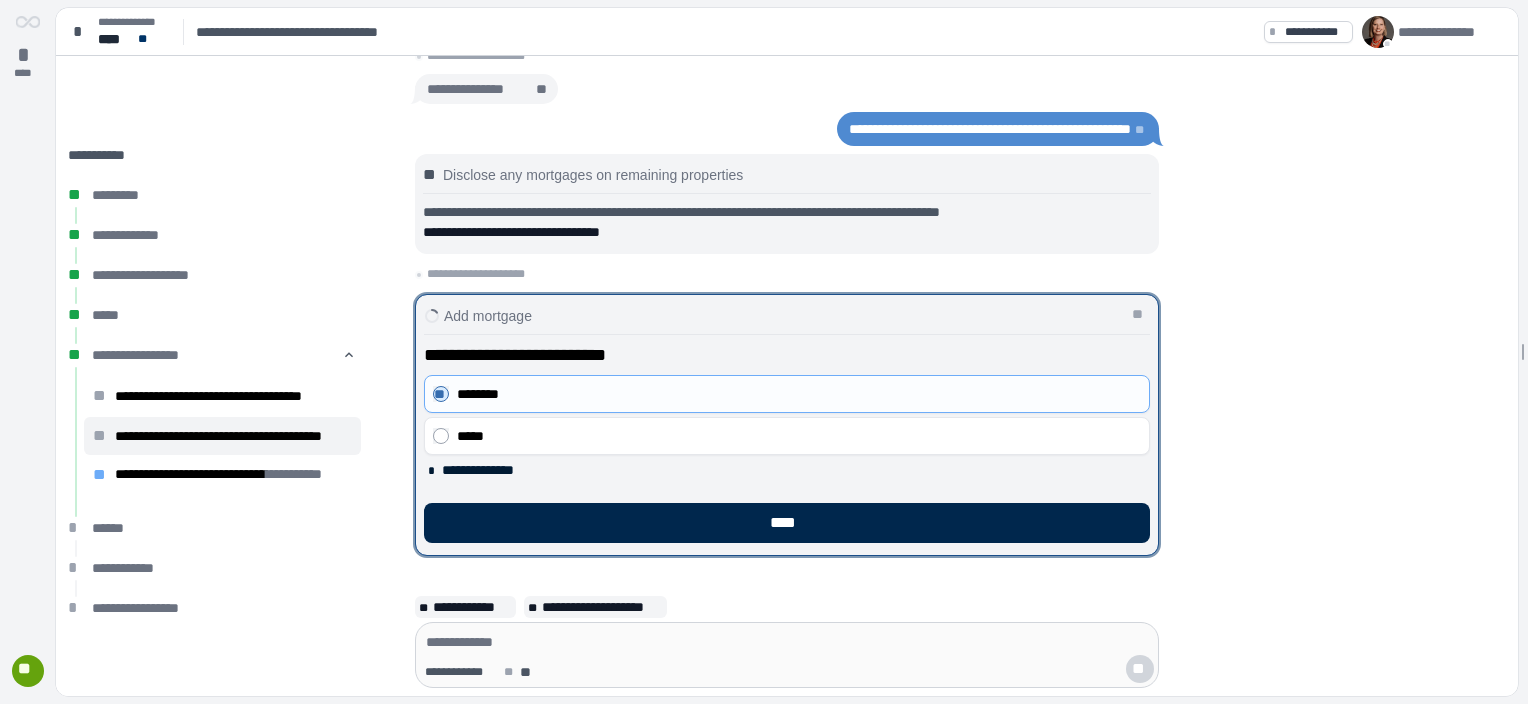 click on "****" at bounding box center (787, 523) 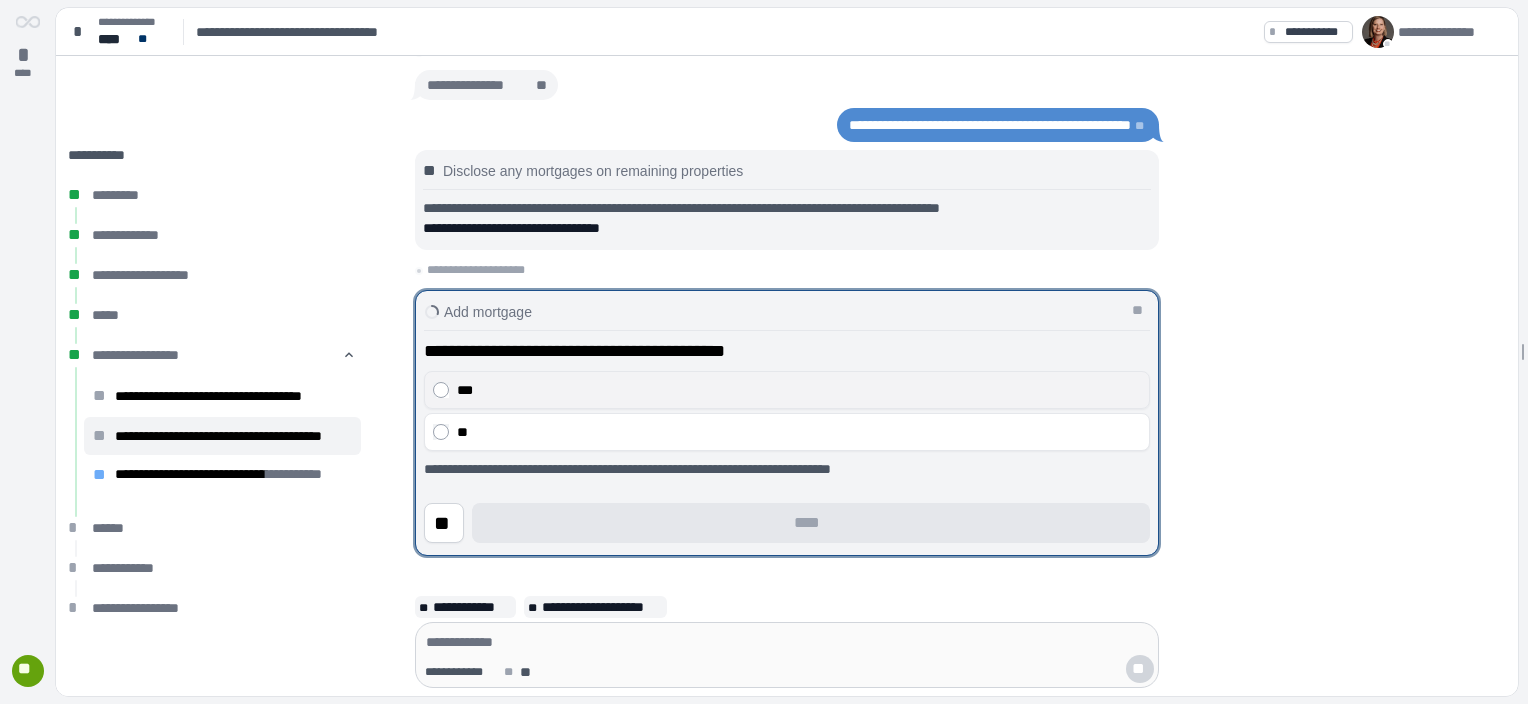click on "***" at bounding box center (787, 390) 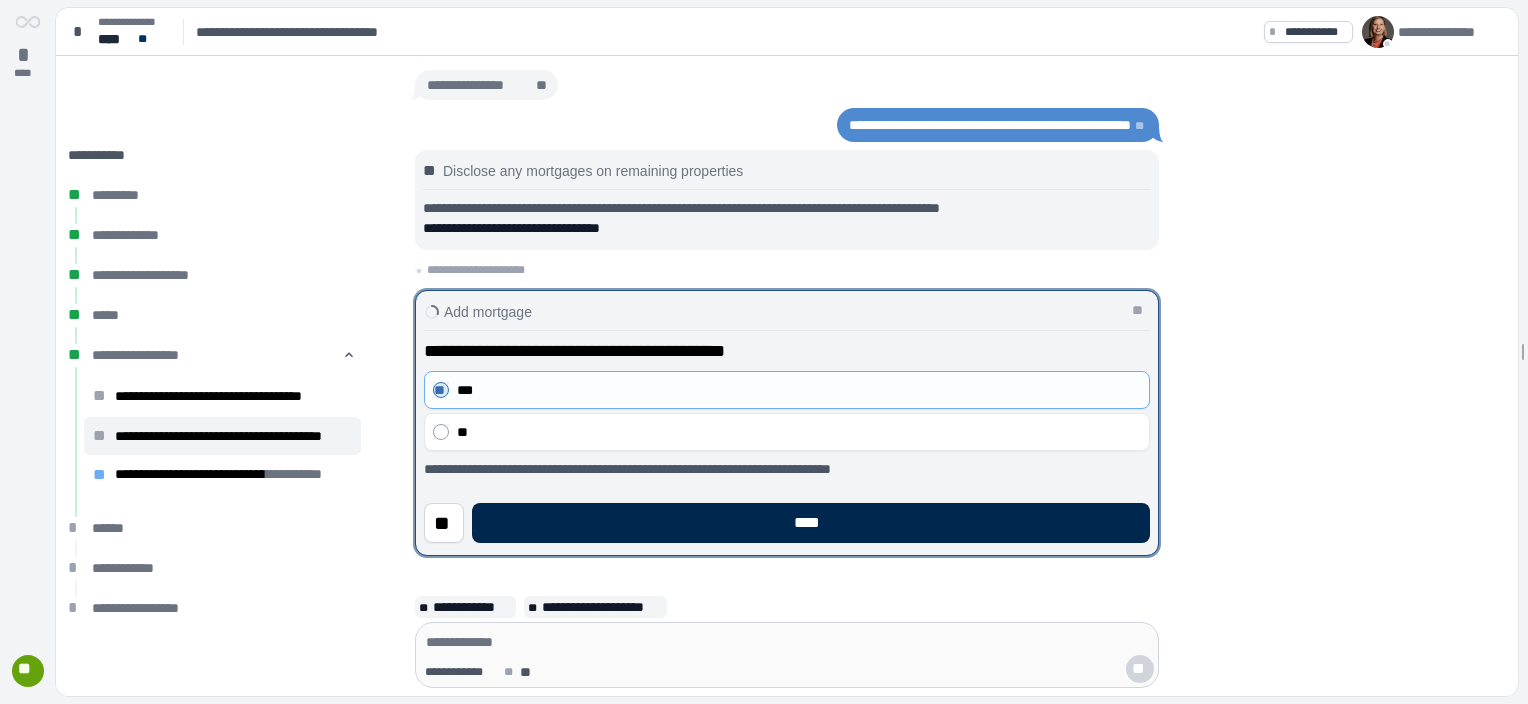 click on "****" at bounding box center (811, 523) 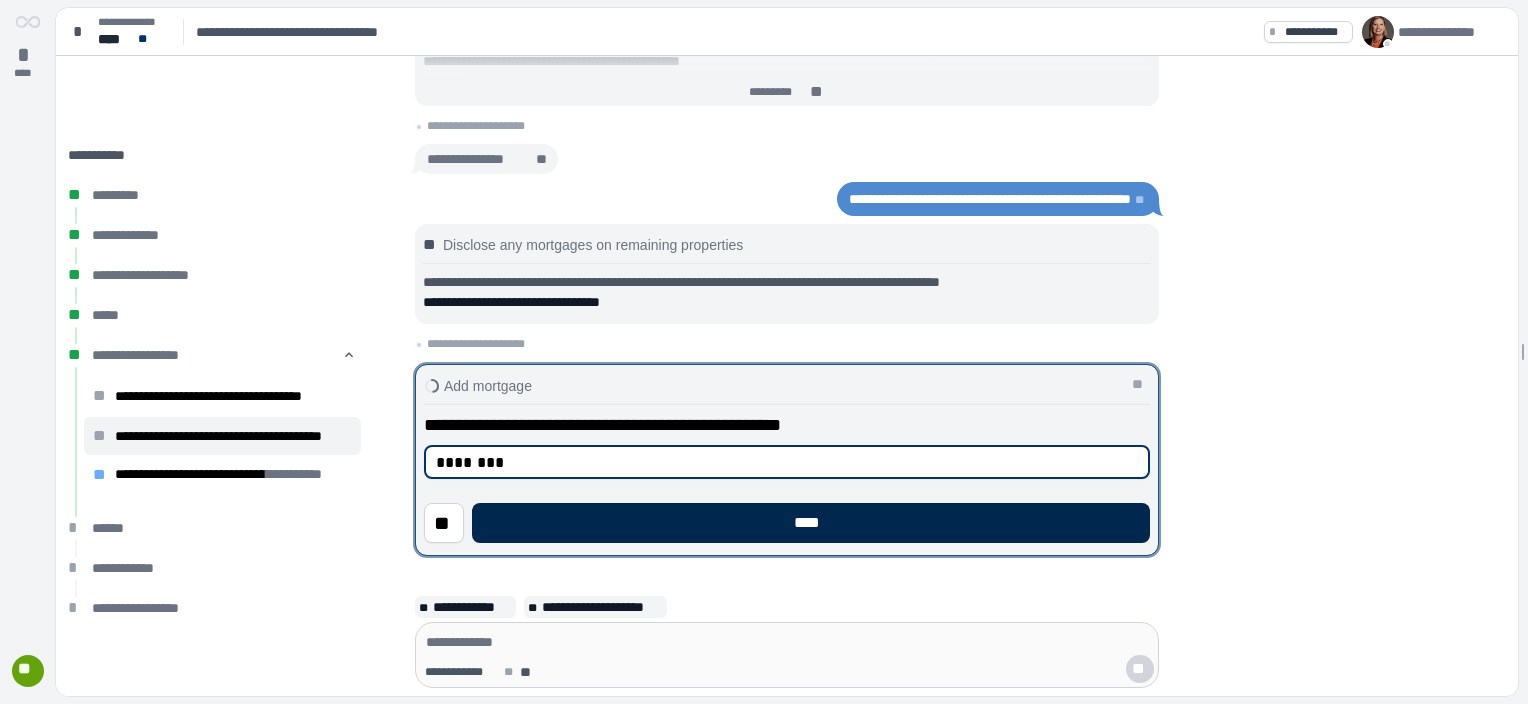 type on "********" 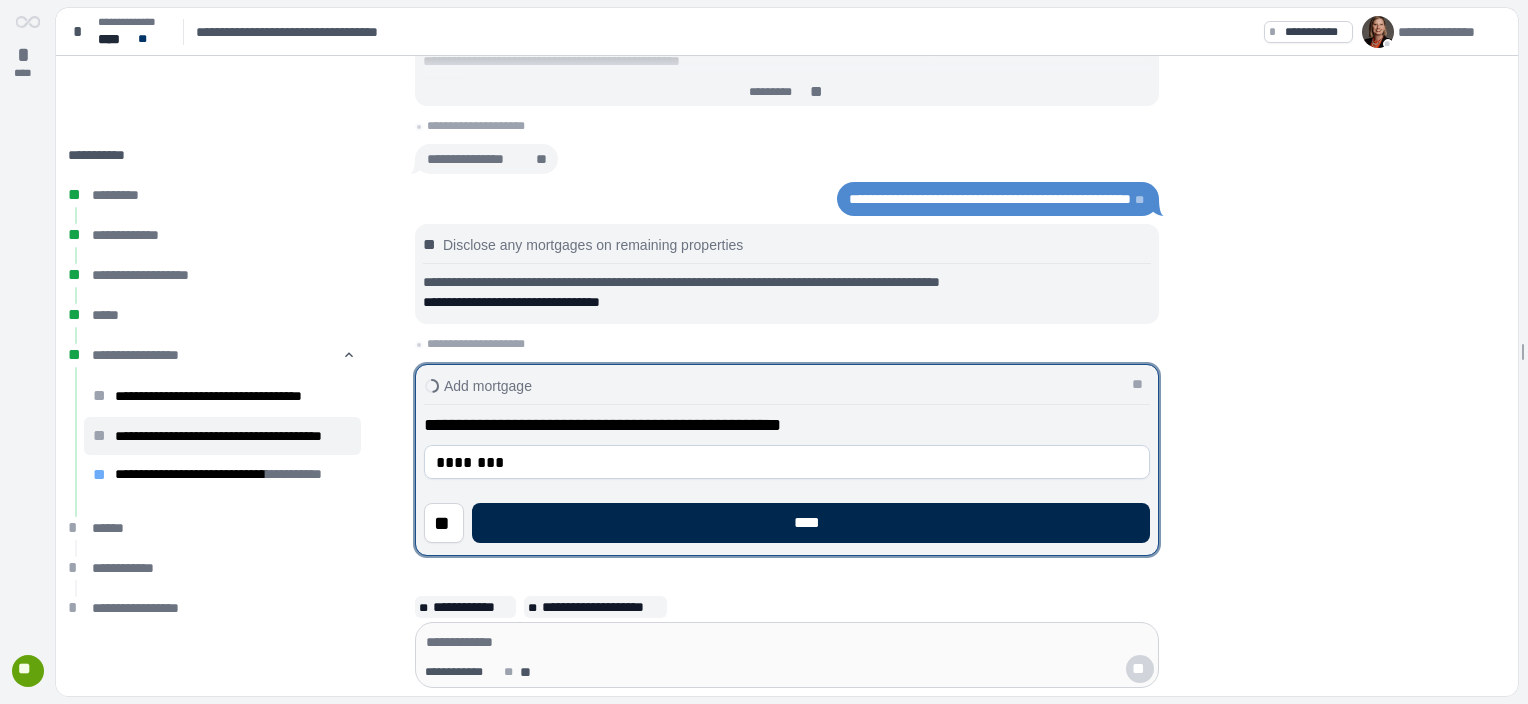 click on "****" at bounding box center (811, 523) 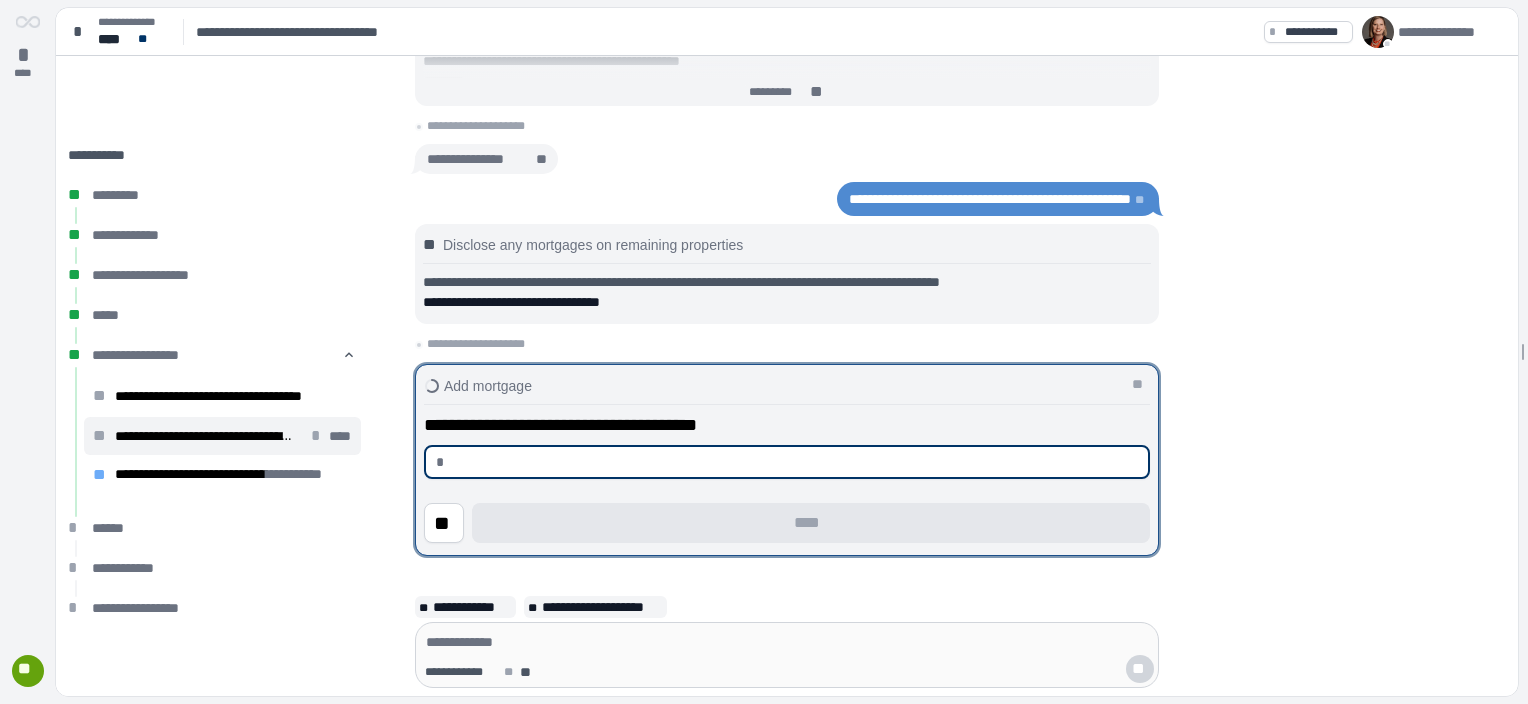 click on "****" at bounding box center [340, 436] 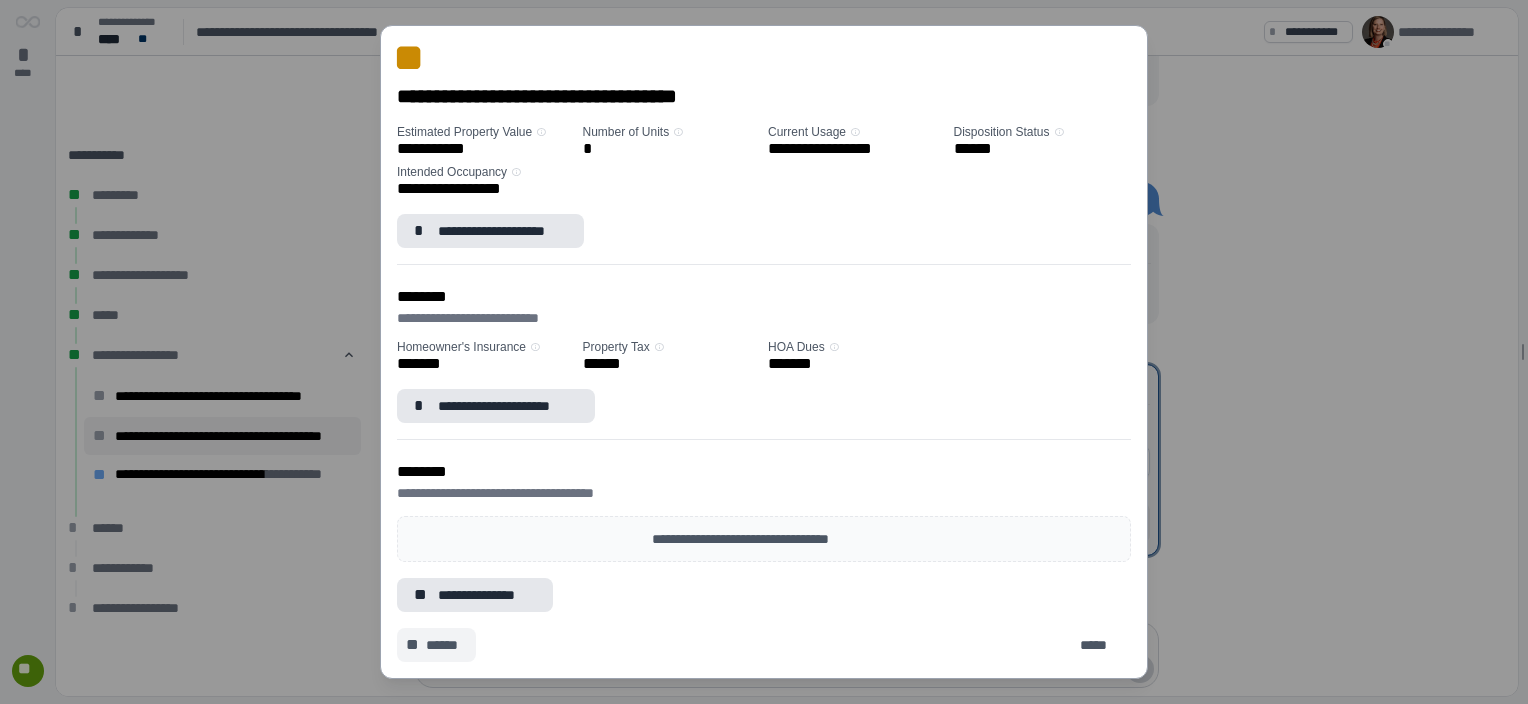 click on "******" at bounding box center (446, 645) 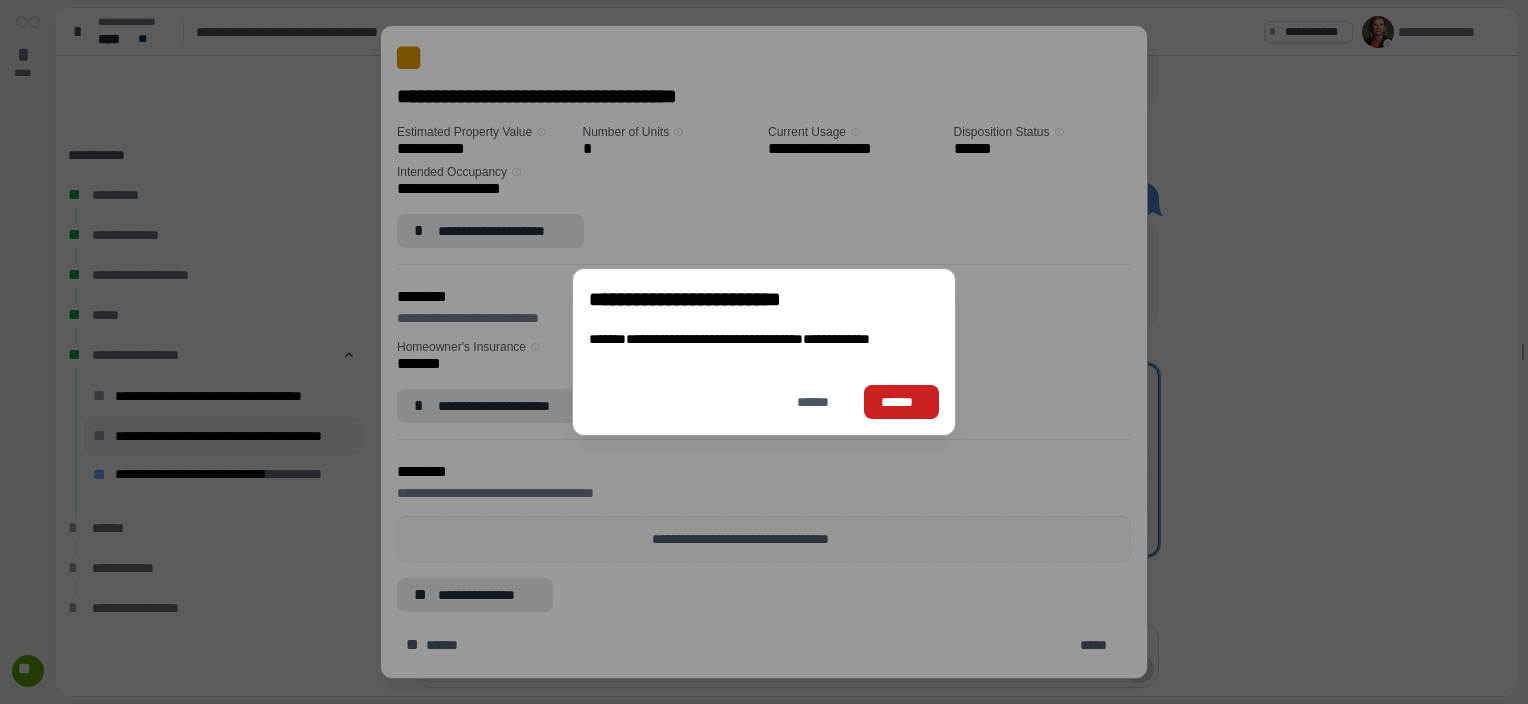 click on "******" at bounding box center [901, 402] 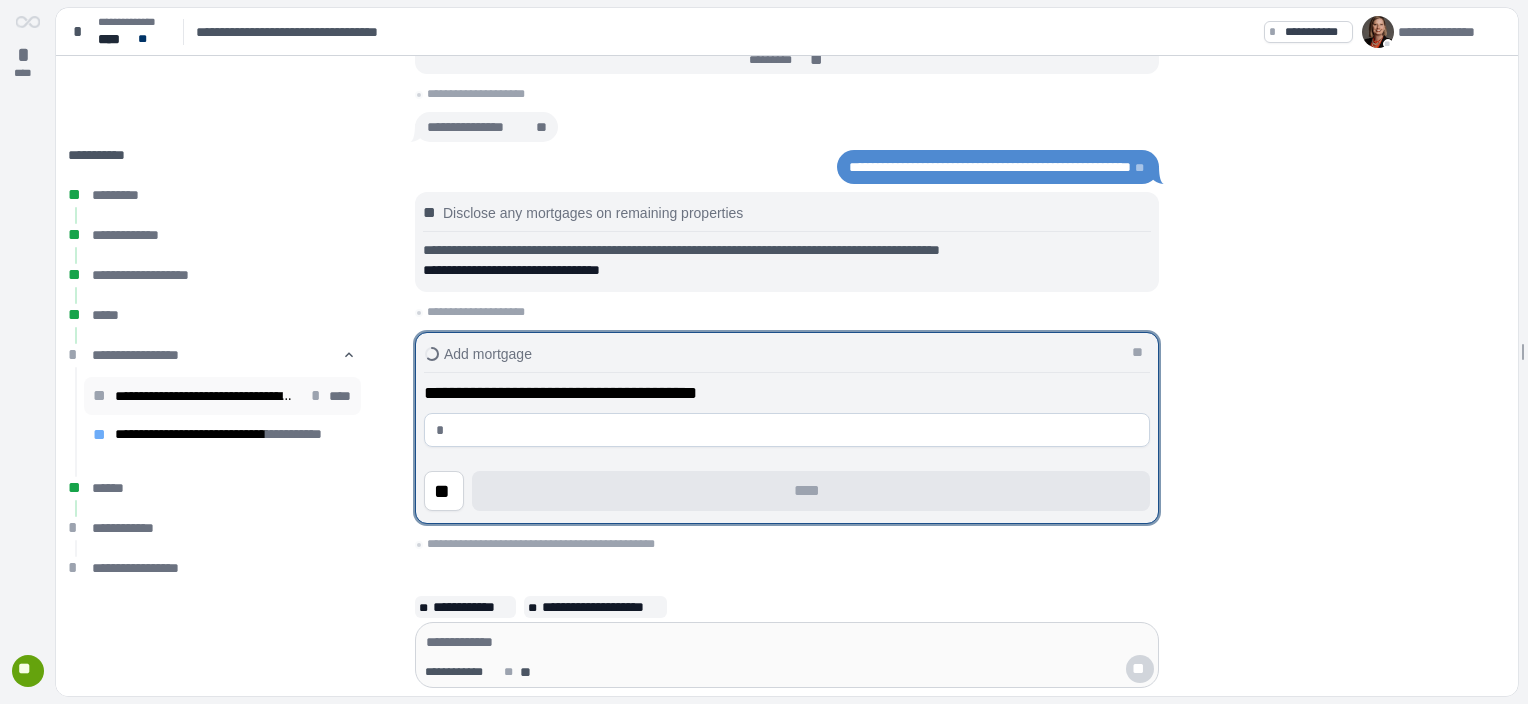 click on "**********" at bounding box center [205, 396] 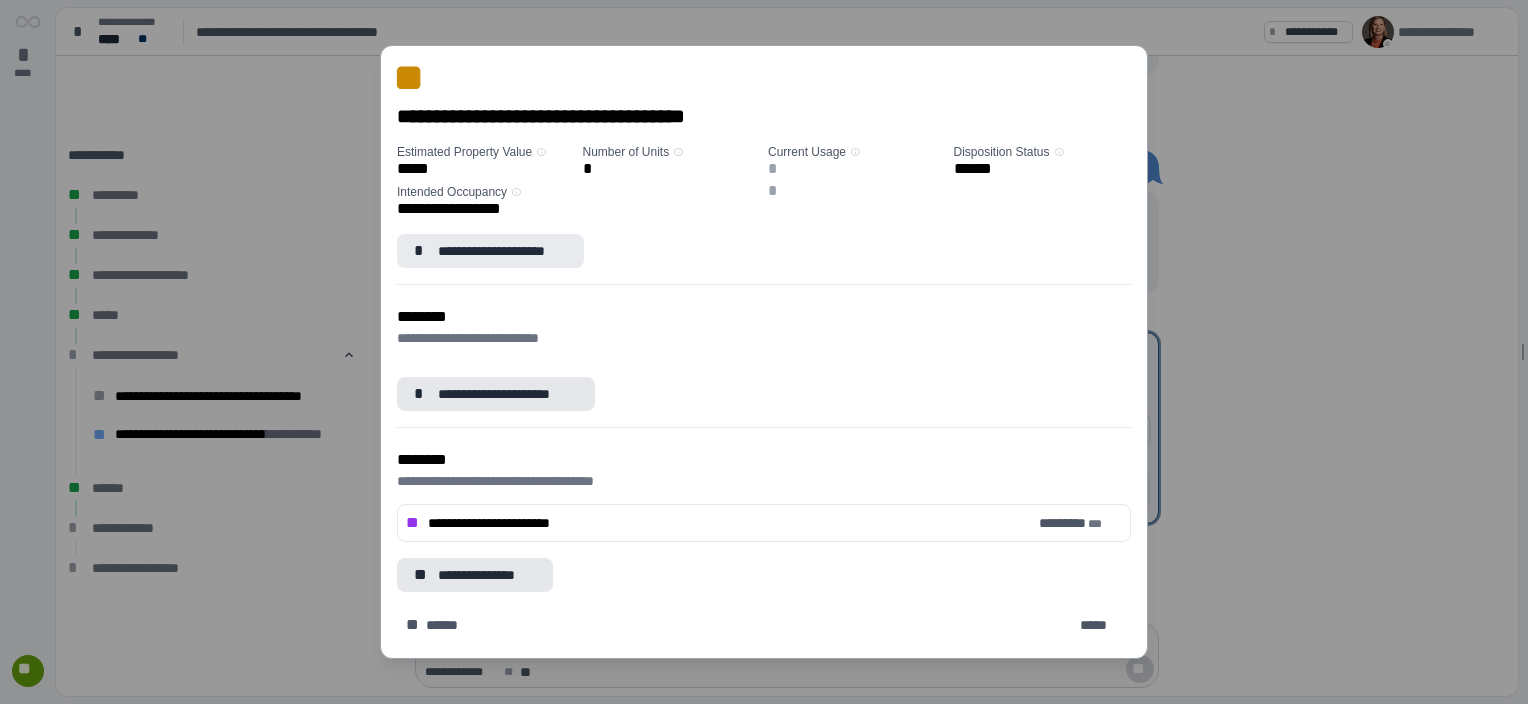 click on "**********" at bounding box center (502, 251) 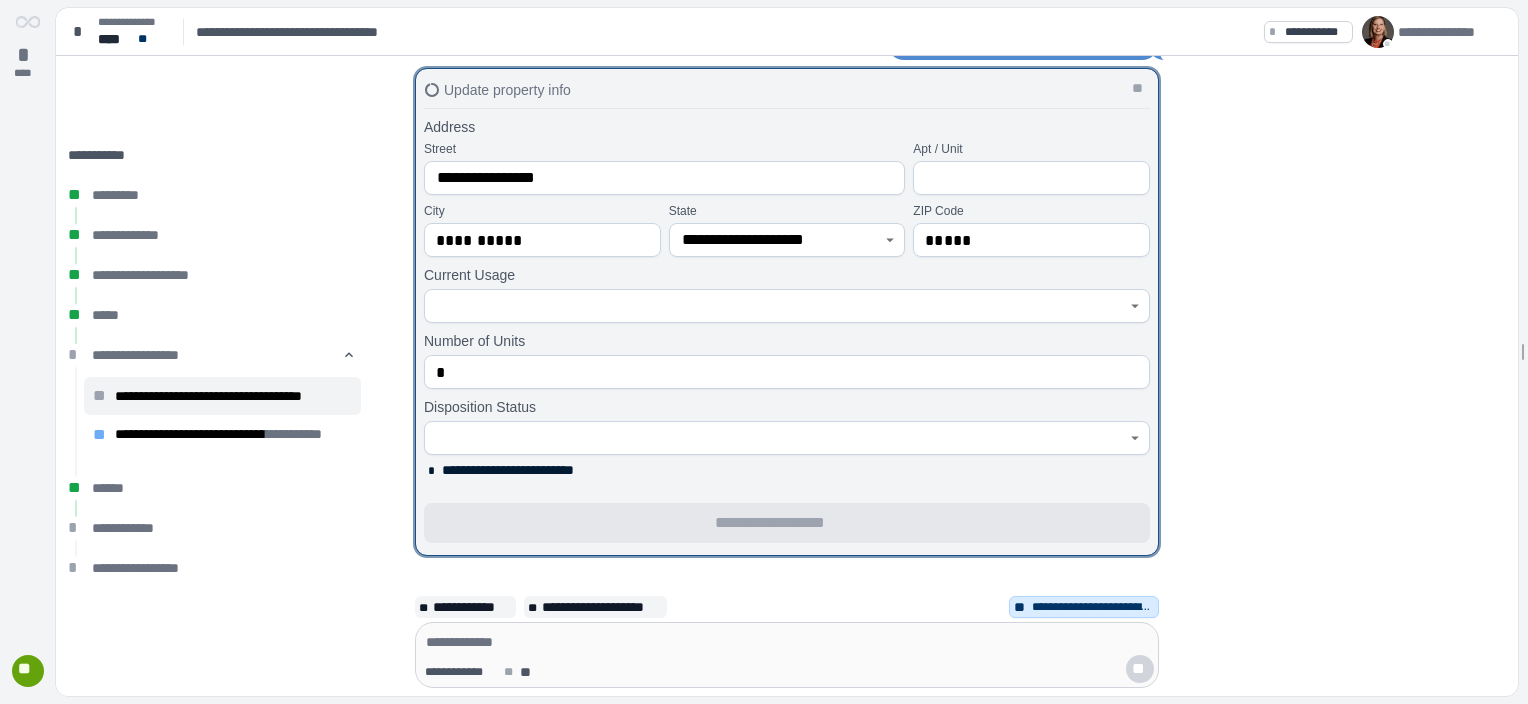 click at bounding box center (776, 306) 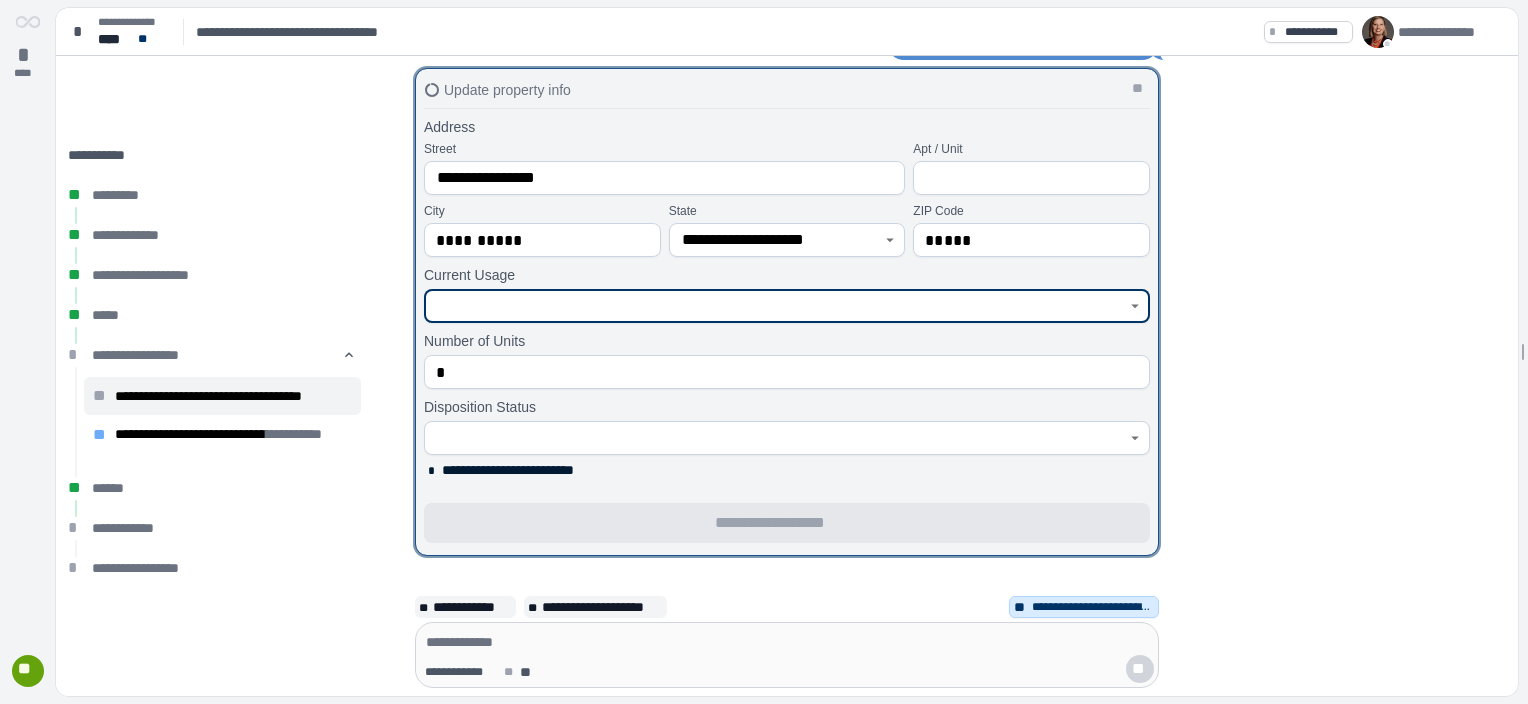 click 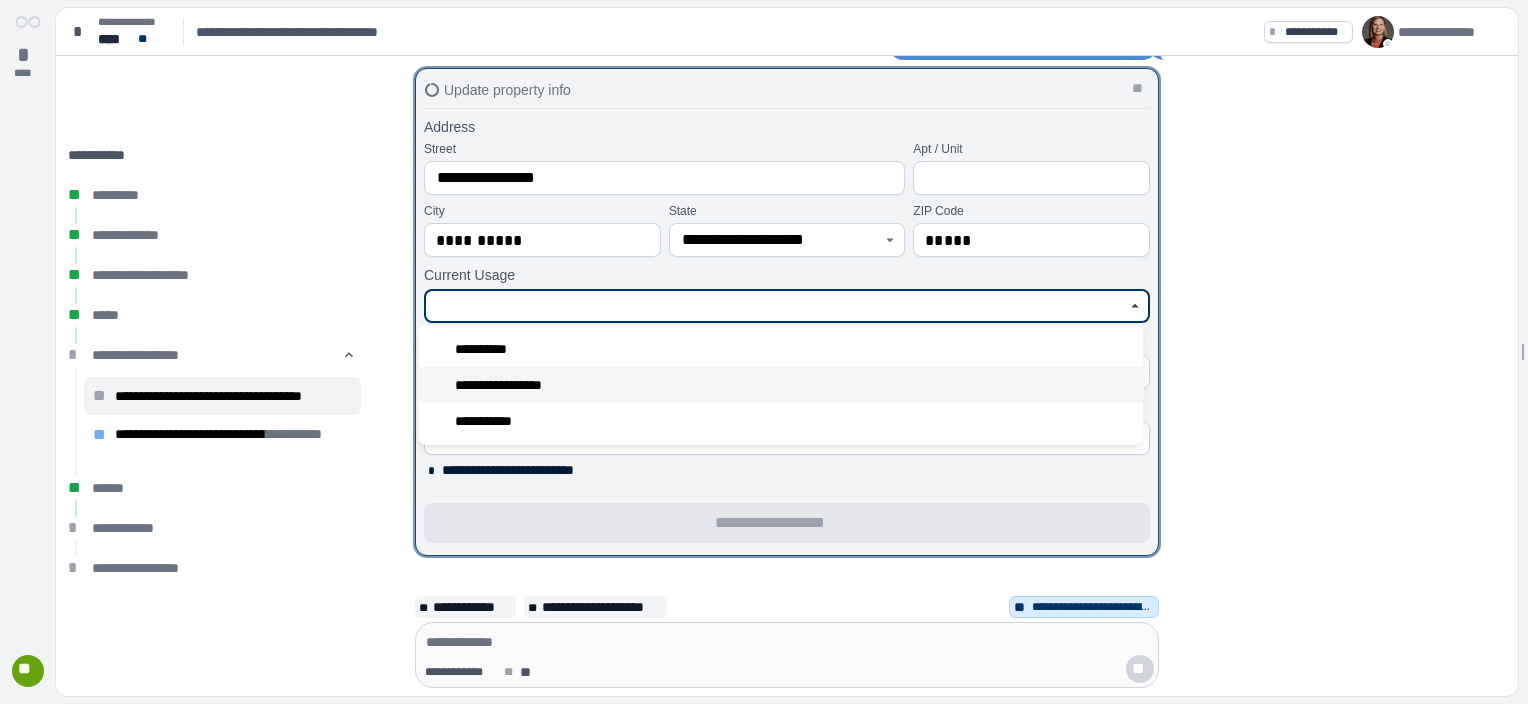 click on "**********" at bounding box center [511, 385] 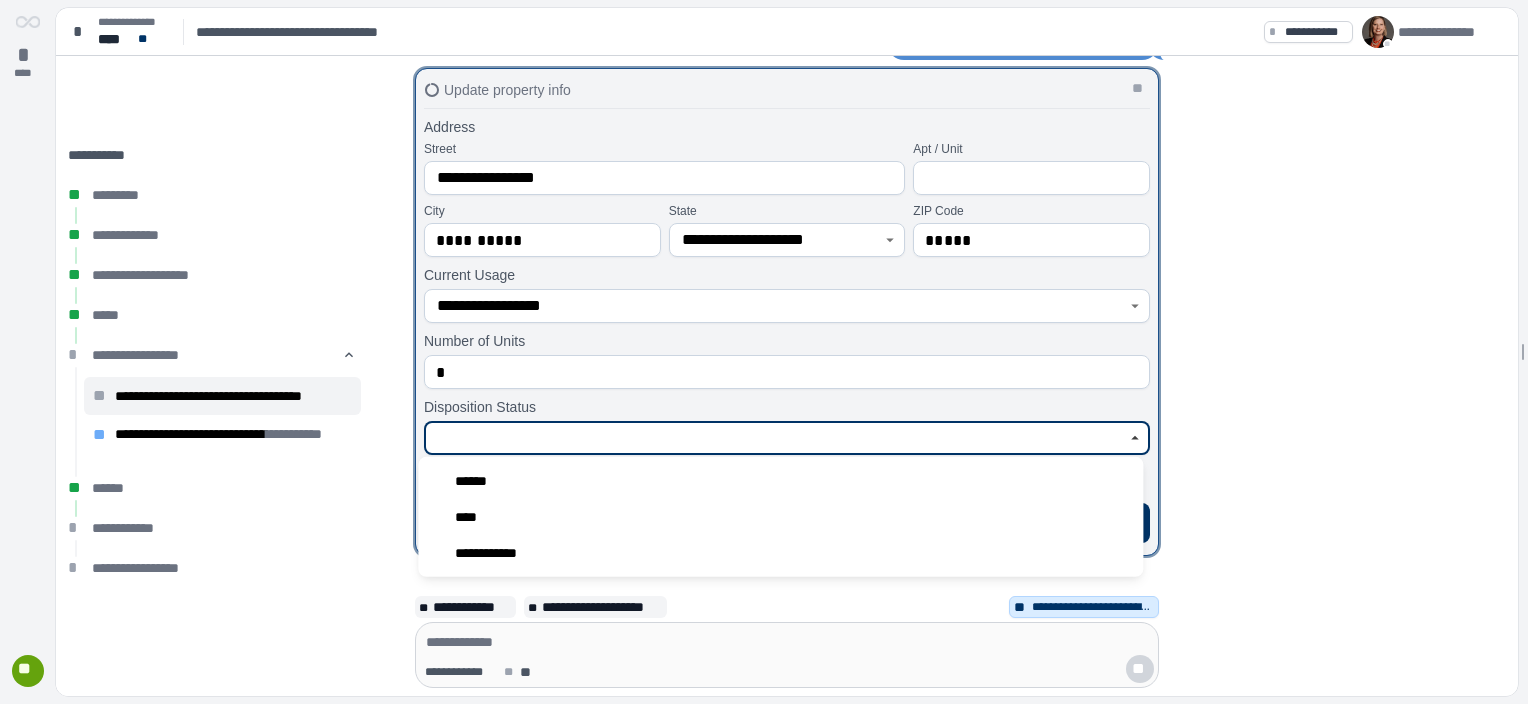 click at bounding box center [776, 438] 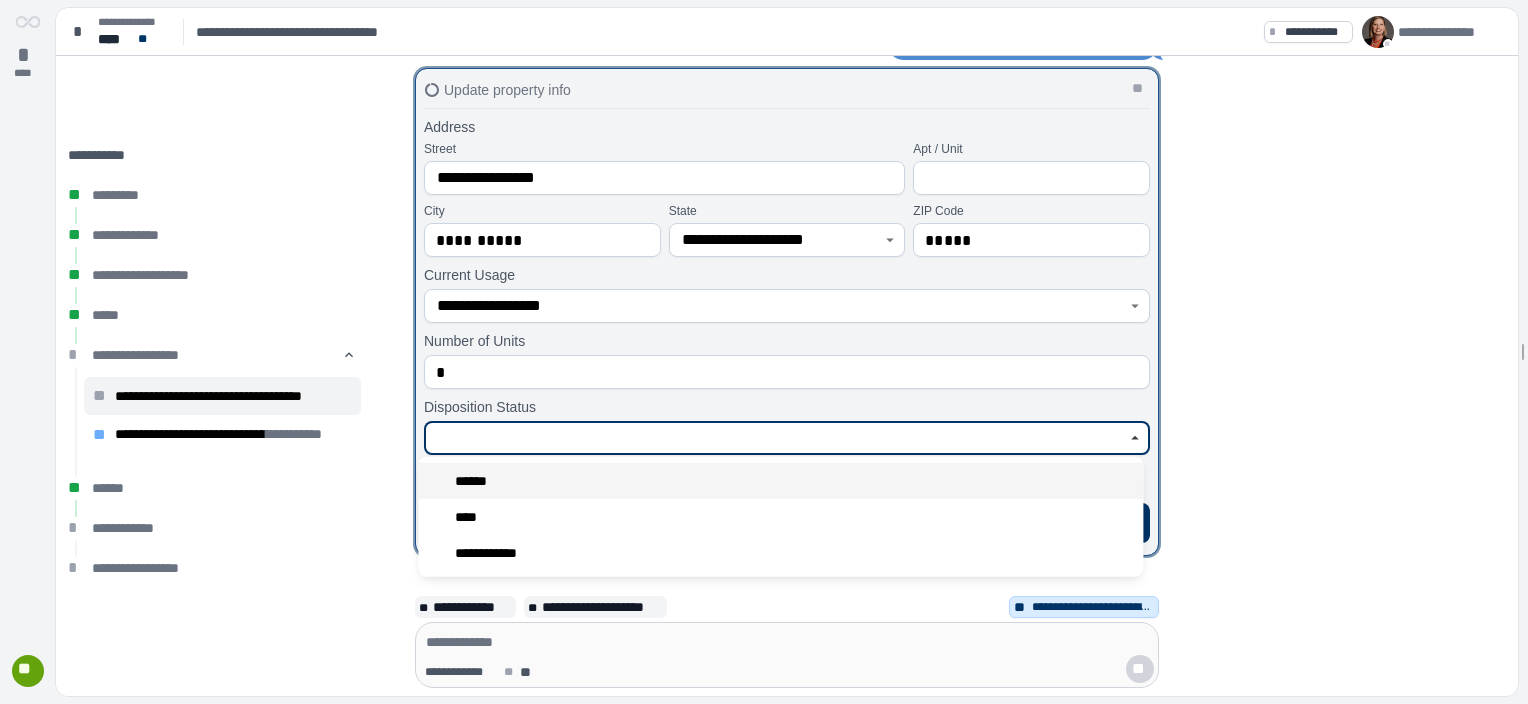 click on "******" at bounding box center [780, 481] 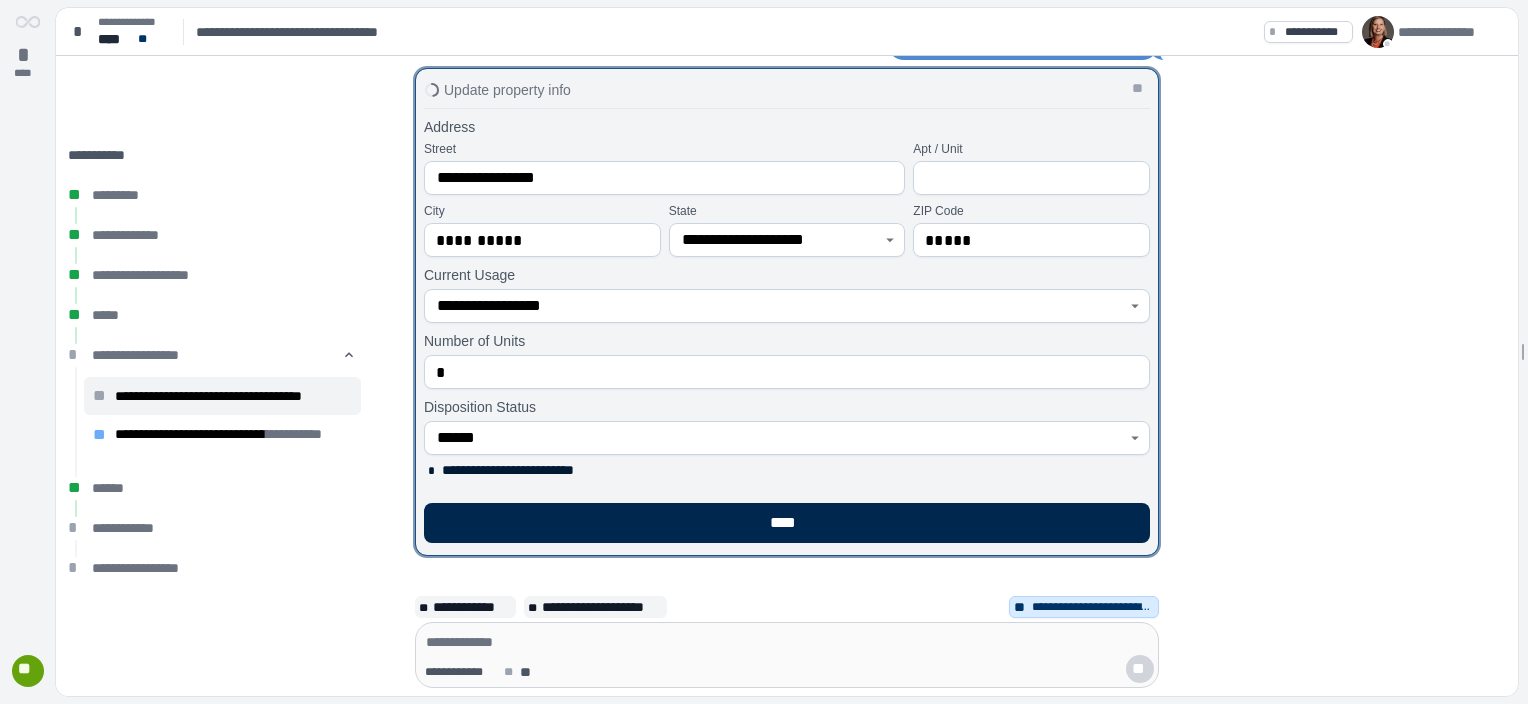 click on "****" at bounding box center (787, 523) 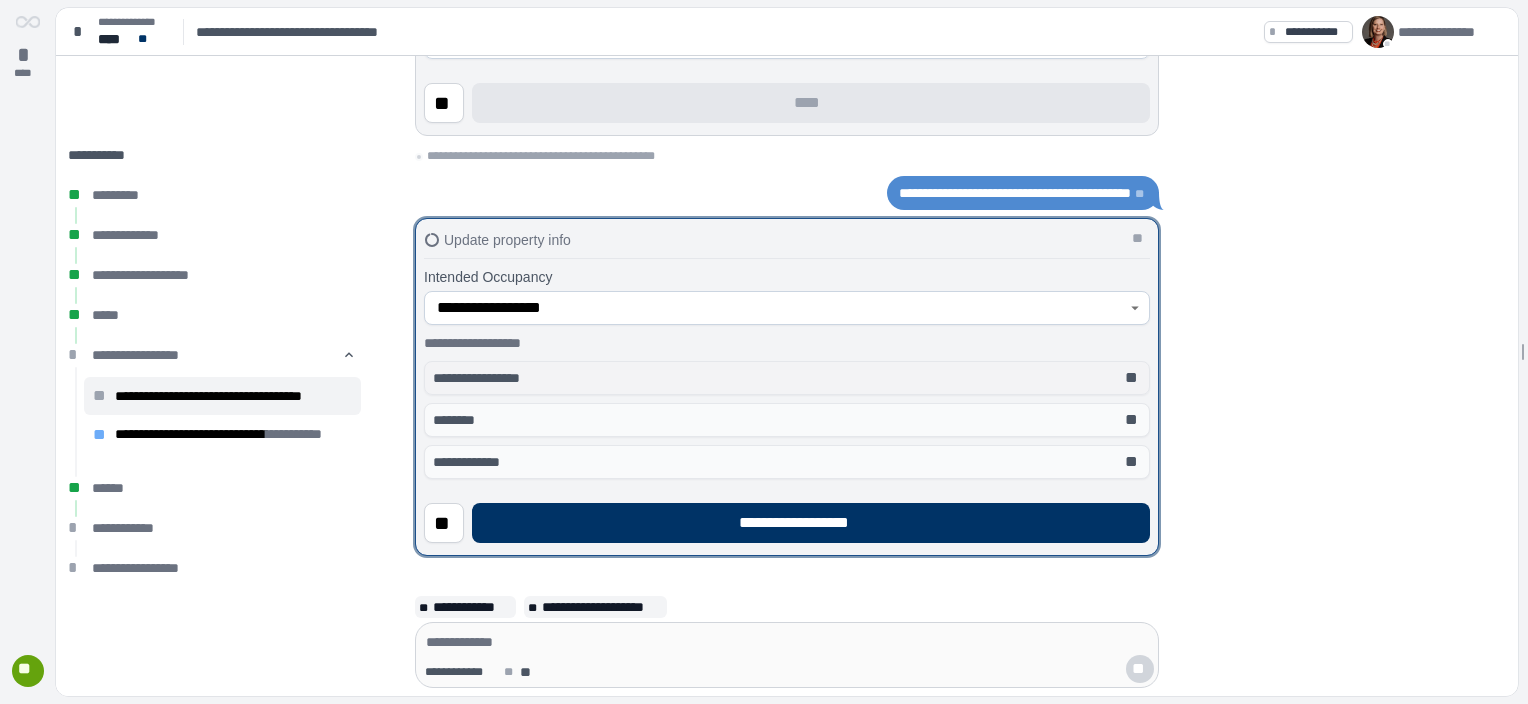 click on "**********" at bounding box center [787, 378] 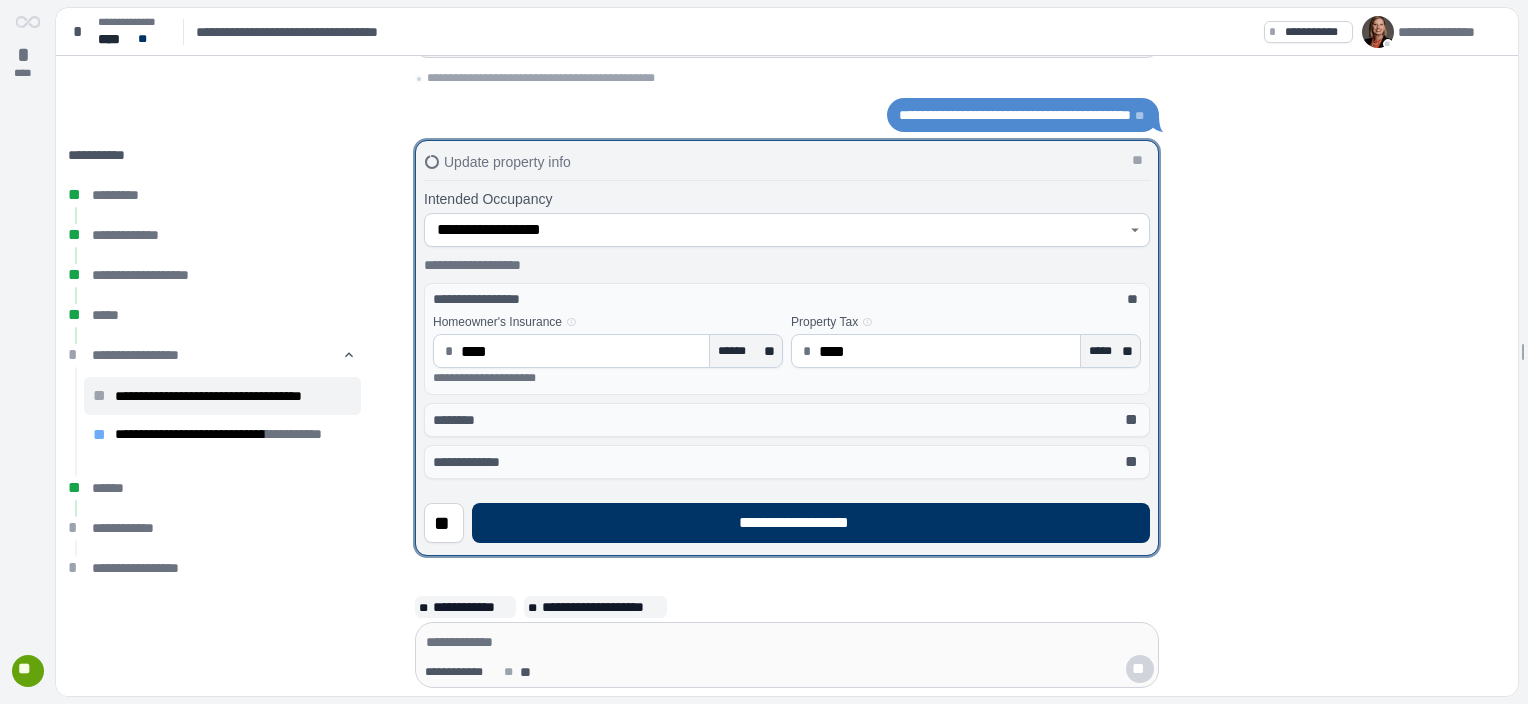 click on "****" at bounding box center (581, 351) 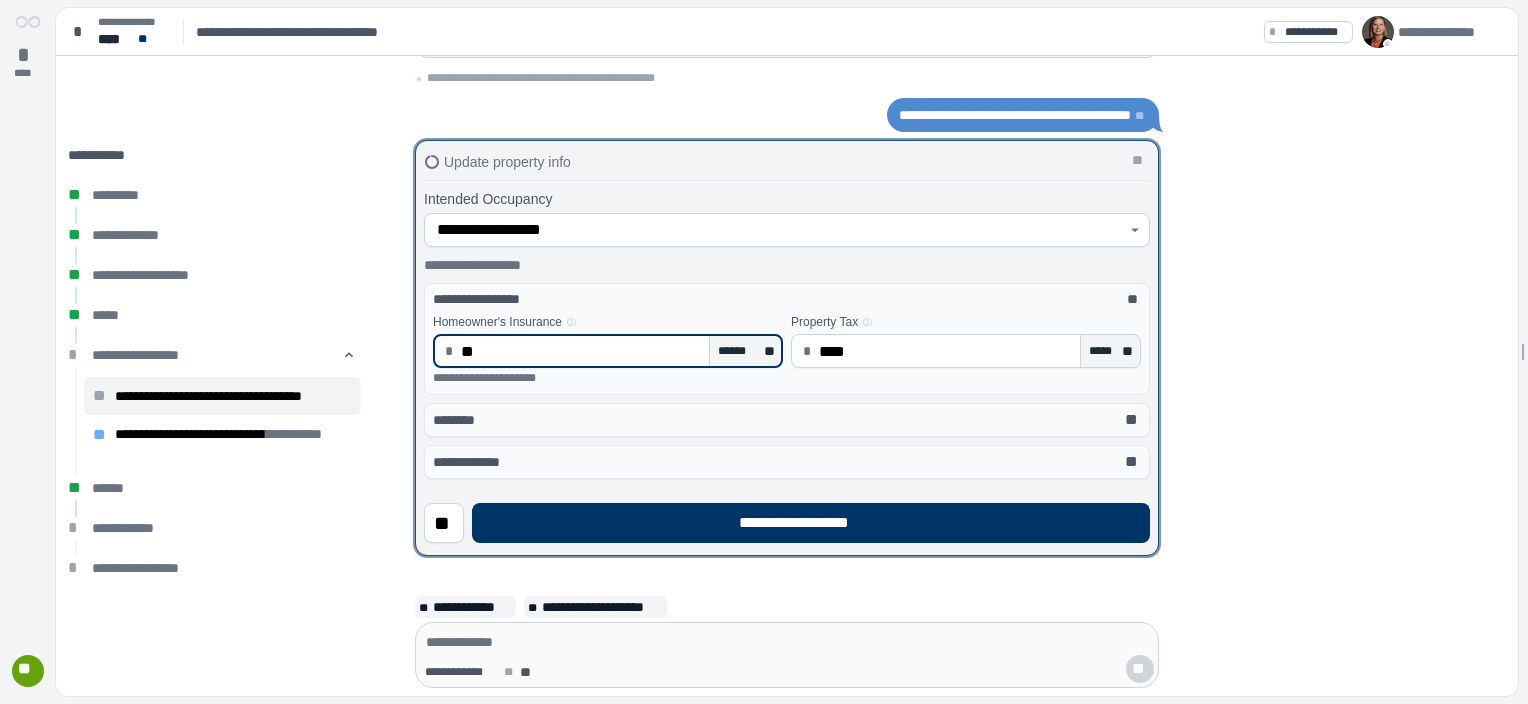 type on "*" 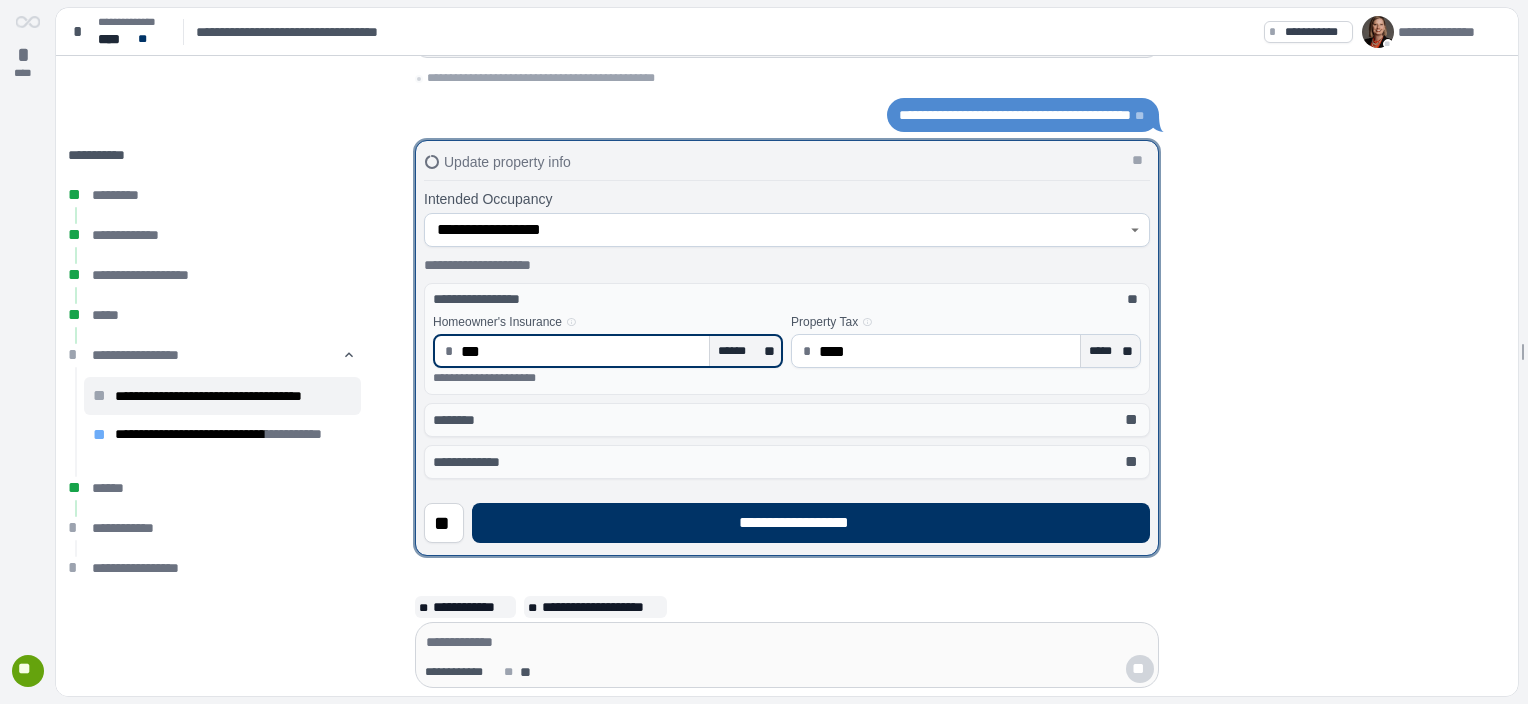 type on "******" 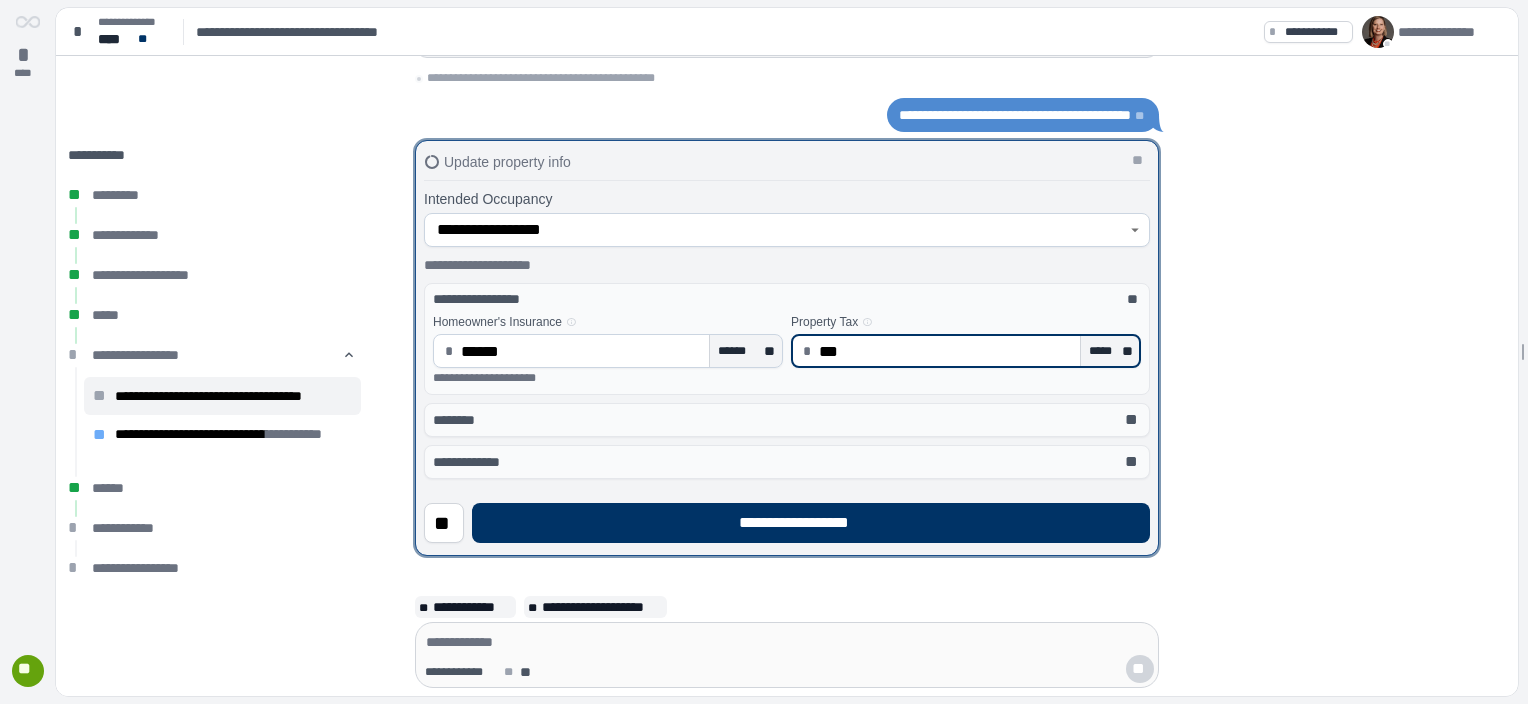 type on "******" 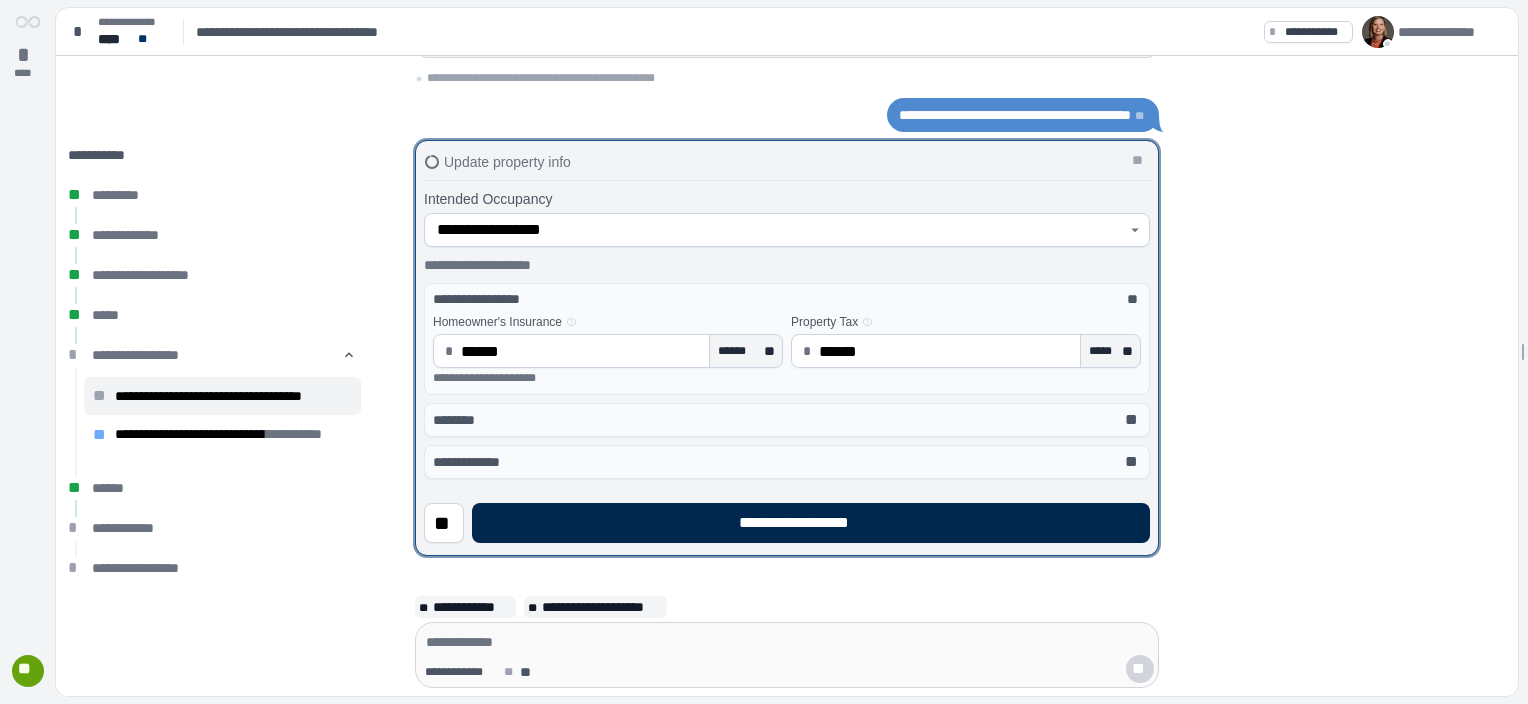 click on "**********" at bounding box center (811, 523) 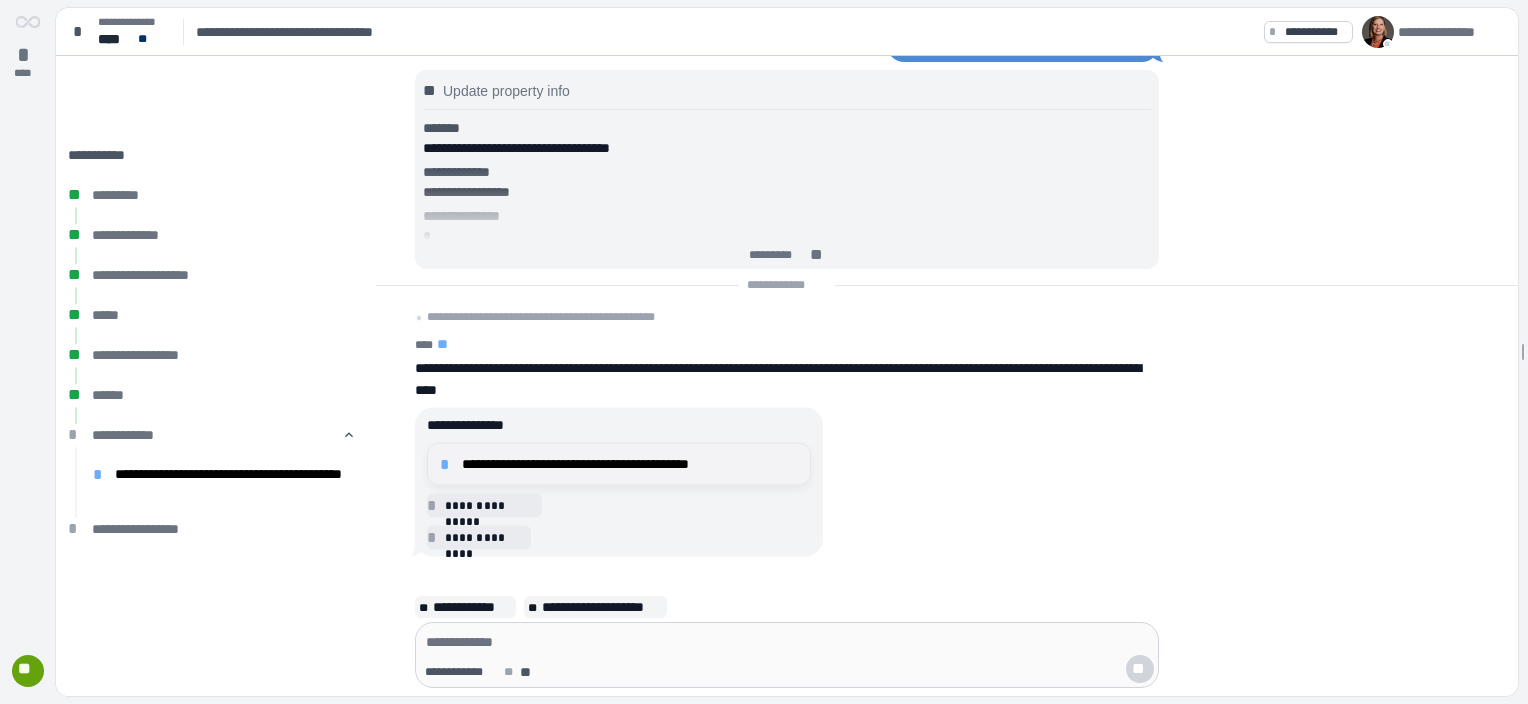 click on "**********" at bounding box center [630, 464] 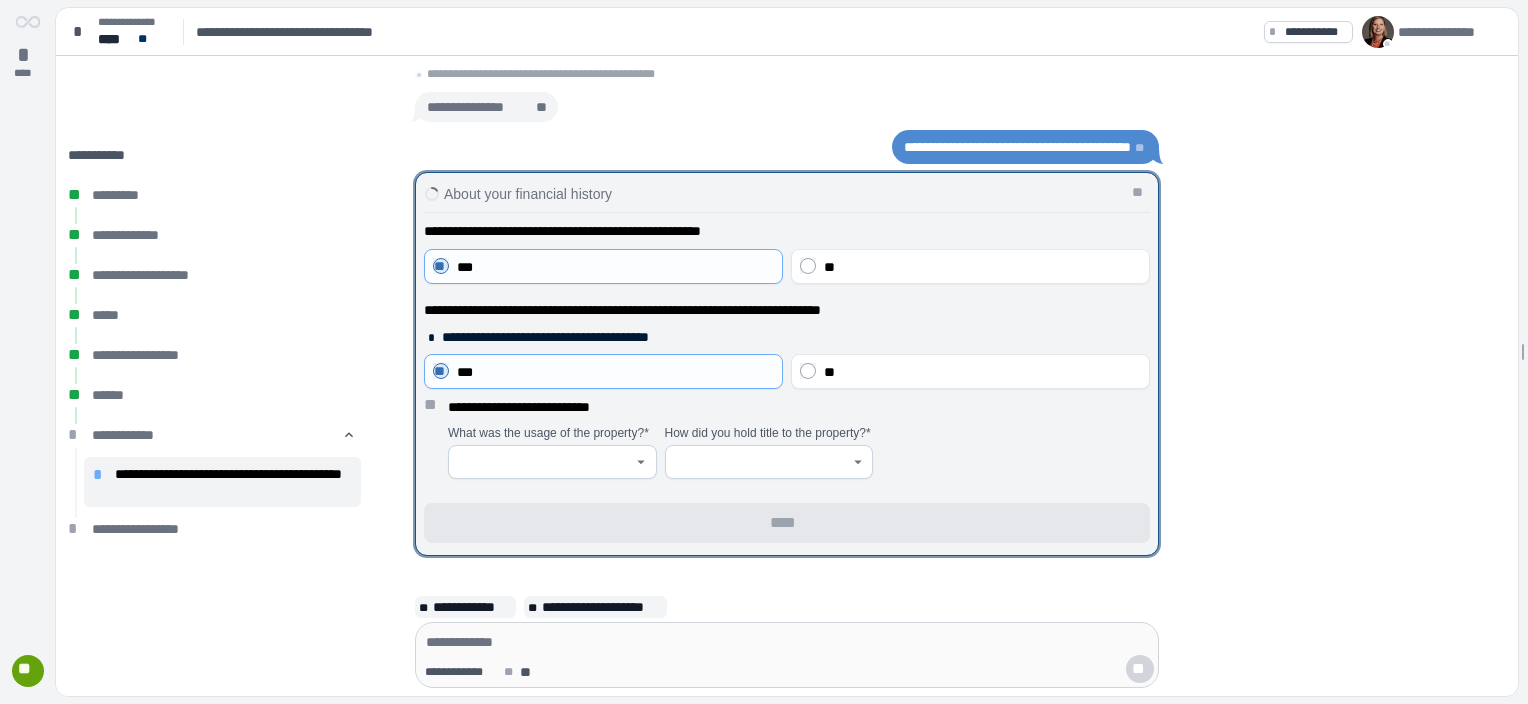 click 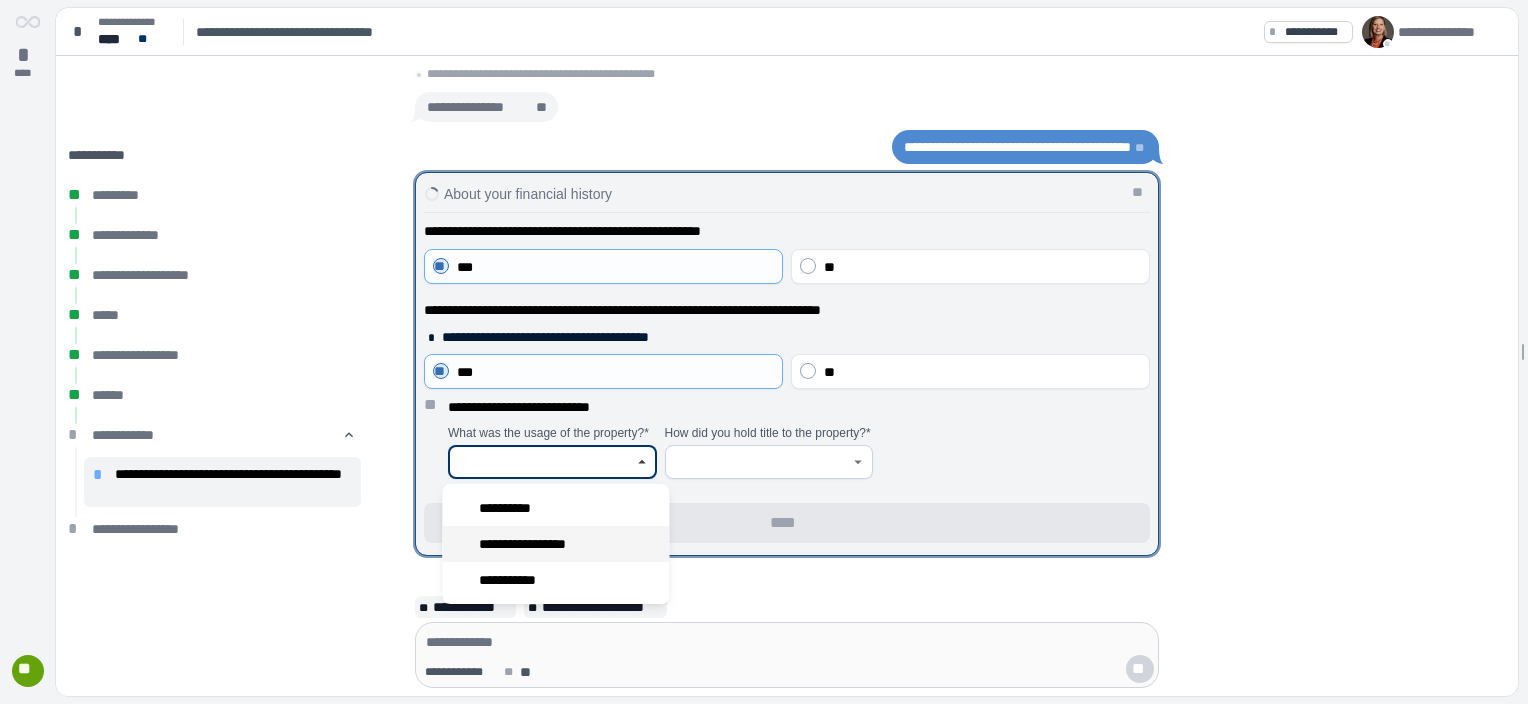 click on "**********" at bounding box center [535, 544] 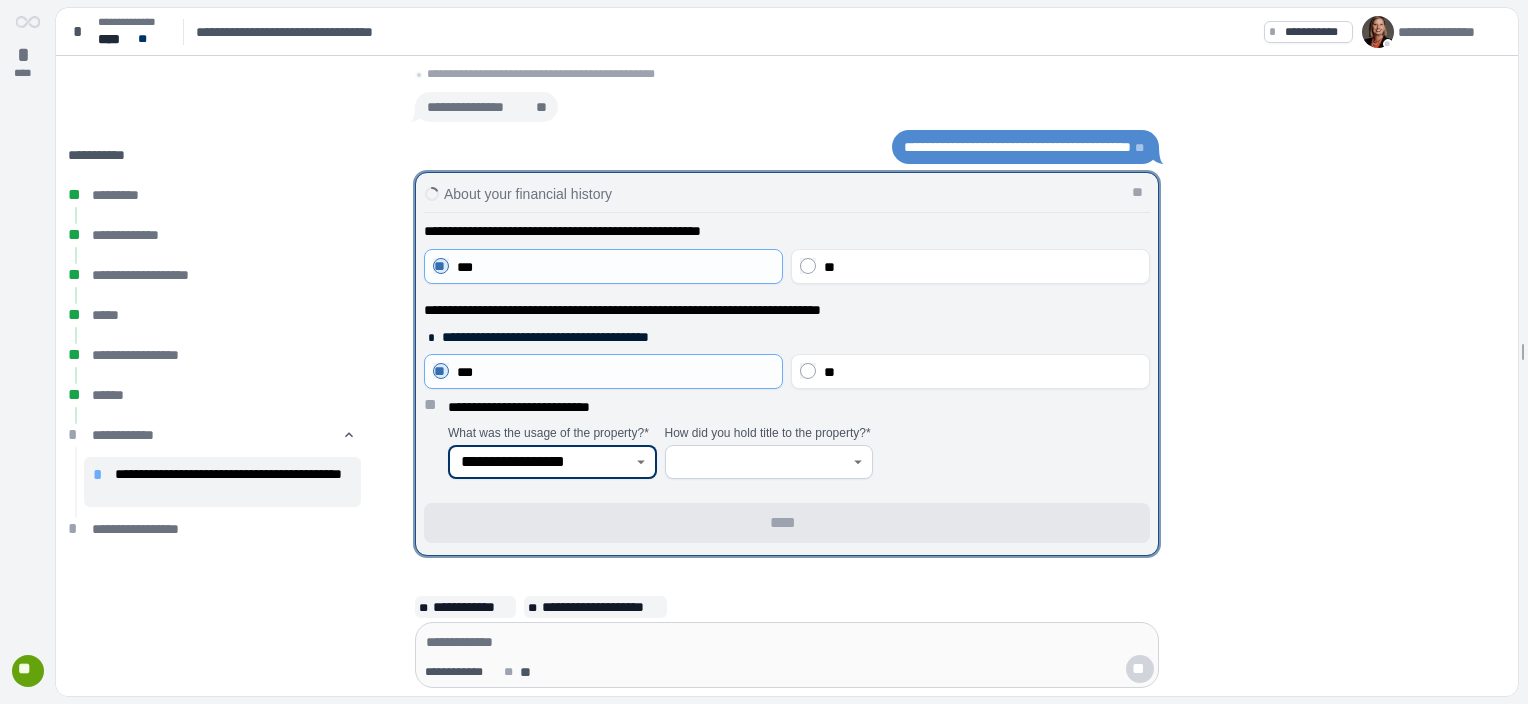 click 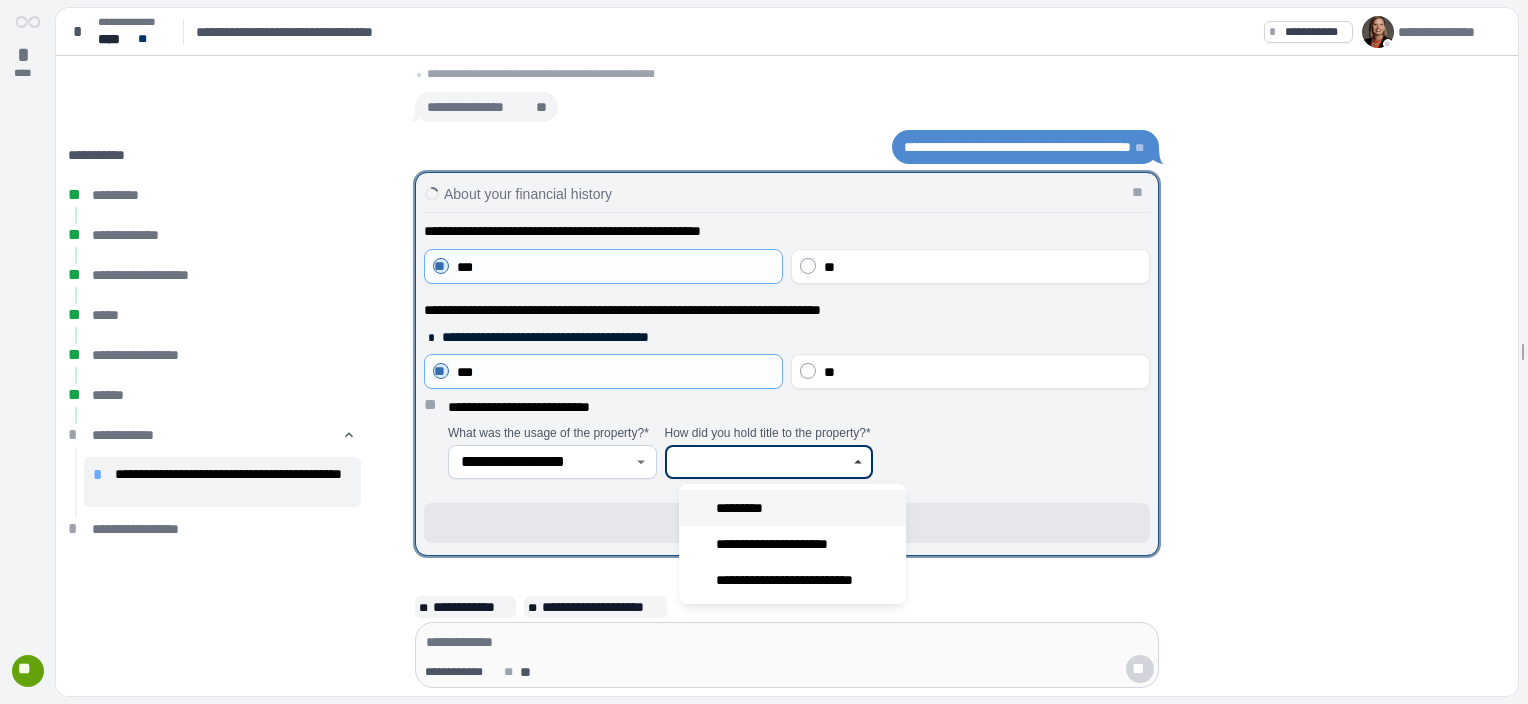 click on "*********" at bounding box center (792, 508) 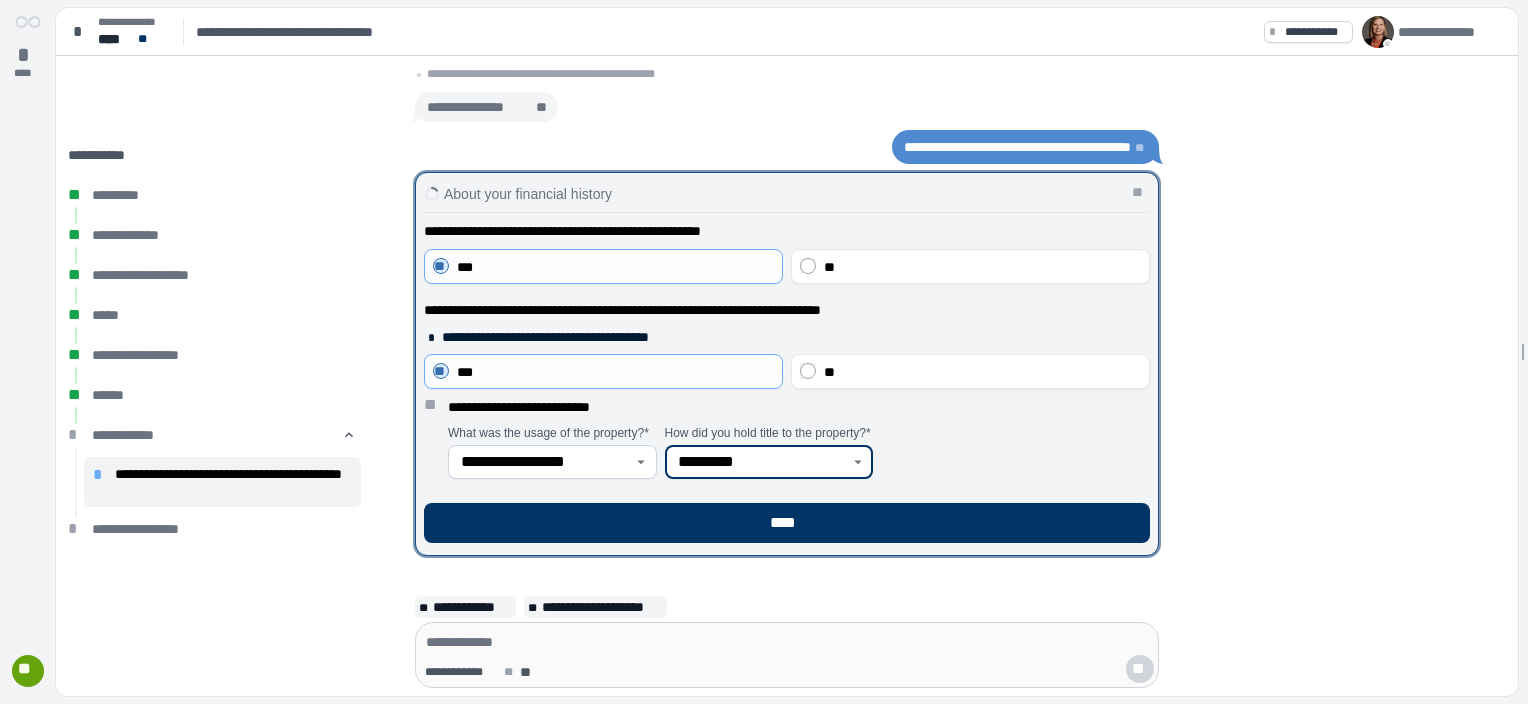 type on "*********" 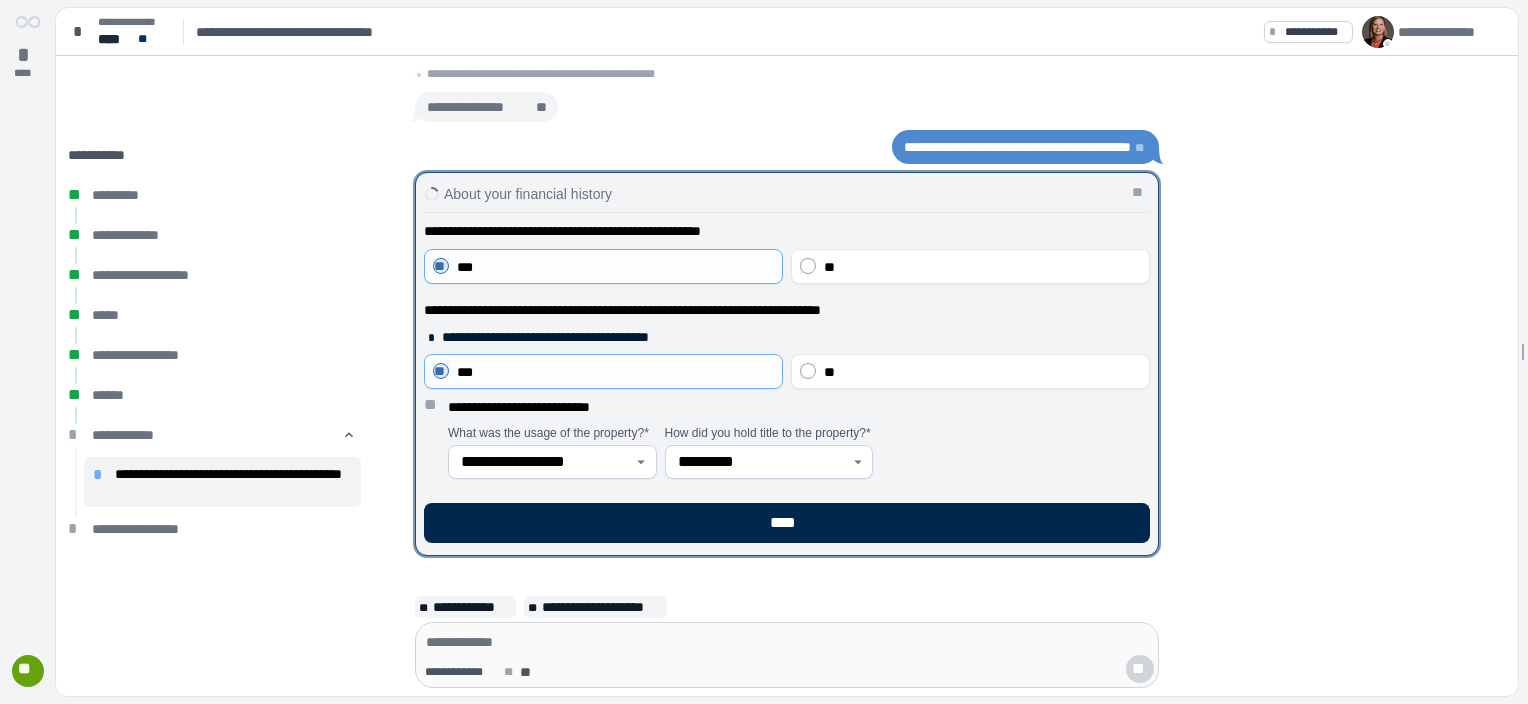 click on "****" at bounding box center (787, 523) 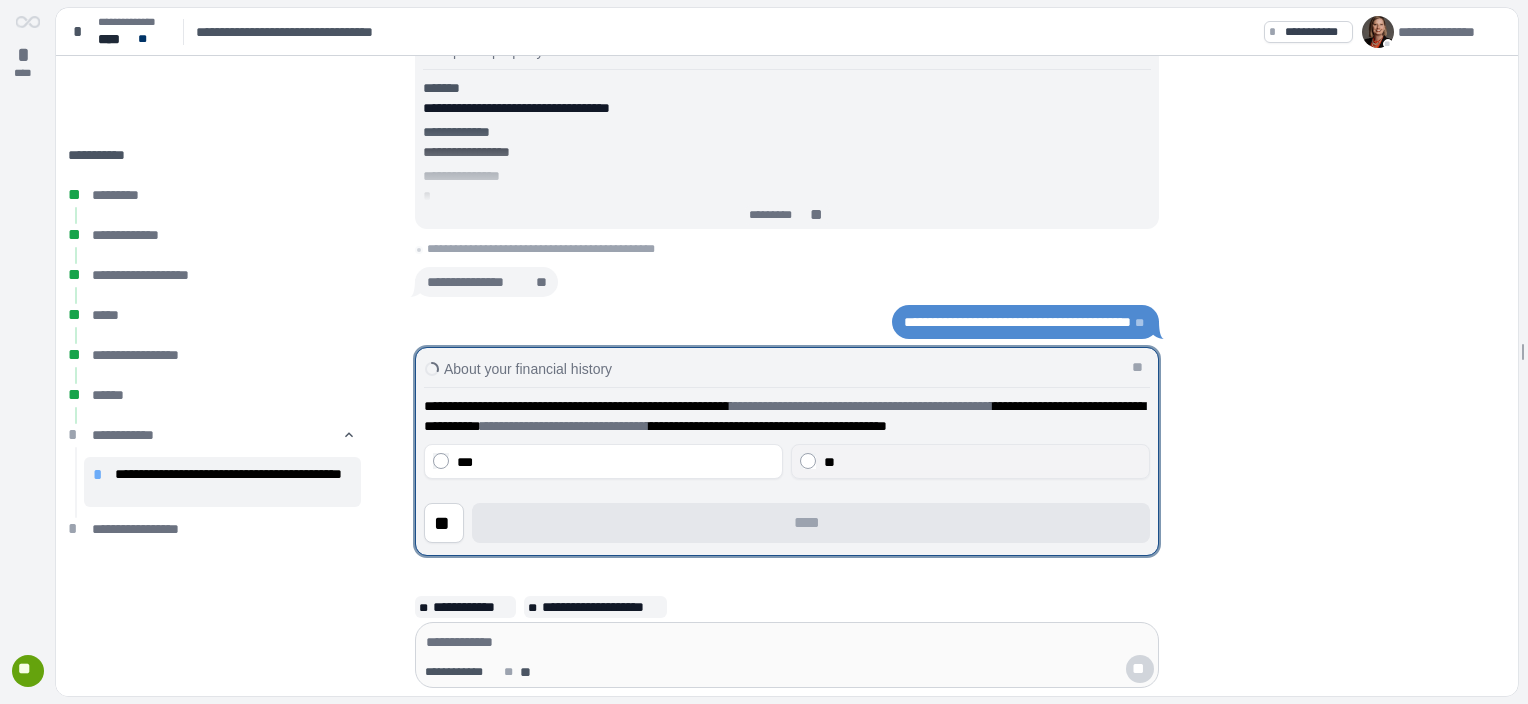 click on "**" at bounding box center [982, 462] 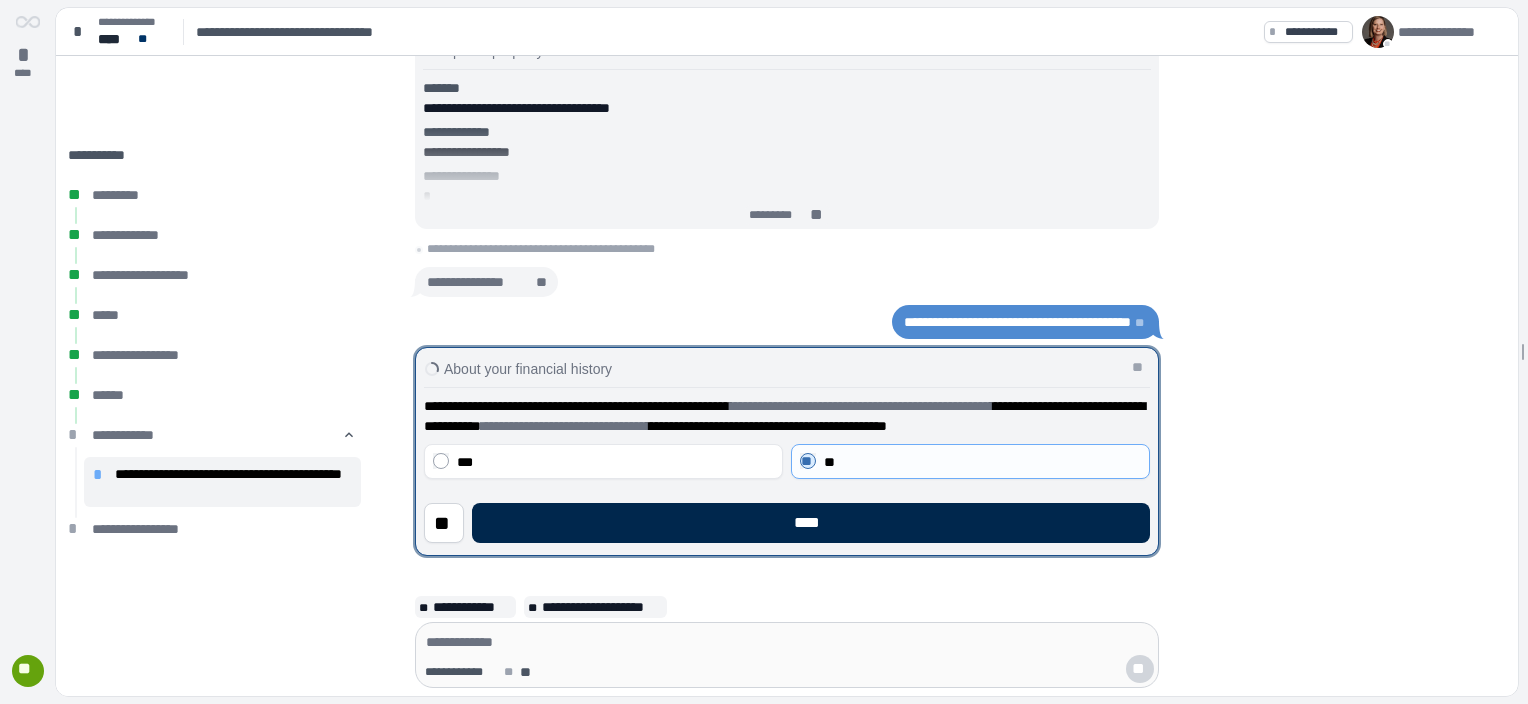 click on "****" at bounding box center [811, 523] 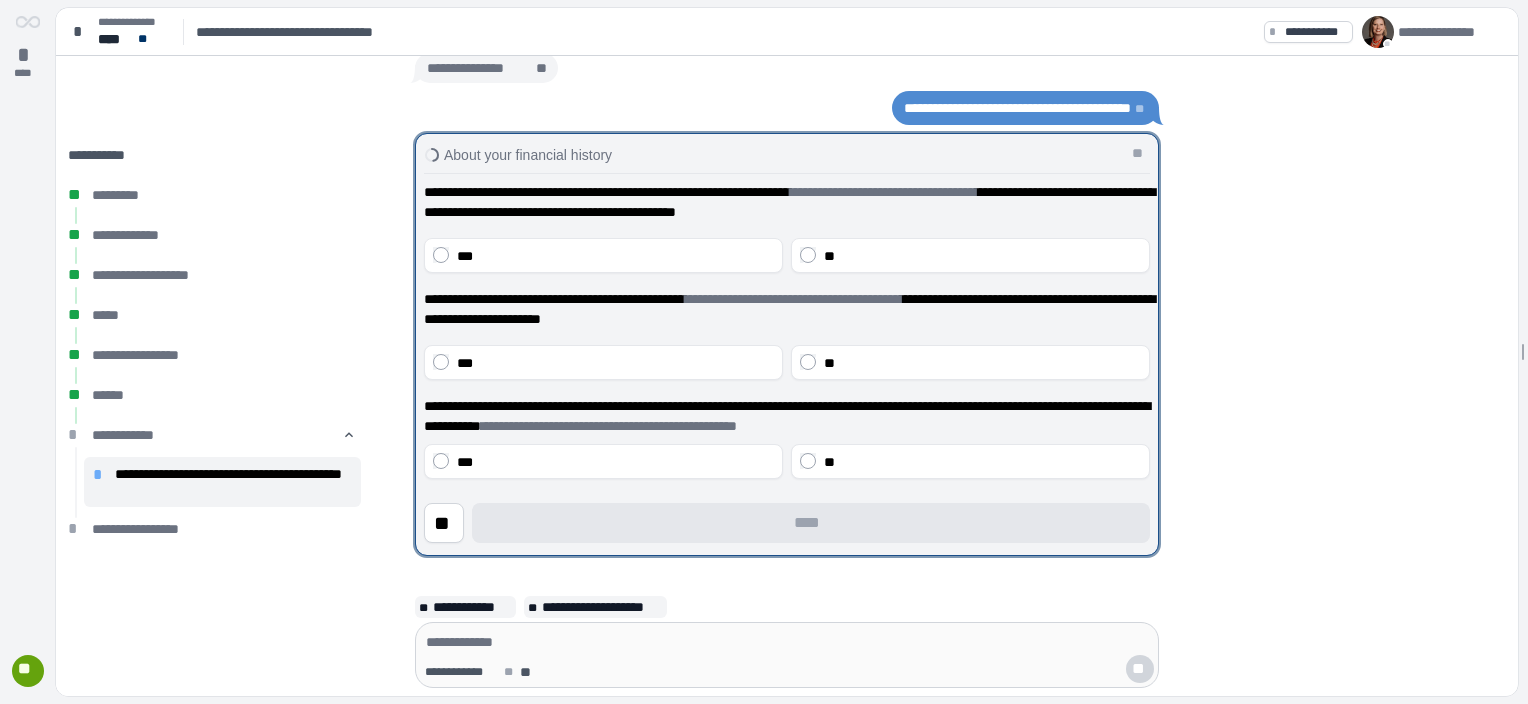 click on "**********" at bounding box center (787, 281) 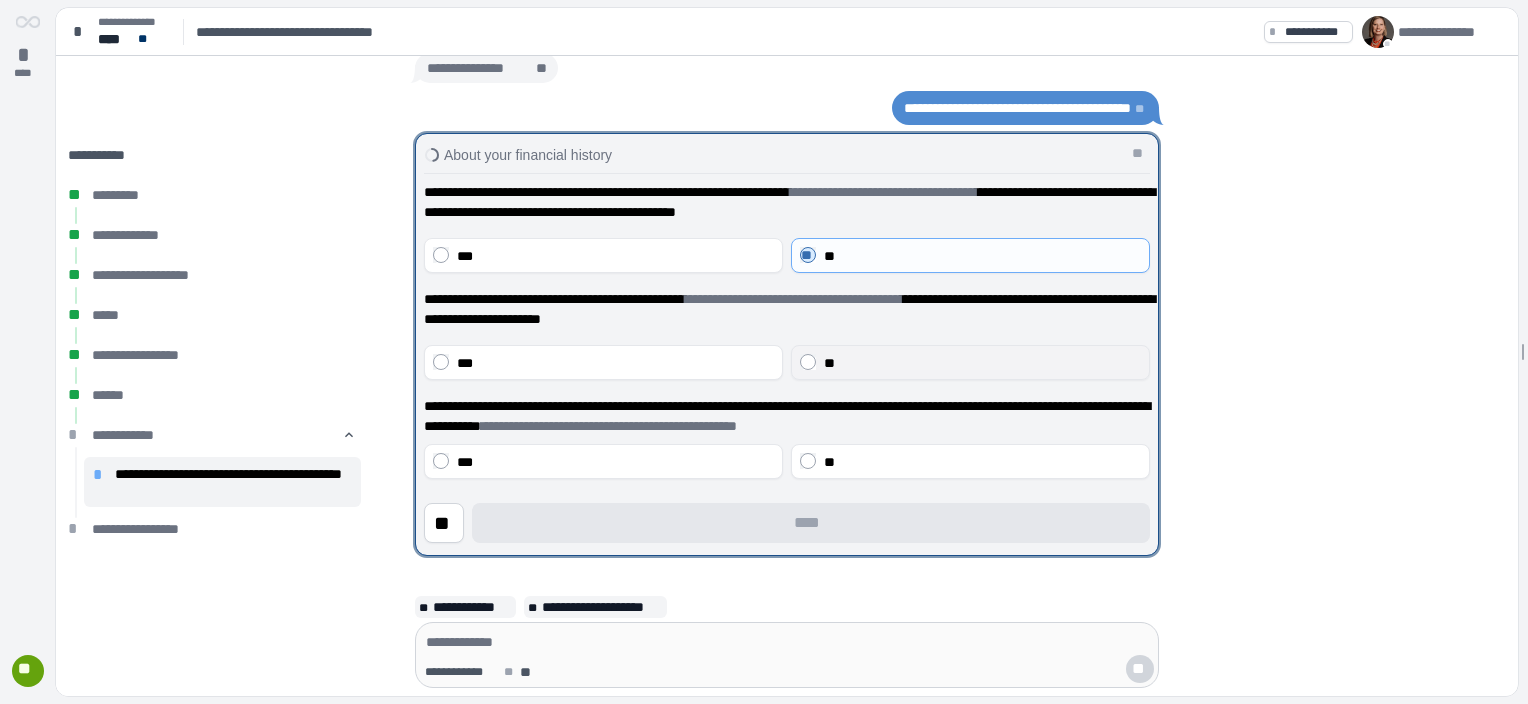 click on "**" at bounding box center (970, 362) 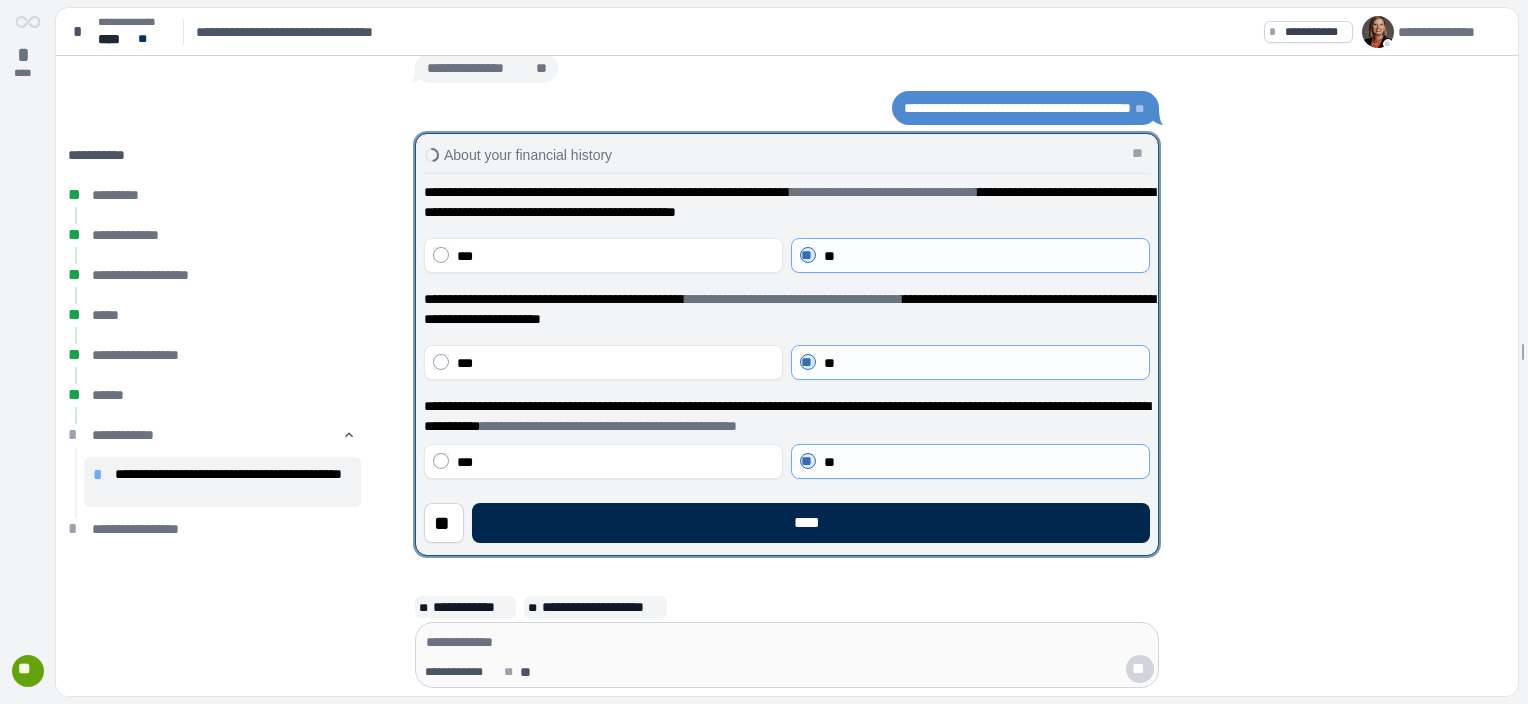 click on "****" at bounding box center (811, 523) 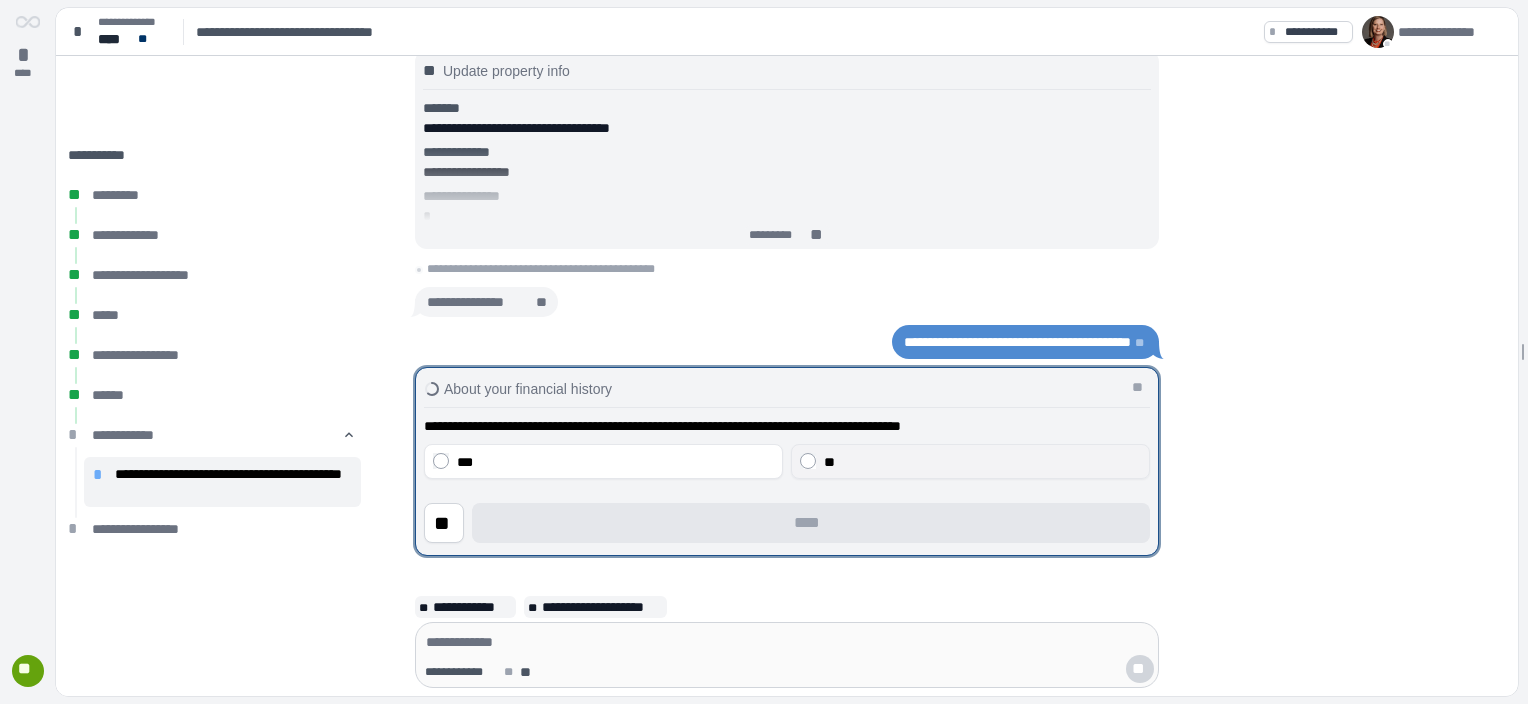 click on "**" at bounding box center (982, 462) 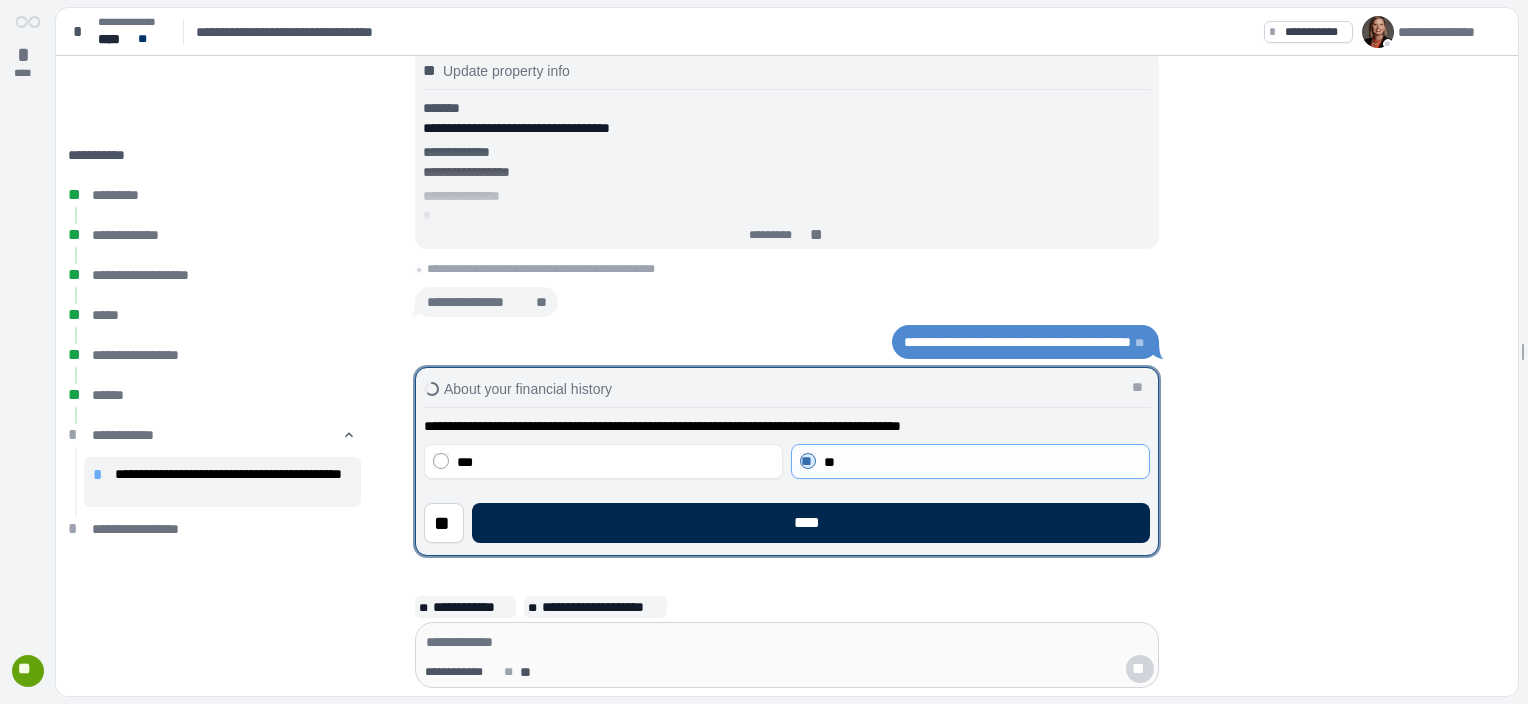 click on "****" at bounding box center (811, 523) 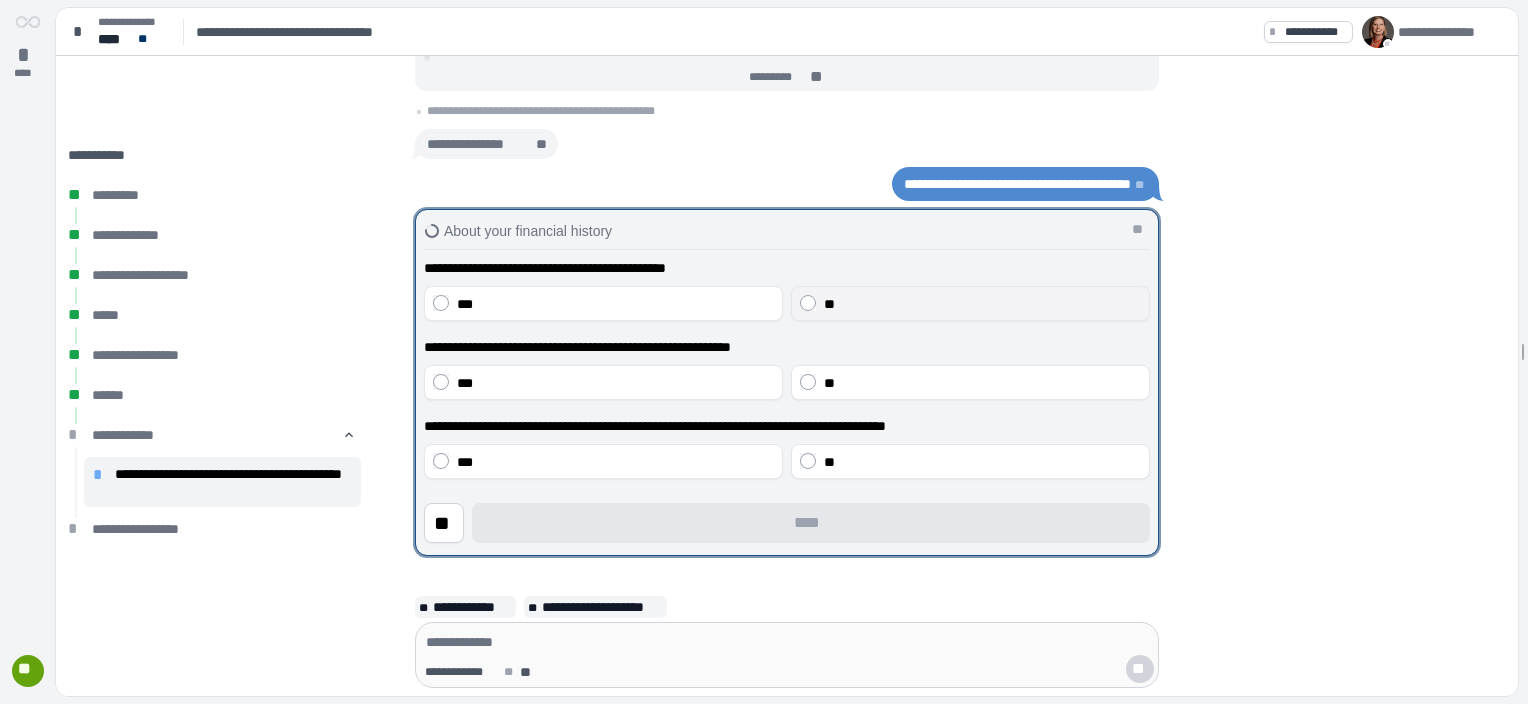 click on "**" at bounding box center (982, 304) 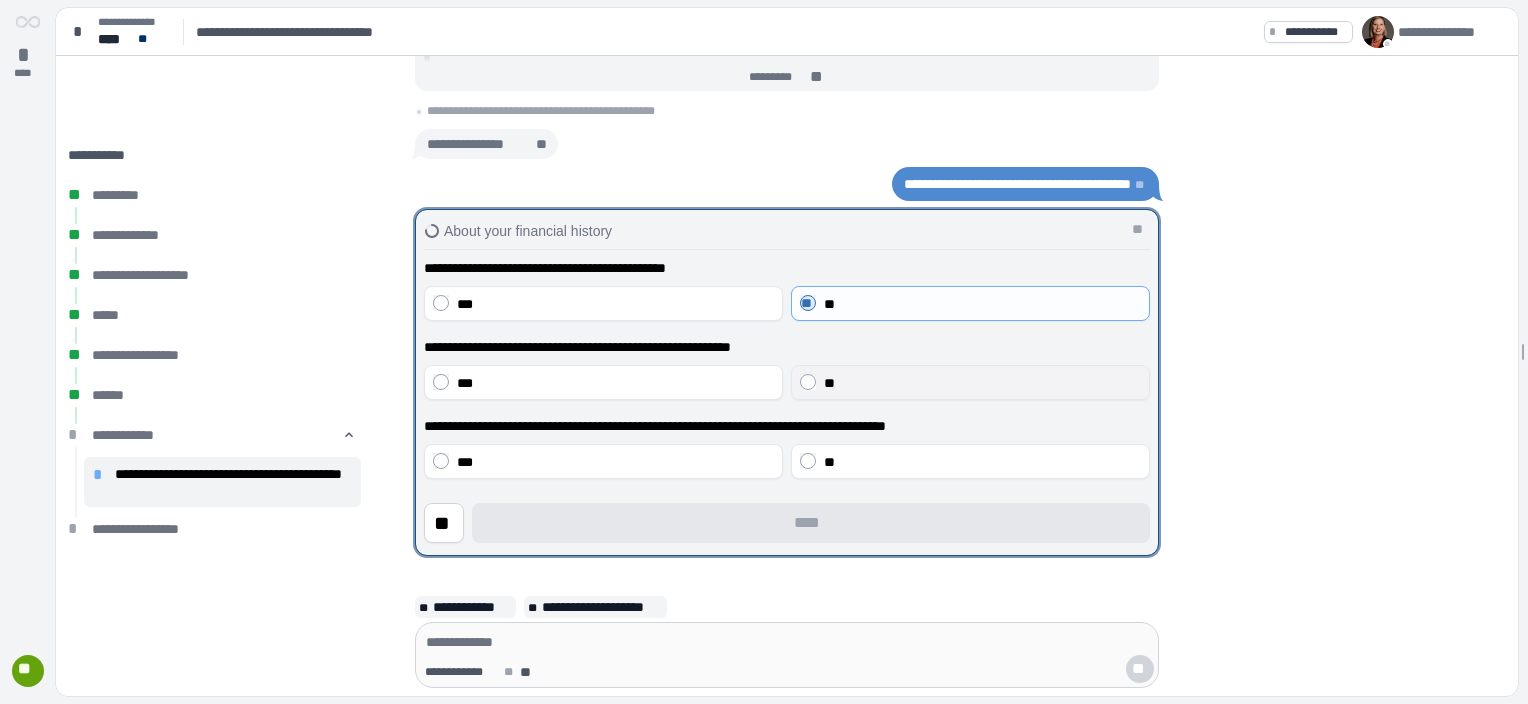 click on "**" at bounding box center (829, 383) 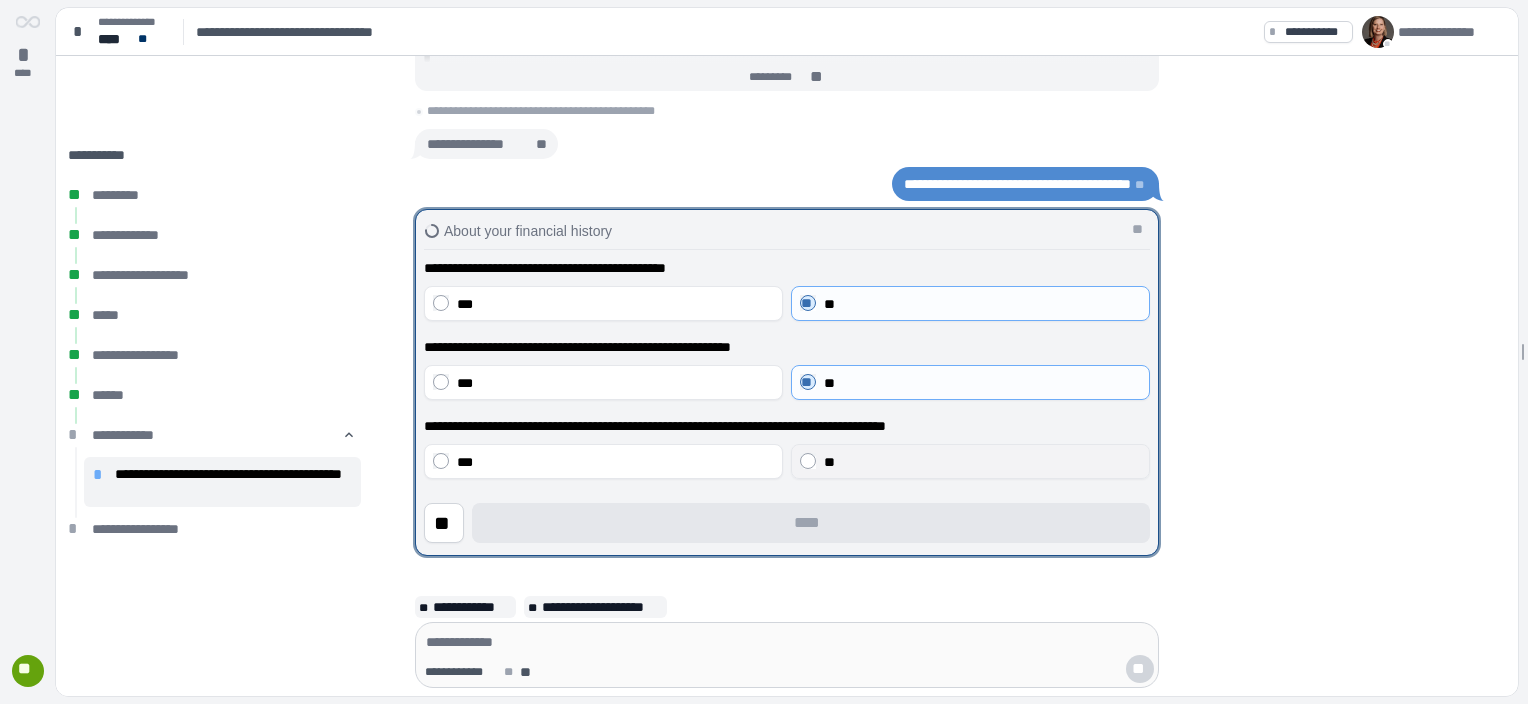 click on "**" at bounding box center [829, 462] 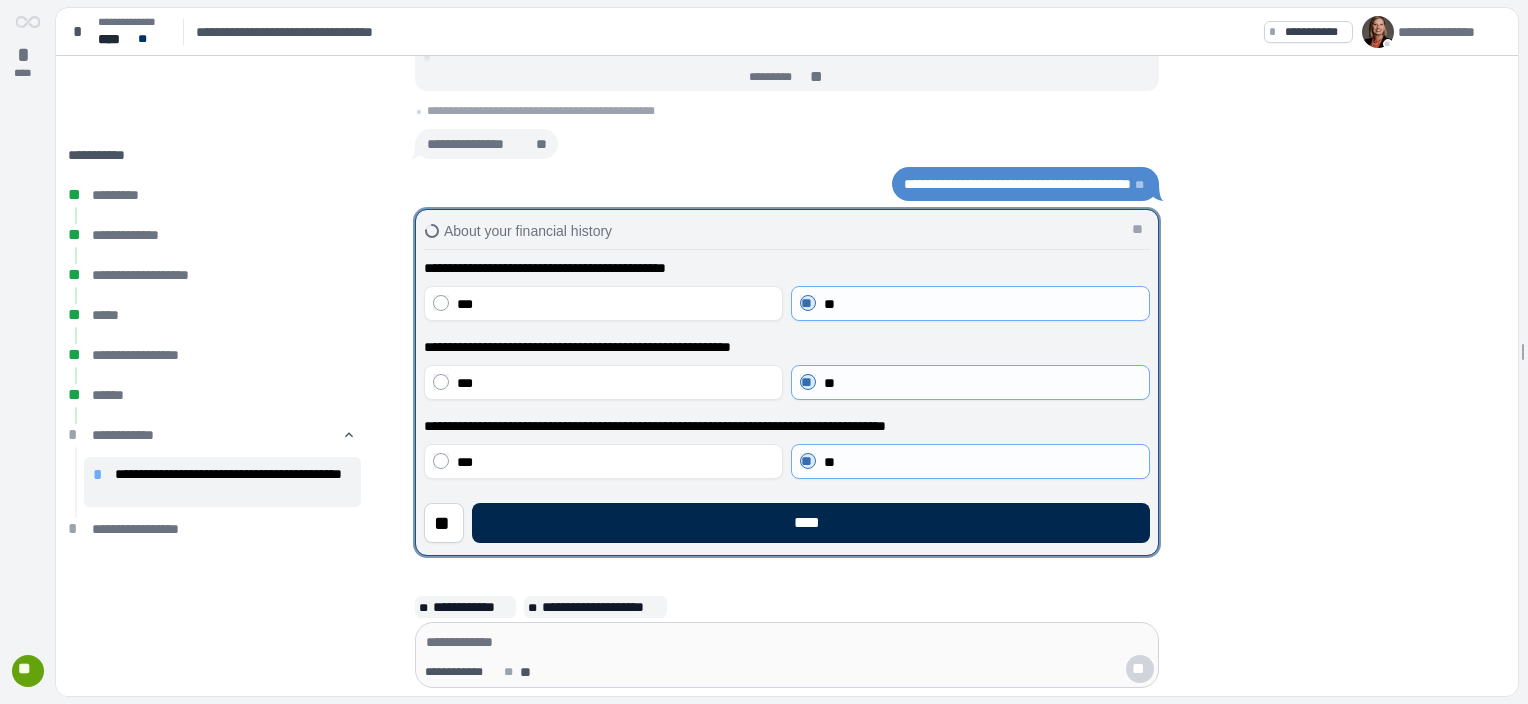 click on "****" at bounding box center (811, 523) 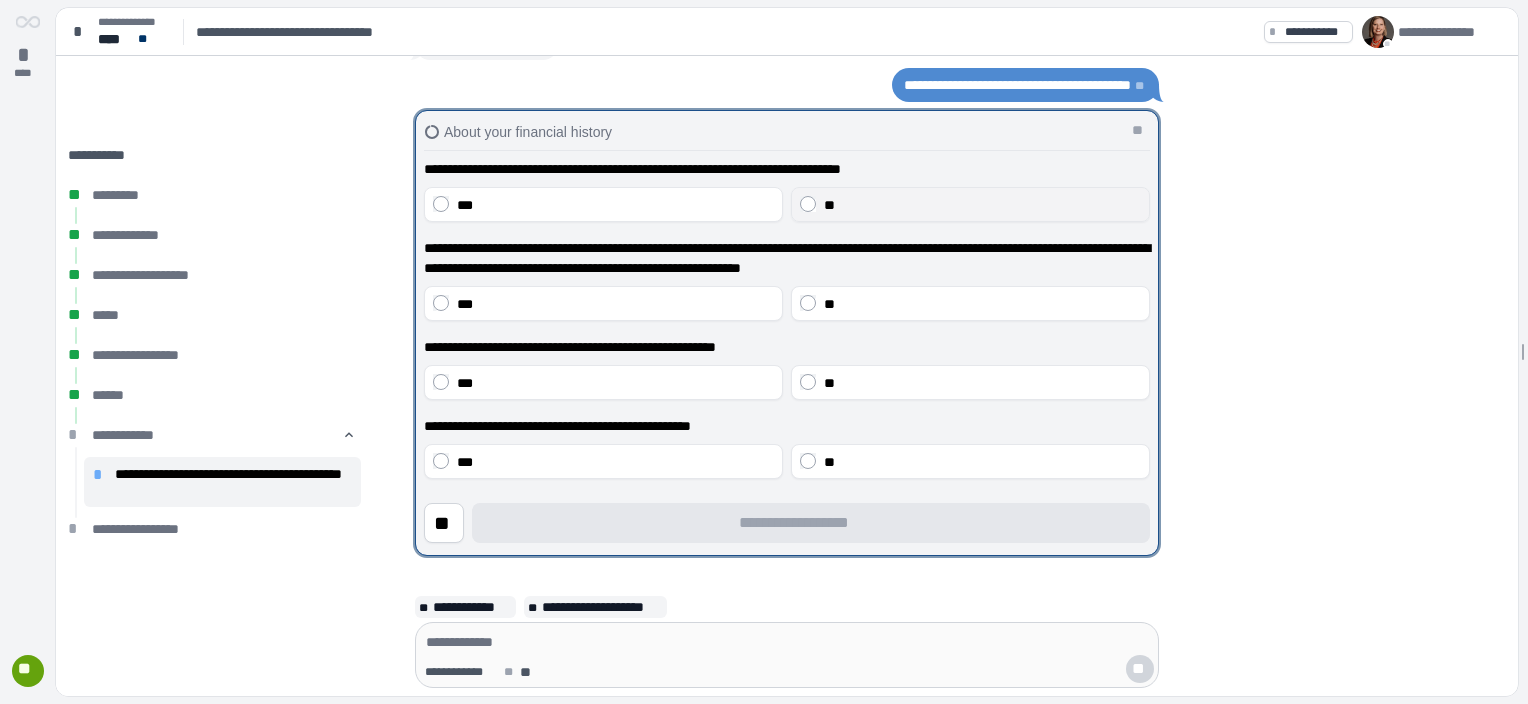 click on "**" at bounding box center [982, 205] 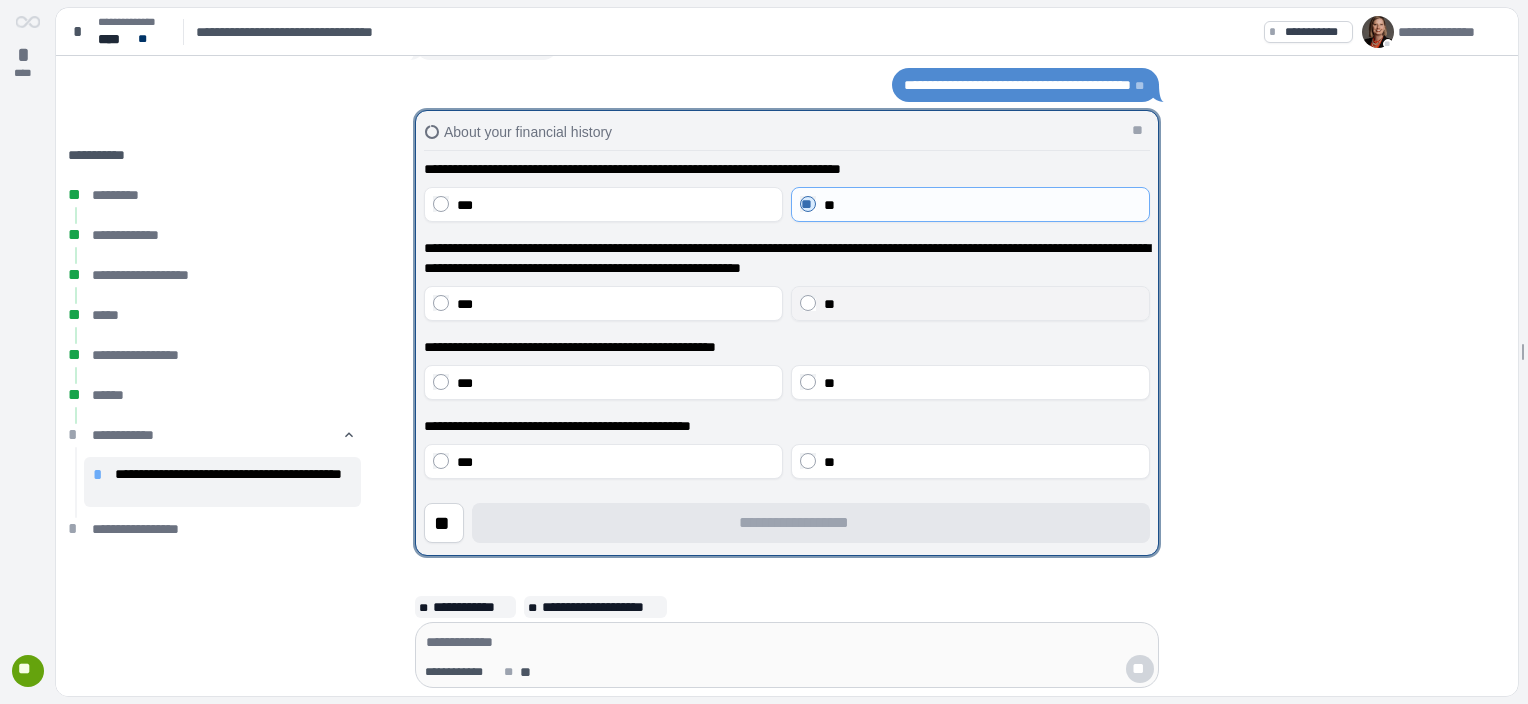 click on "**" at bounding box center (970, 303) 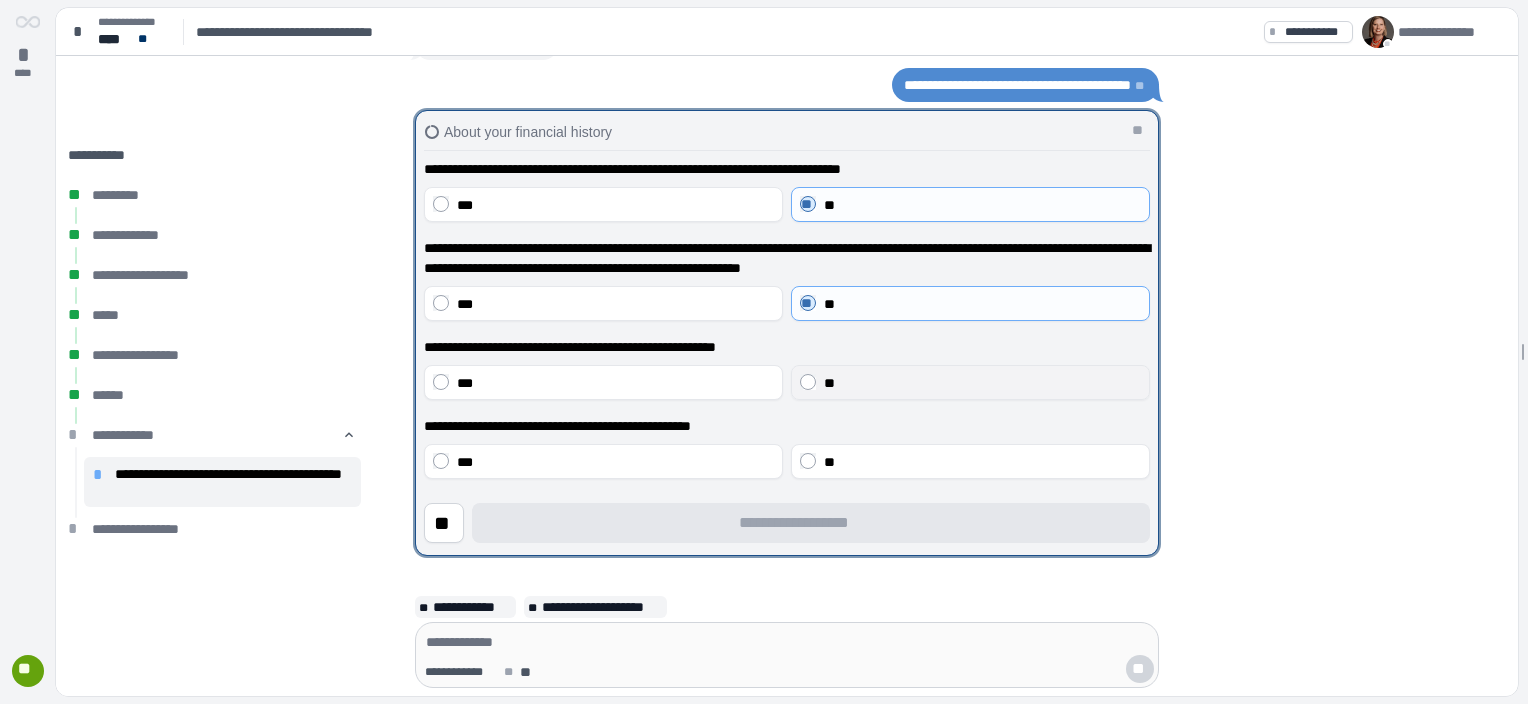 click on "**" at bounding box center [829, 383] 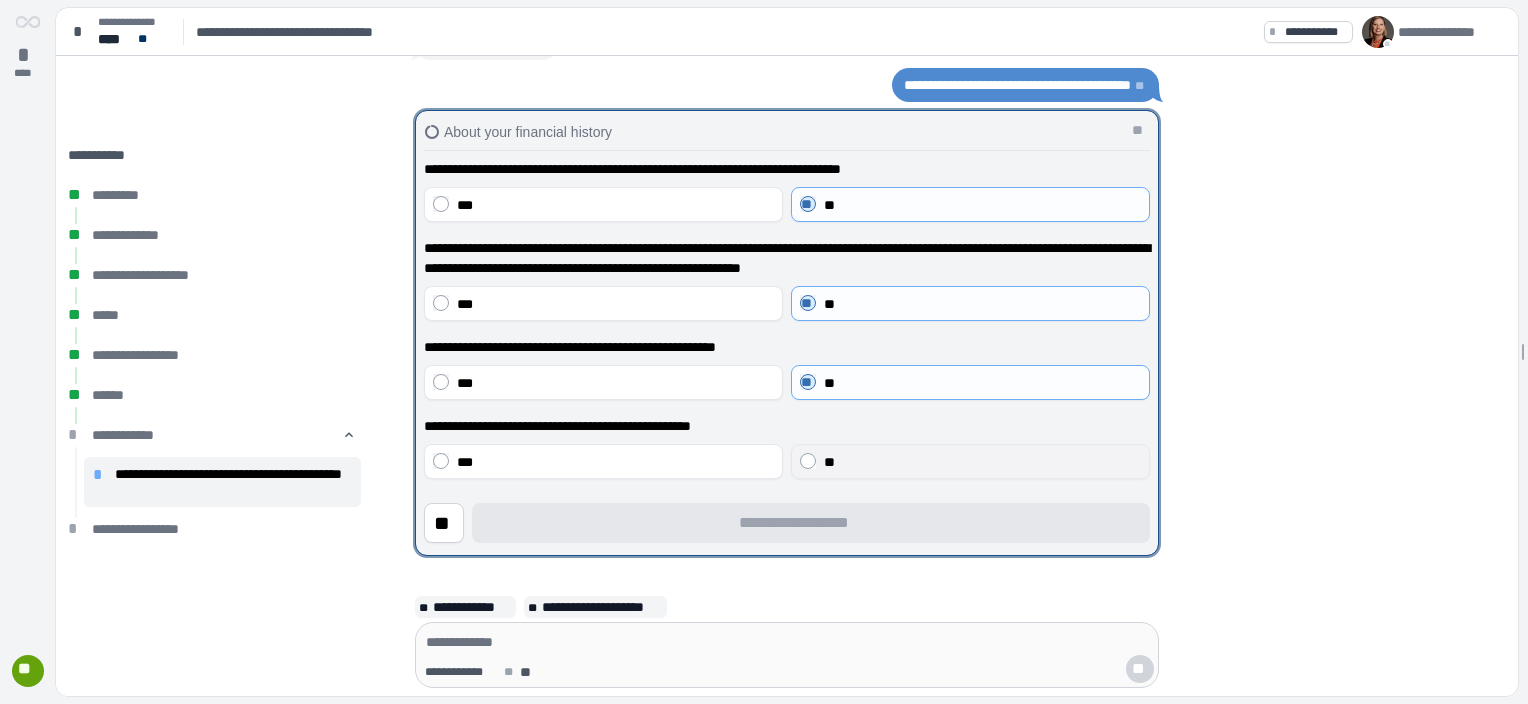click on "**" at bounding box center [970, 461] 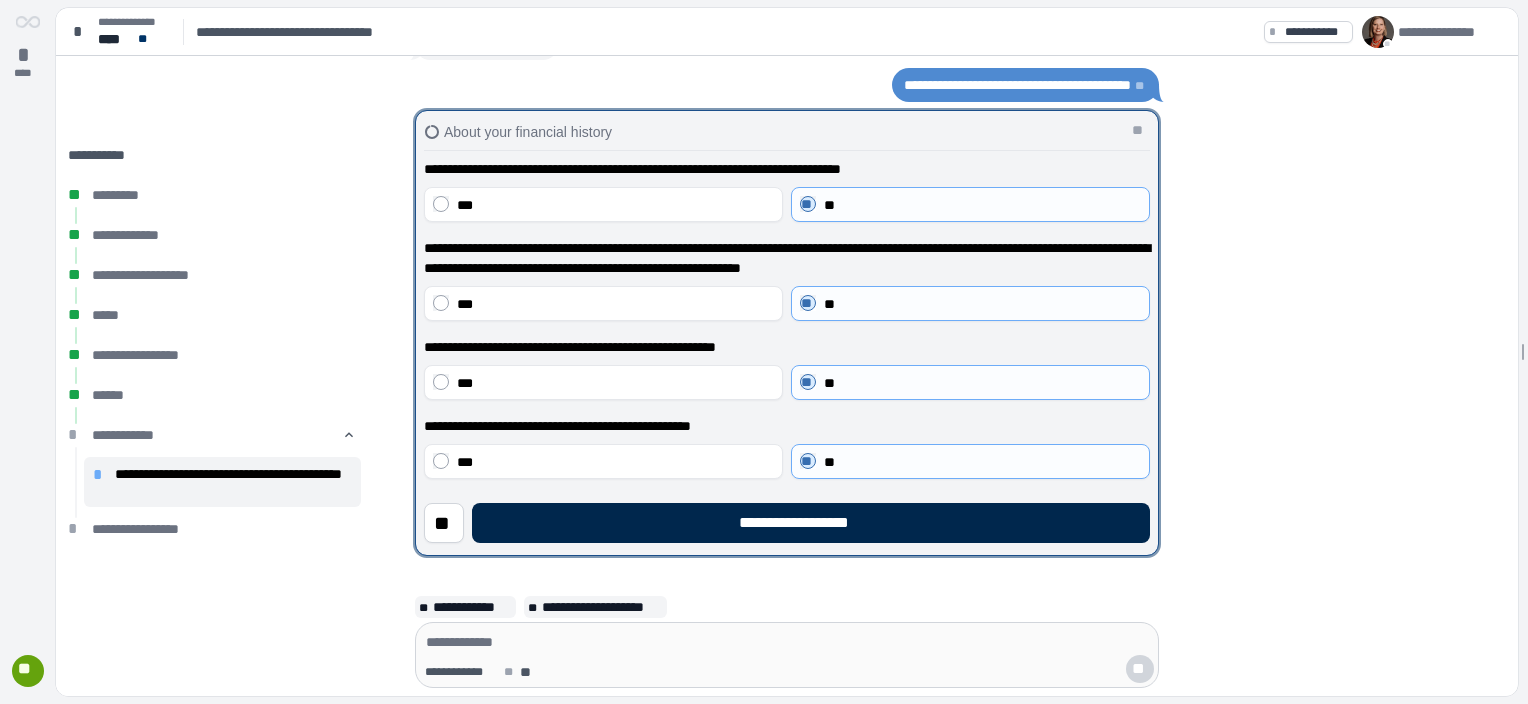 click on "**********" at bounding box center [811, 523] 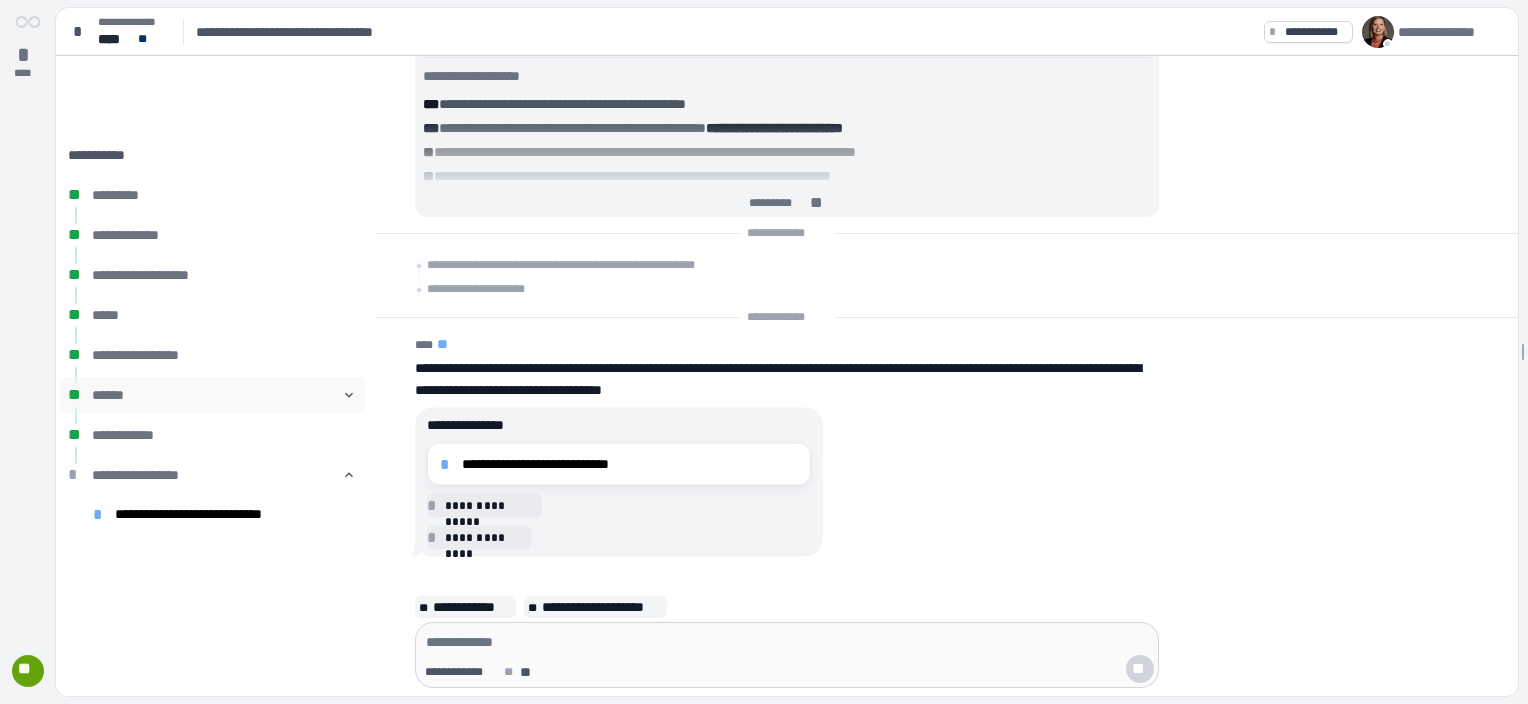 click on "******" at bounding box center [212, 395] 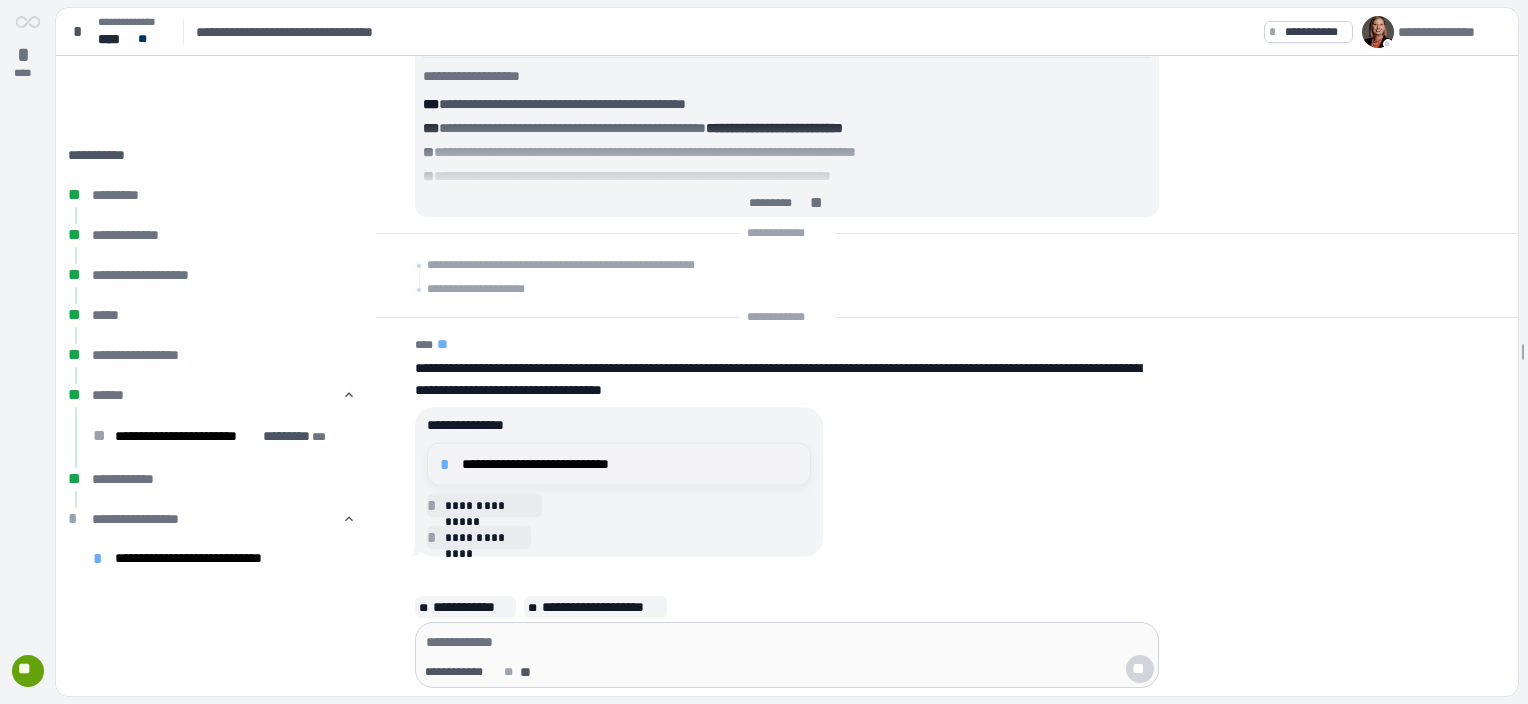 click on "**********" at bounding box center [619, 464] 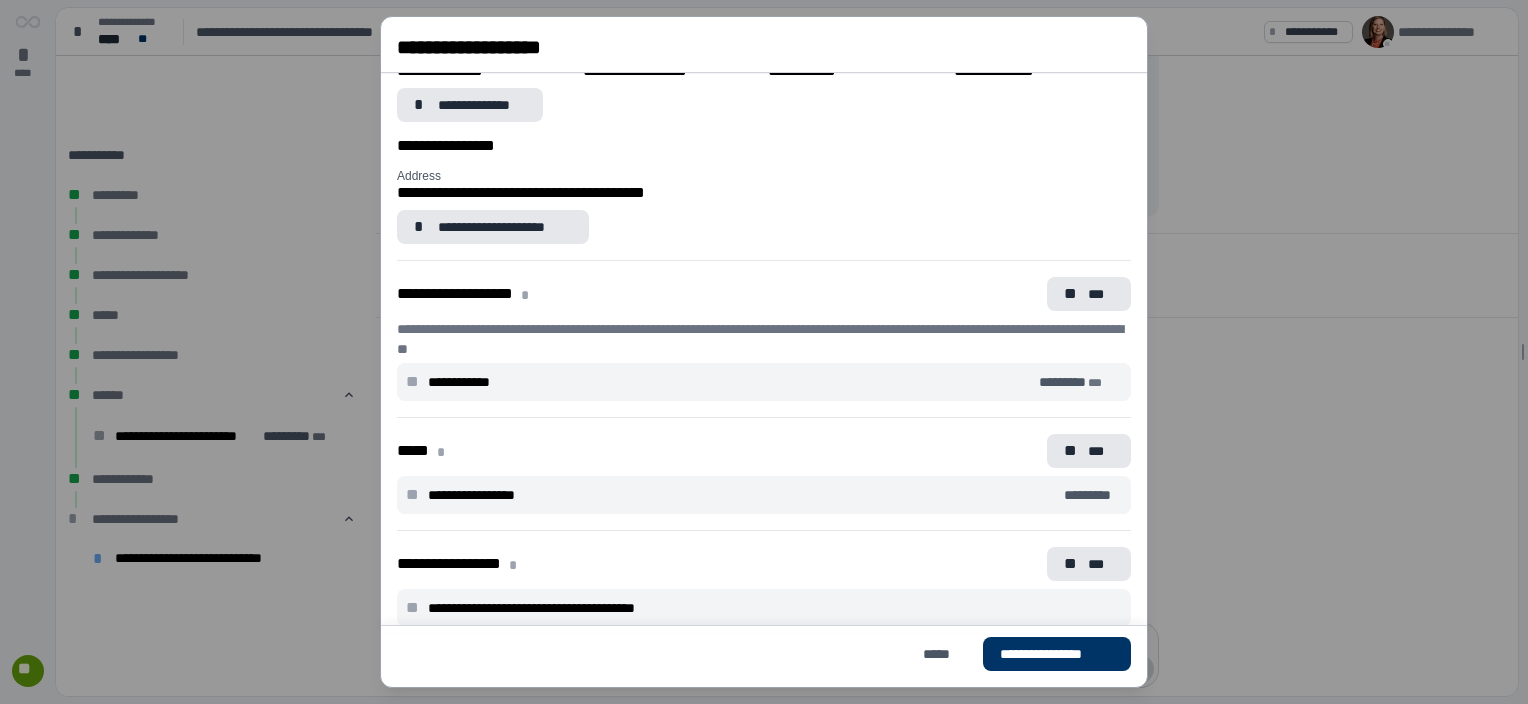scroll, scrollTop: 5, scrollLeft: 0, axis: vertical 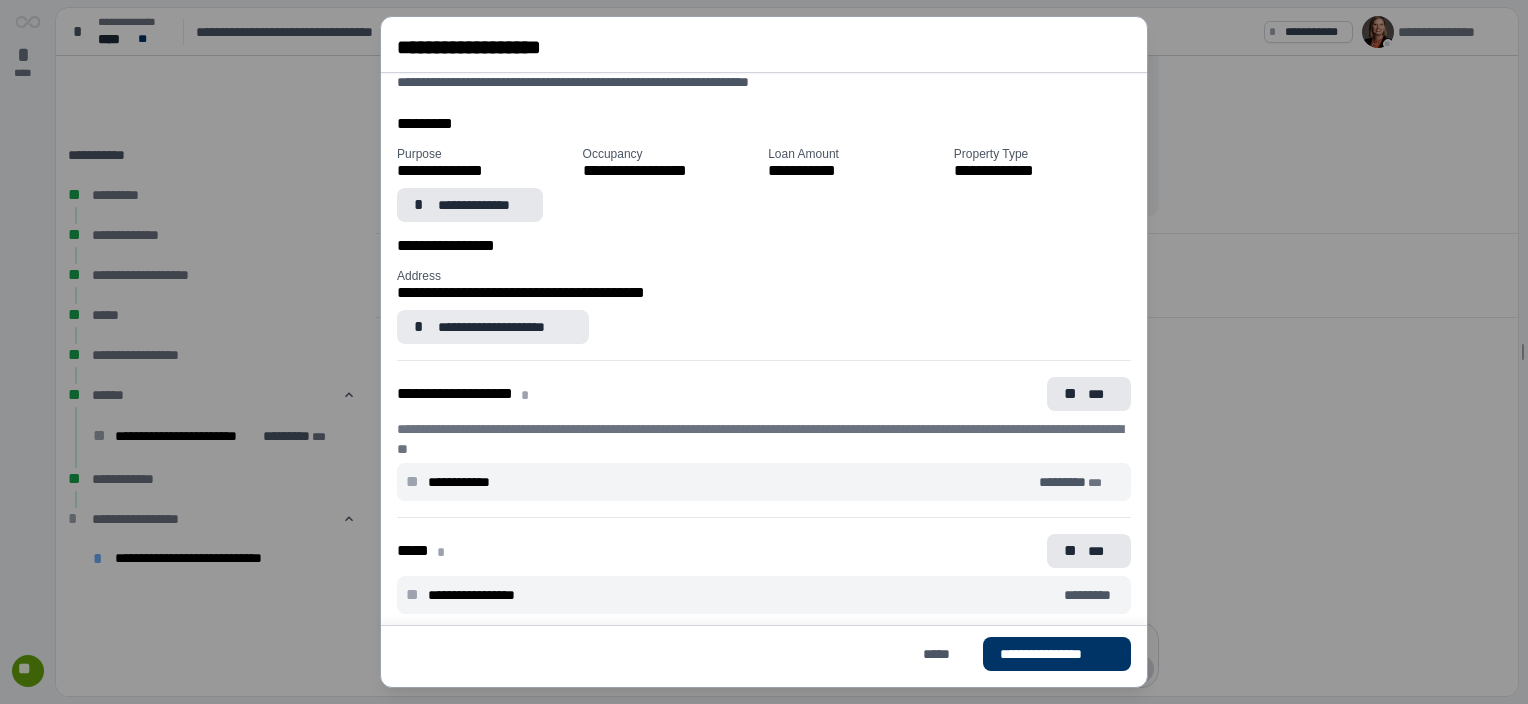 click on "**********" at bounding box center [505, 327] 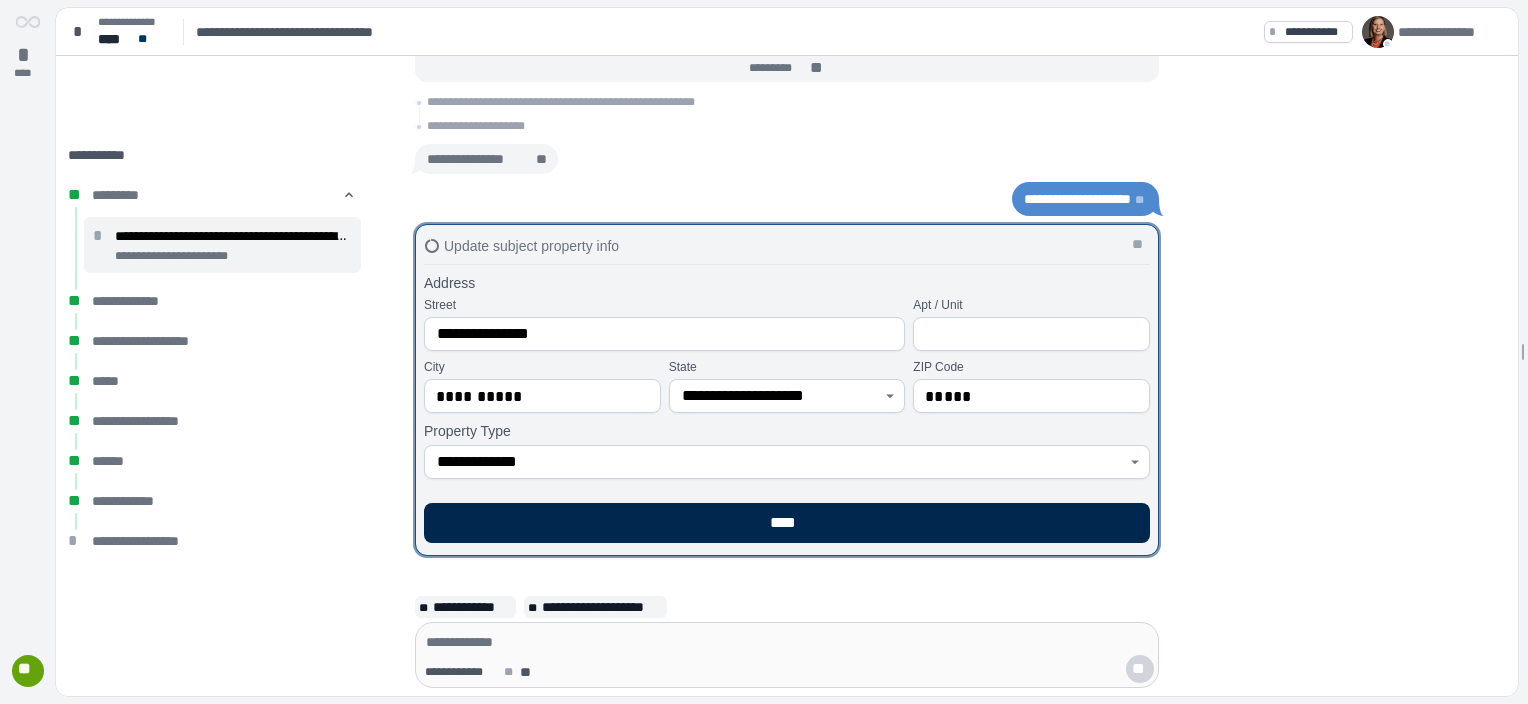 click on "****" at bounding box center [787, 523] 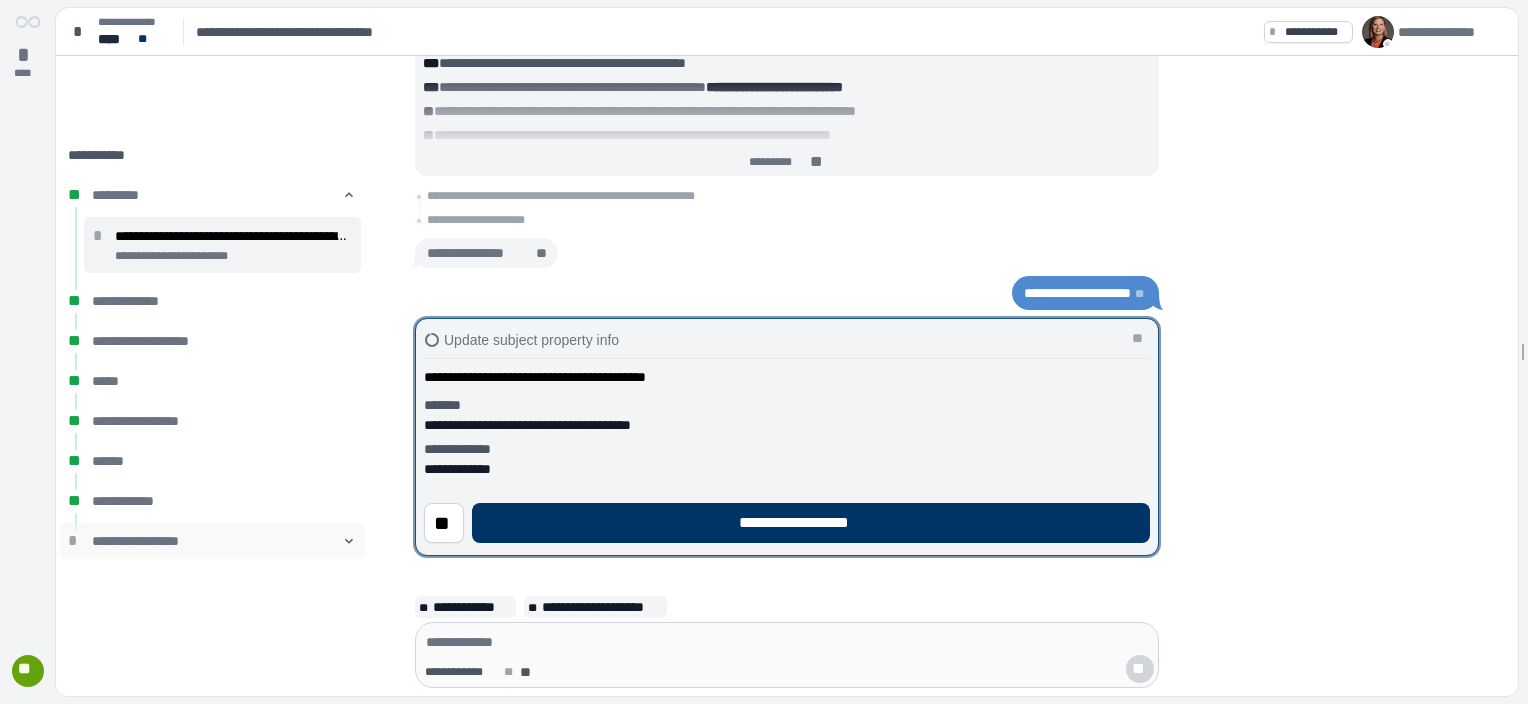 click on "**********" at bounding box center [212, 541] 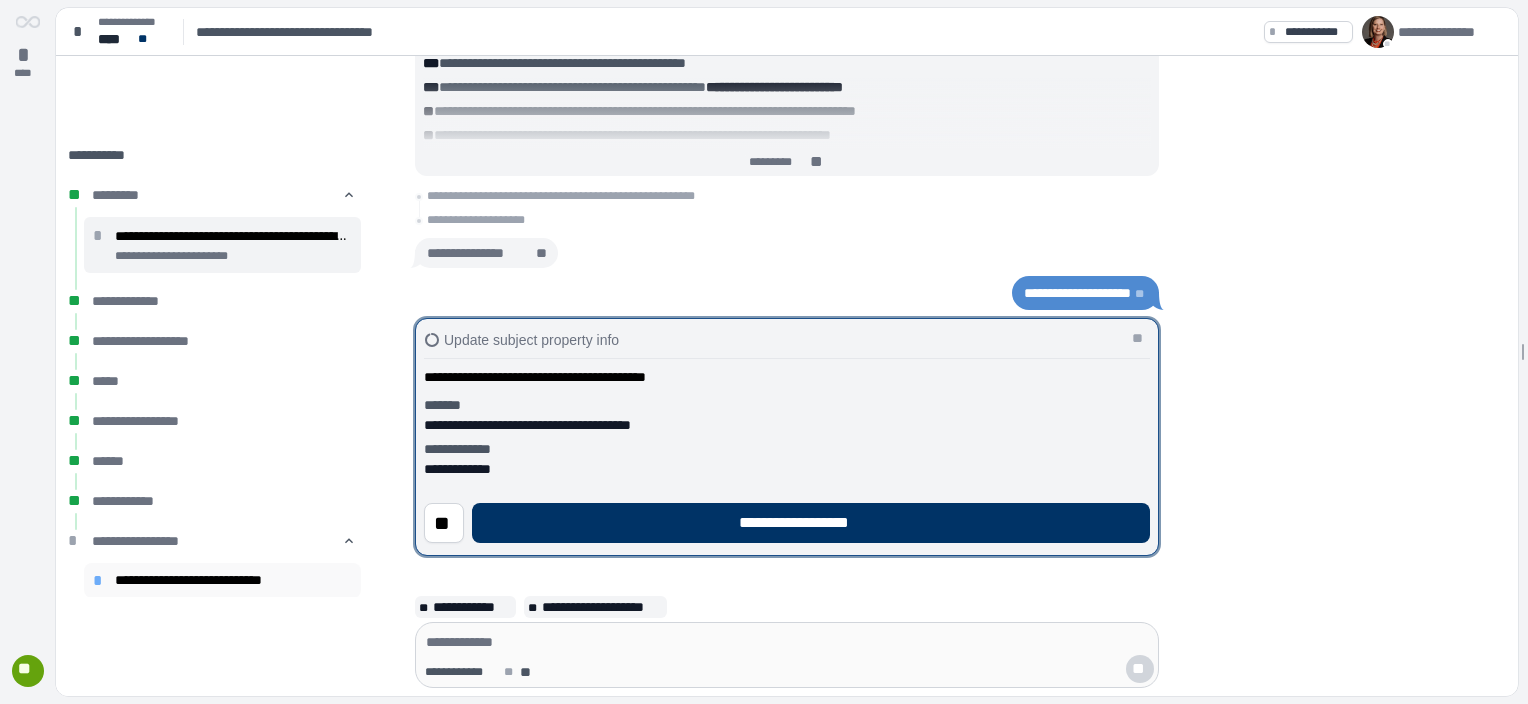 click on "**********" at bounding box center (233, 580) 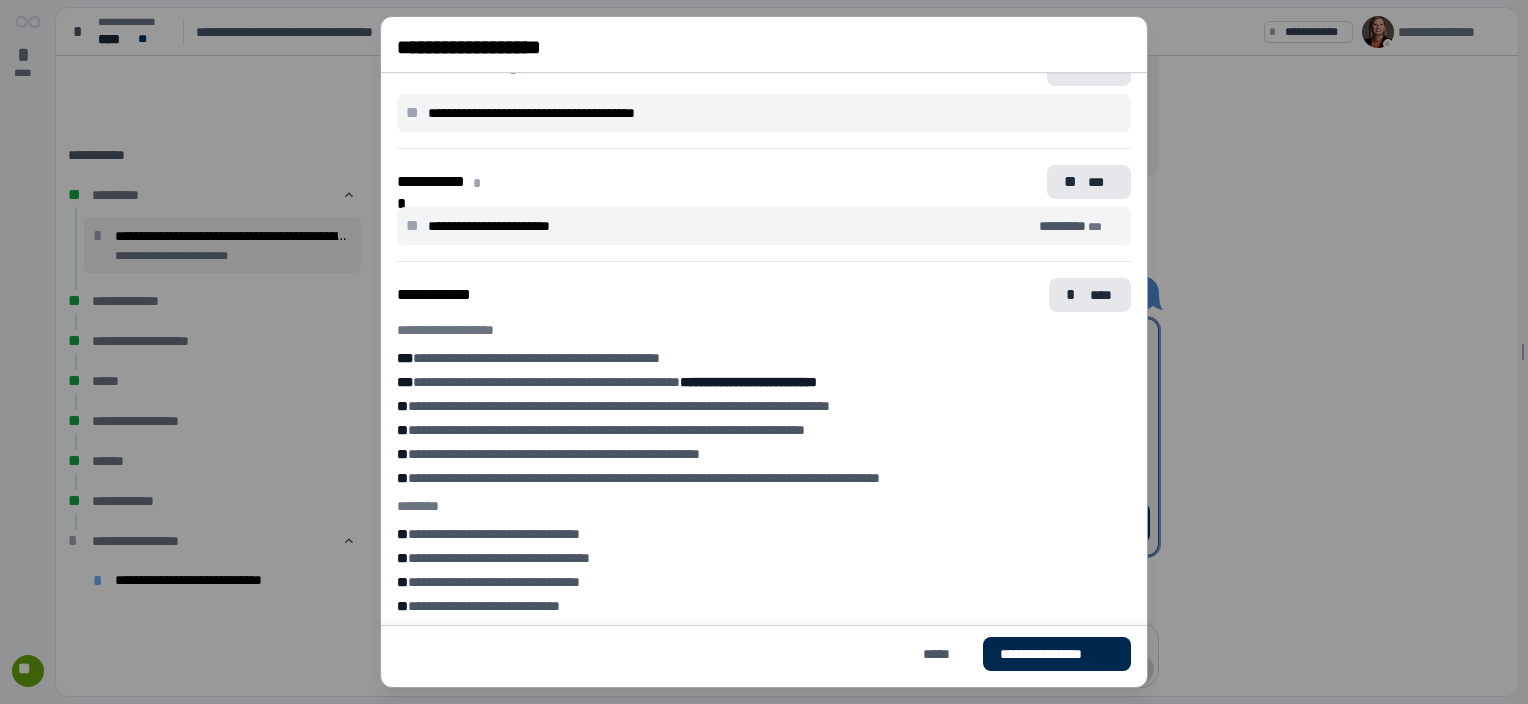 scroll, scrollTop: 705, scrollLeft: 0, axis: vertical 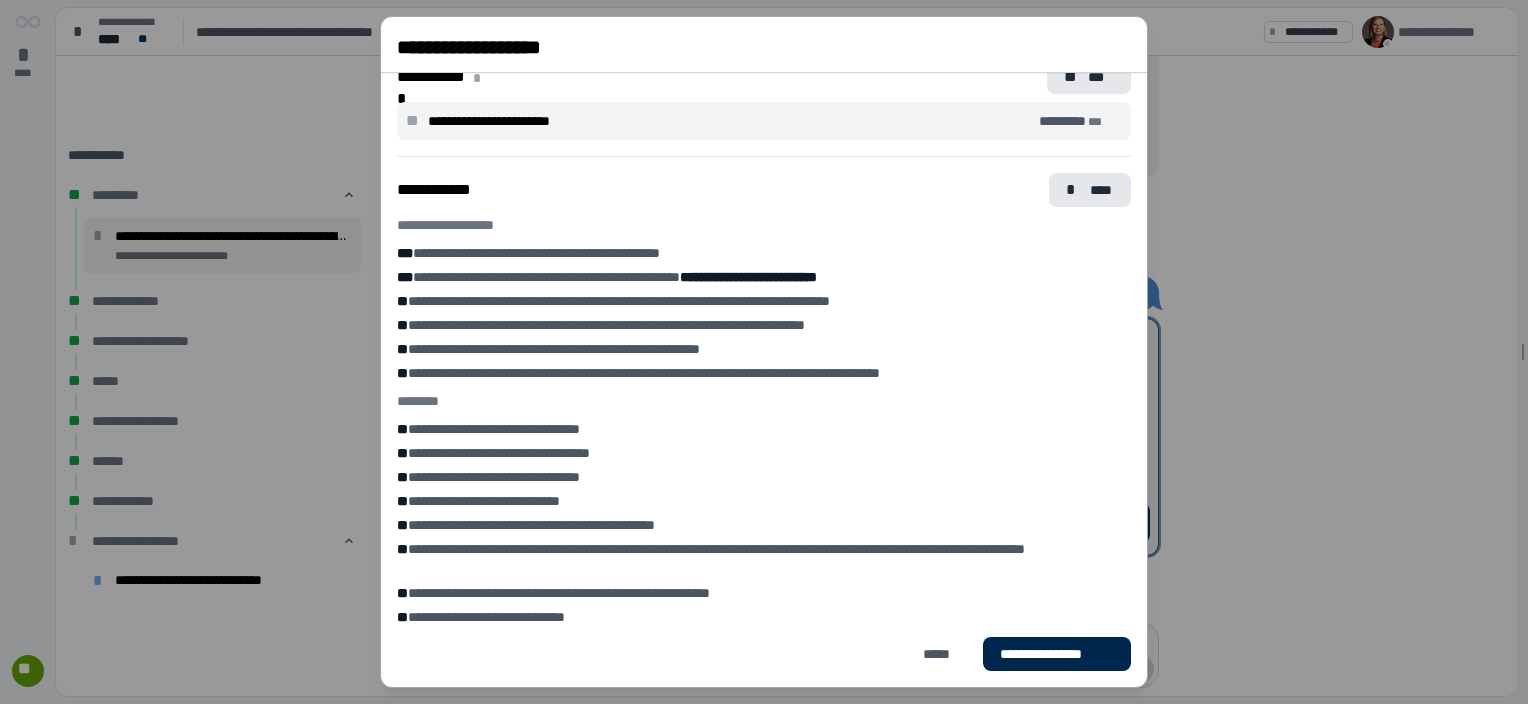 click on "**********" at bounding box center [1057, 654] 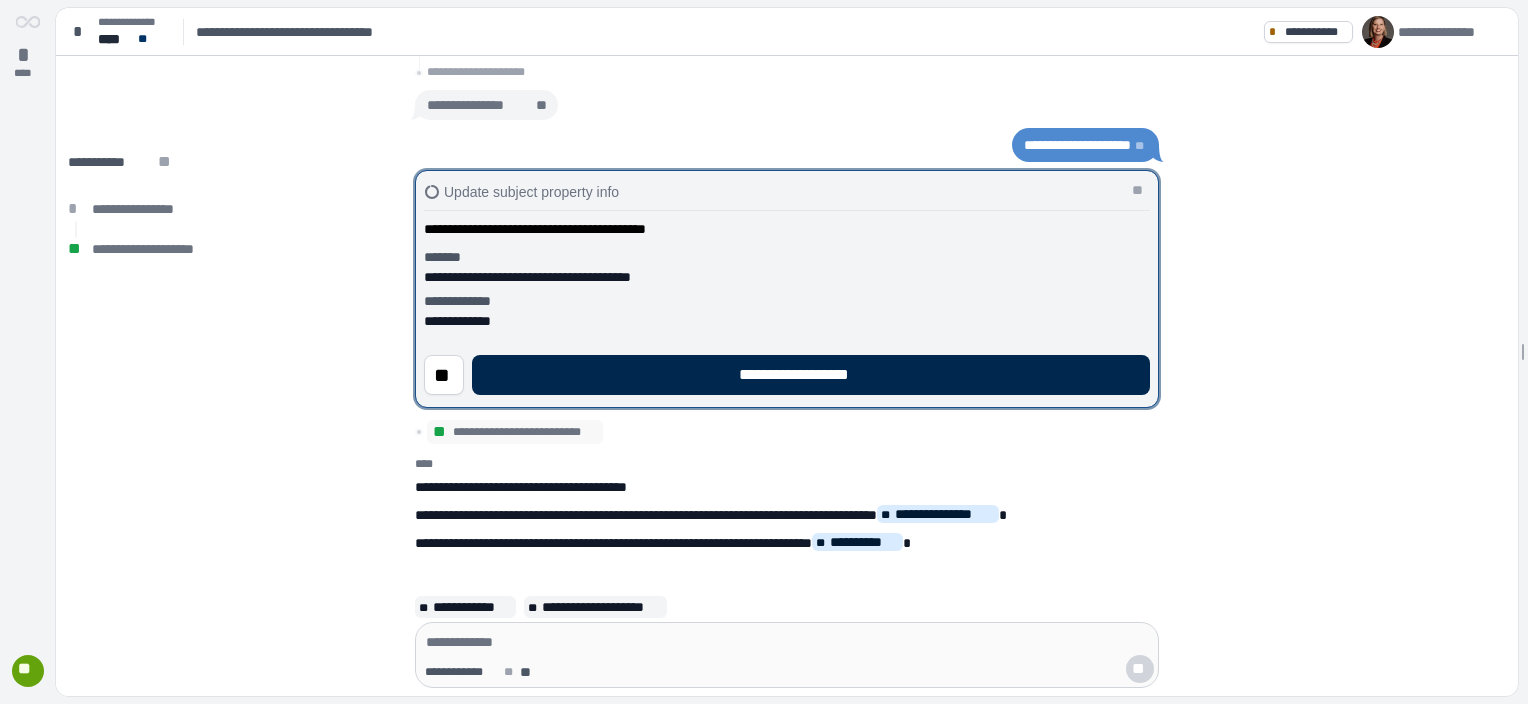 click on "**********" at bounding box center (811, 375) 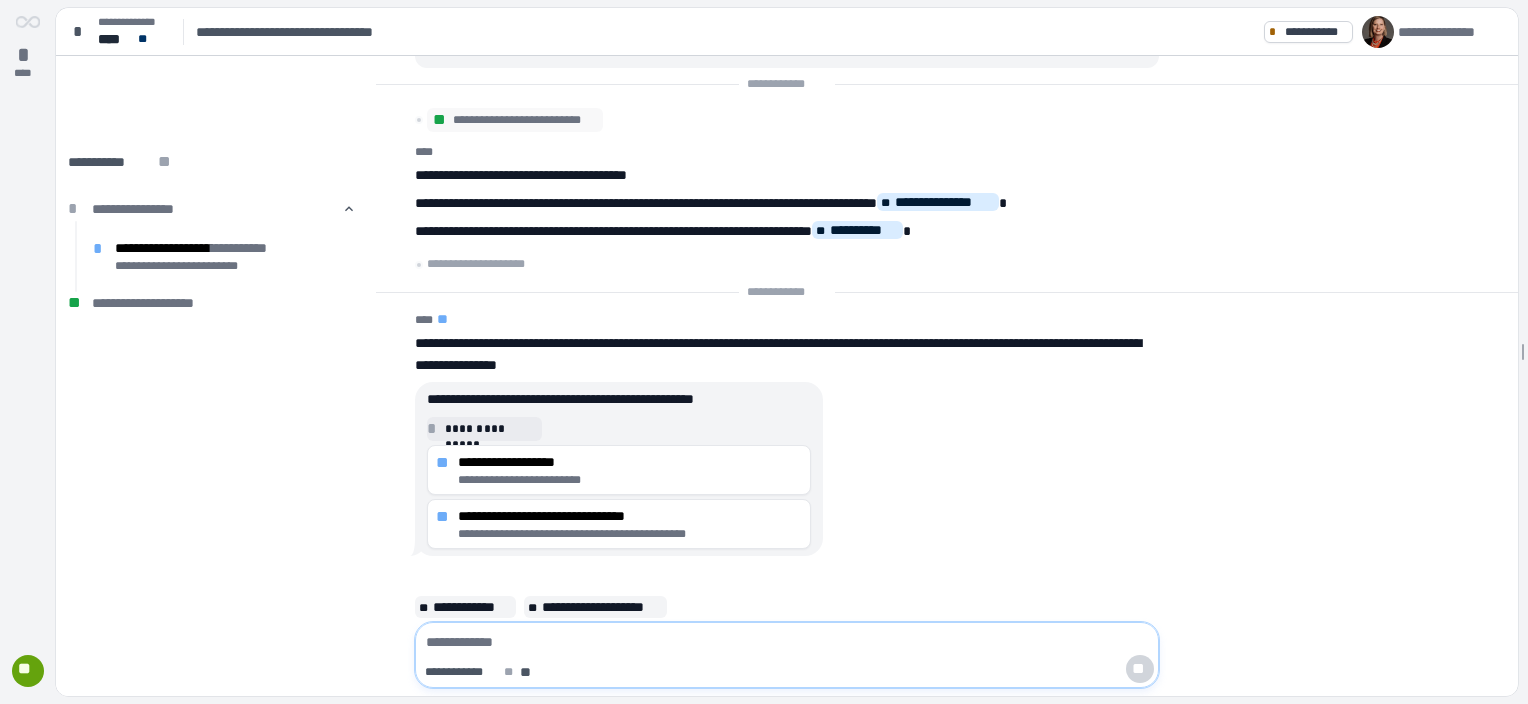 click at bounding box center (787, 642) 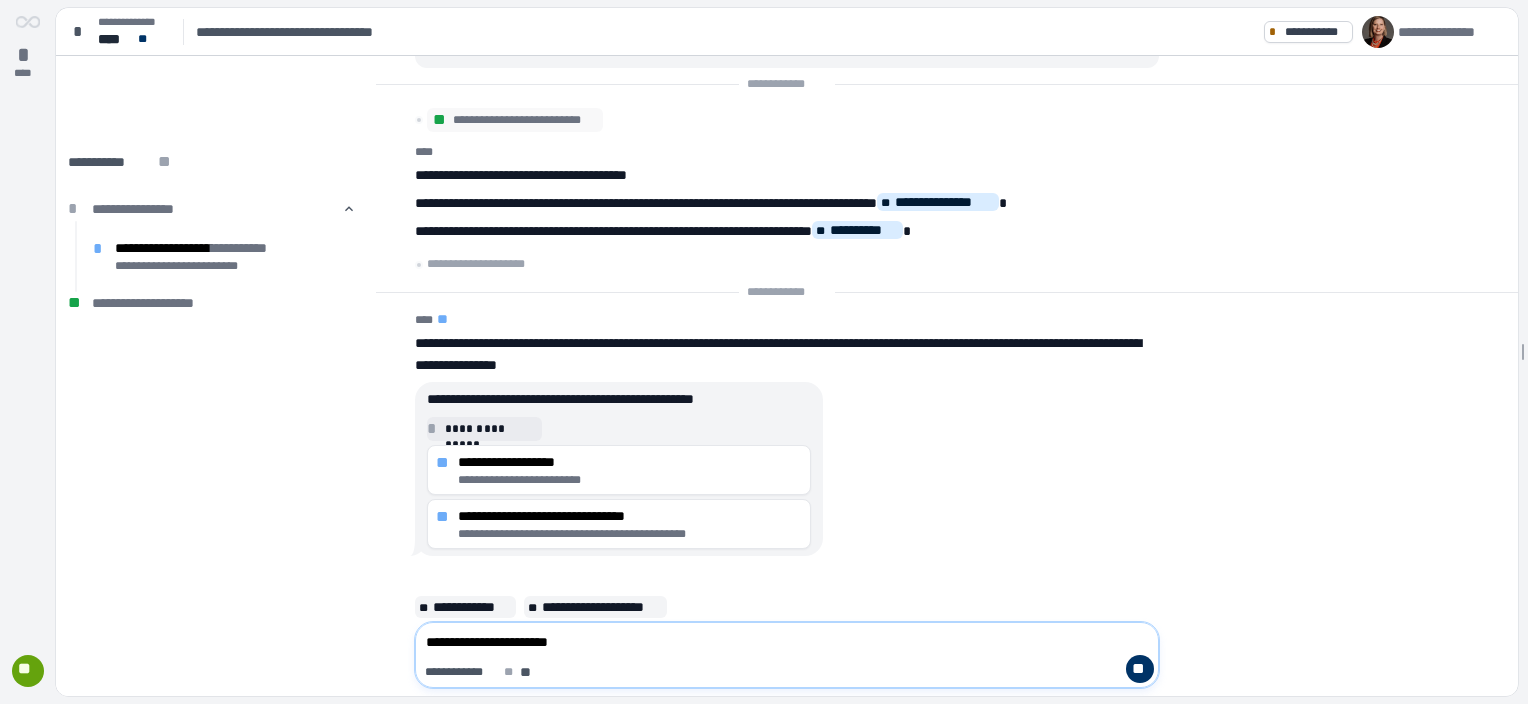 type on "**********" 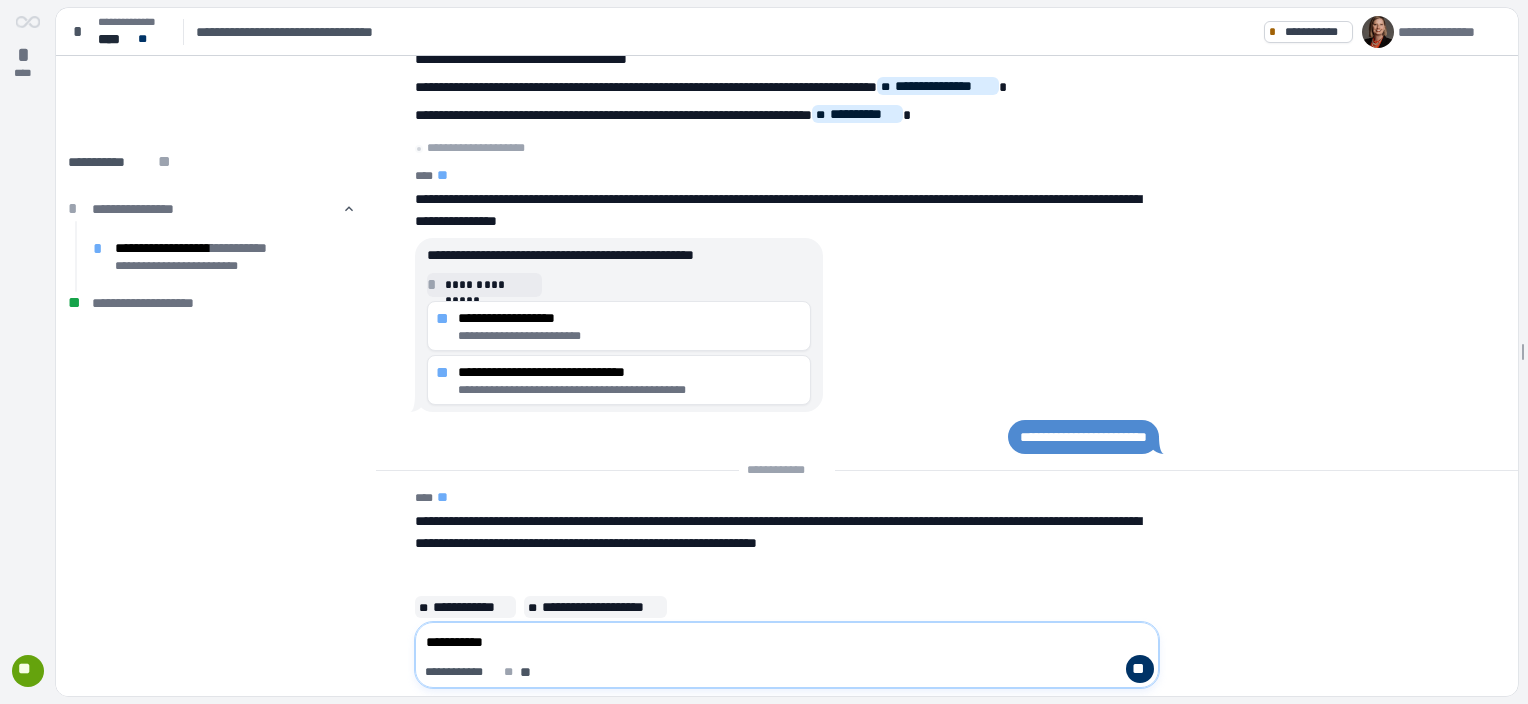 type on "**********" 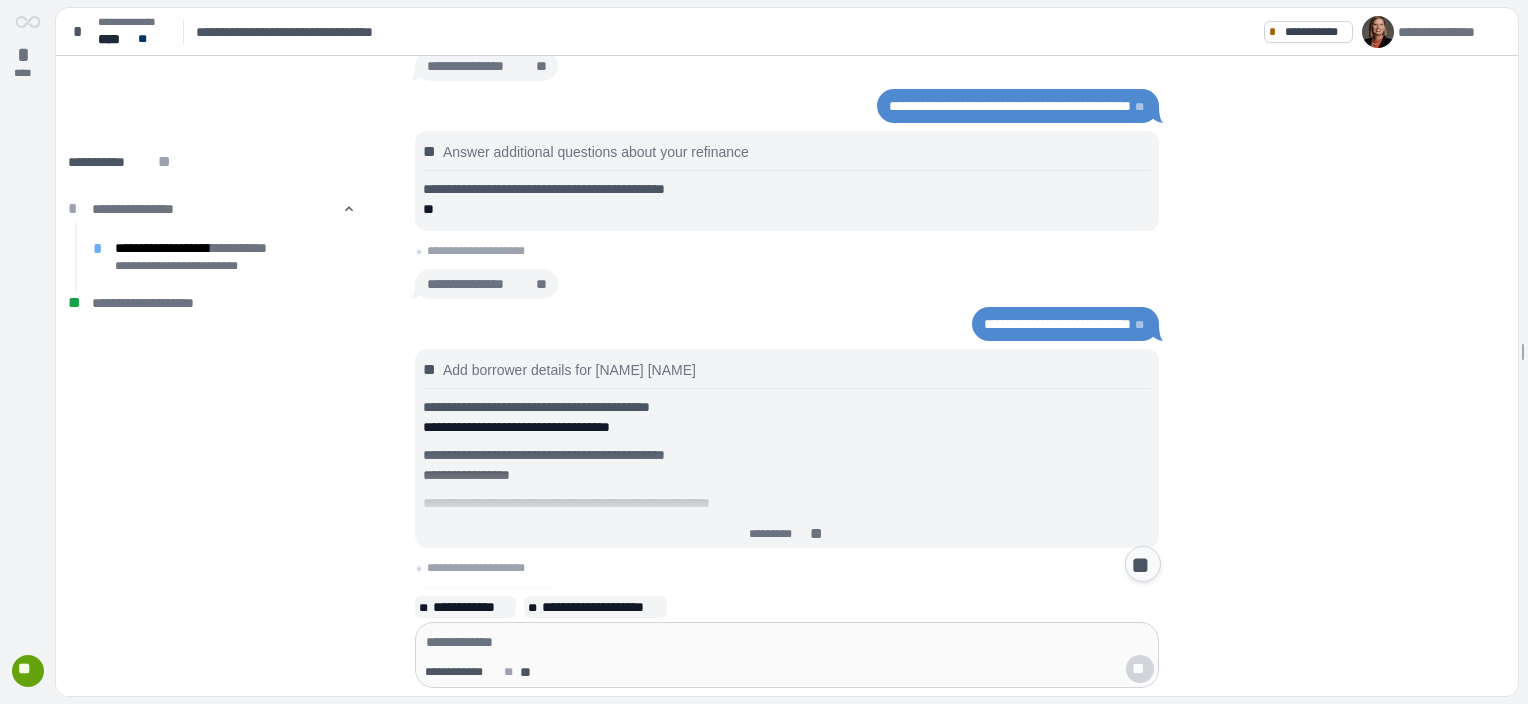 scroll, scrollTop: 4571, scrollLeft: 0, axis: vertical 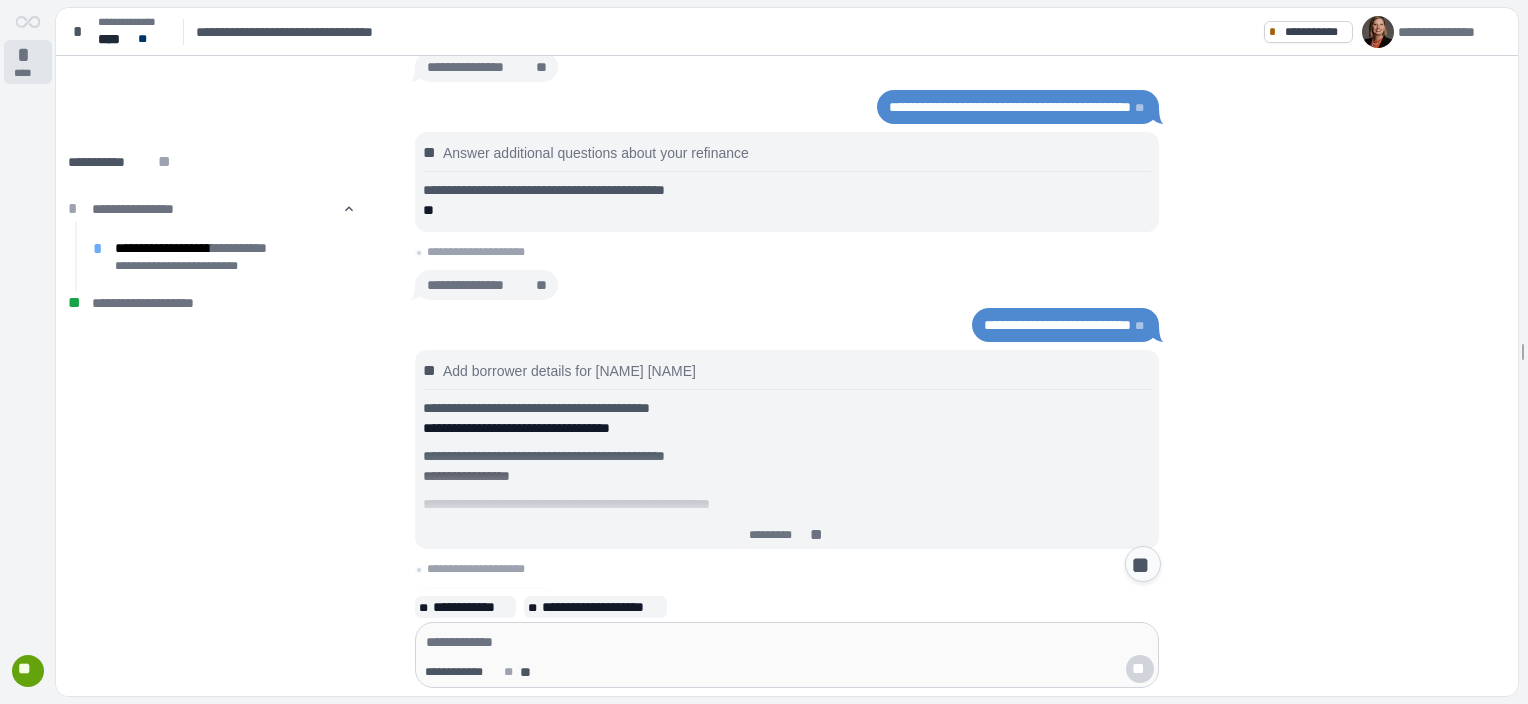 click on "****" at bounding box center (28, 73) 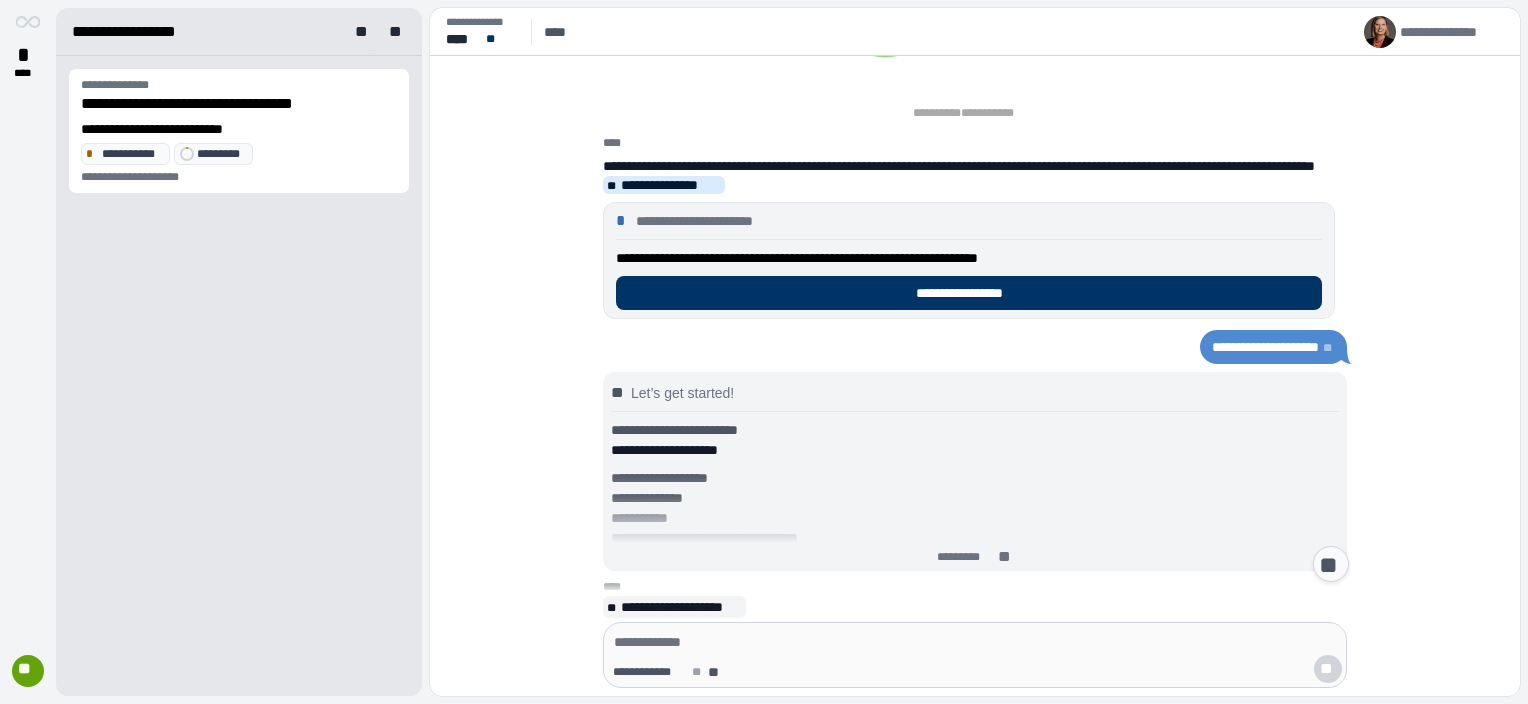 scroll, scrollTop: 395, scrollLeft: 0, axis: vertical 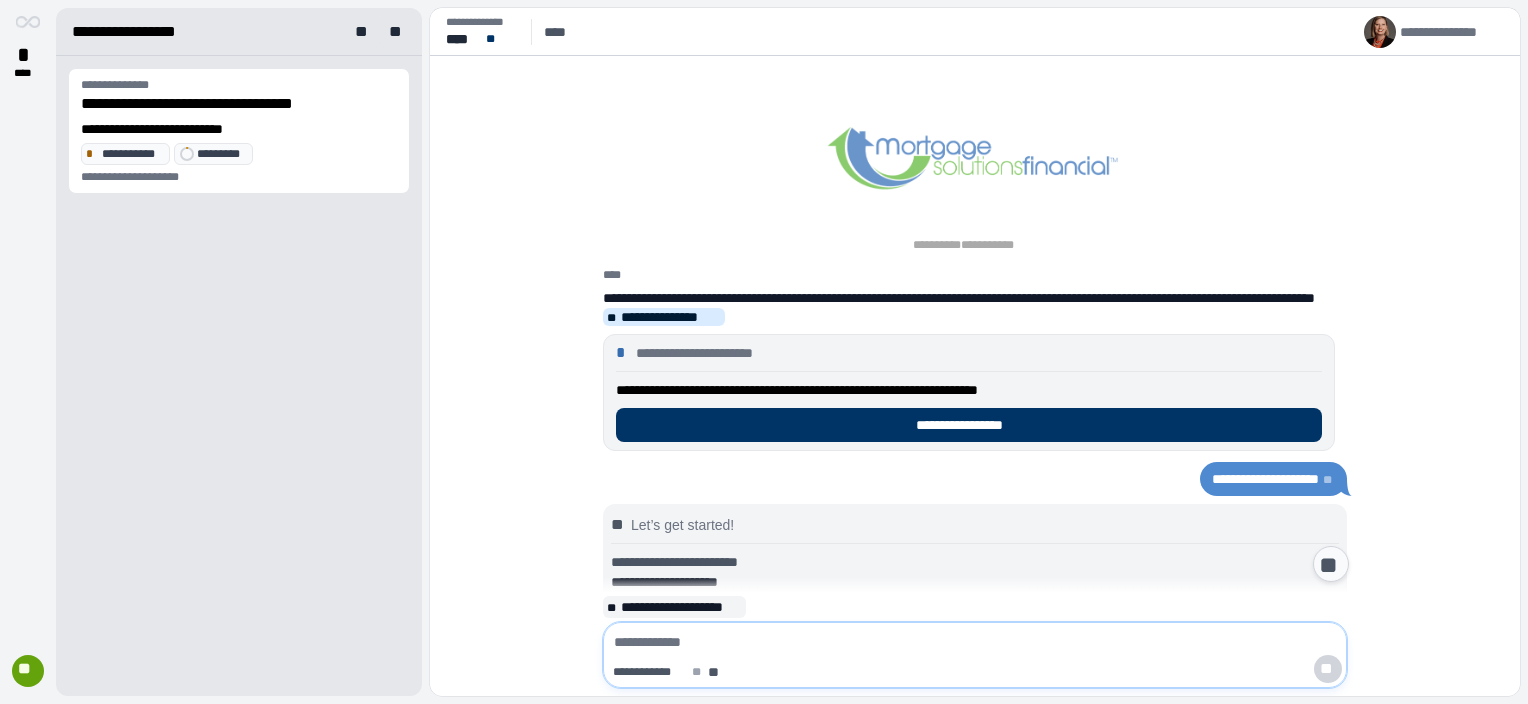 click at bounding box center [975, 642] 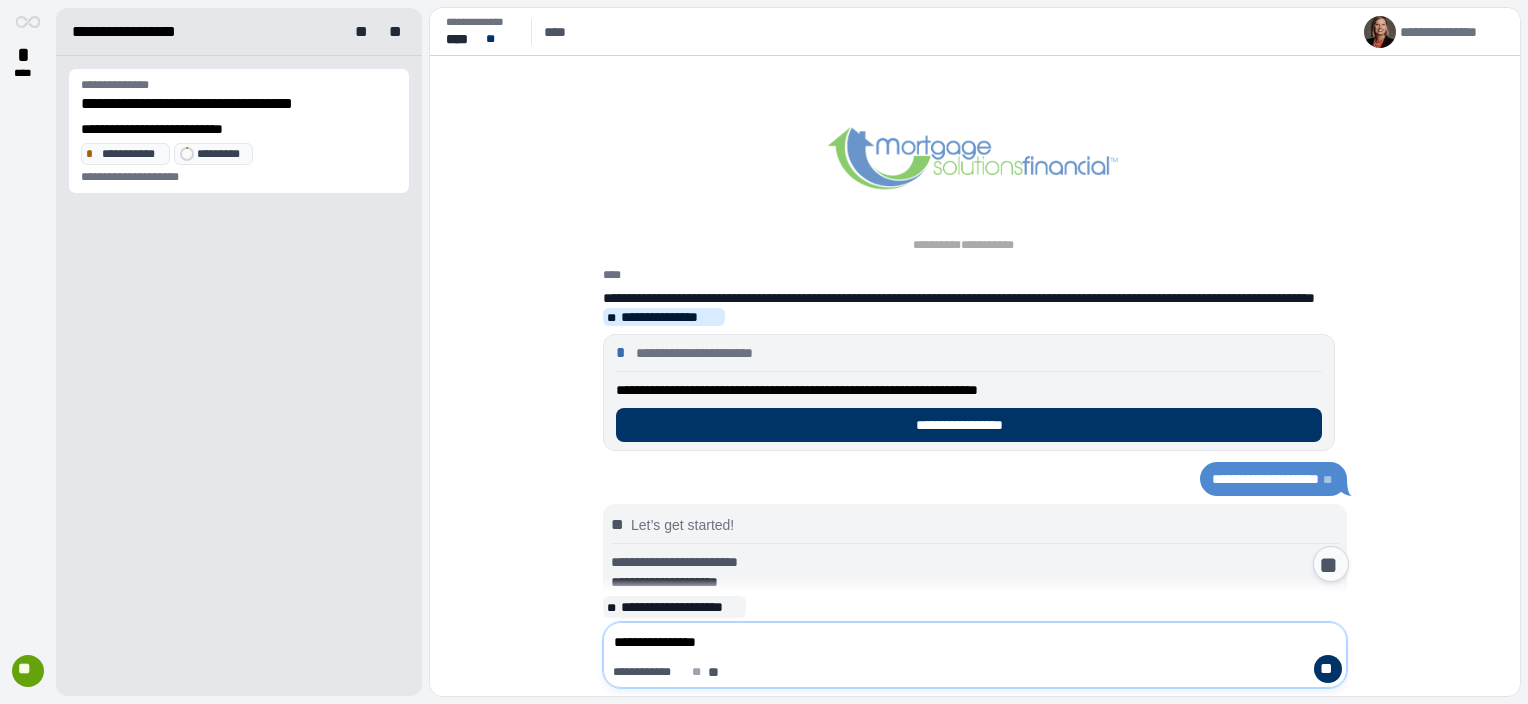 type on "**********" 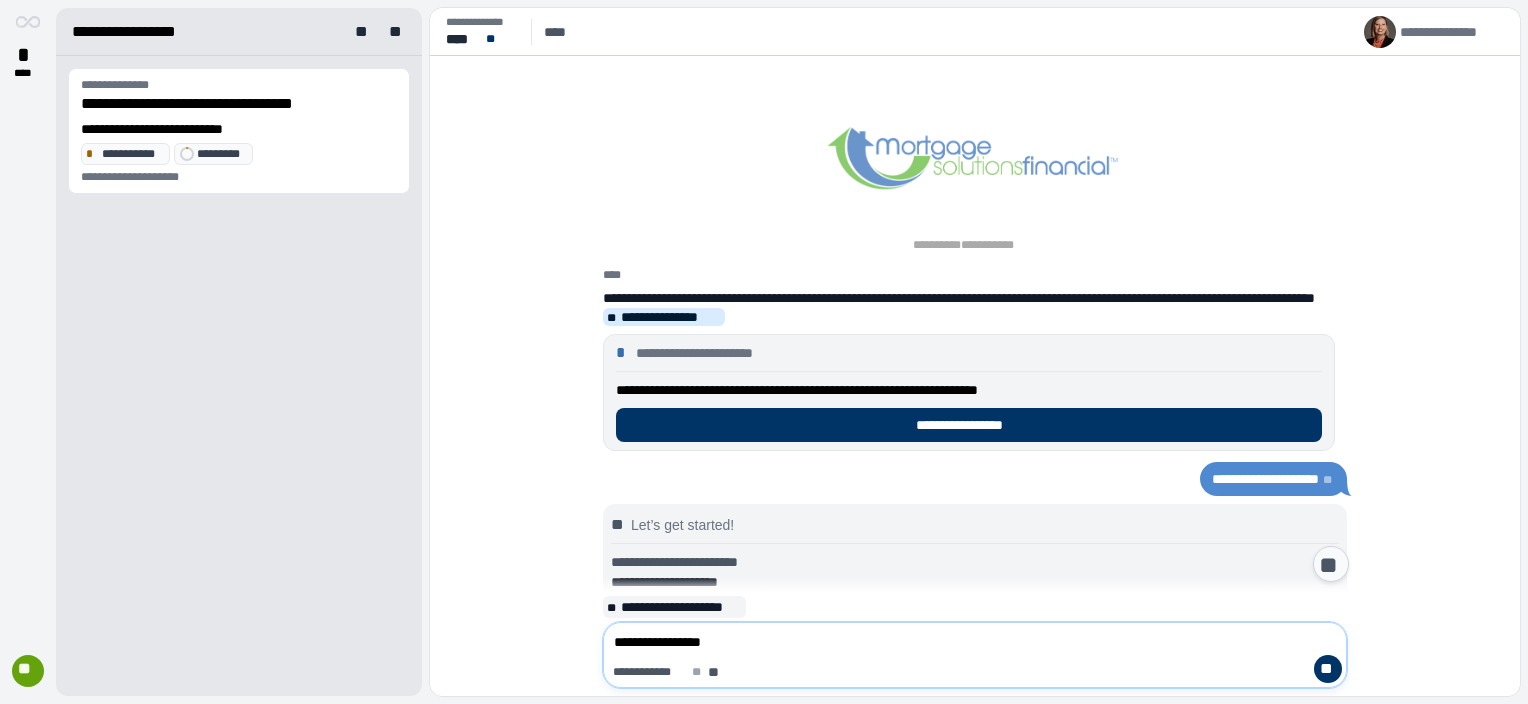 type 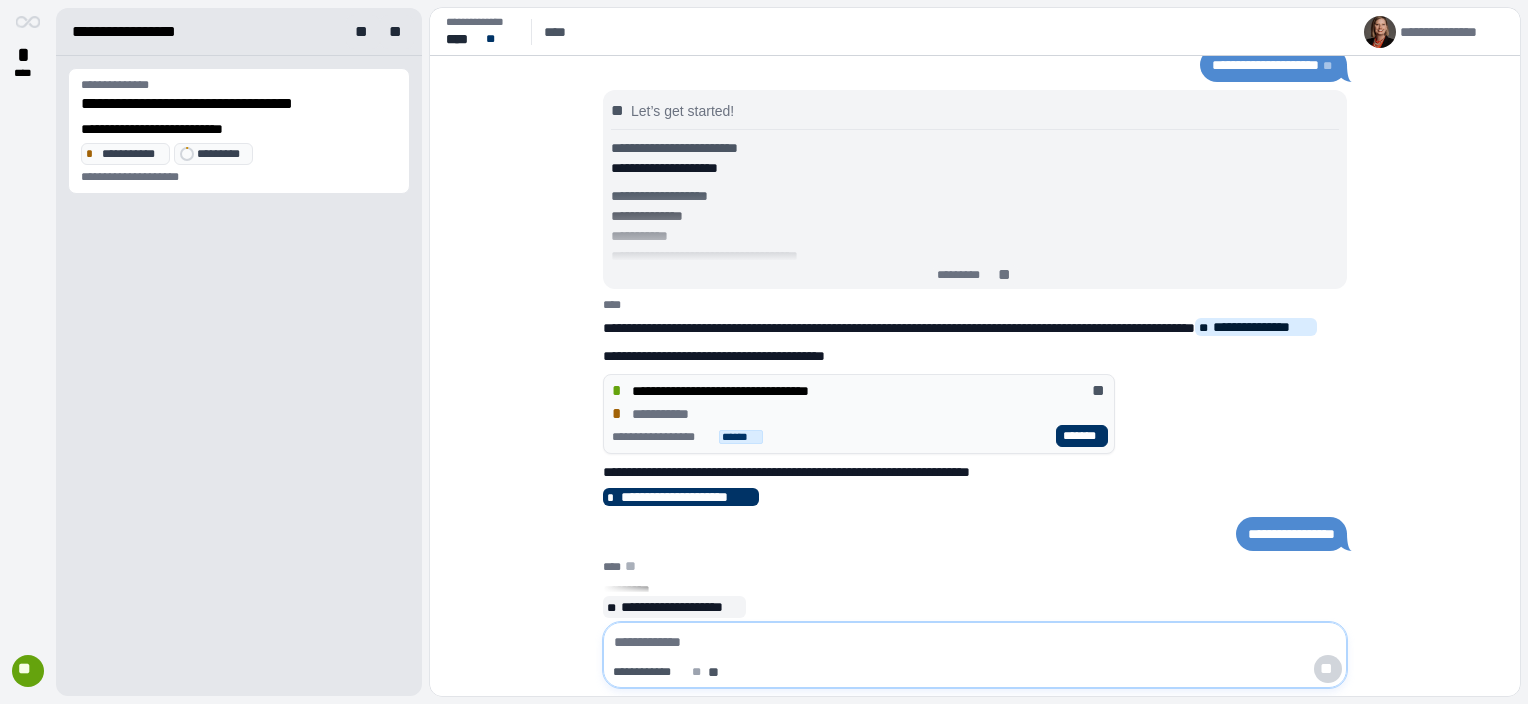 scroll, scrollTop: 0, scrollLeft: 0, axis: both 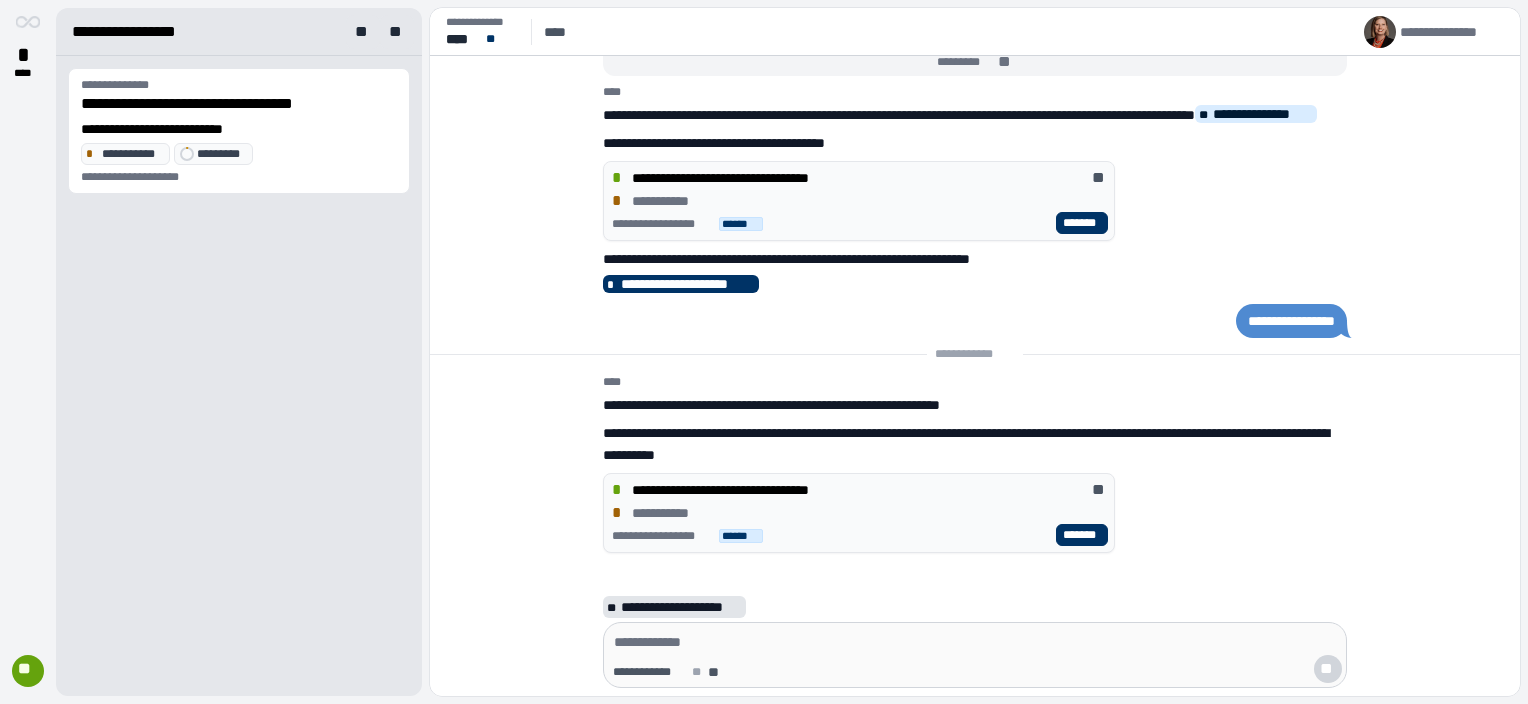 click on "**********" at bounding box center [681, 607] 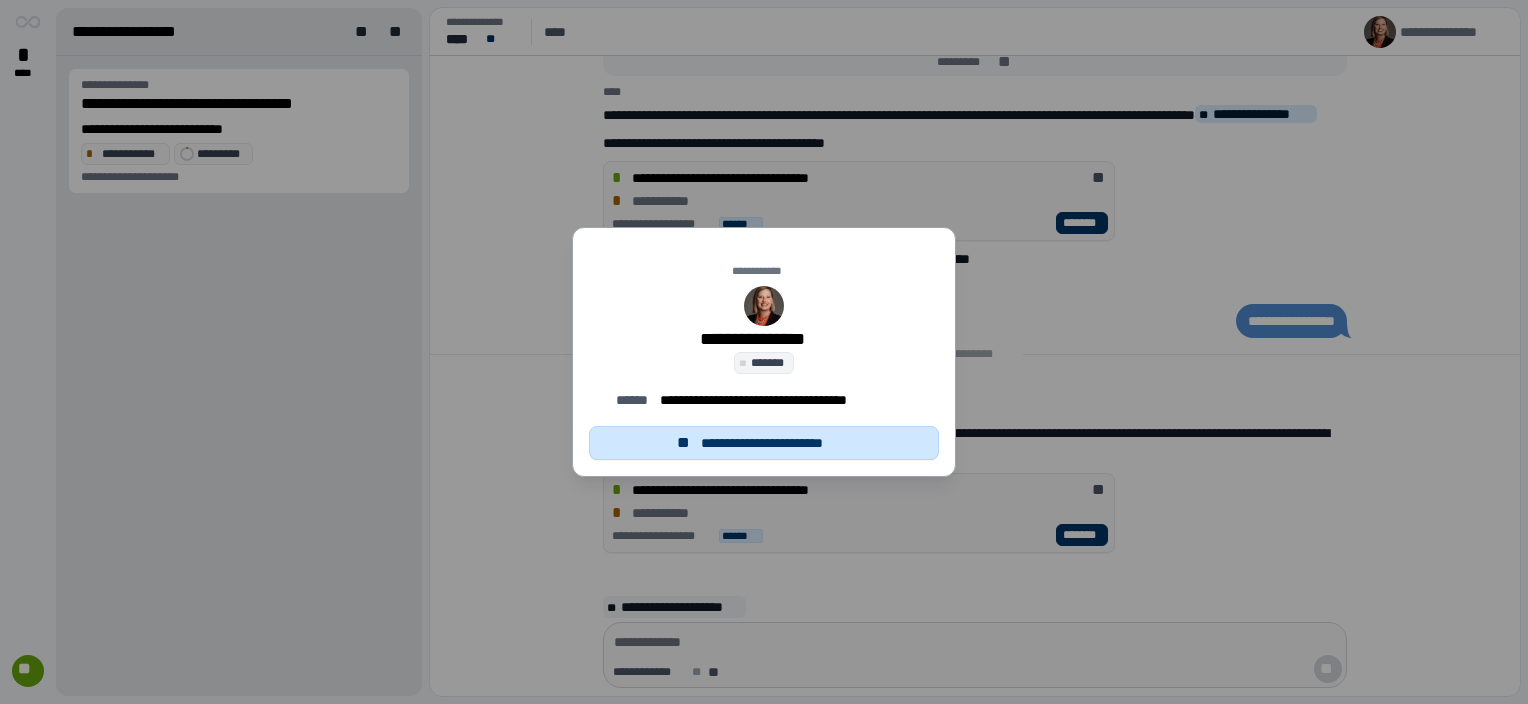 click on "**********" at bounding box center [775, 443] 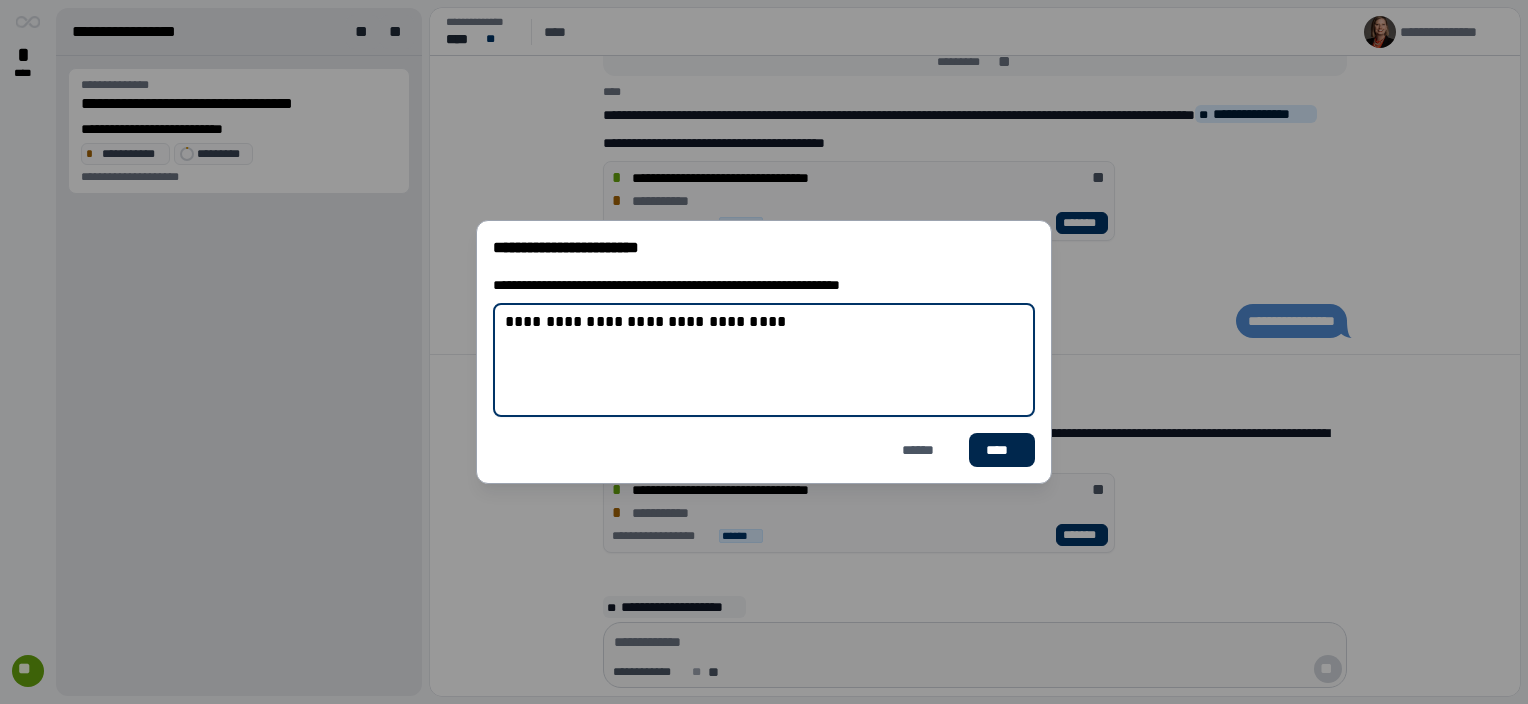type on "**********" 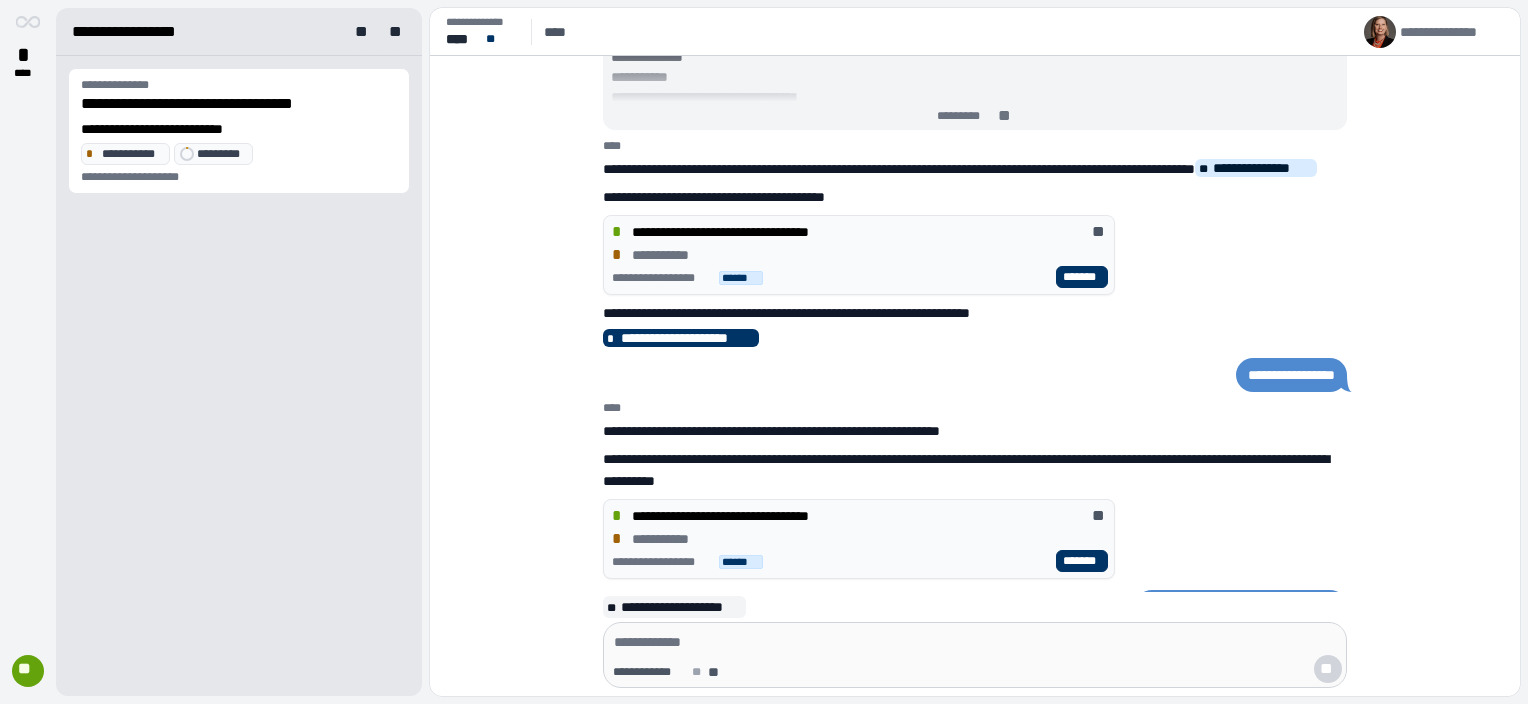 scroll, scrollTop: 0, scrollLeft: 0, axis: both 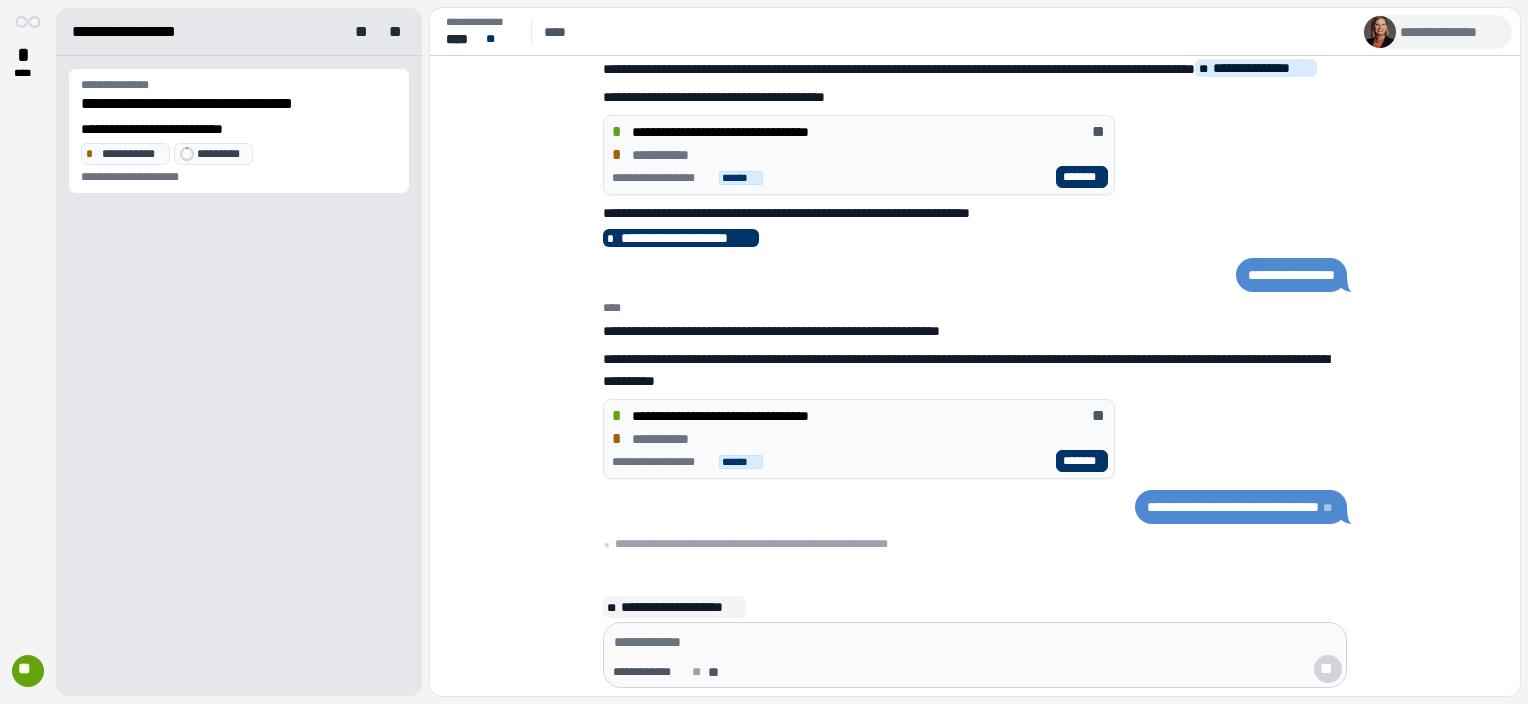 click on "**********" at bounding box center [1451, 32] 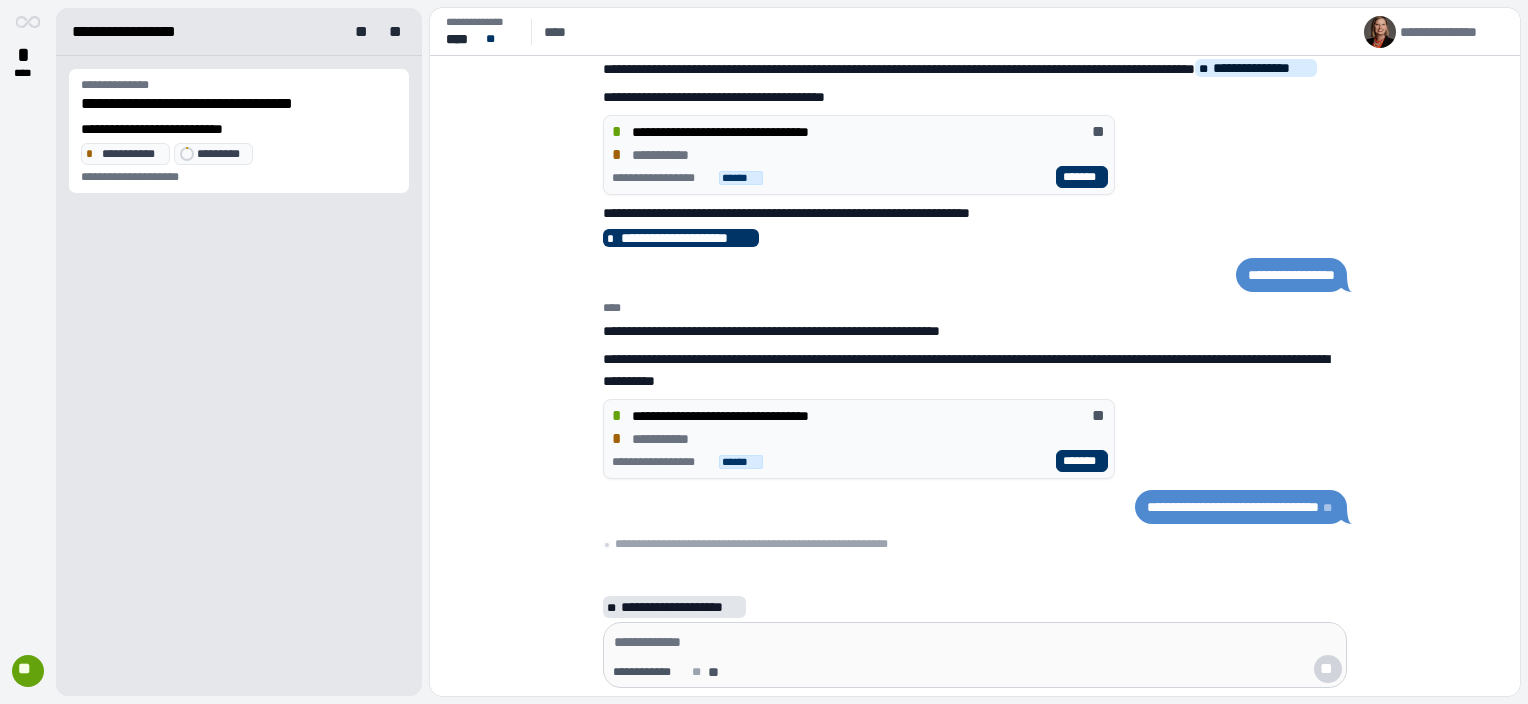 click on "**********" at bounding box center [681, 607] 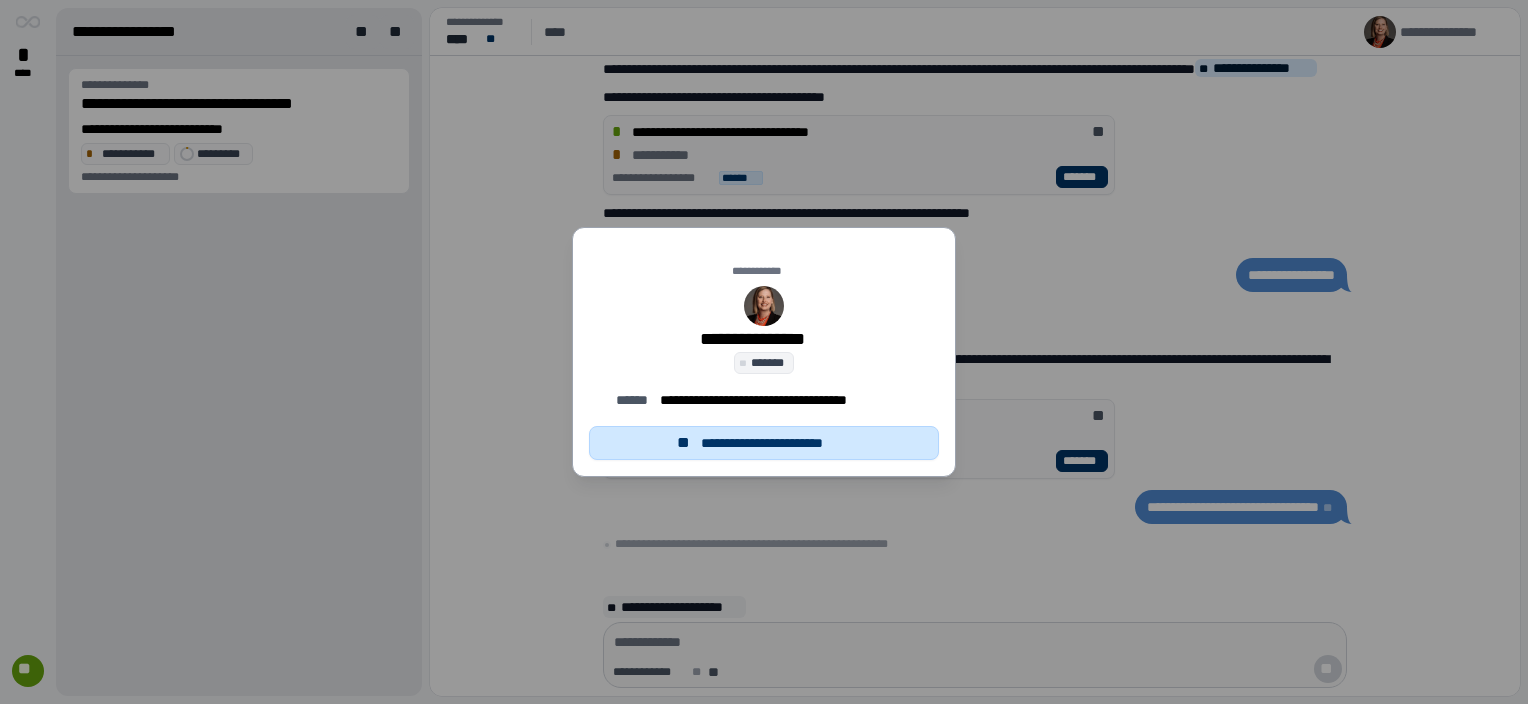 click on "**********" at bounding box center (775, 443) 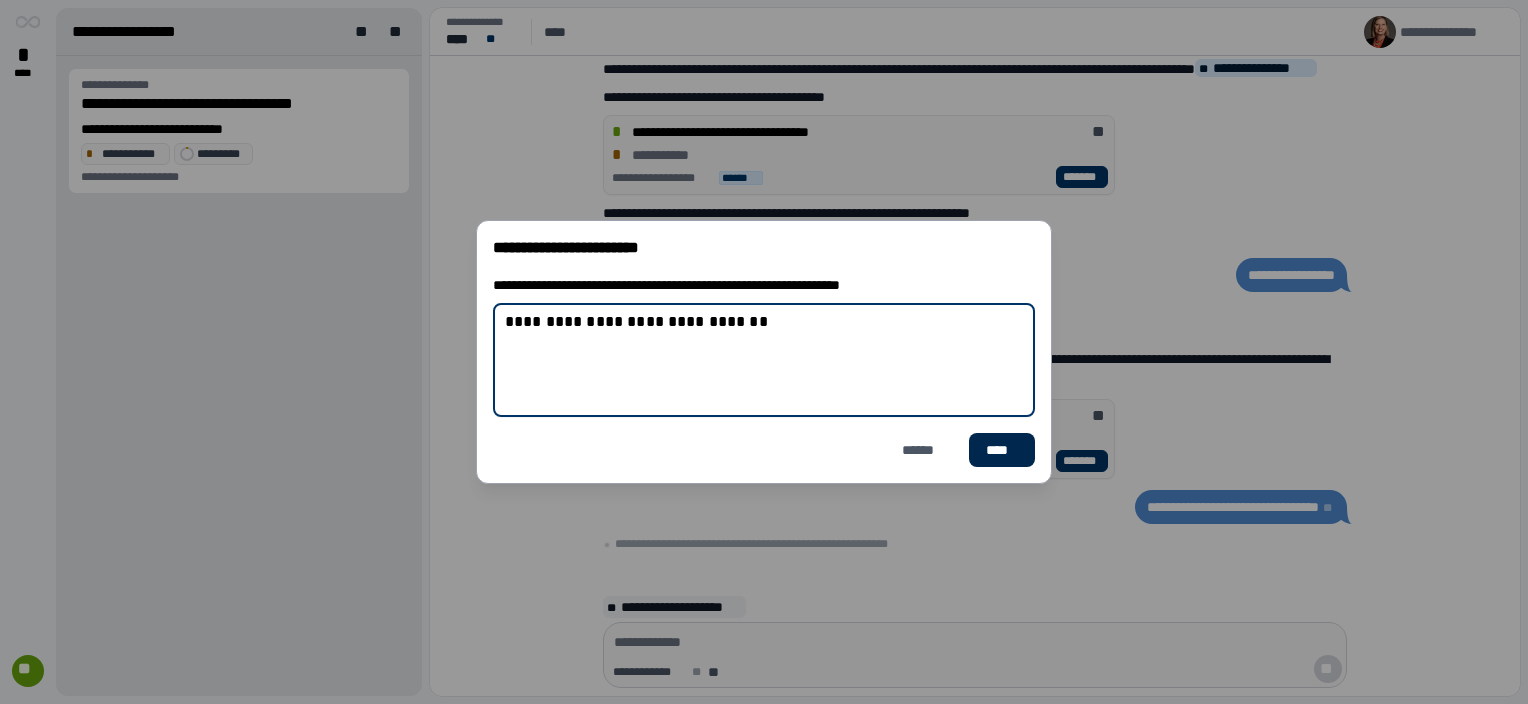 type on "**********" 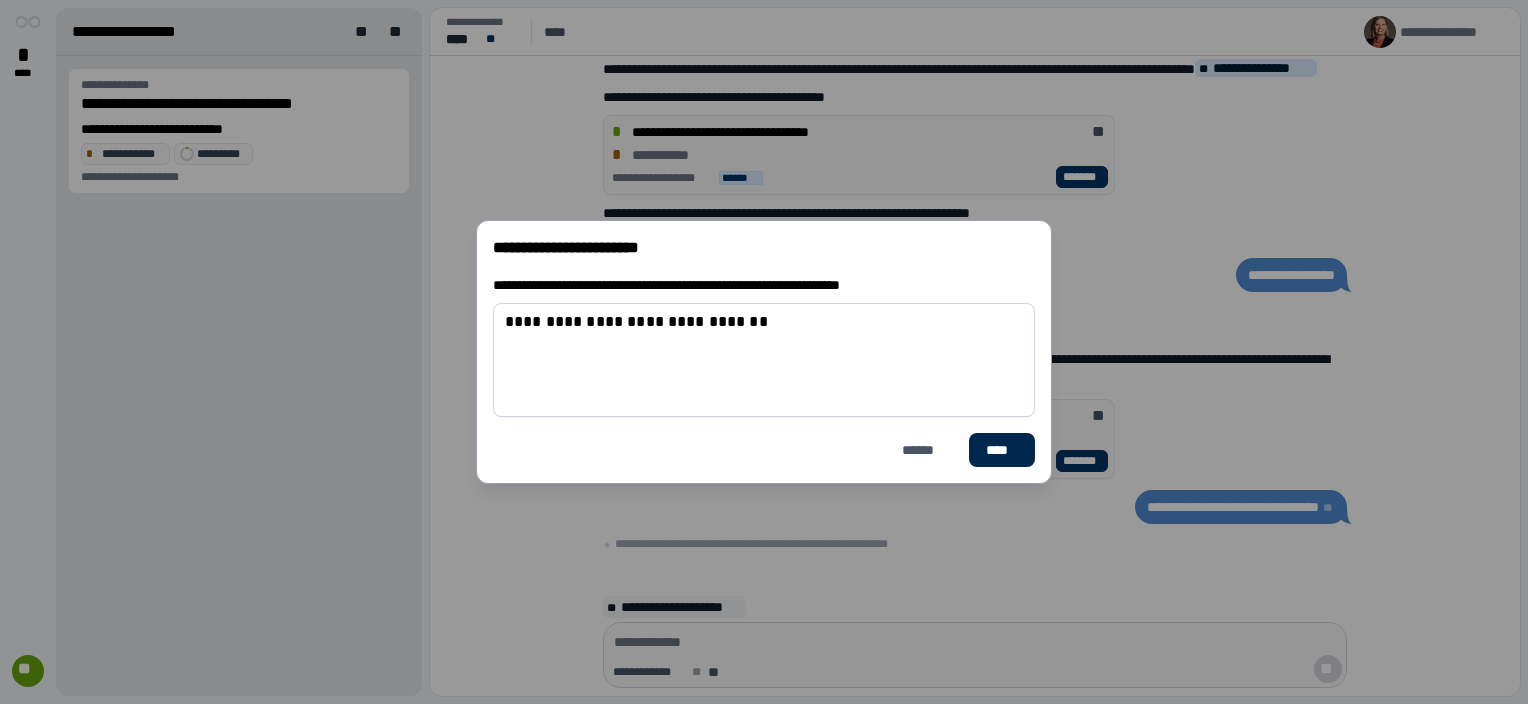 click on "****" at bounding box center (1002, 450) 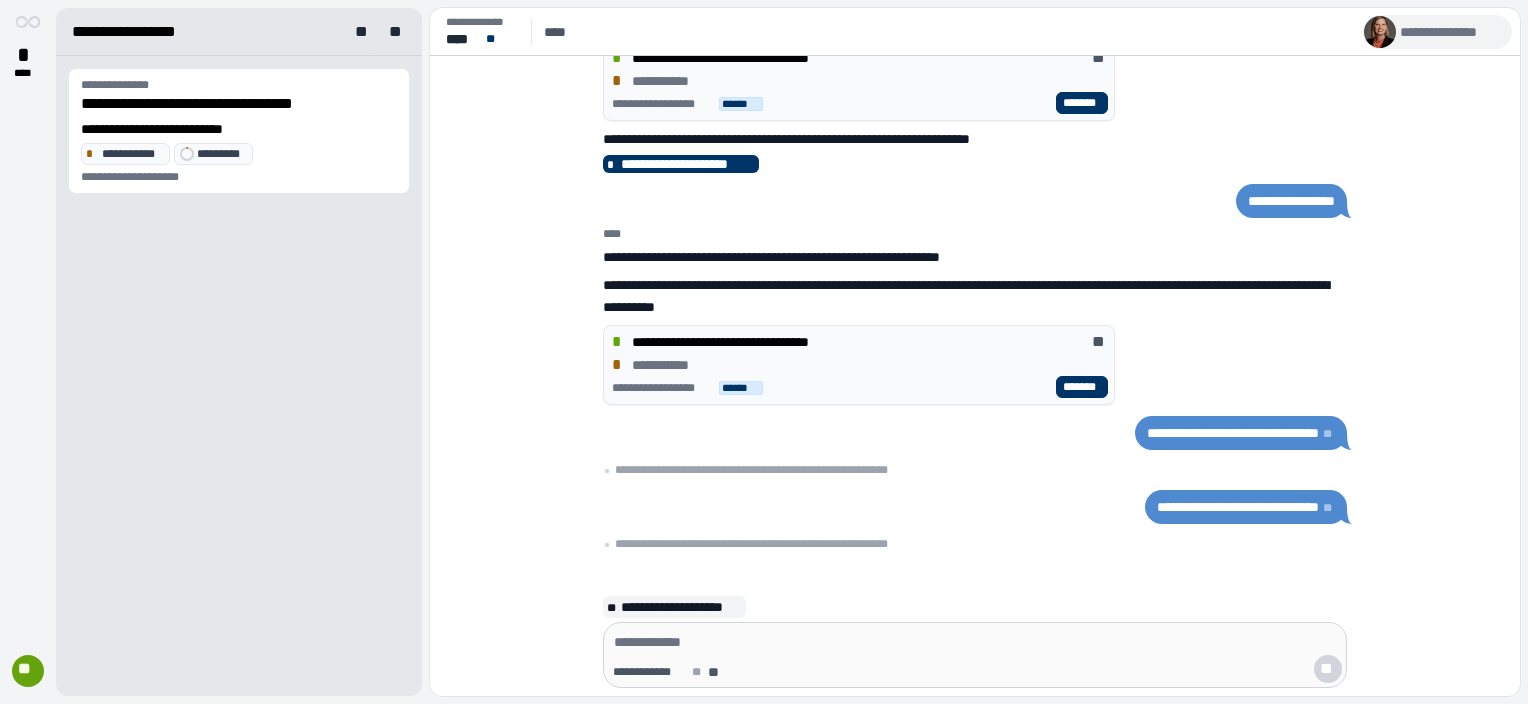 click on "**********" at bounding box center (1451, 32) 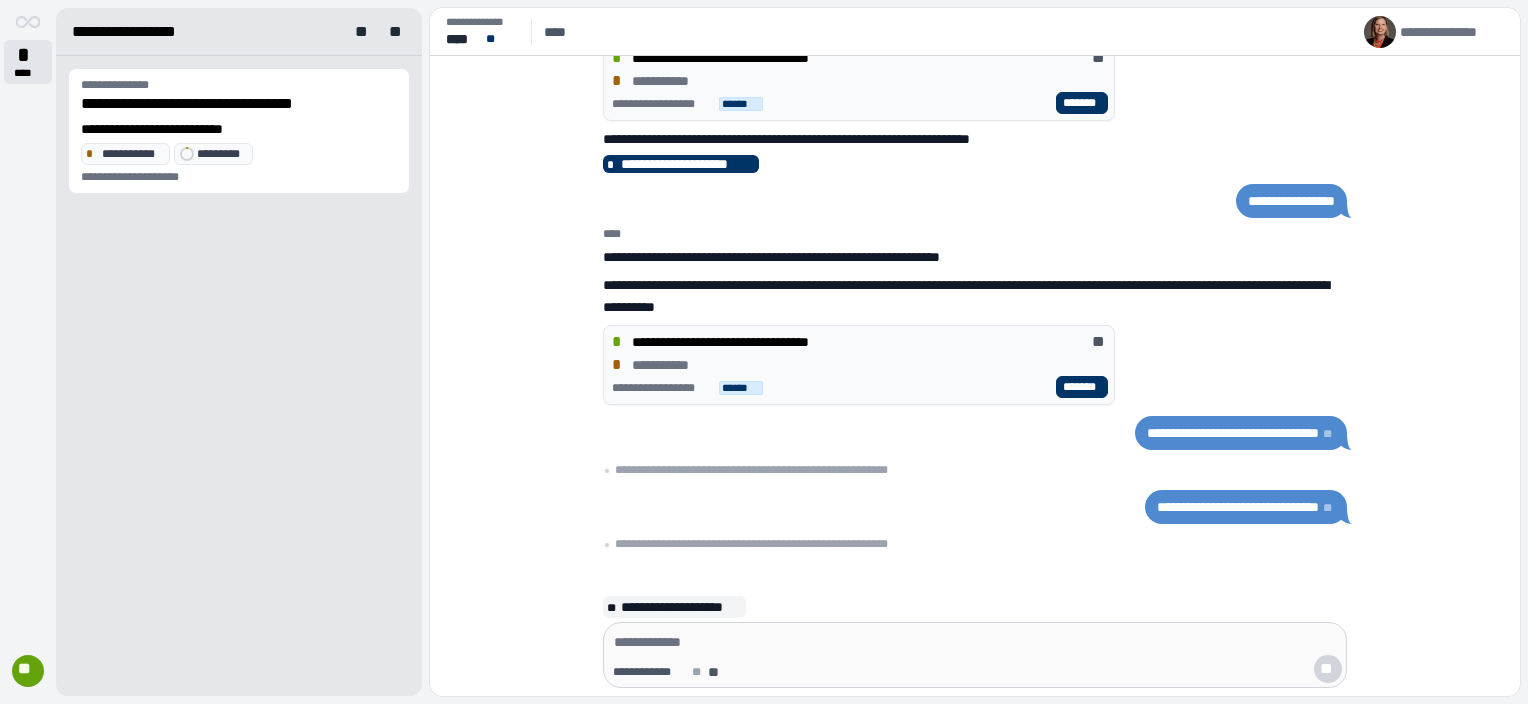 drag, startPoint x: 16, startPoint y: 56, endPoint x: 28, endPoint y: 58, distance: 12.165525 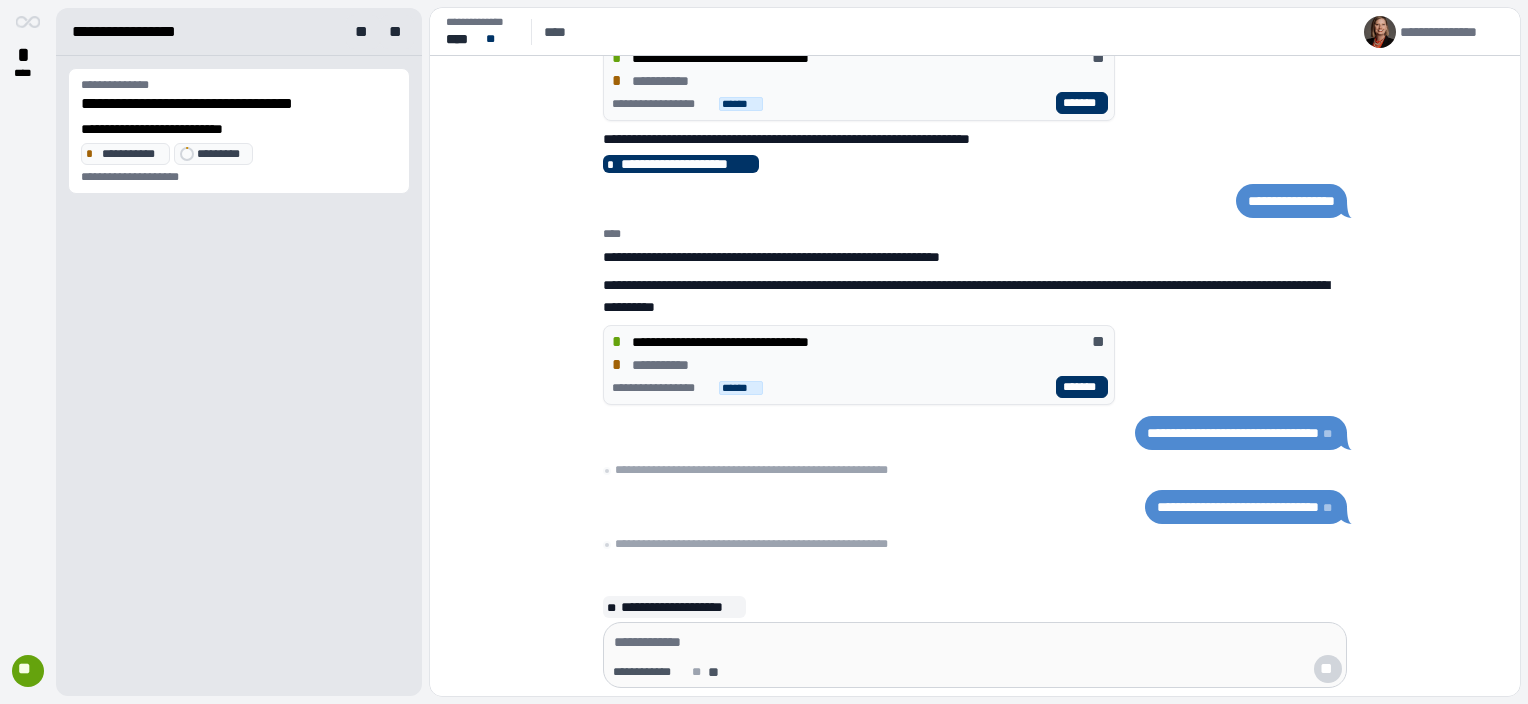 click on "**" at bounding box center (397, 32) 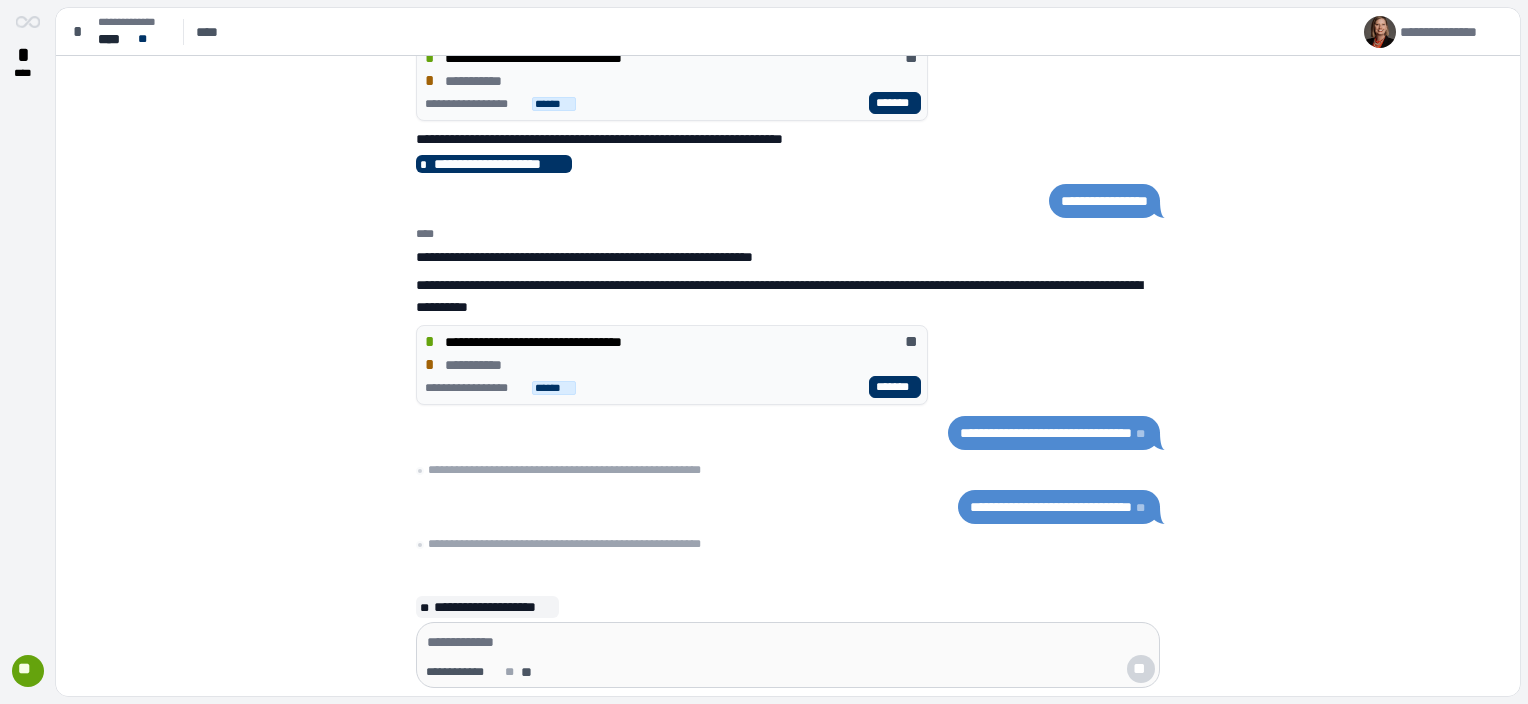 click on "****" at bounding box center [215, 32] 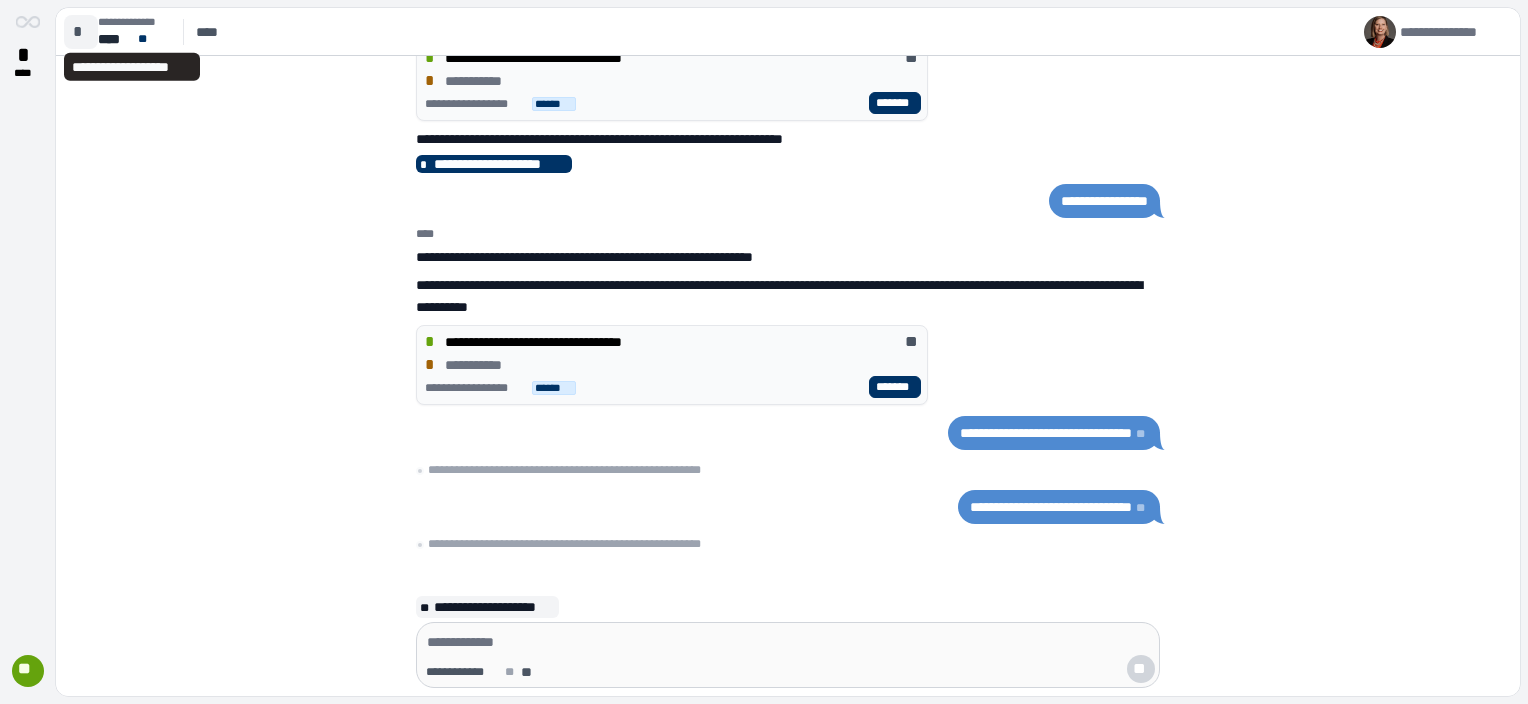 click on "*" at bounding box center (81, 32) 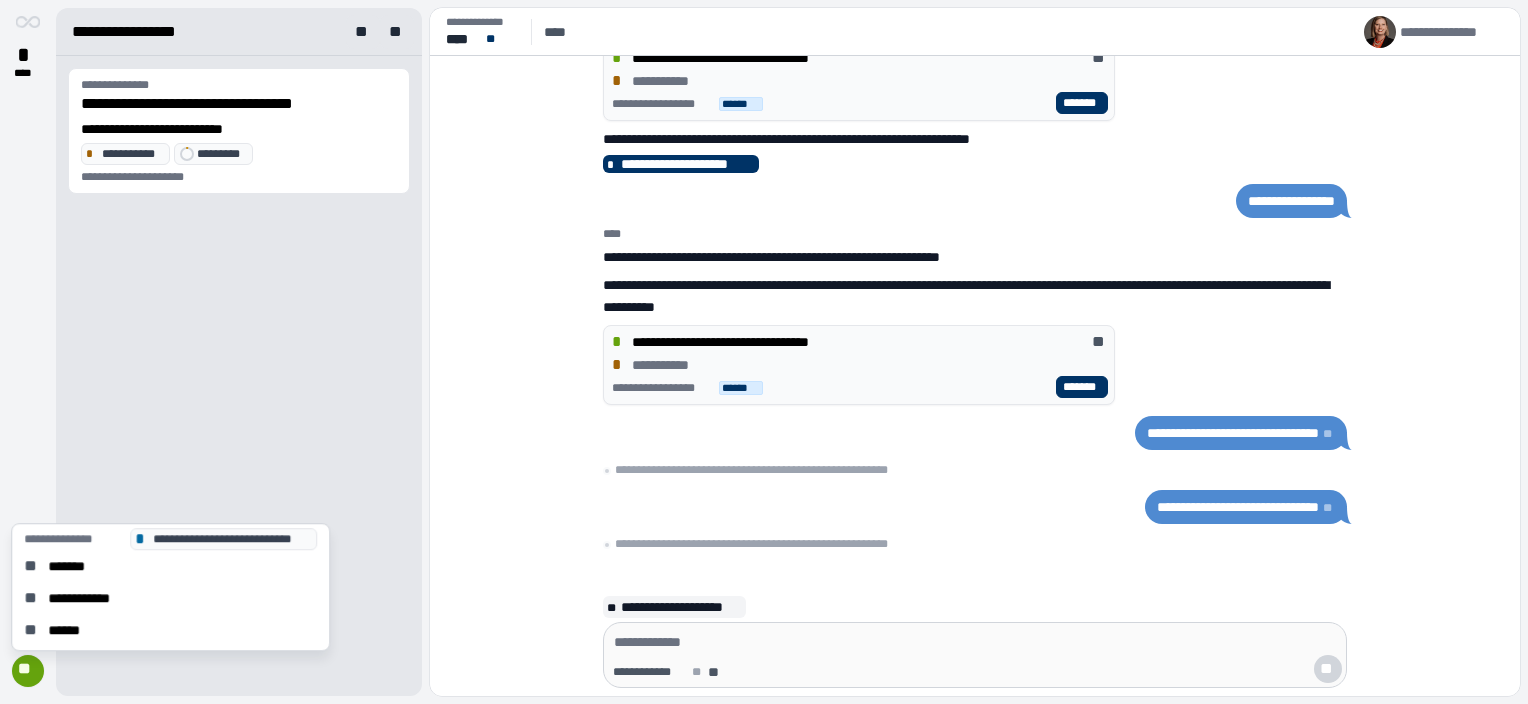 click on "**" at bounding box center (27, 671) 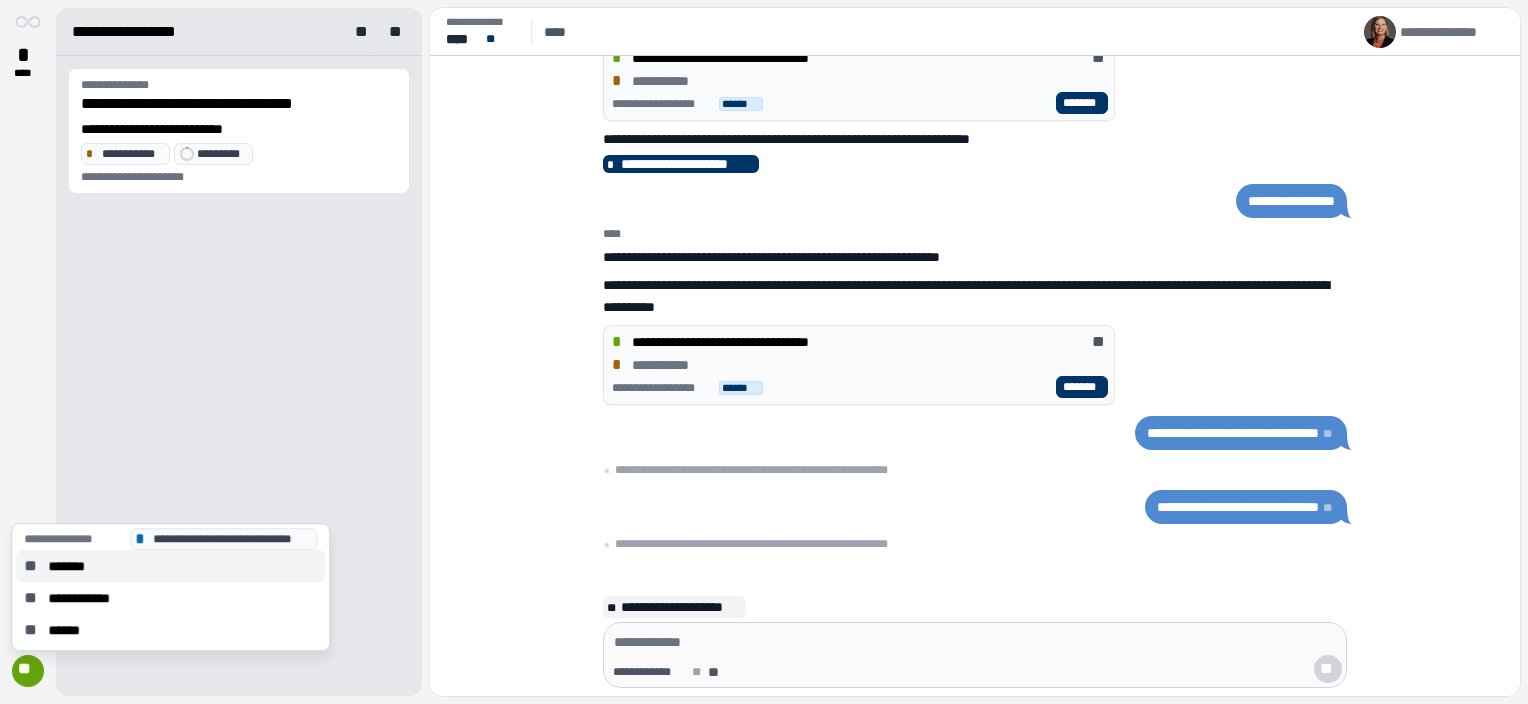 click on "*******" at bounding box center (73, 566) 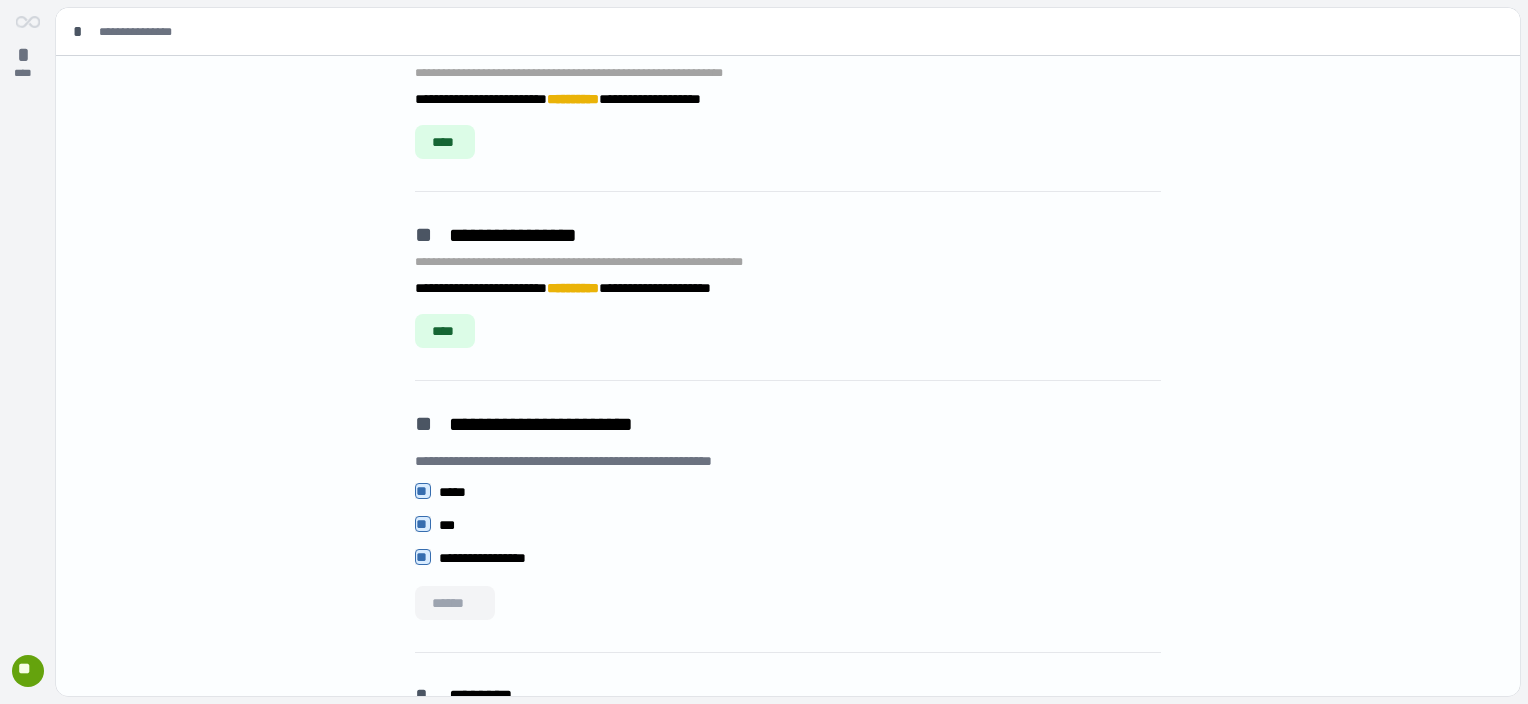 scroll, scrollTop: 1200, scrollLeft: 0, axis: vertical 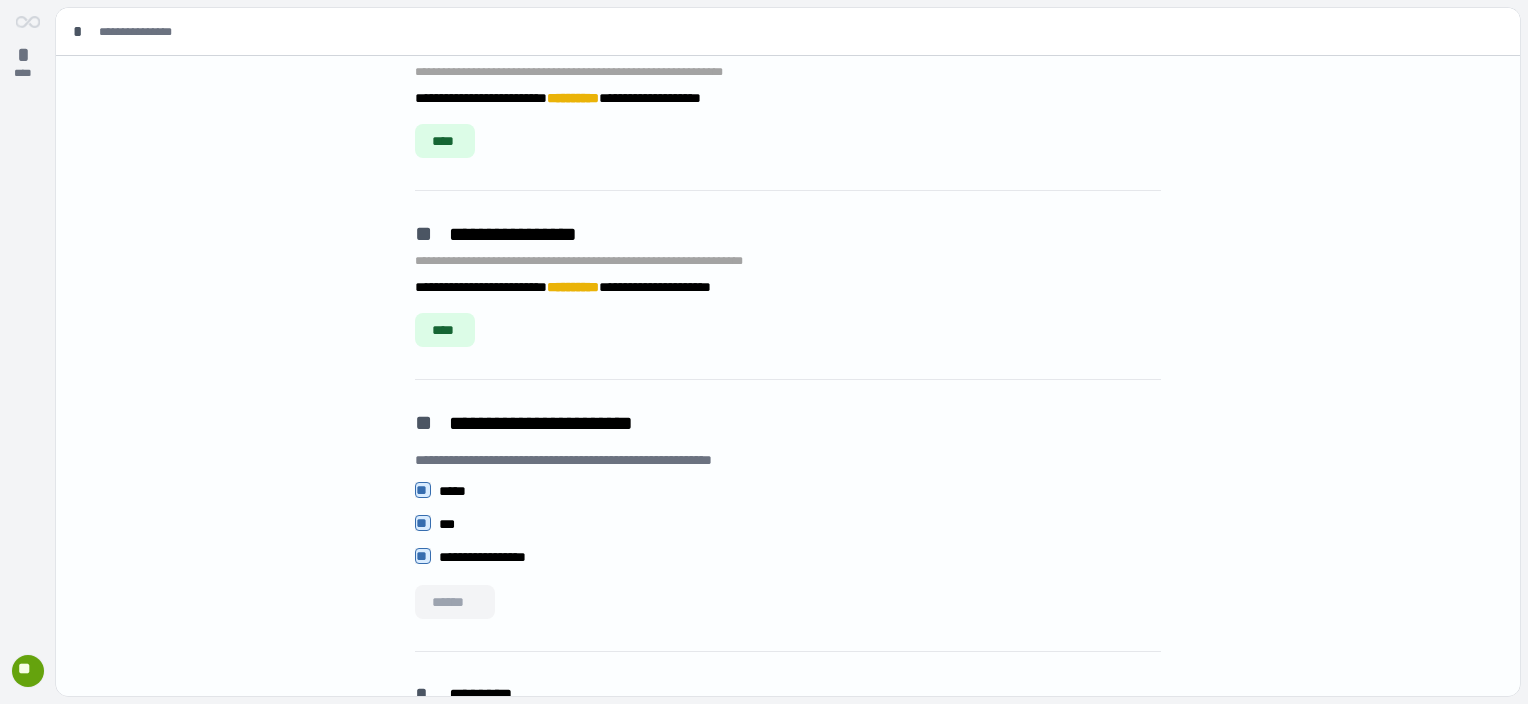 click on "**" at bounding box center [27, 671] 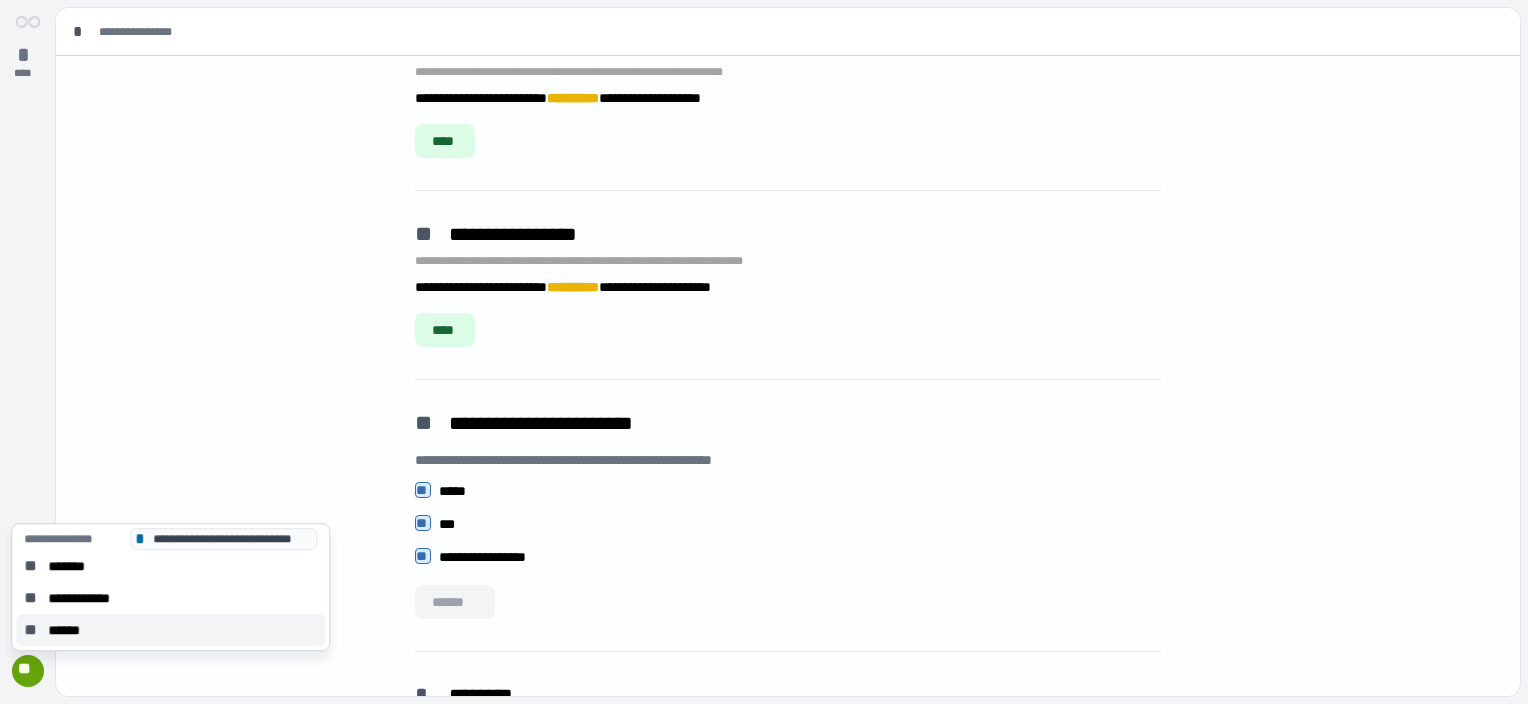 click on "** ******" at bounding box center (170, 630) 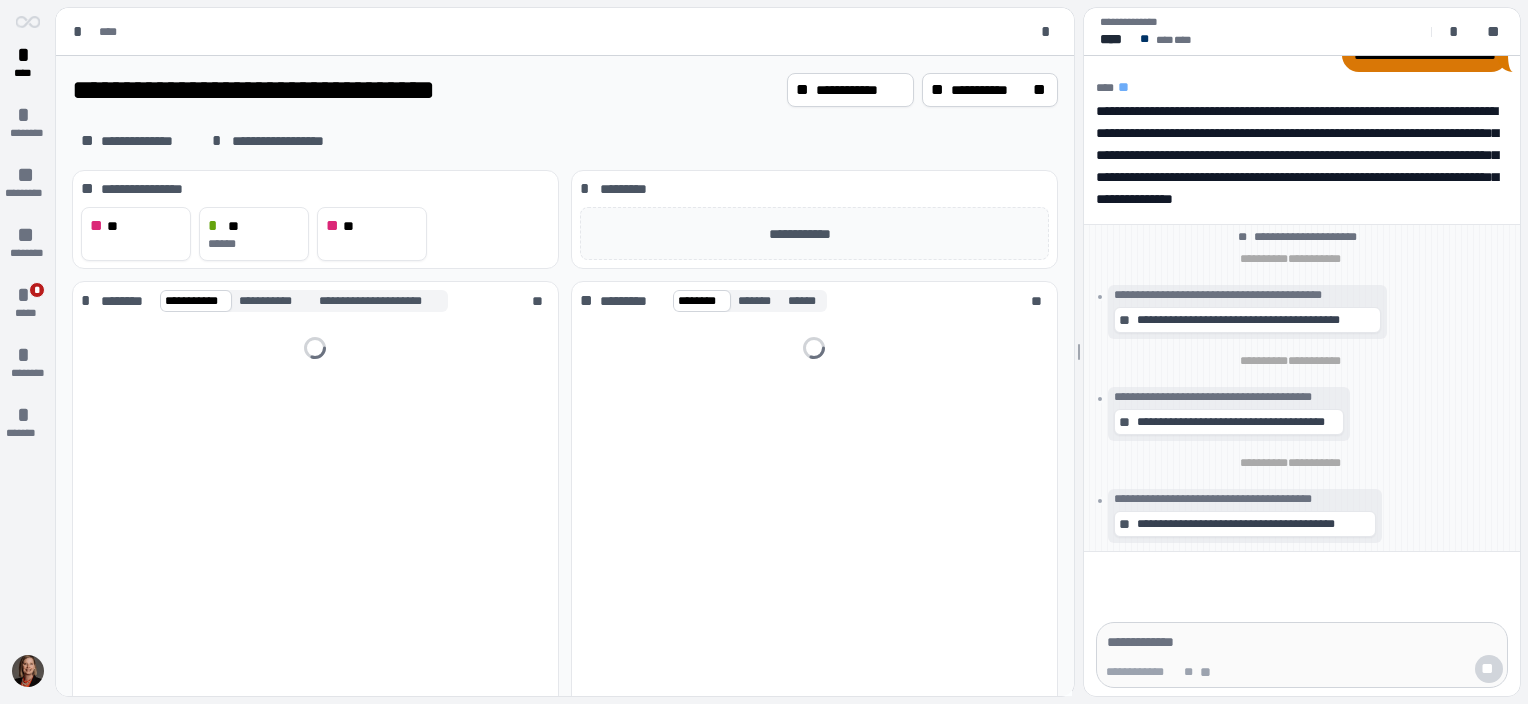 scroll, scrollTop: 0, scrollLeft: 0, axis: both 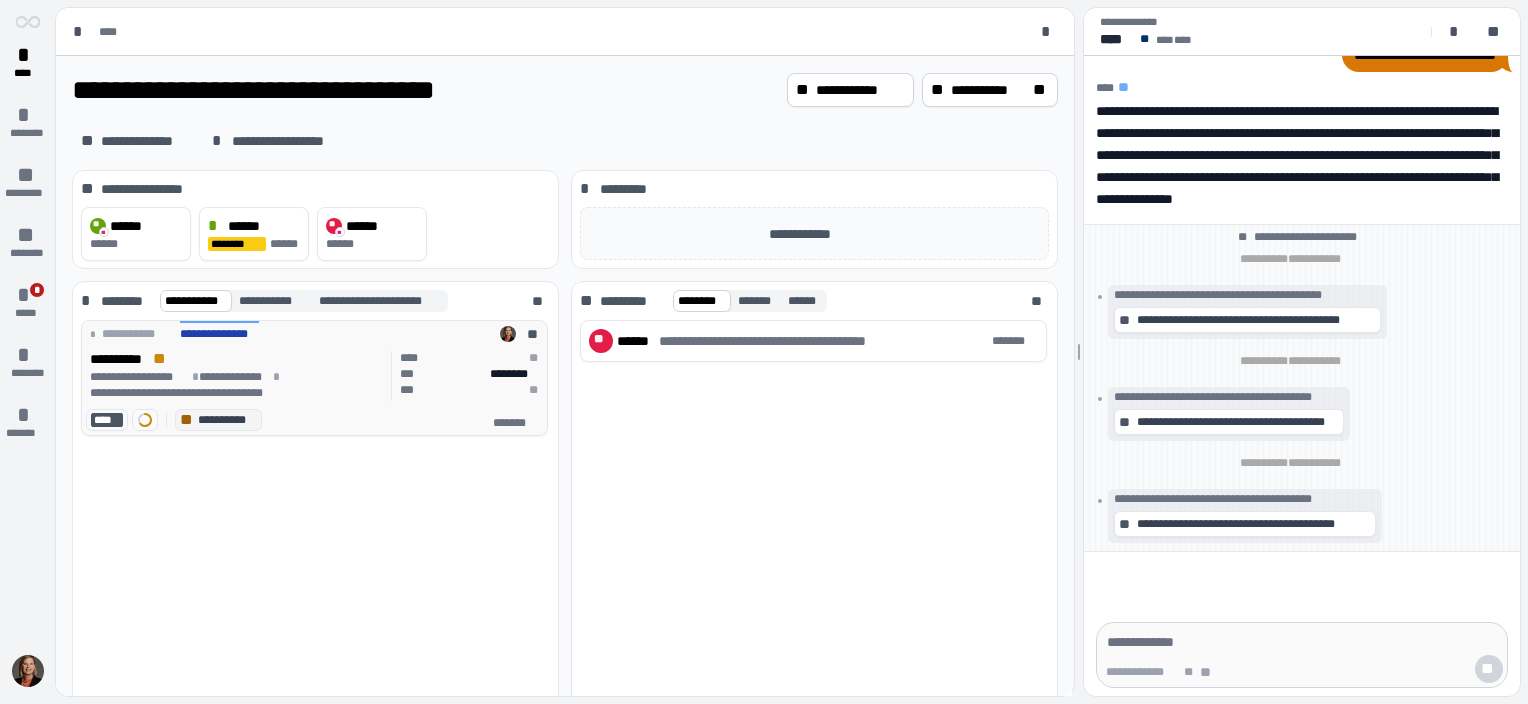 click on "**********" at bounding box center [237, 359] 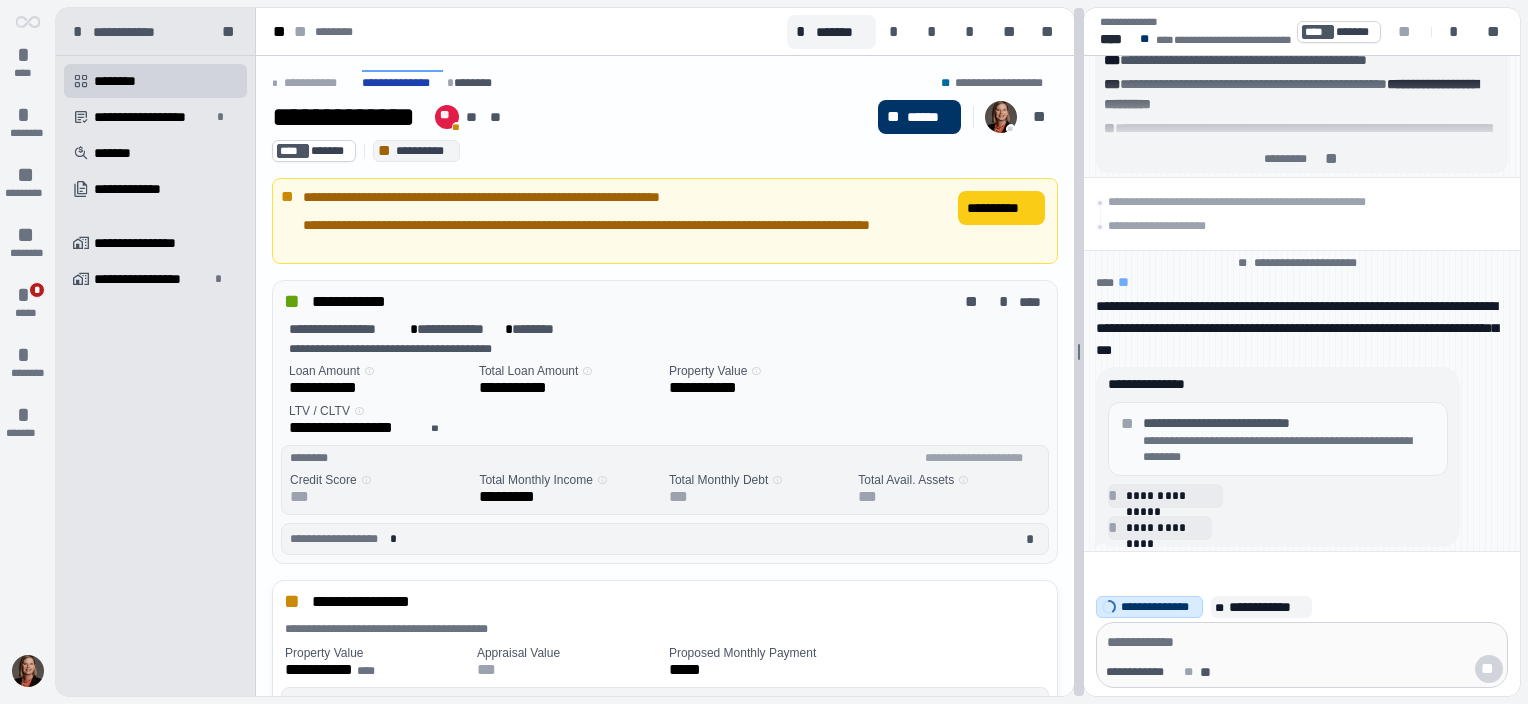 click on "**********" at bounding box center [788, 352] 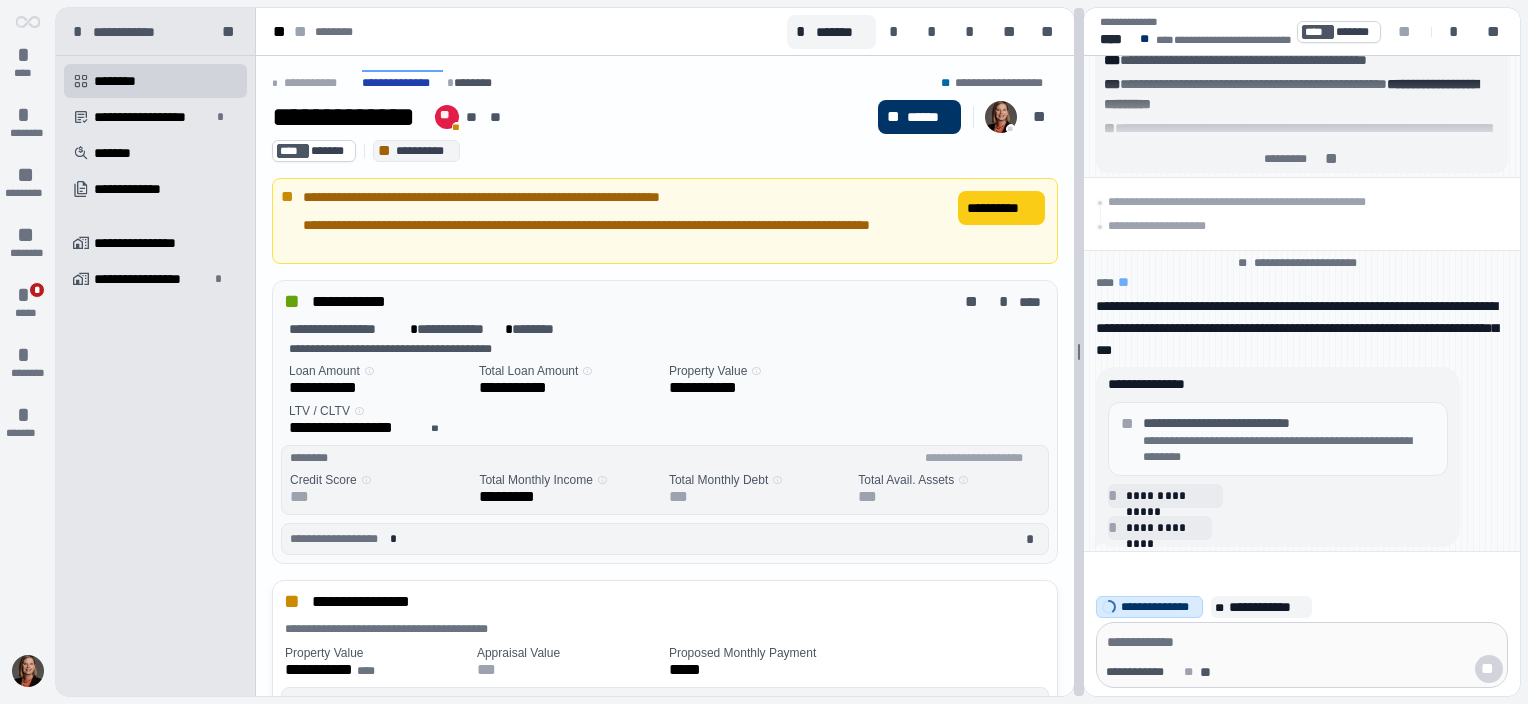 click on "**********" at bounding box center (788, 352) 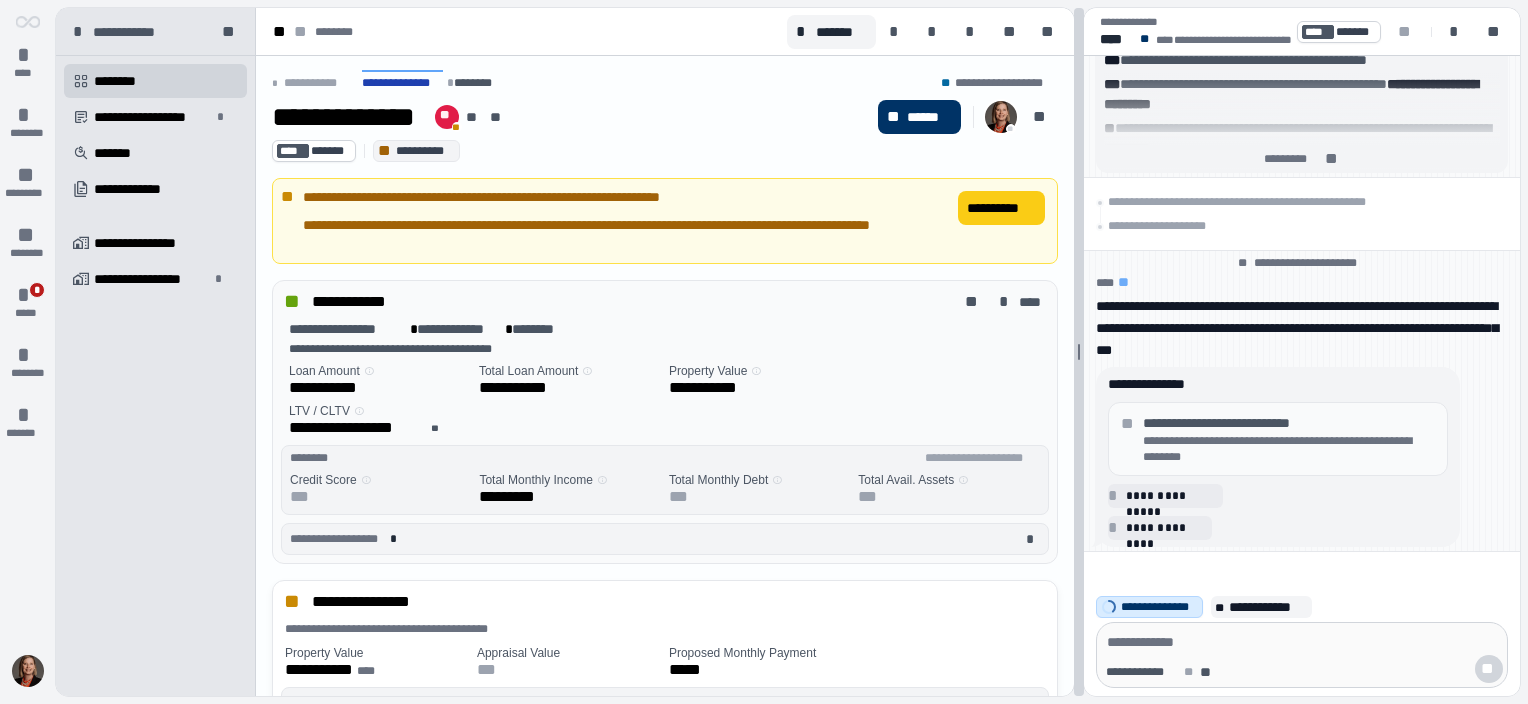 click on "**********" at bounding box center (788, 352) 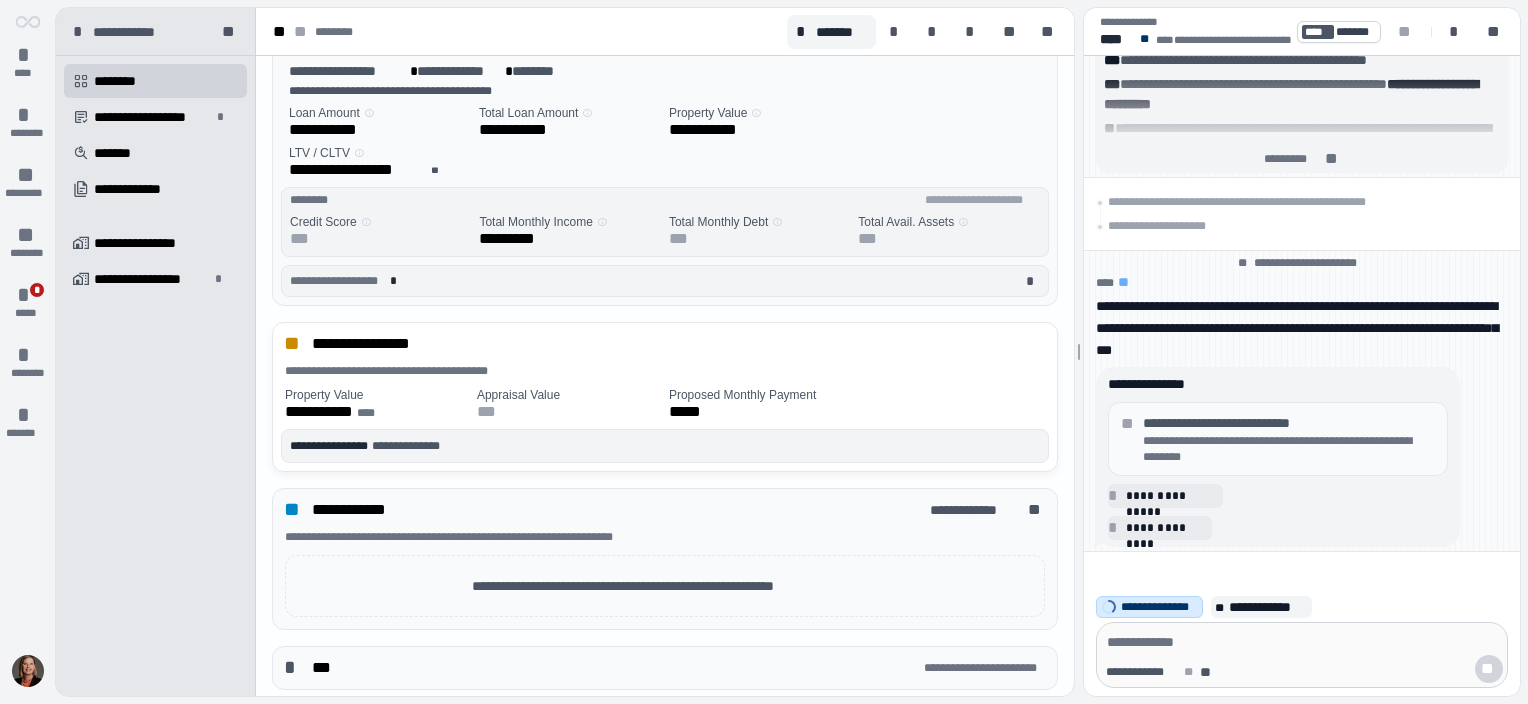 scroll, scrollTop: 0, scrollLeft: 0, axis: both 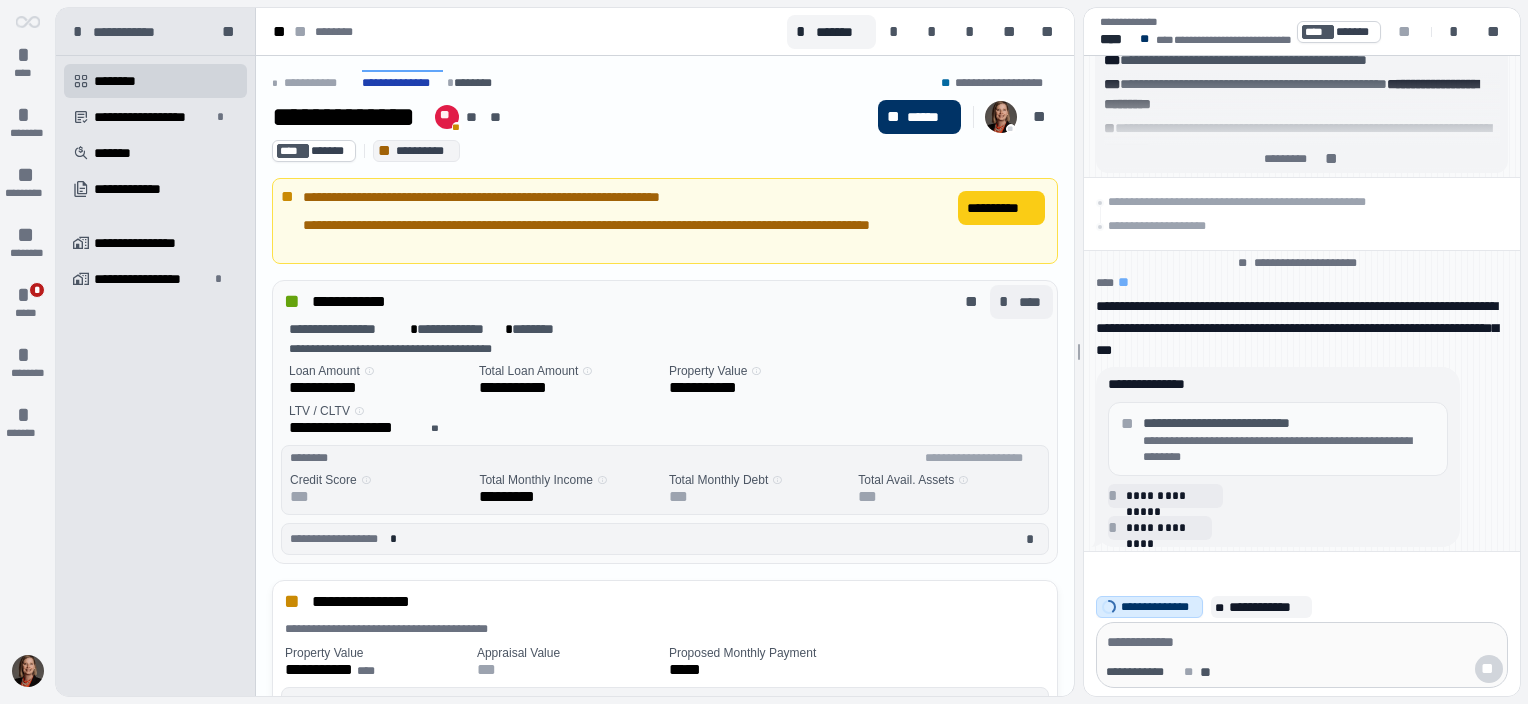 click on "****" at bounding box center (1031, 302) 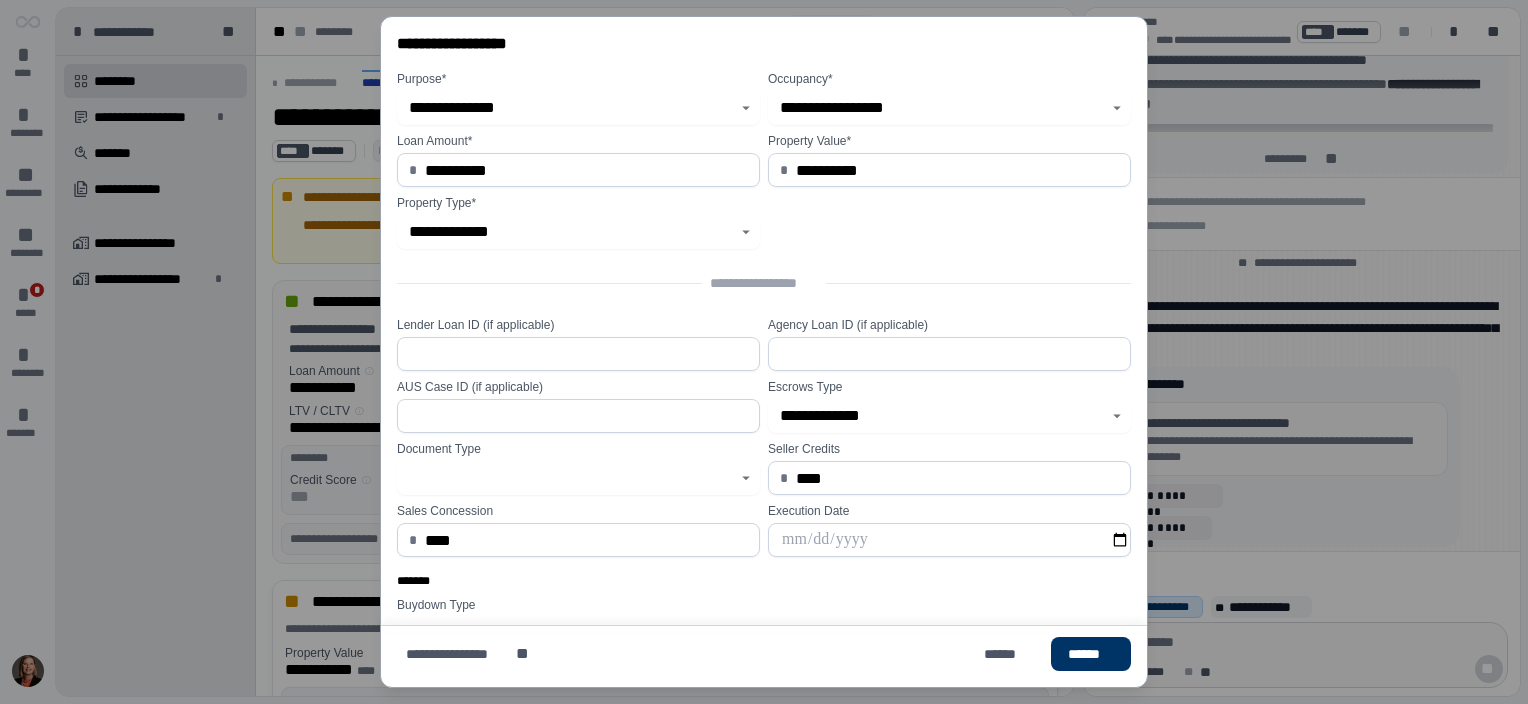click 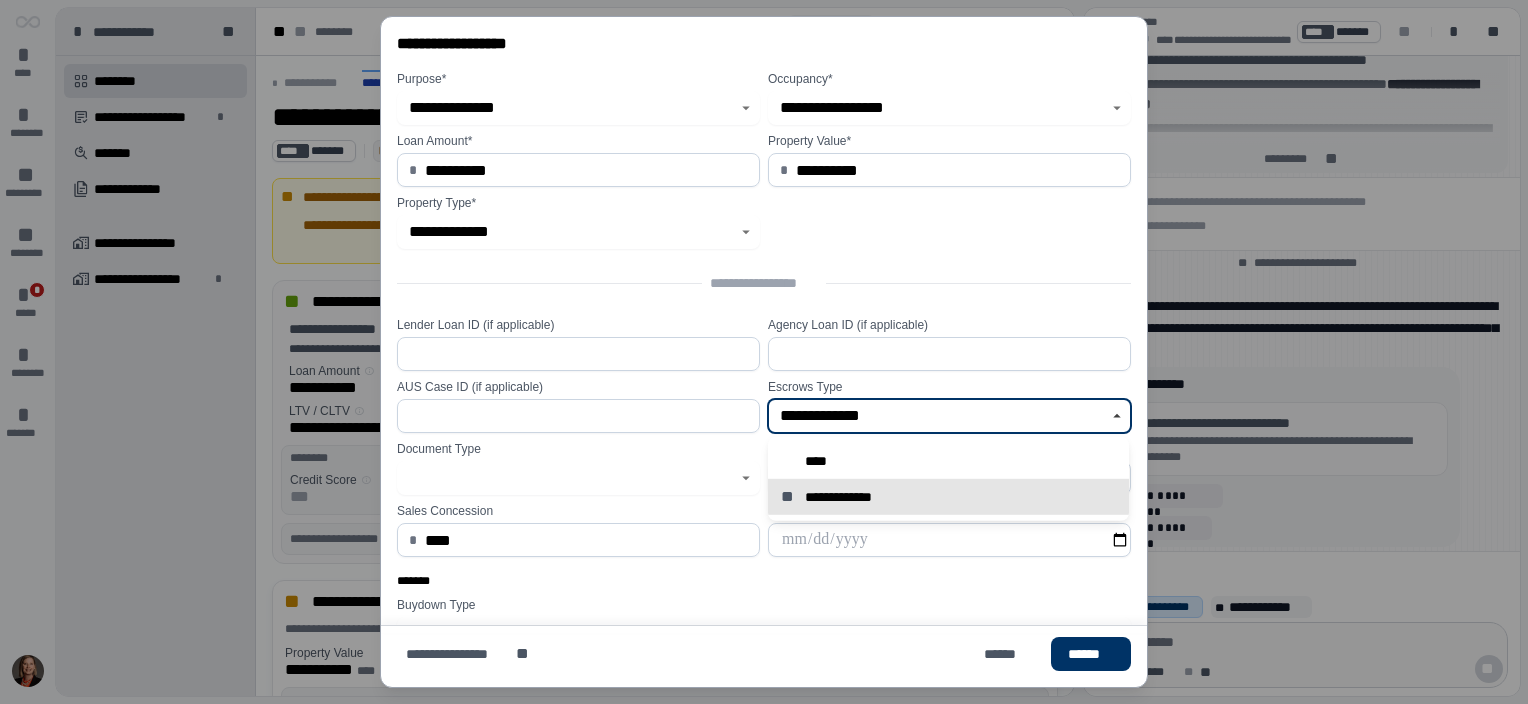 click on "**********" at bounding box center [948, 497] 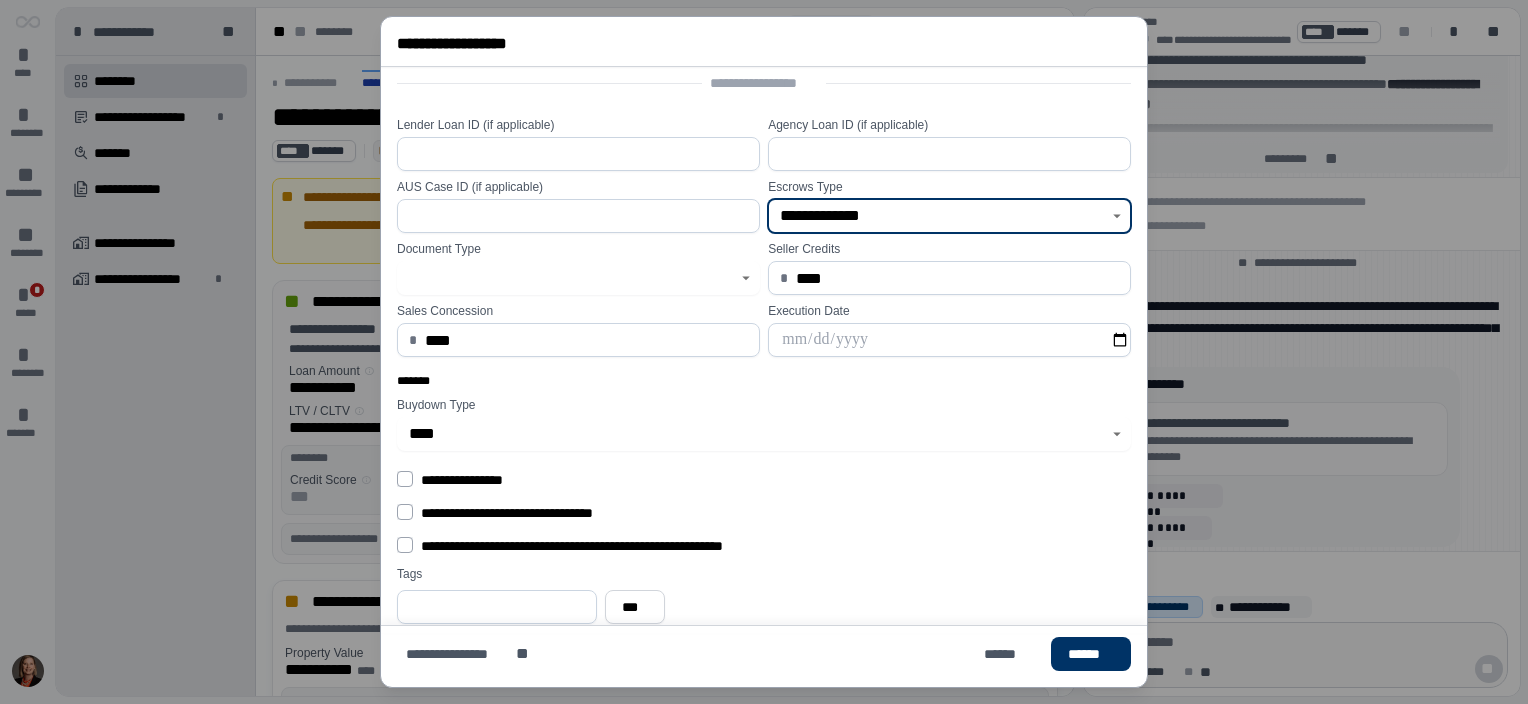 scroll, scrollTop: 201, scrollLeft: 0, axis: vertical 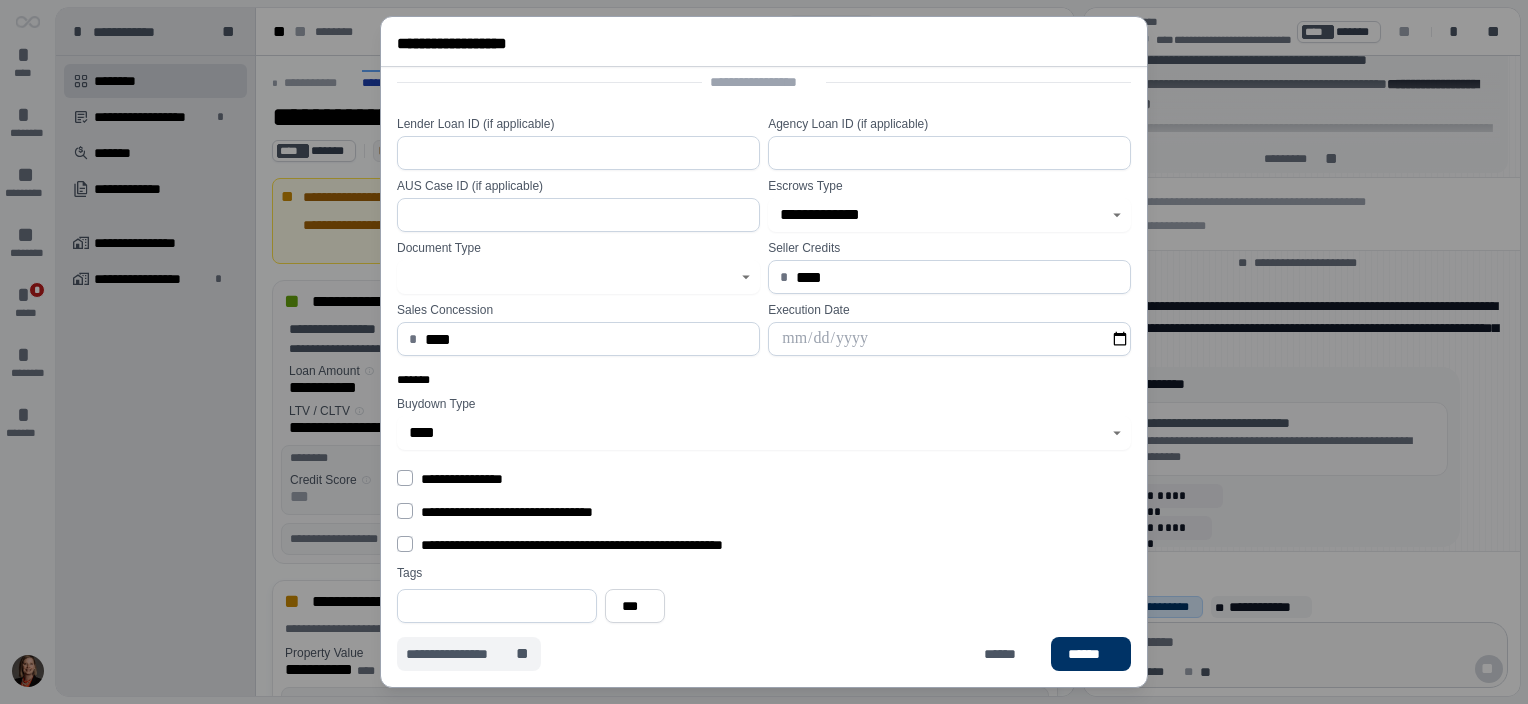 click on "**********" at bounding box center [469, 654] 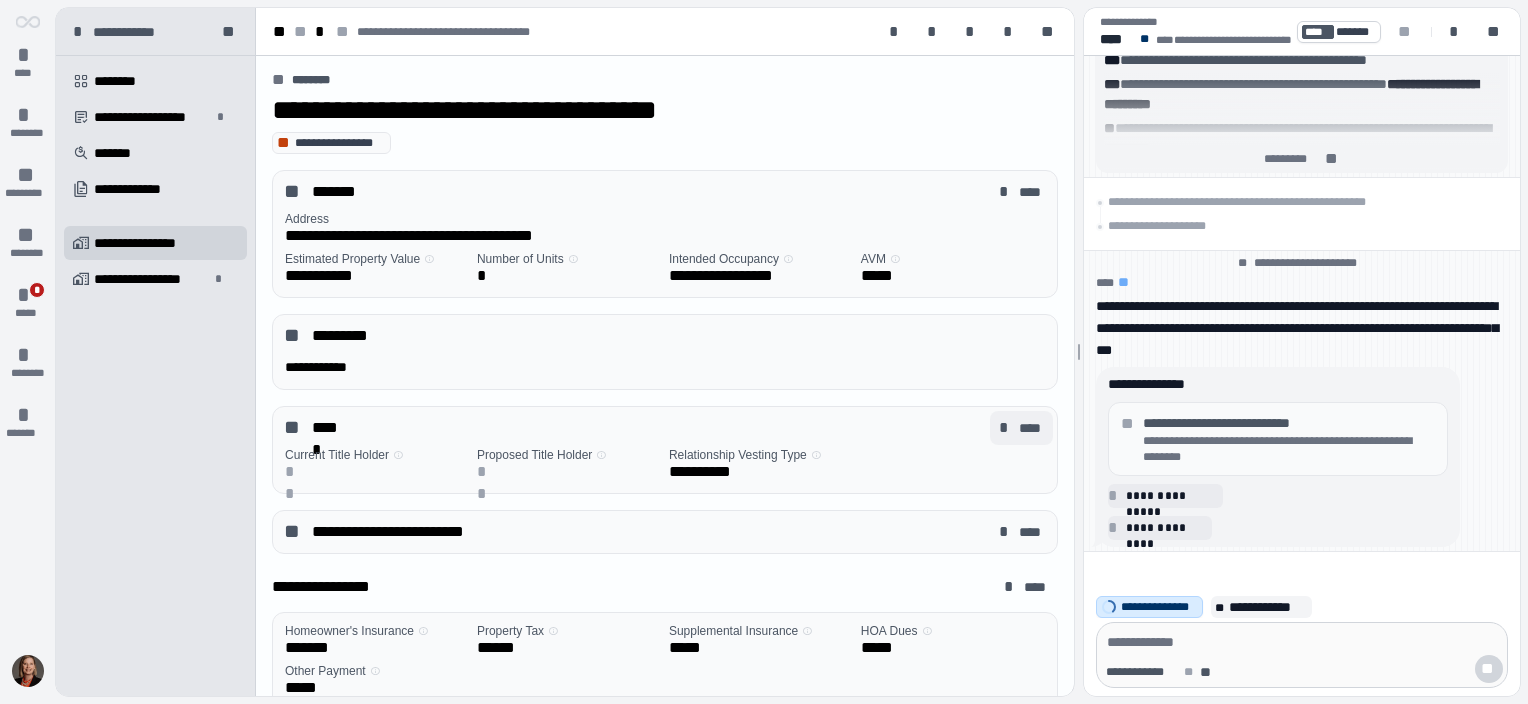 click on "*" at bounding box center (1007, 428) 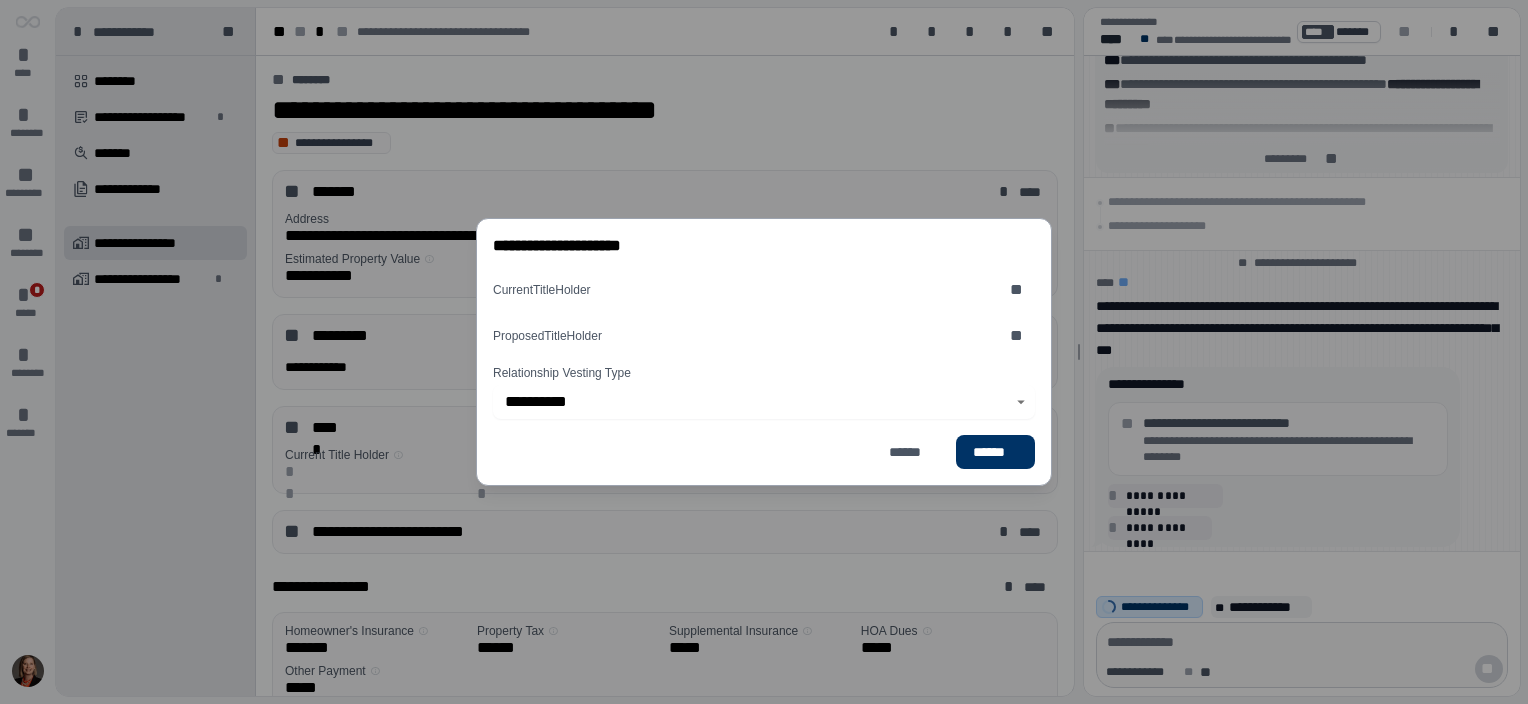 click on "CurrentTitleHolder **" at bounding box center [764, 290] 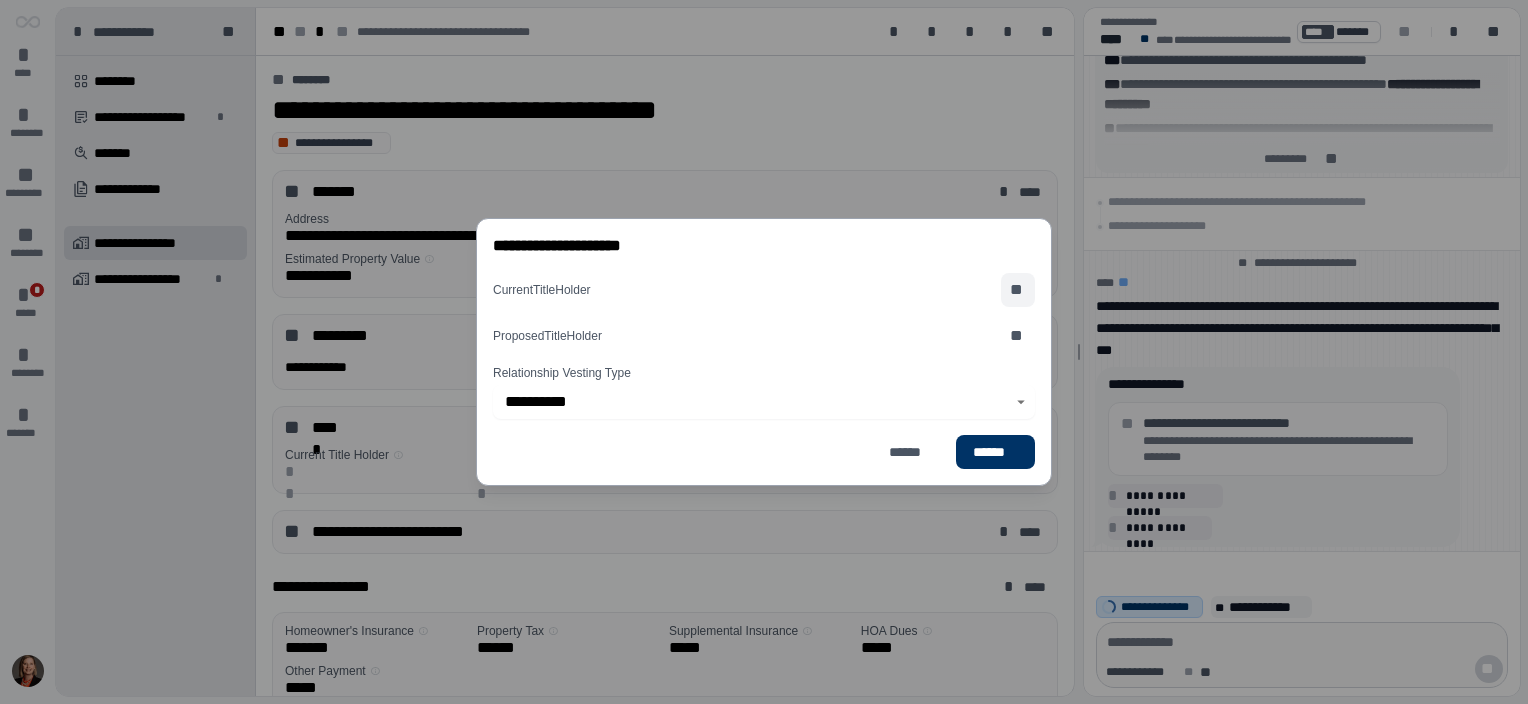 click on "**" at bounding box center (1018, 290) 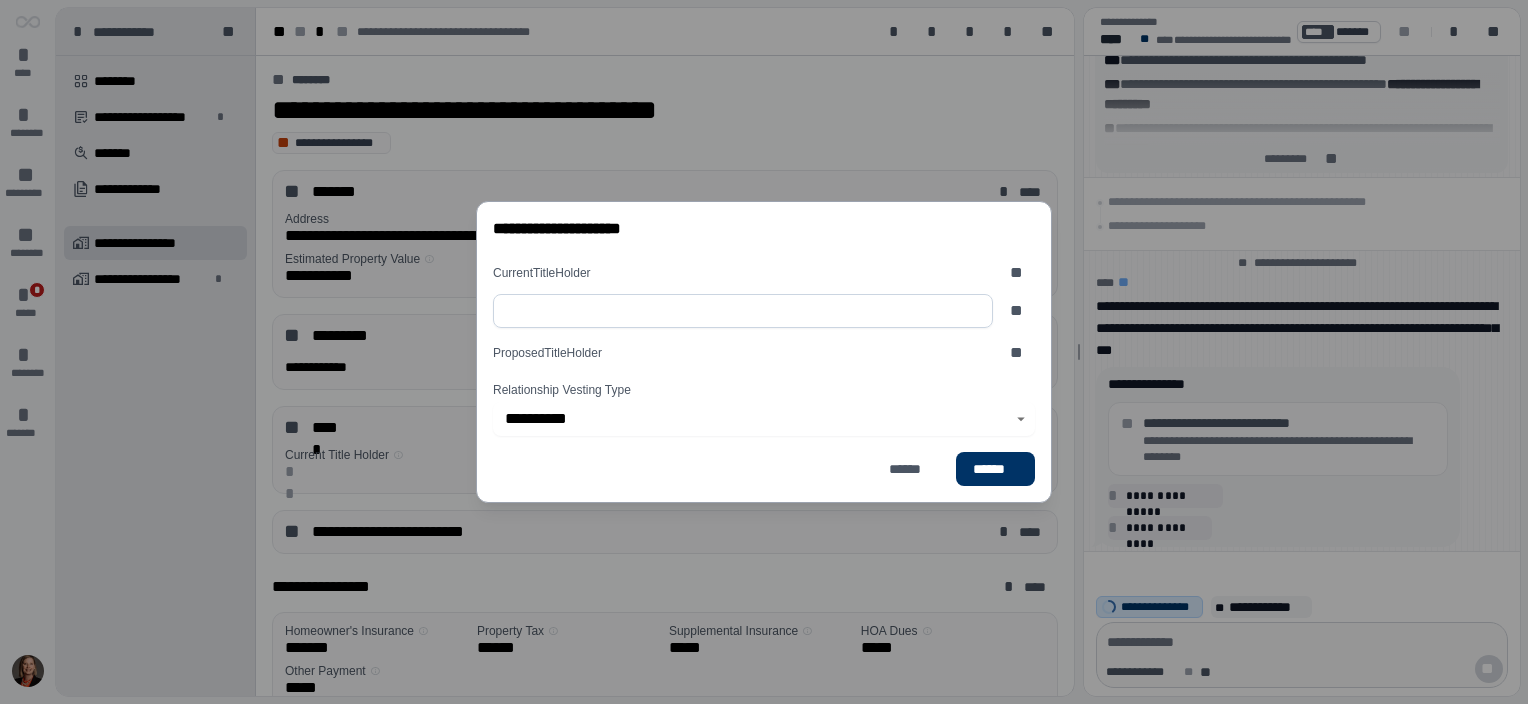 click at bounding box center (743, 311) 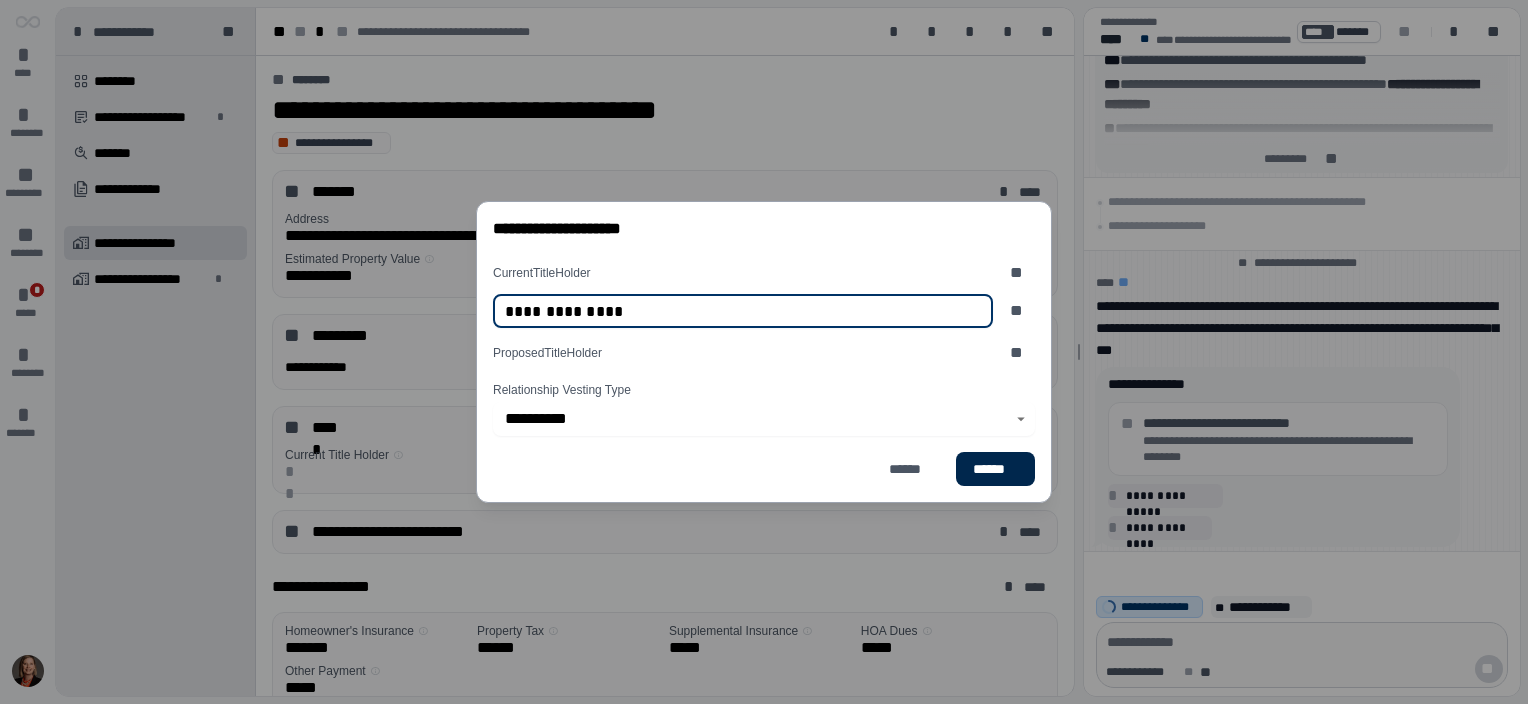 type on "**********" 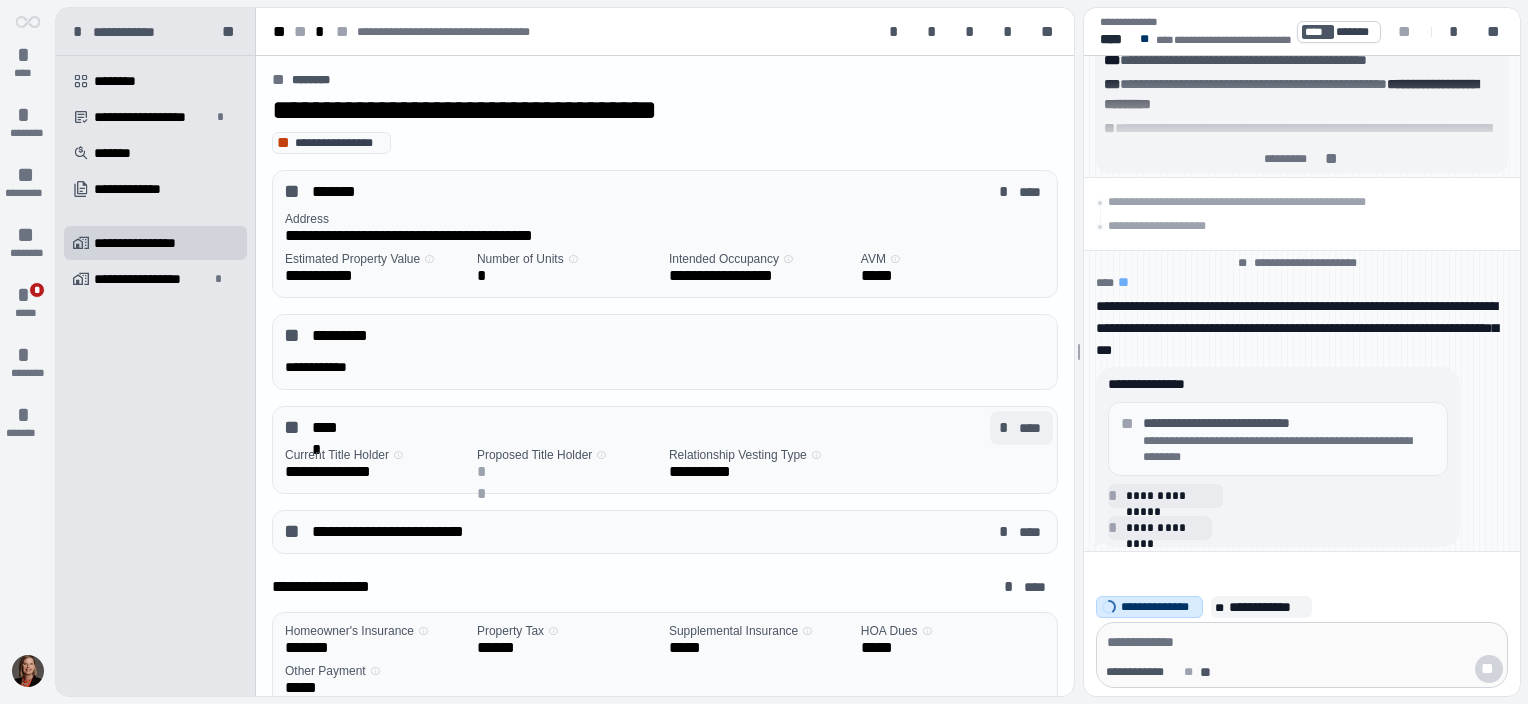 click on "*" at bounding box center [1007, 428] 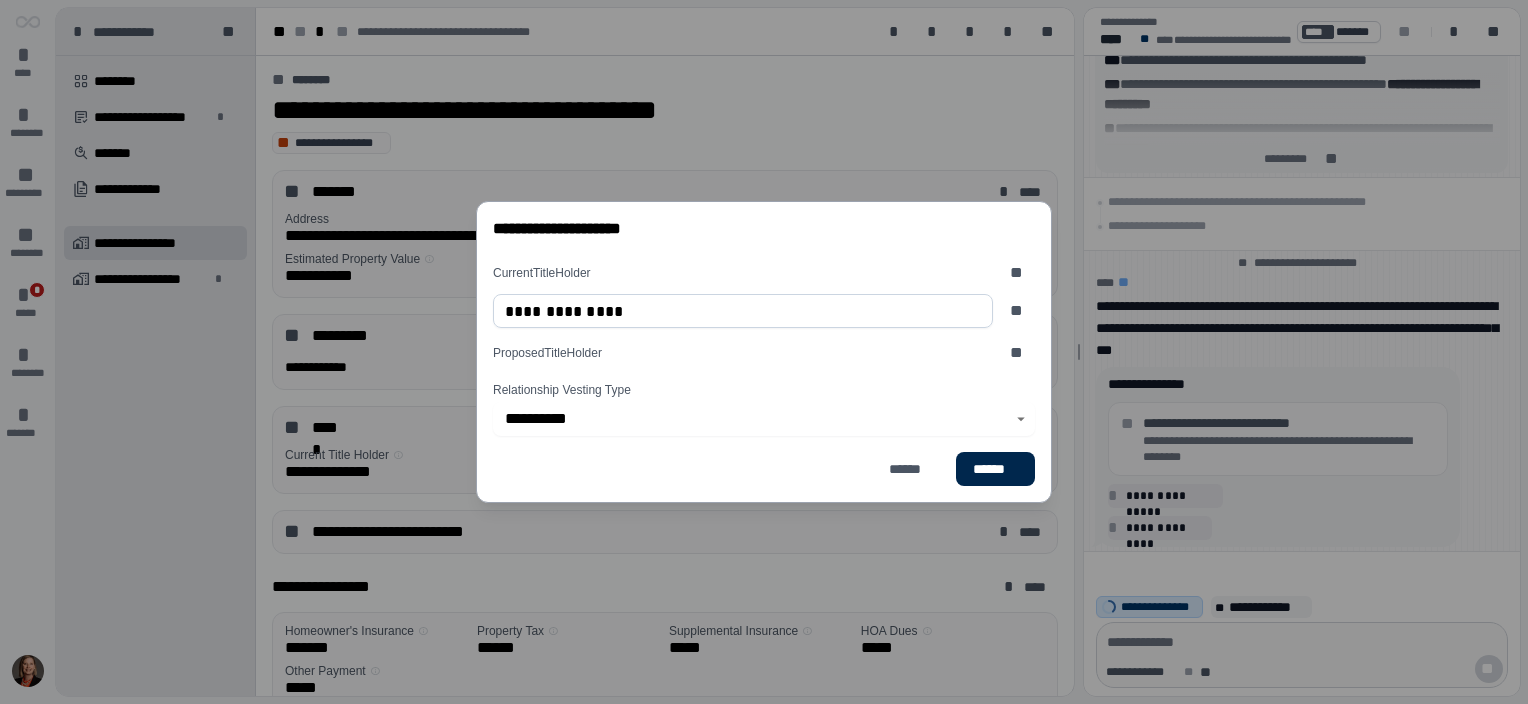 click on "******" at bounding box center (995, 469) 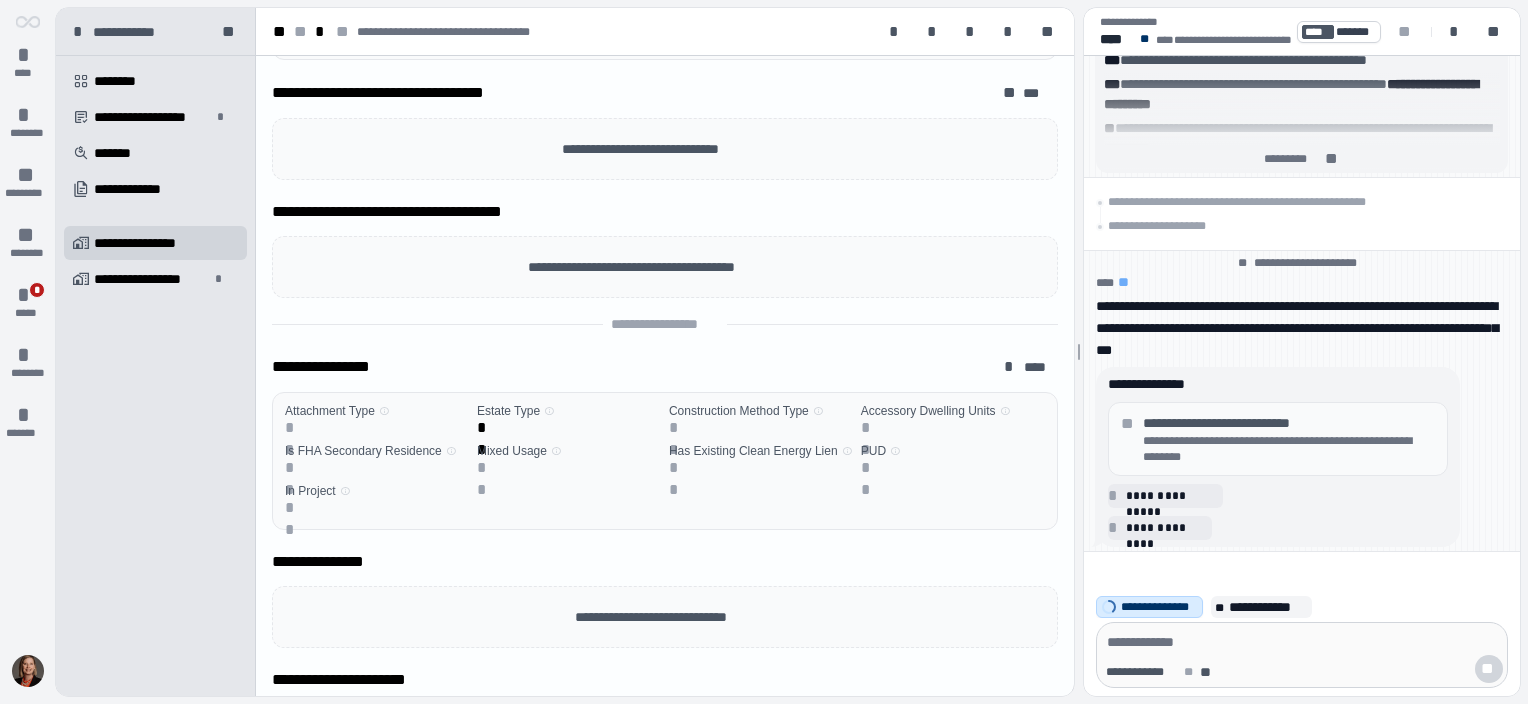 scroll, scrollTop: 700, scrollLeft: 0, axis: vertical 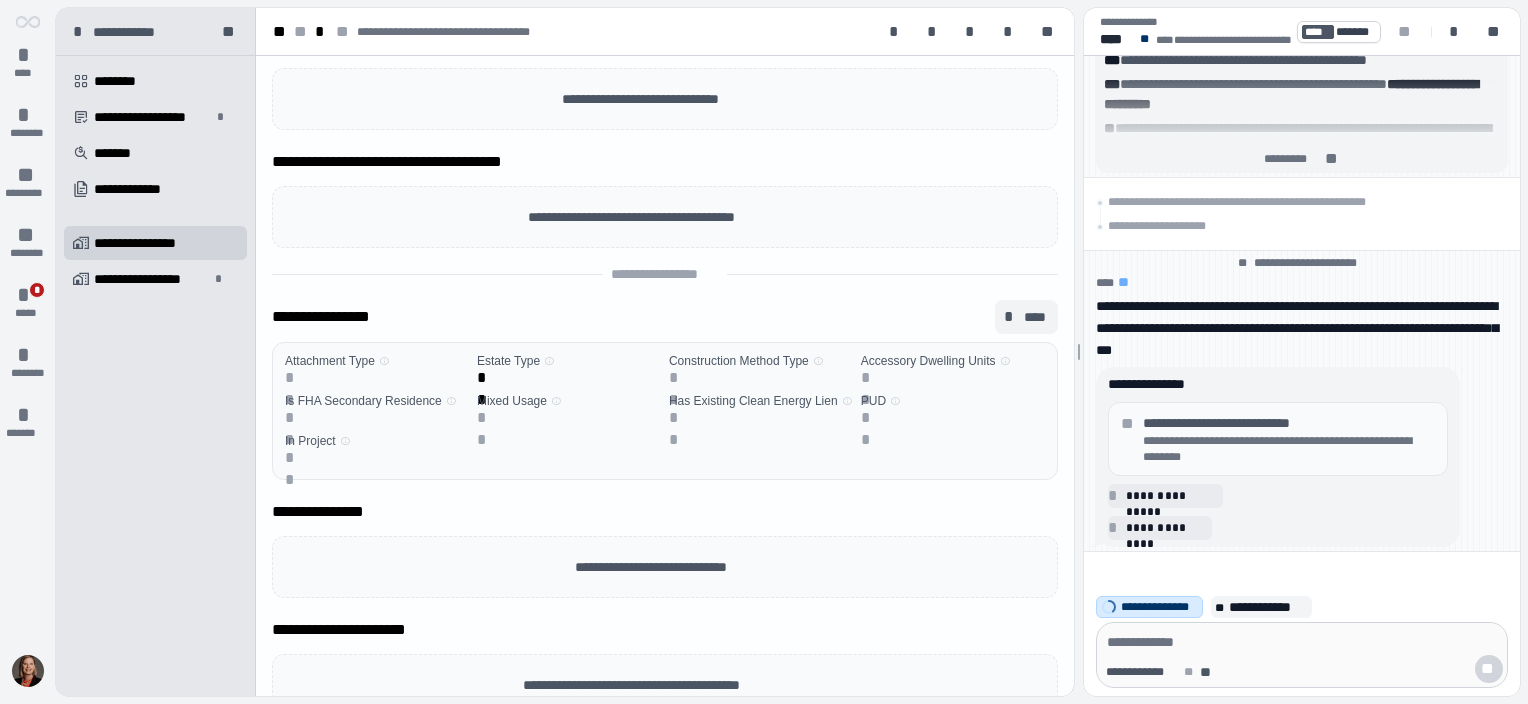 click on "****" at bounding box center [1036, 317] 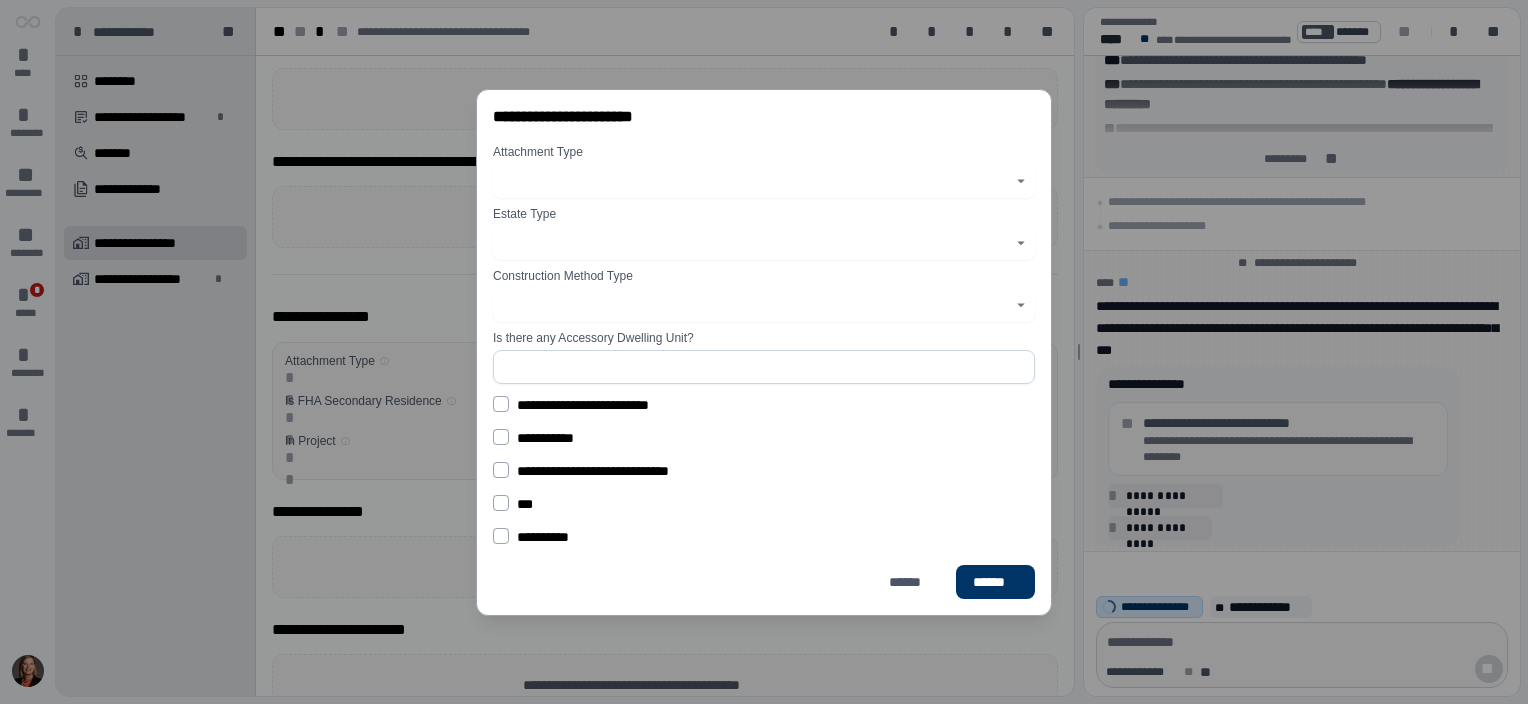 click 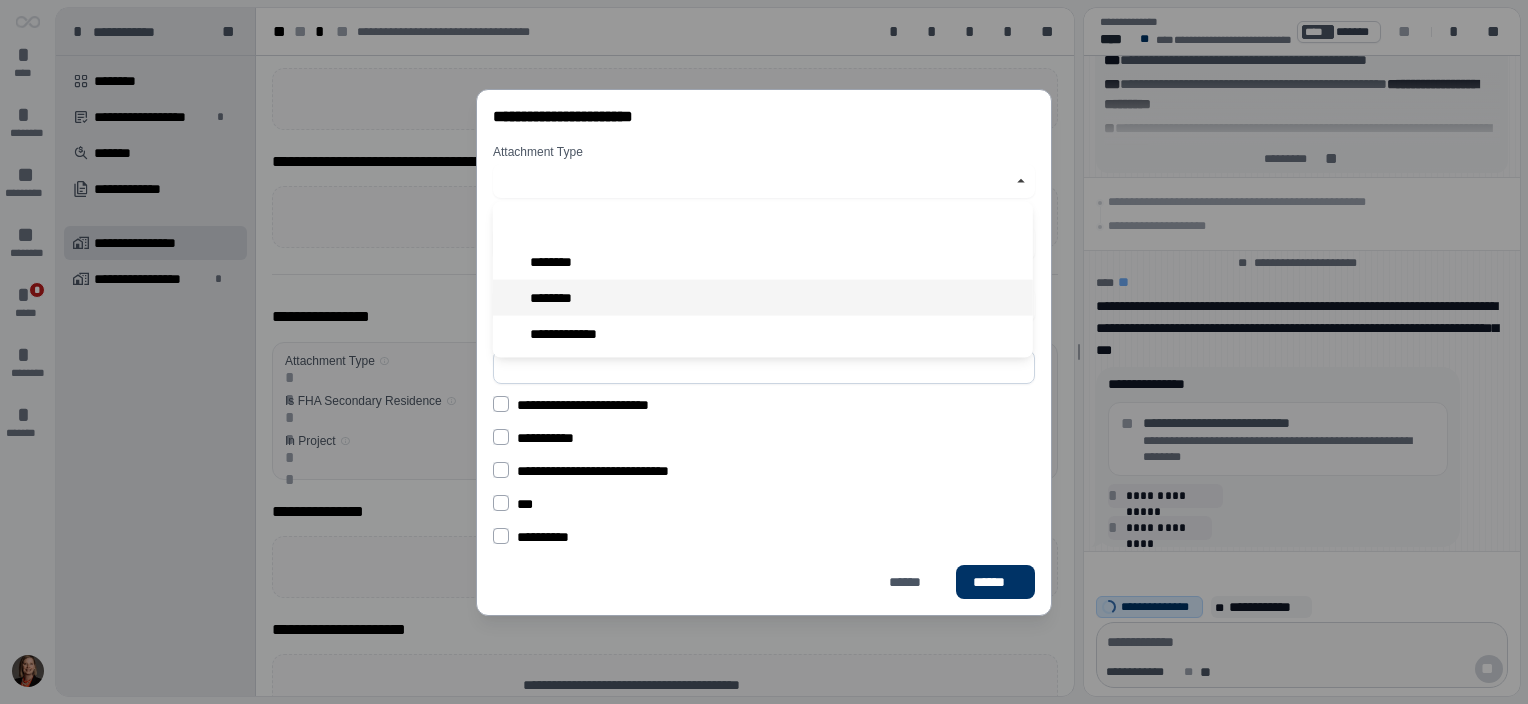 click on "********" at bounding box center (763, 298) 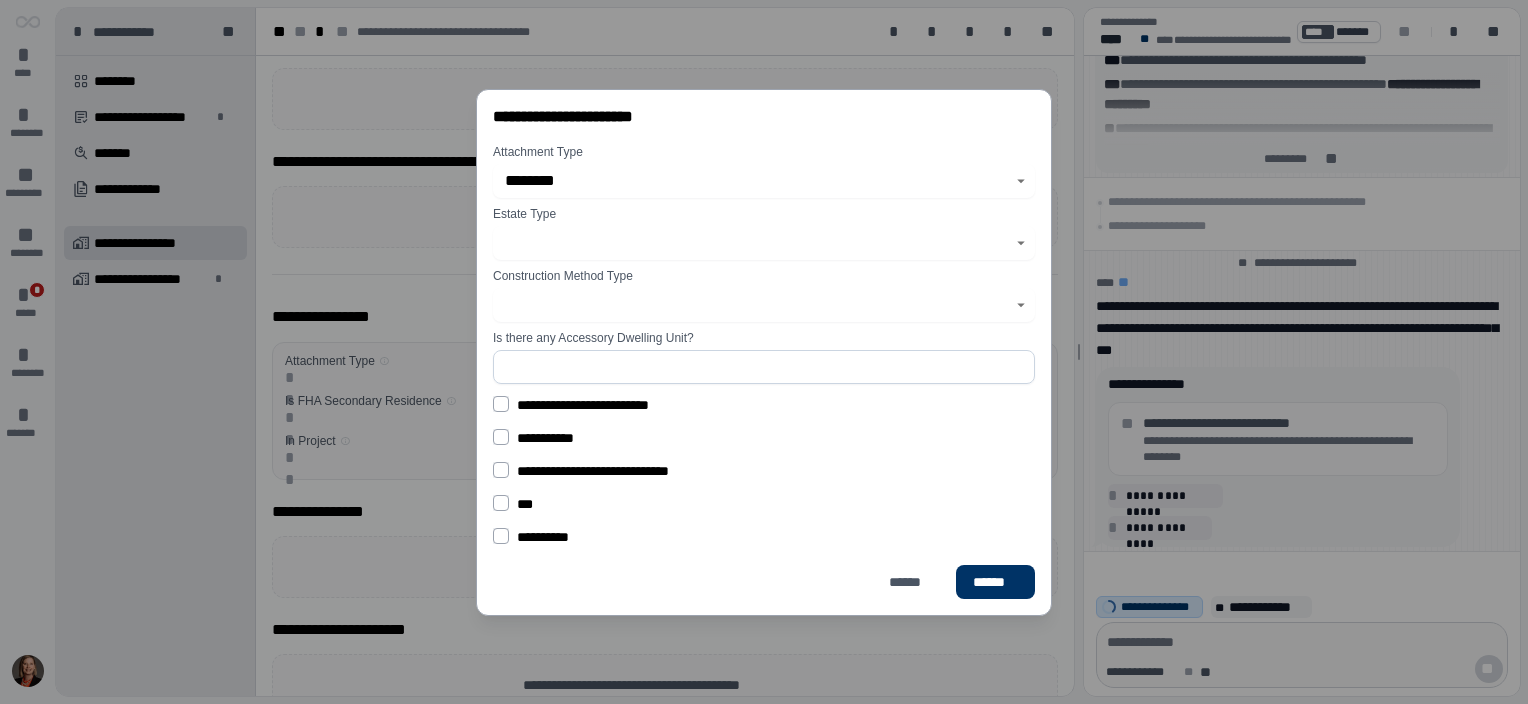 click 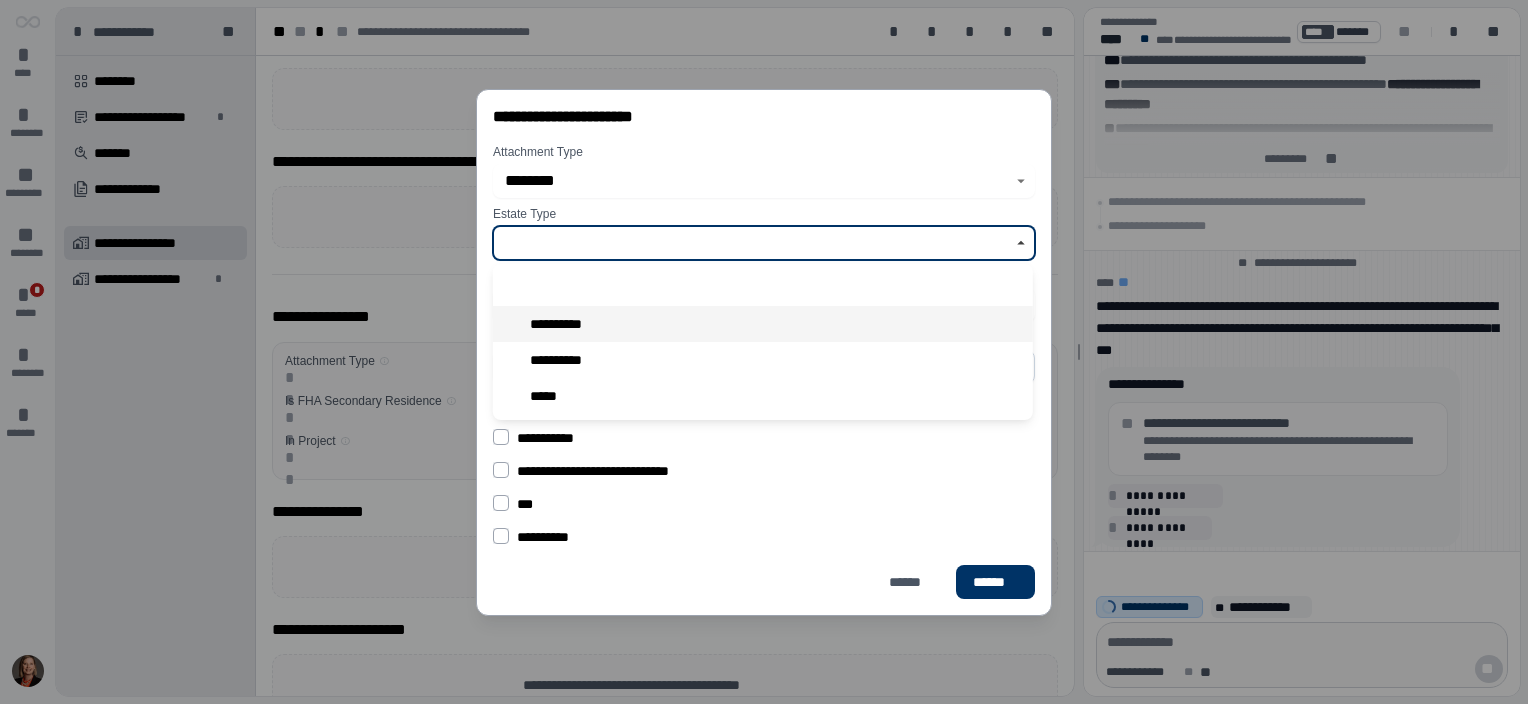 click on "**********" at bounding box center (763, 324) 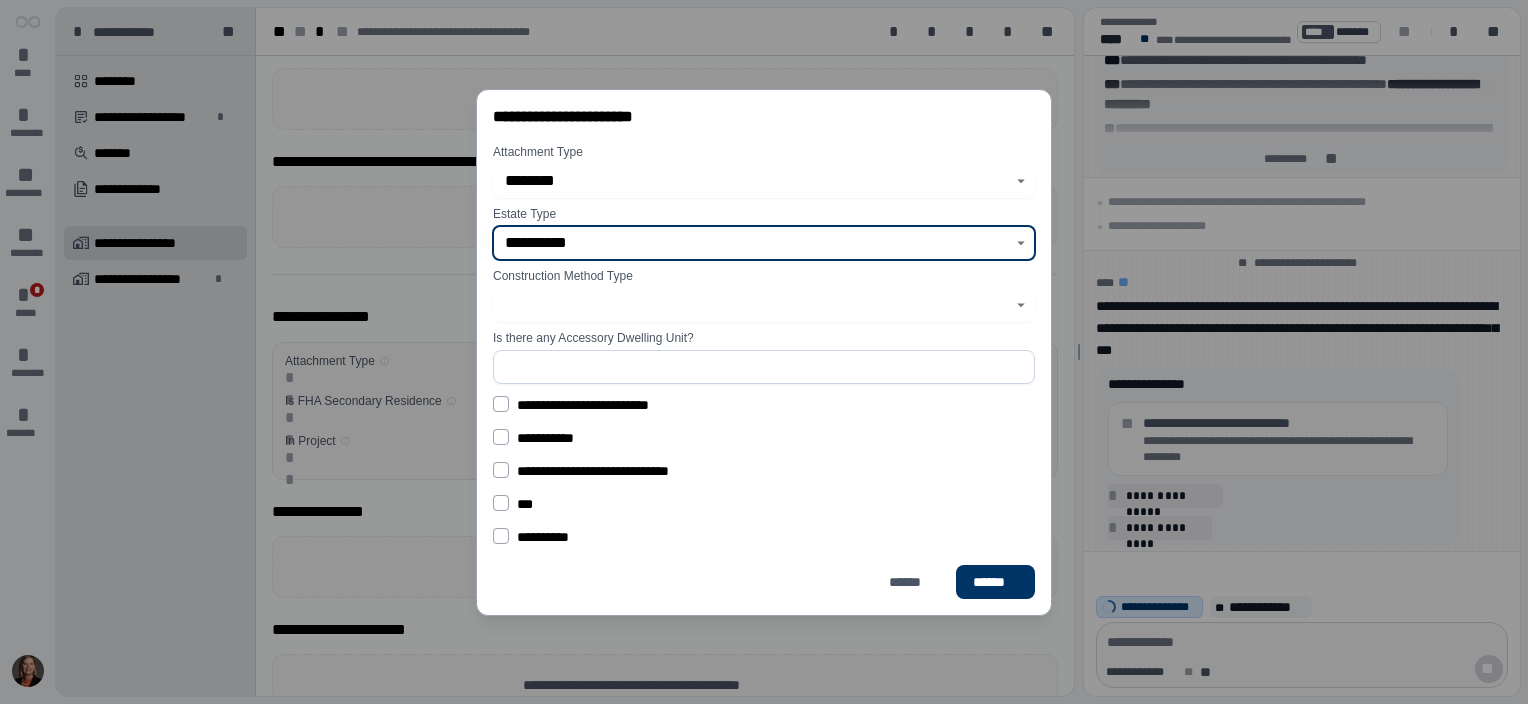 click 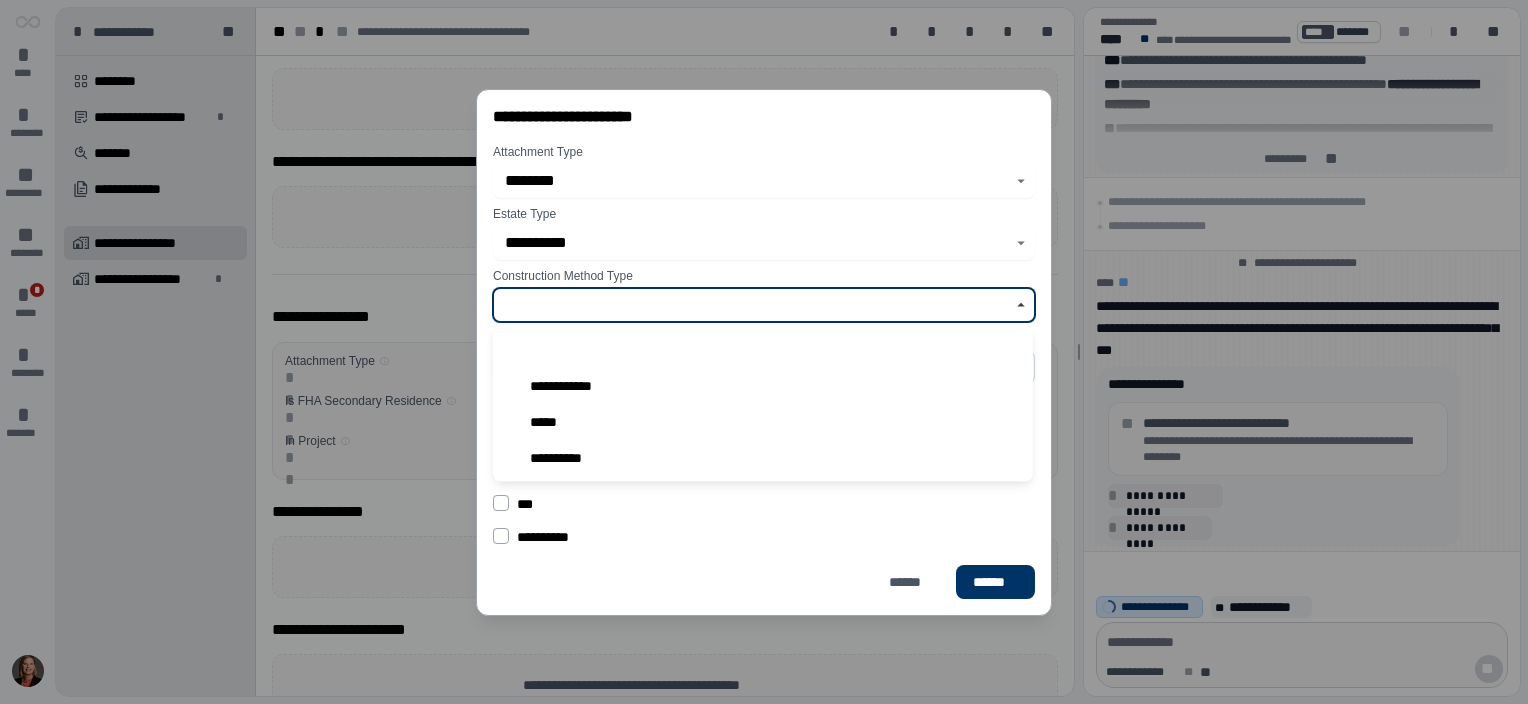 click on "**********" at bounding box center (763, 458) 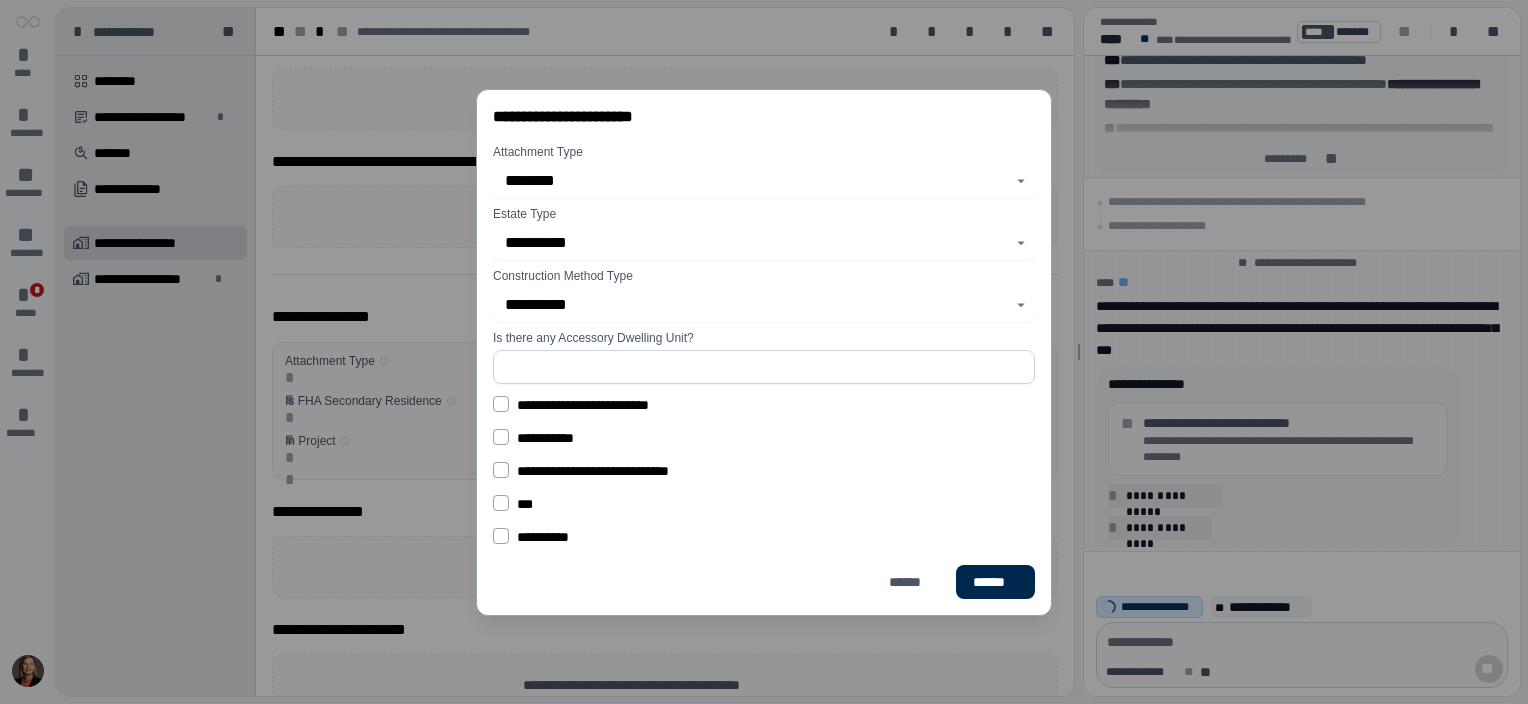 click on "******" at bounding box center (995, 582) 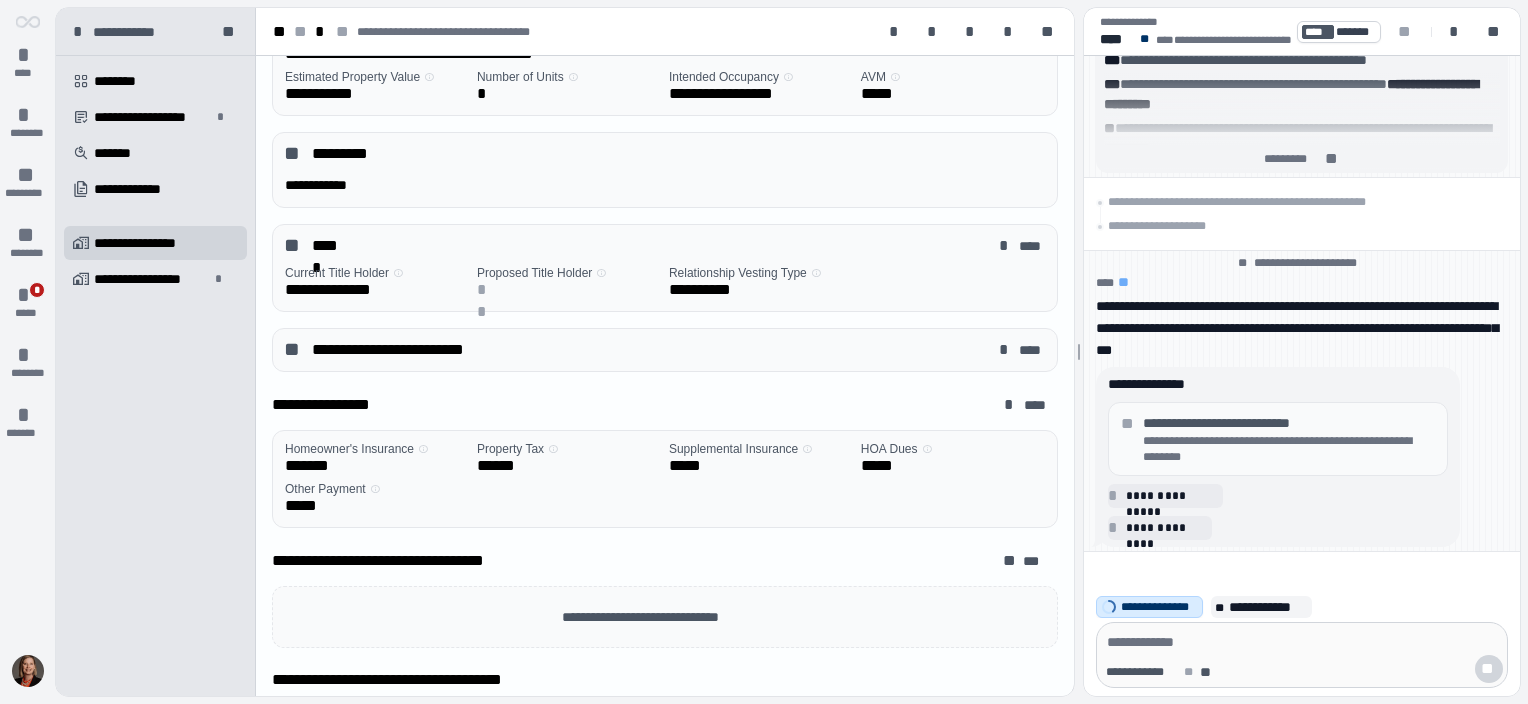 scroll, scrollTop: 0, scrollLeft: 0, axis: both 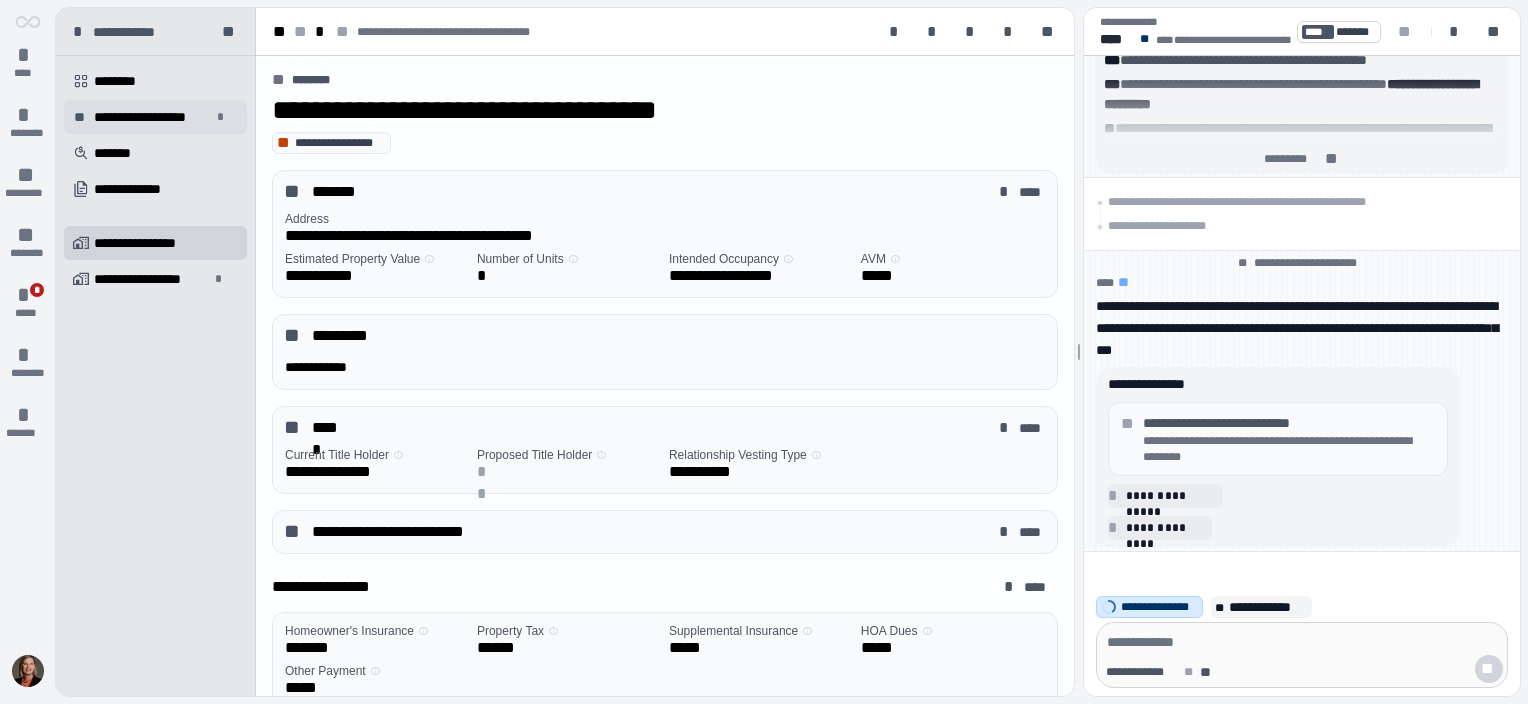 click on "**********" at bounding box center (152, 117) 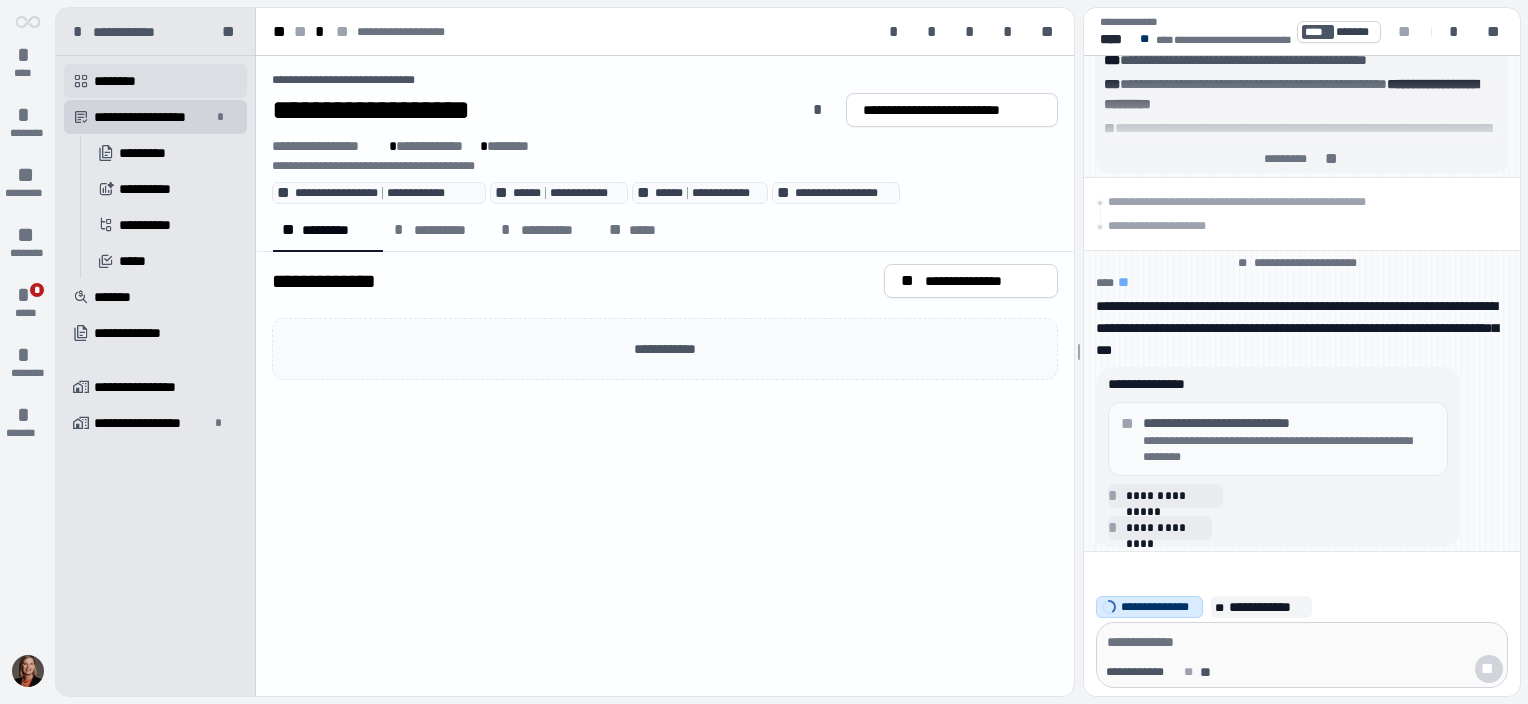 click on "********" at bounding box center [122, 81] 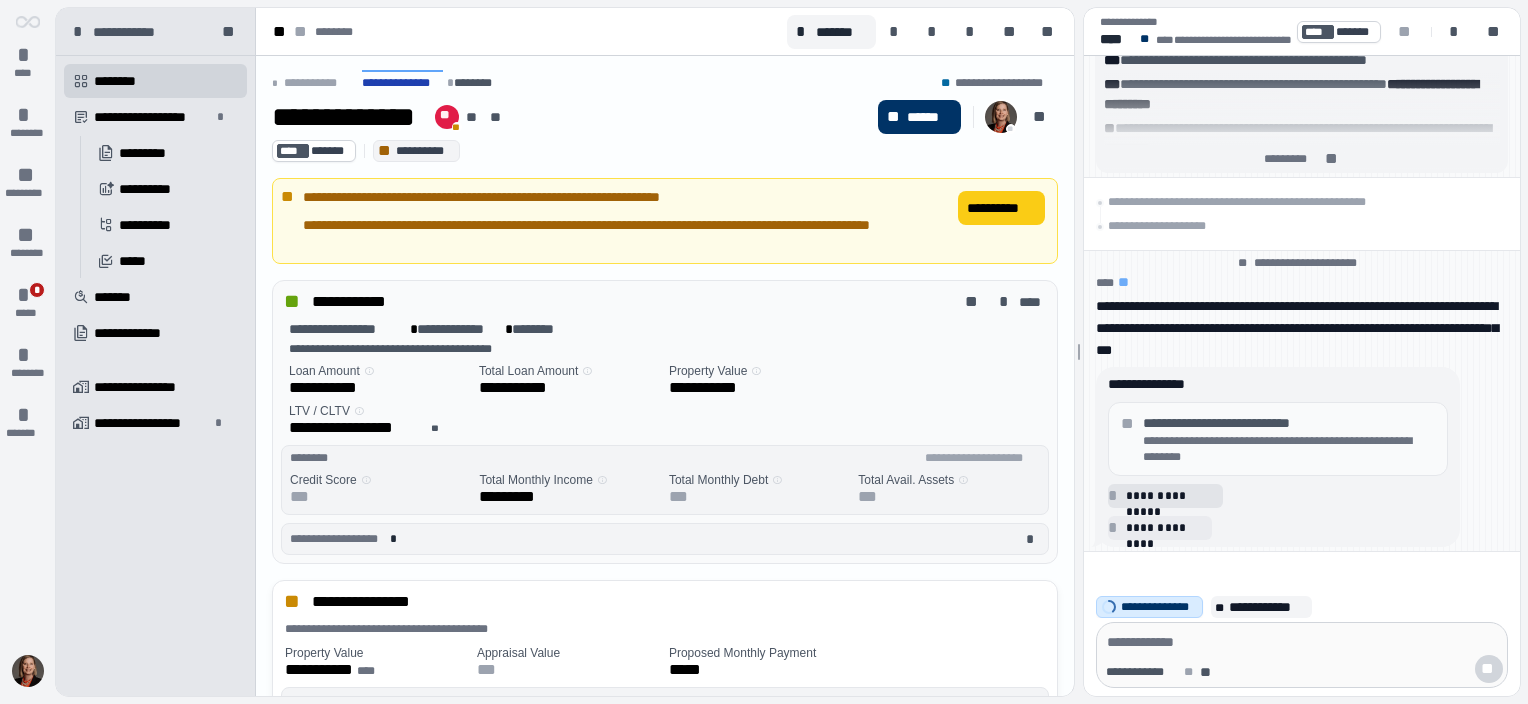 click on "**********" at bounding box center [1171, 496] 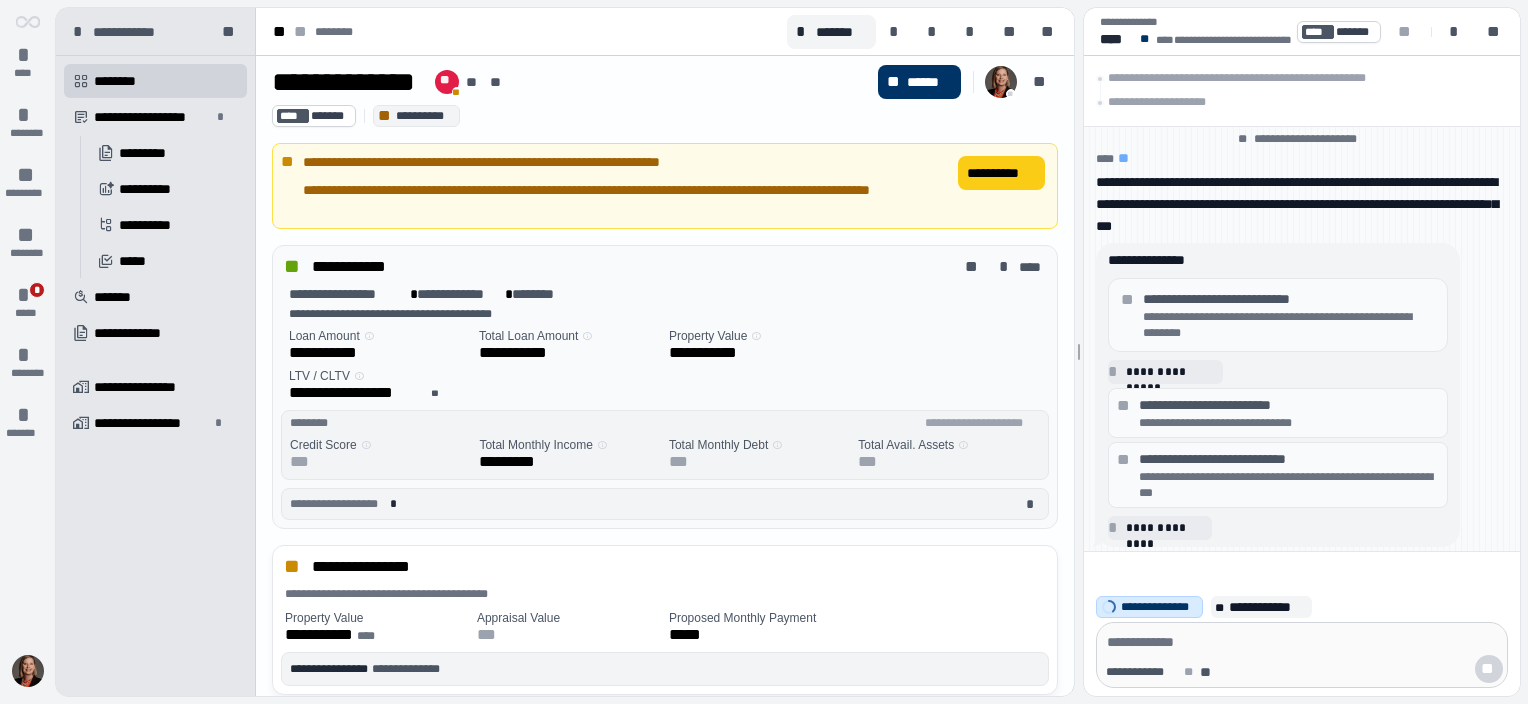 scroll, scrollTop: 0, scrollLeft: 0, axis: both 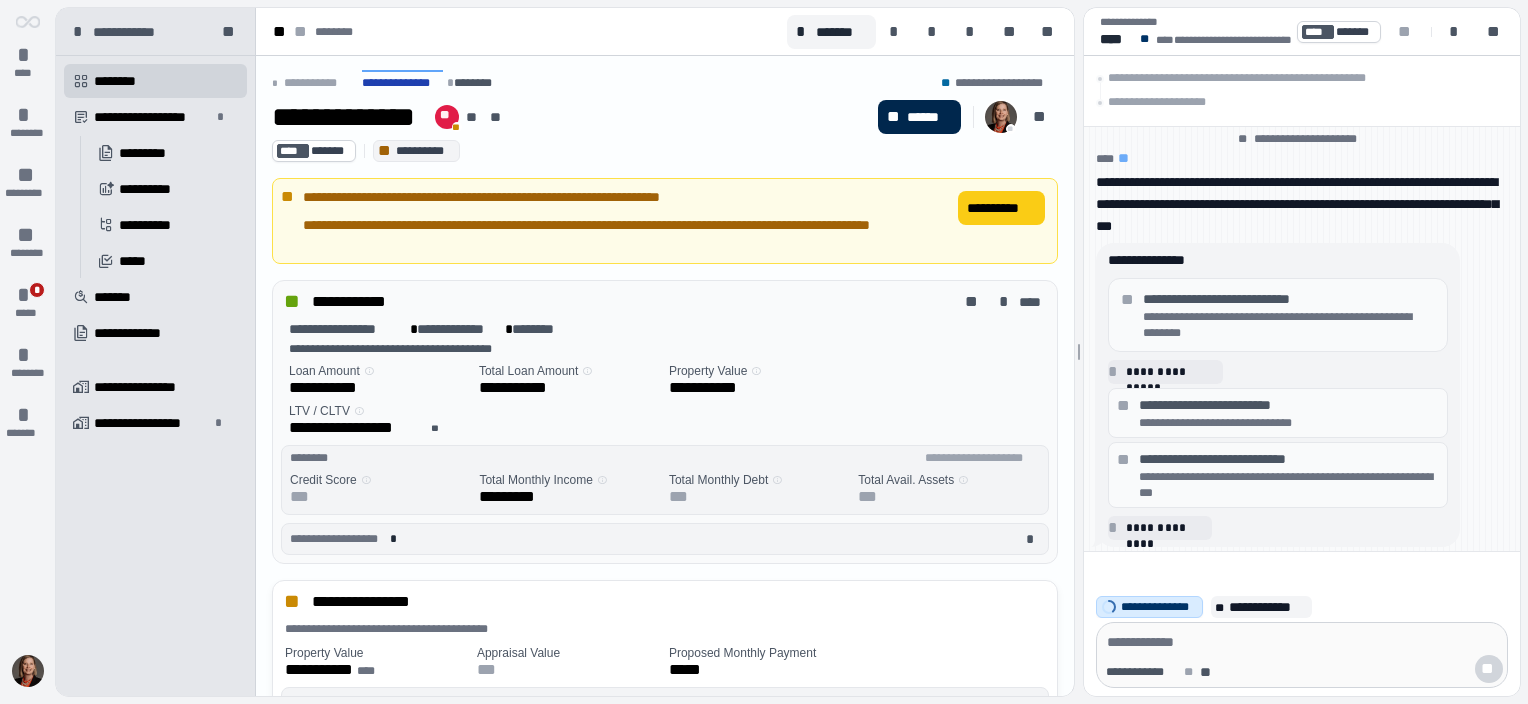 click on "******" at bounding box center (929, 117) 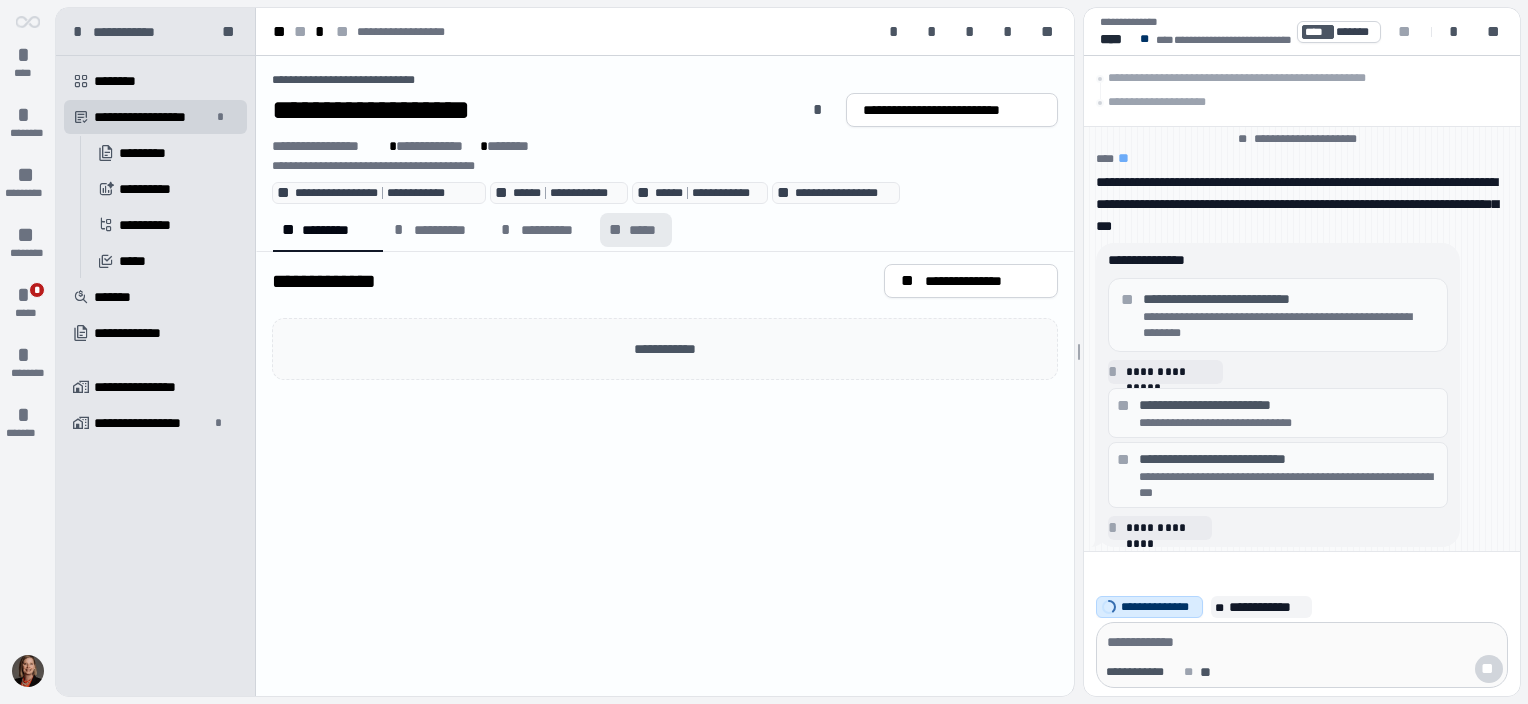 click on "*****" at bounding box center (645, 230) 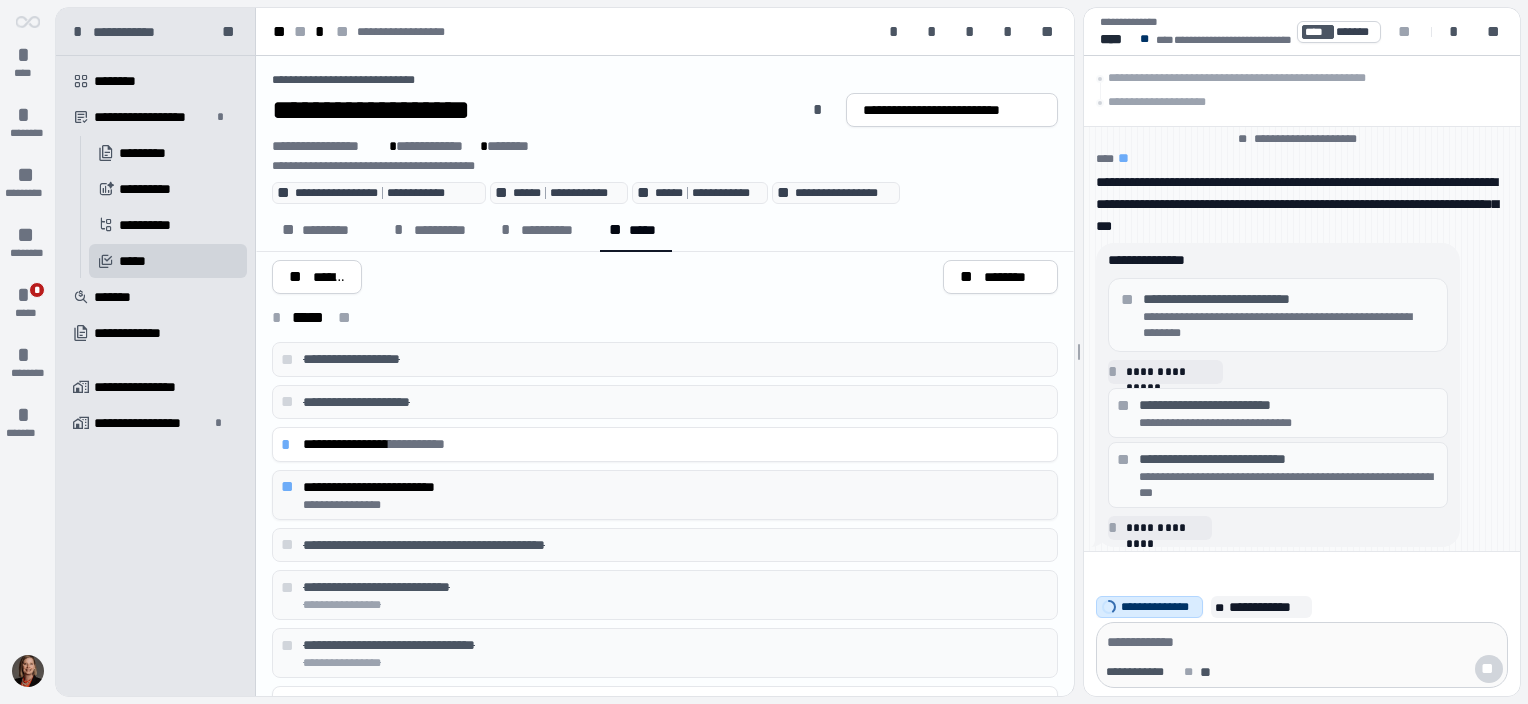 click on "**********" at bounding box center [676, 505] 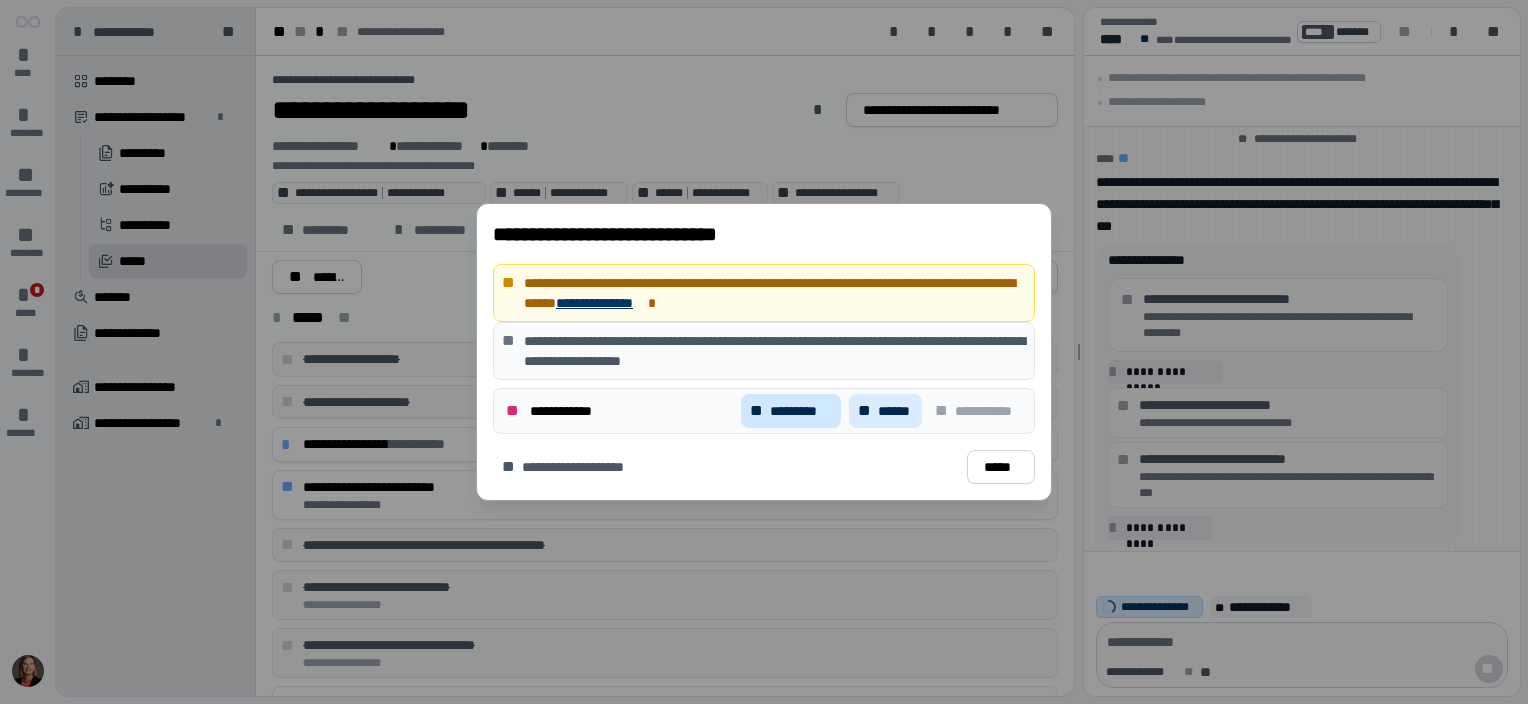 click on "*********" at bounding box center (801, 411) 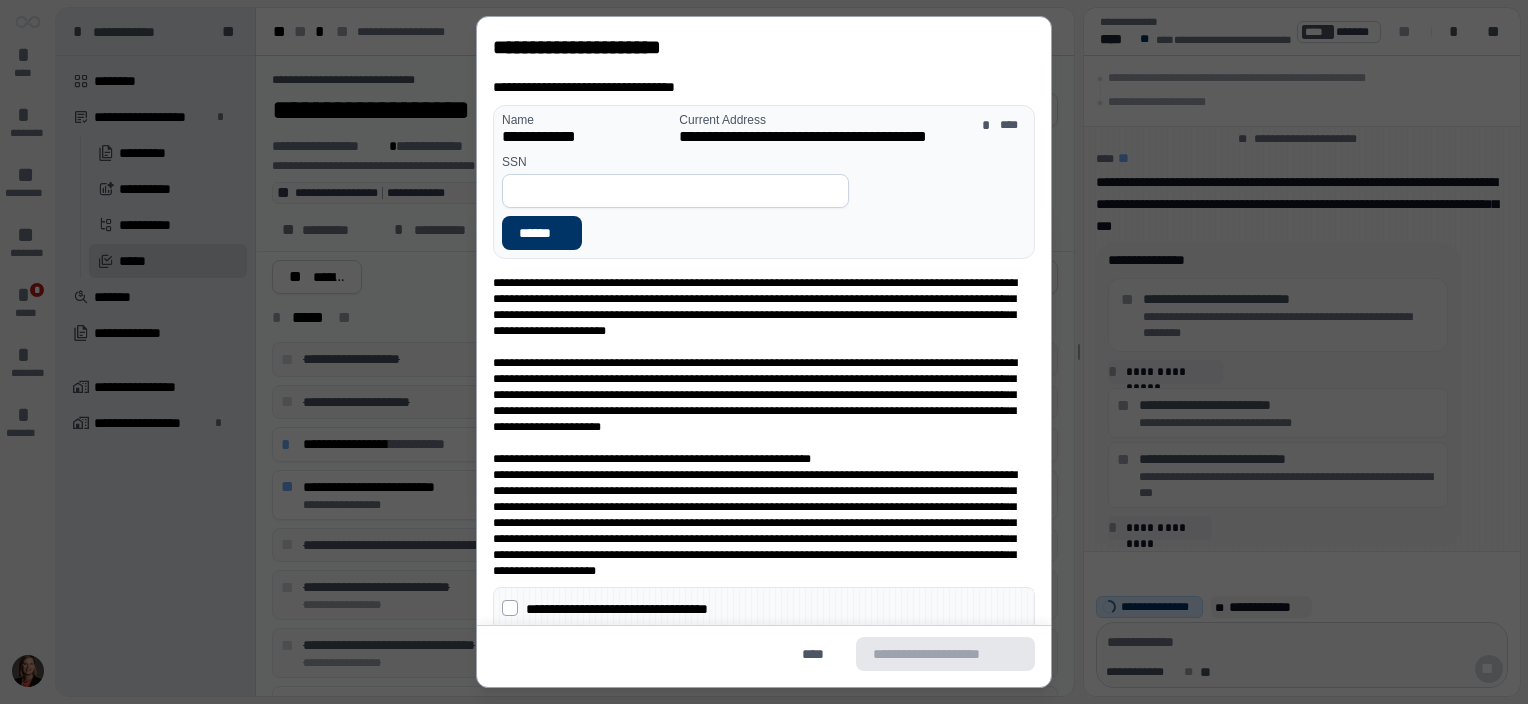 click at bounding box center (675, 191) 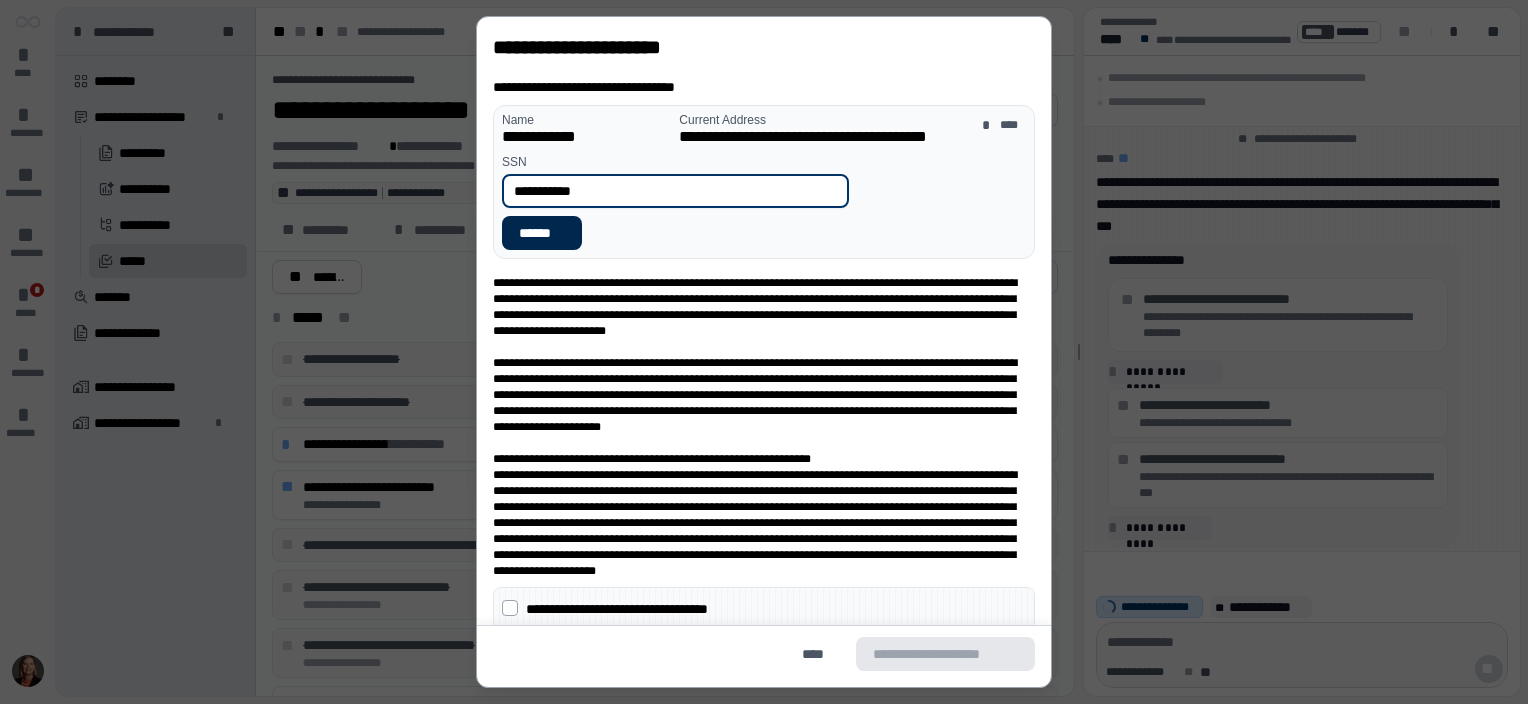 type on "**********" 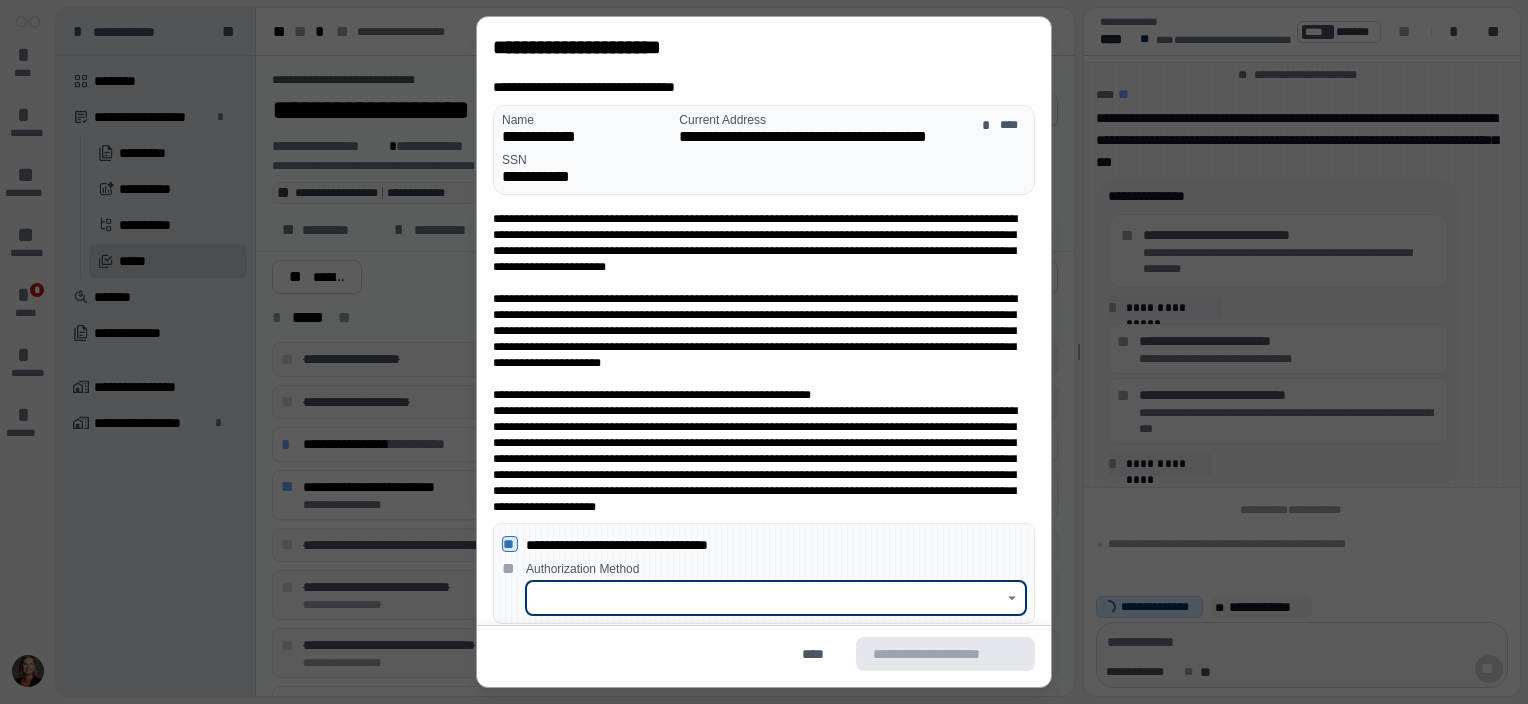 click at bounding box center (765, 598) 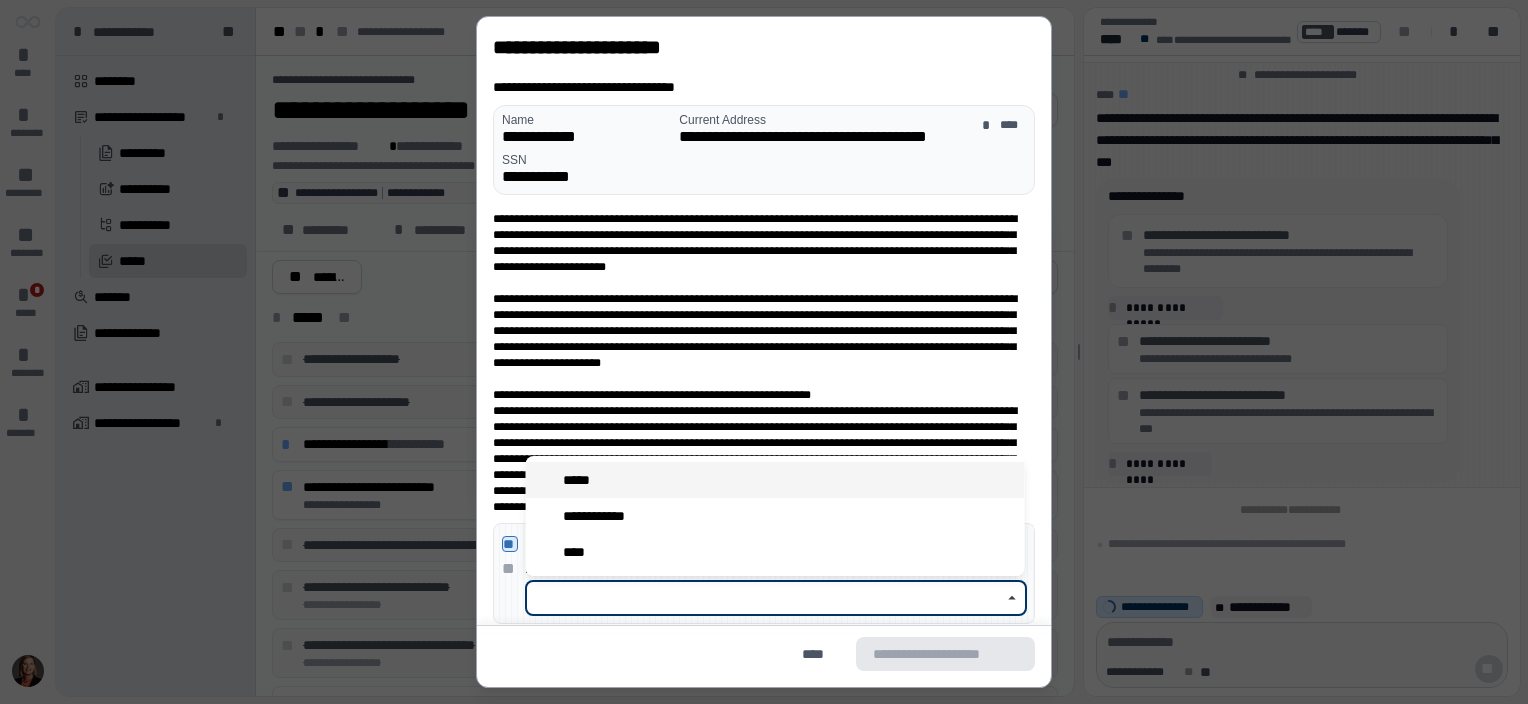 click on "*****" at bounding box center [582, 480] 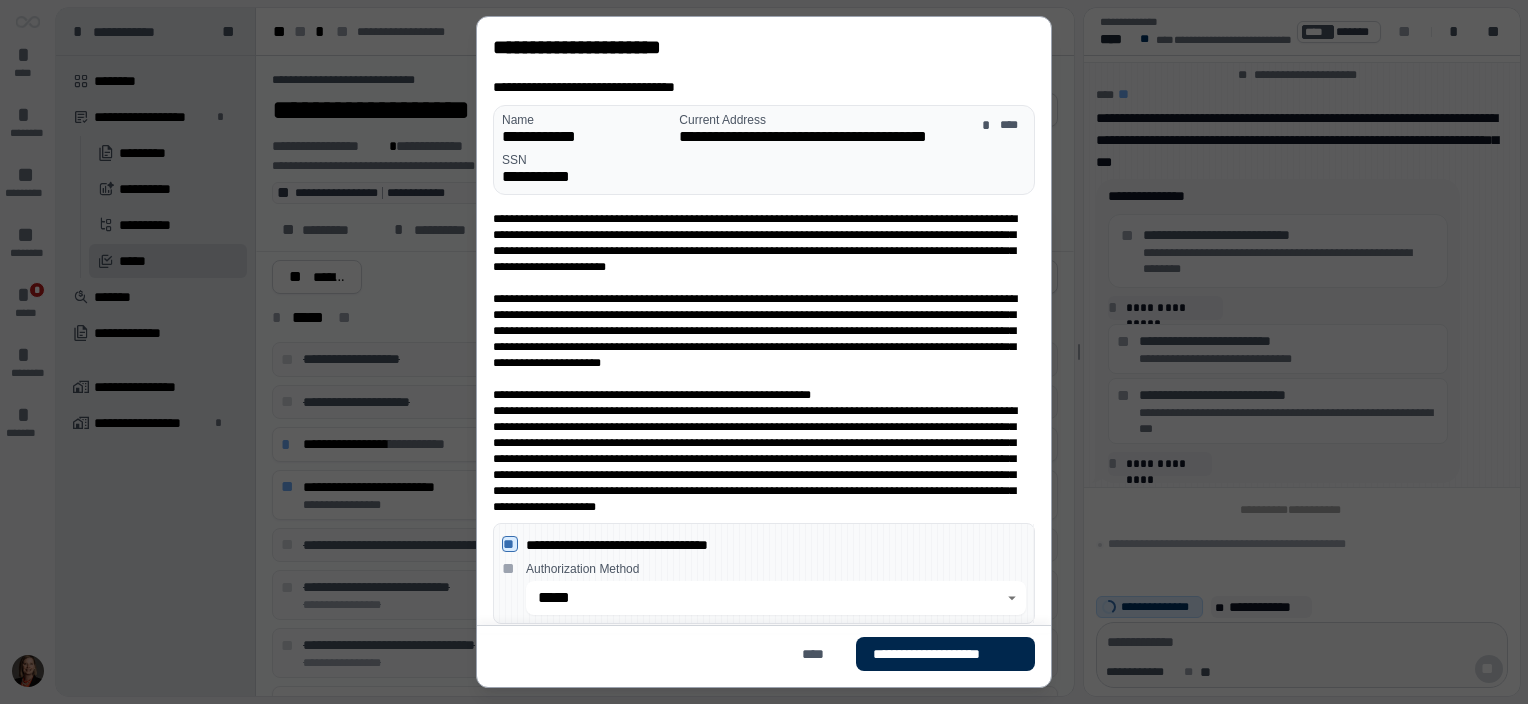 click on "**********" at bounding box center [945, 654] 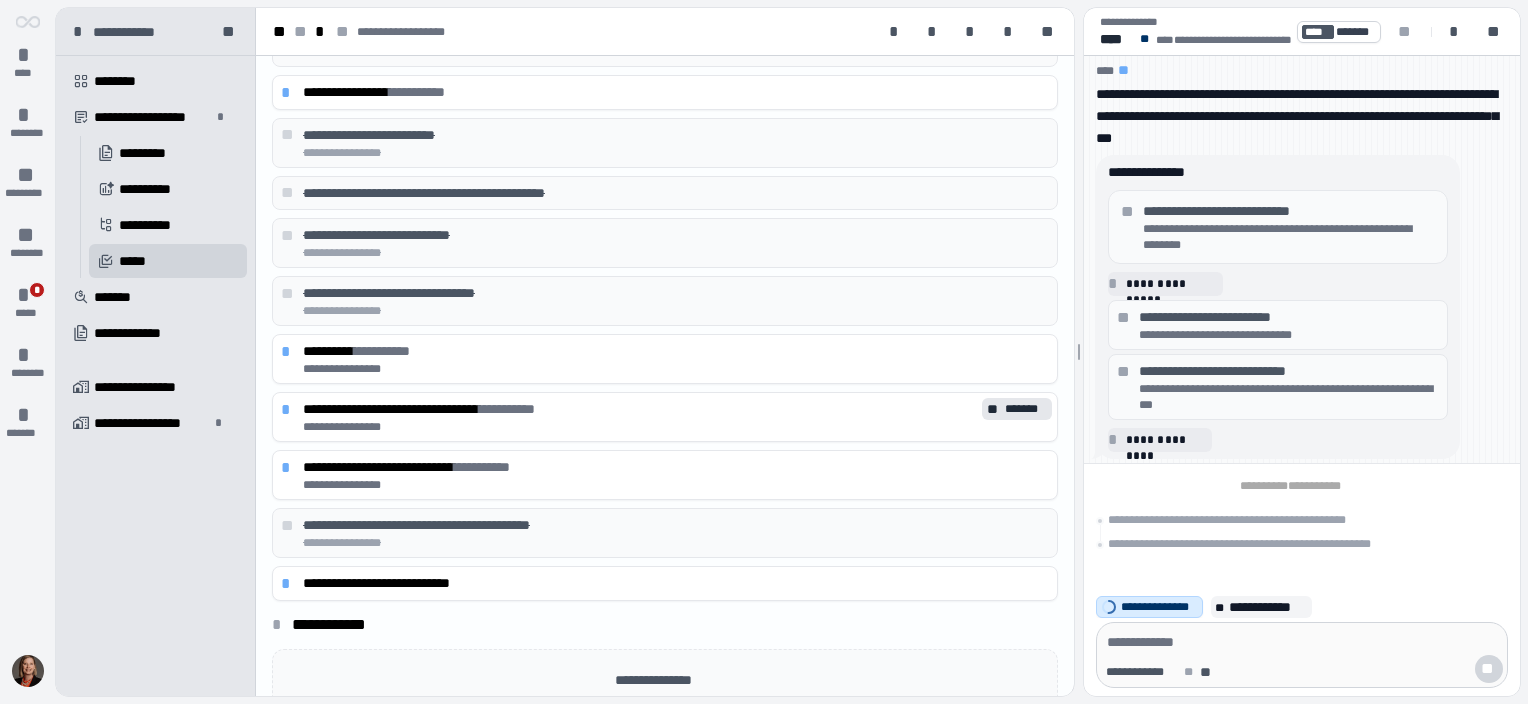 scroll, scrollTop: 376, scrollLeft: 0, axis: vertical 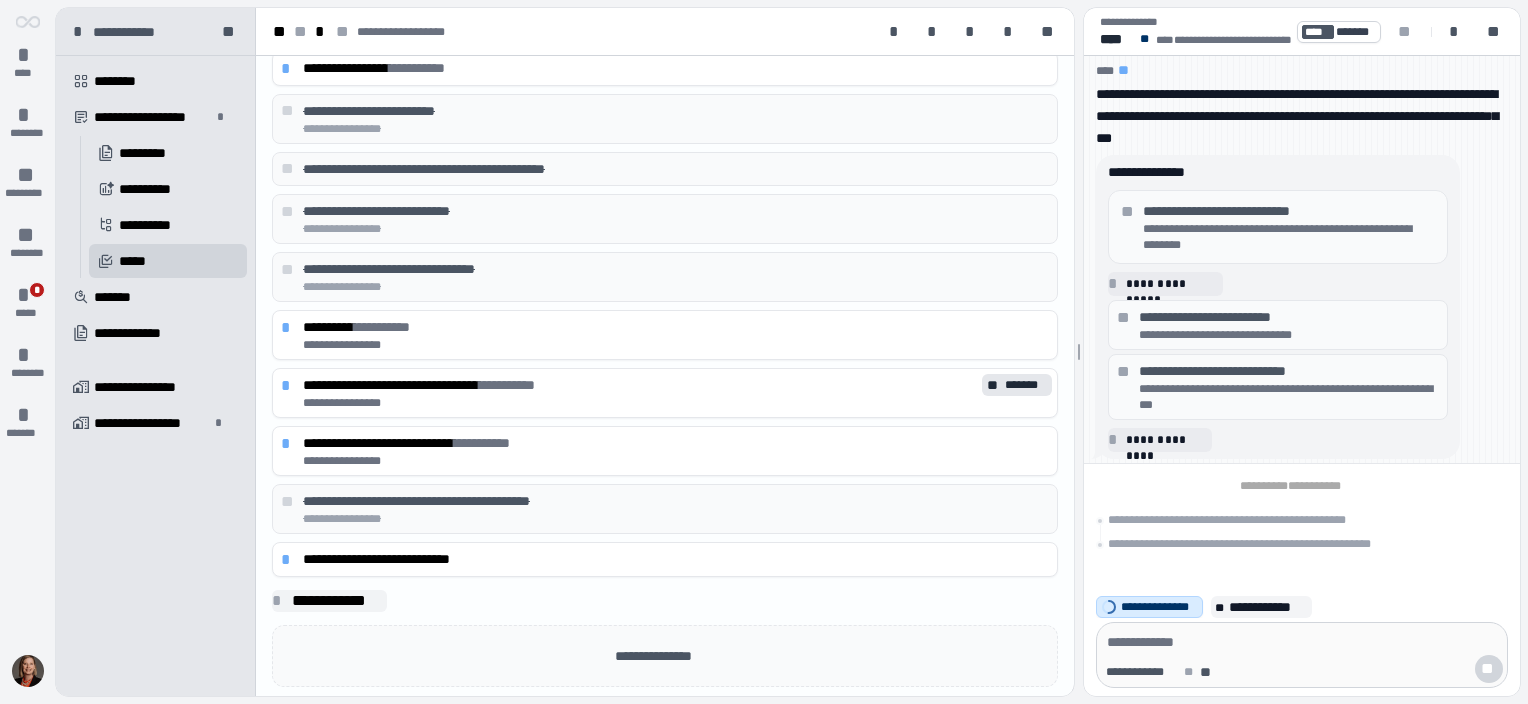 click on "**********" at bounding box center [337, 601] 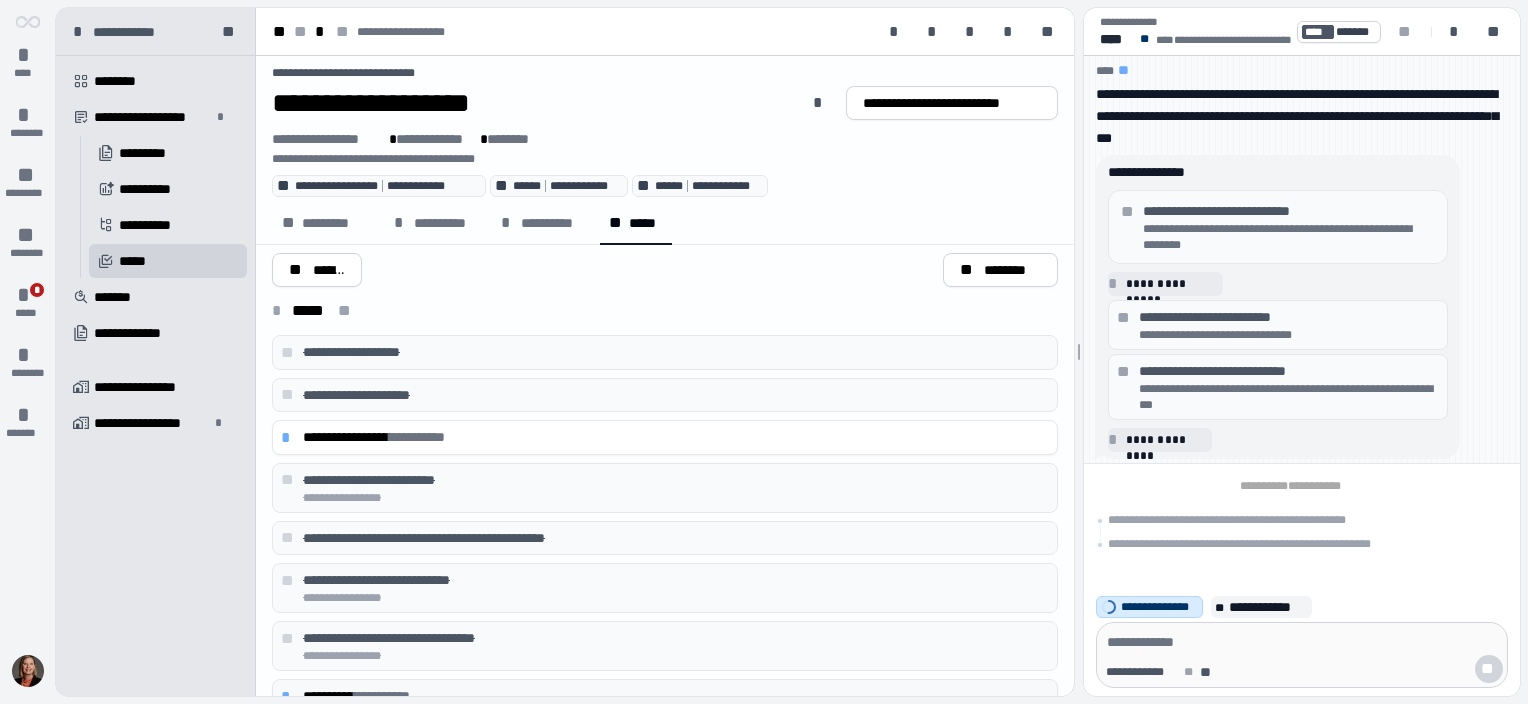 scroll, scrollTop: 0, scrollLeft: 0, axis: both 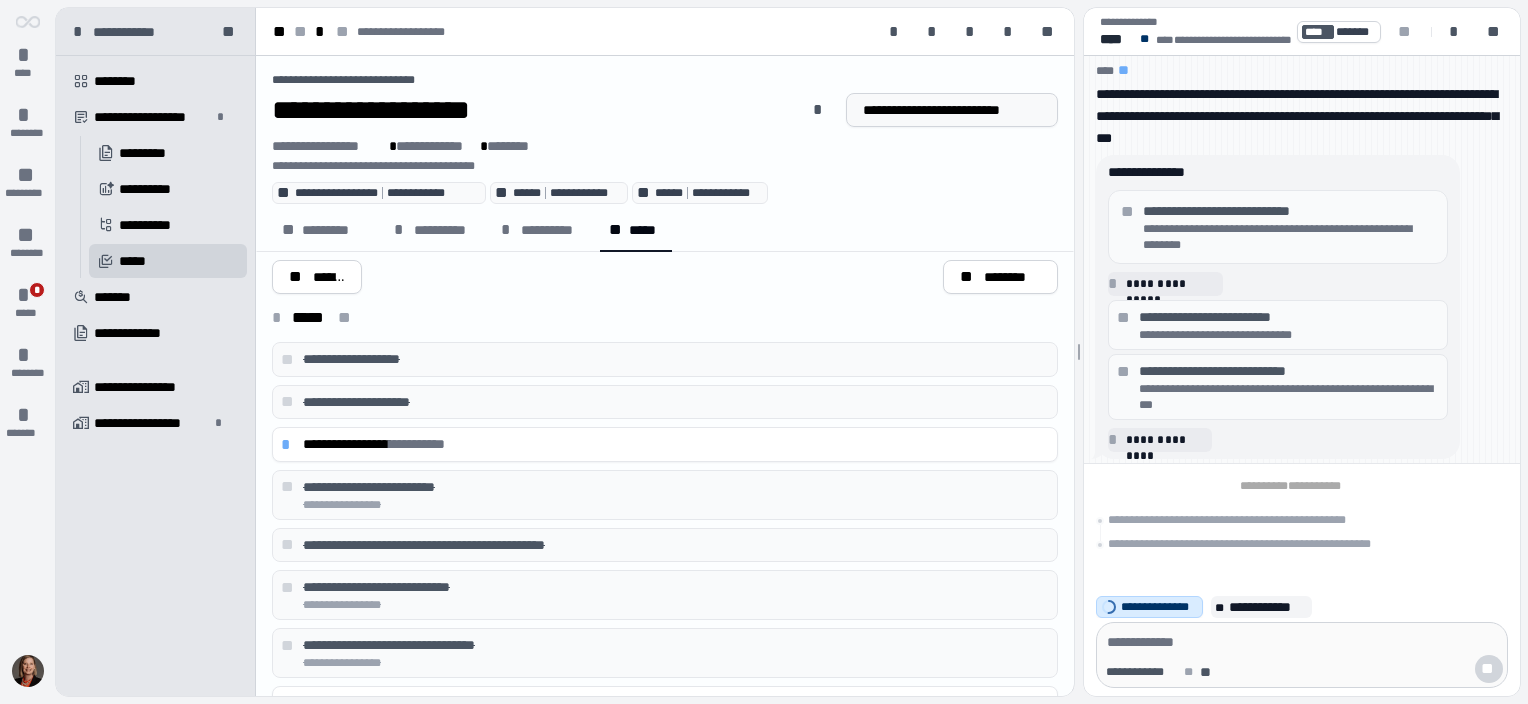 click on "**********" at bounding box center (952, 110) 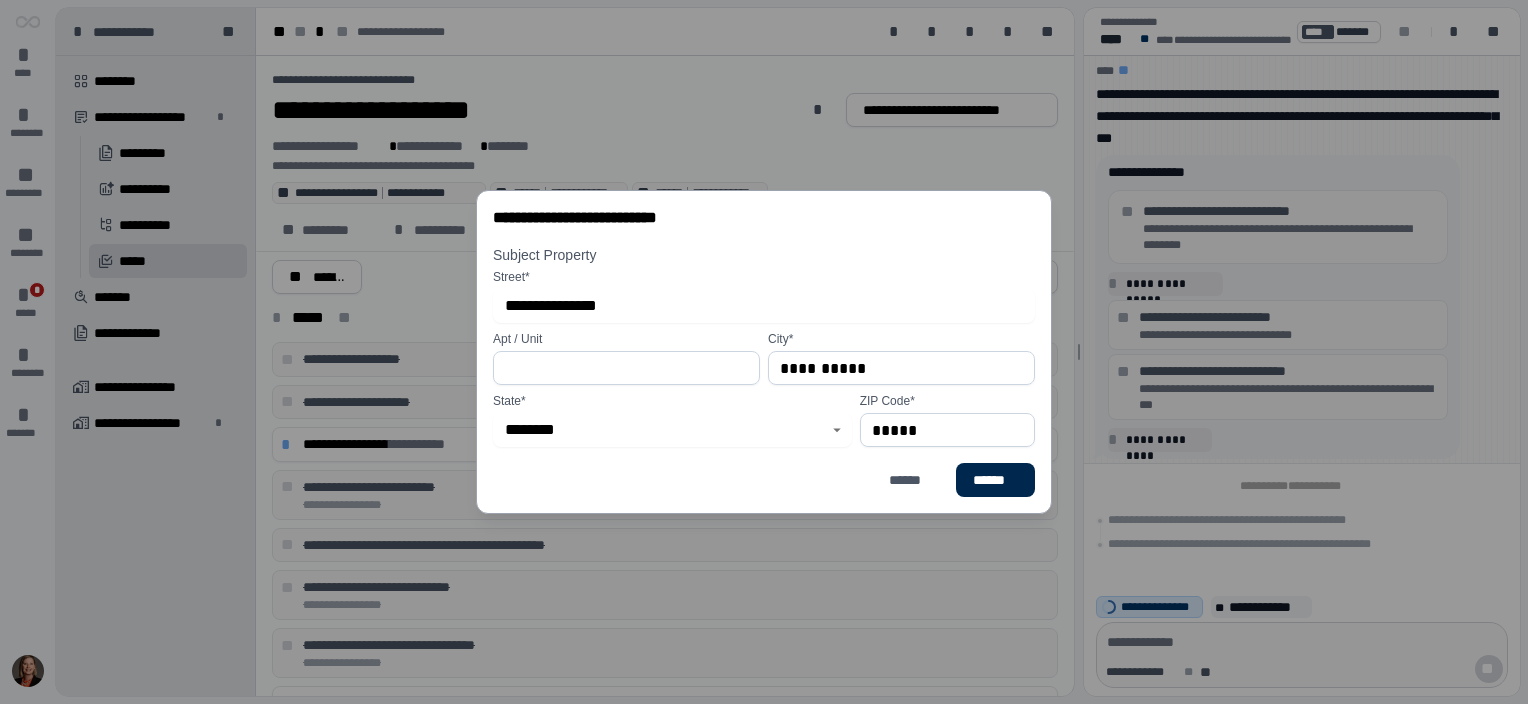click on "******" at bounding box center (995, 480) 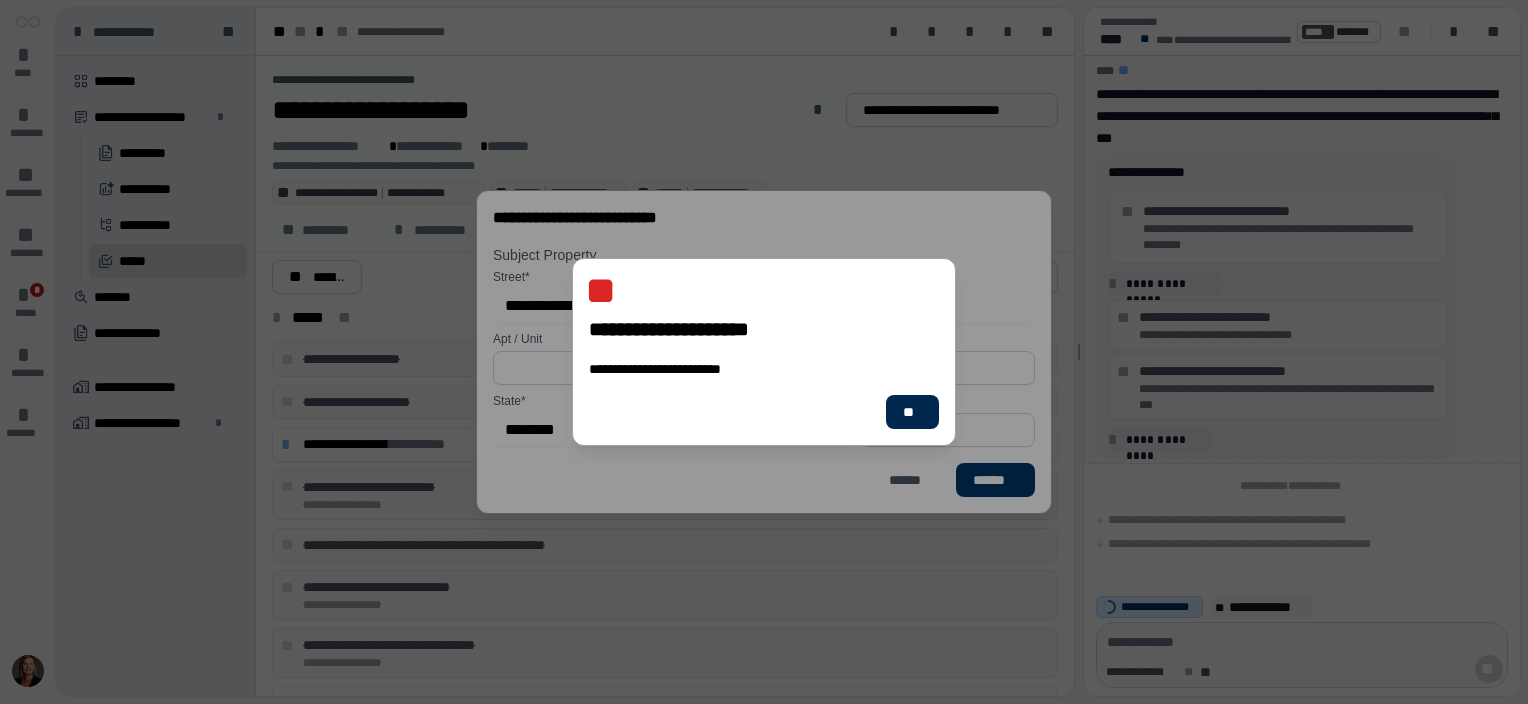 click on "**" at bounding box center [912, 412] 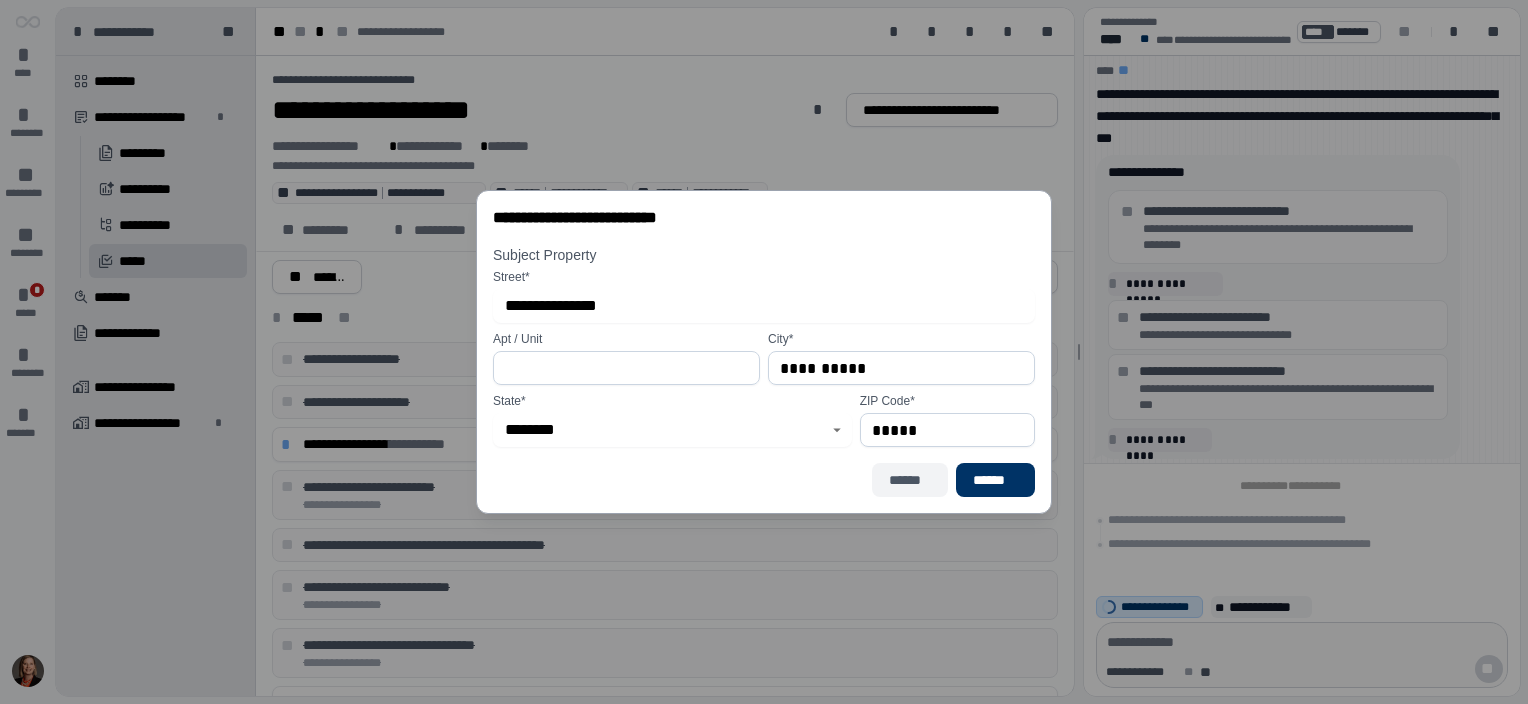click on "******" at bounding box center [910, 480] 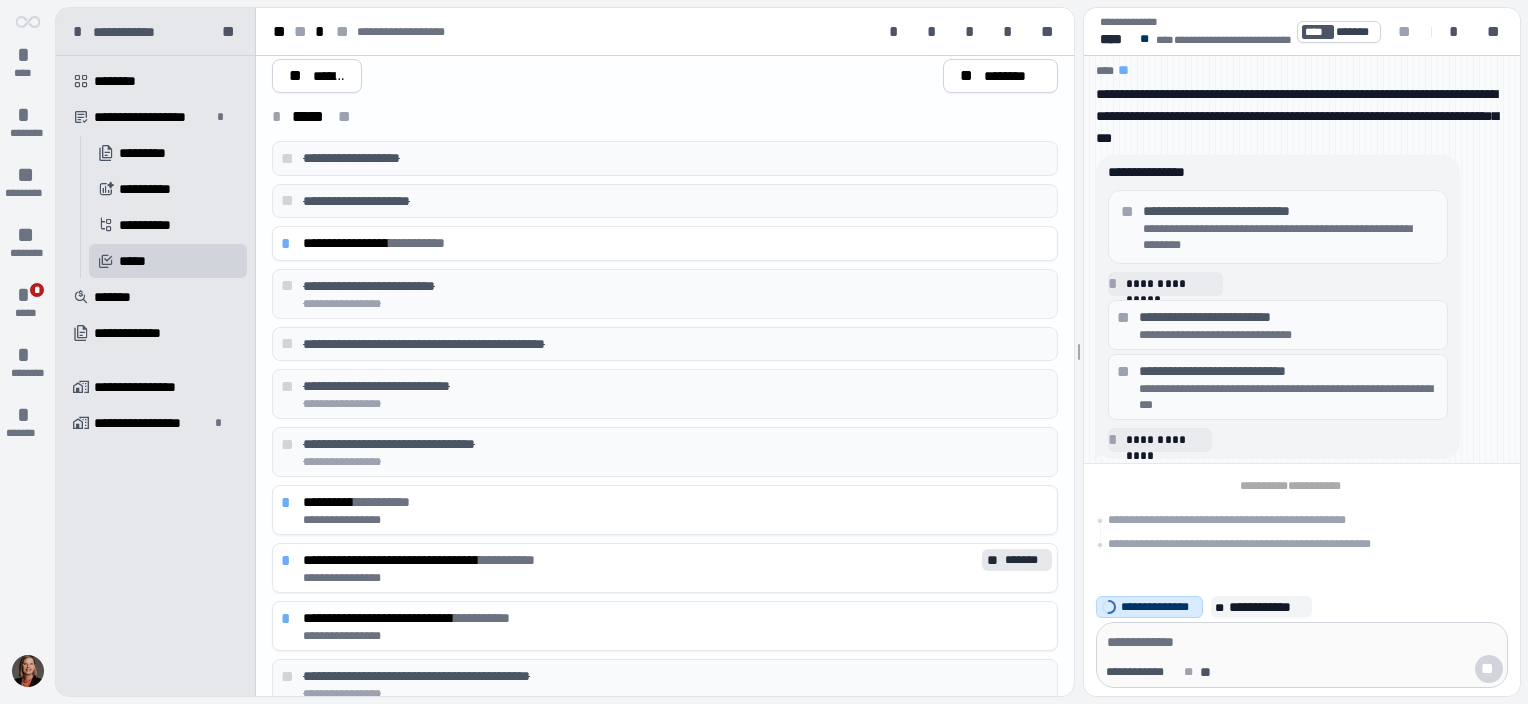 scroll, scrollTop: 0, scrollLeft: 0, axis: both 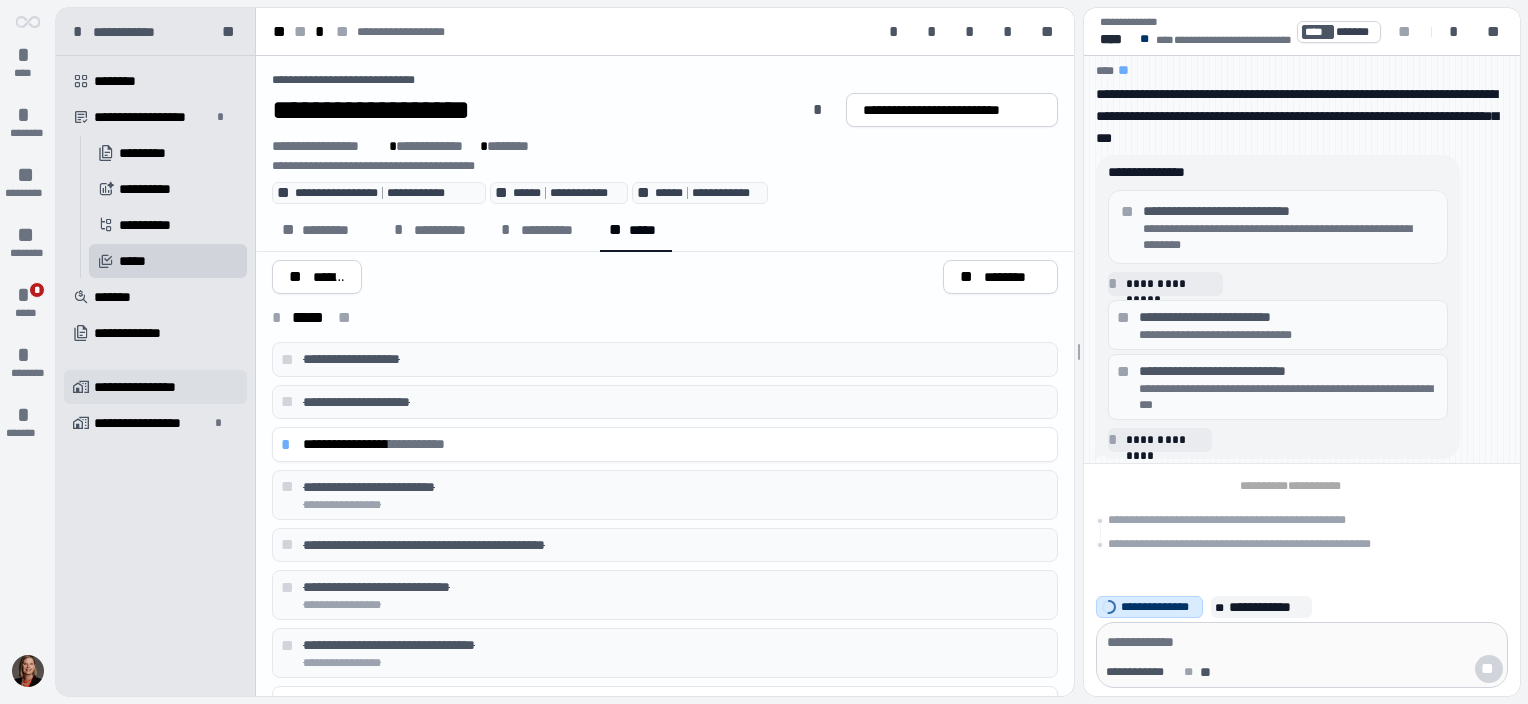 click on "**********" at bounding box center (145, 387) 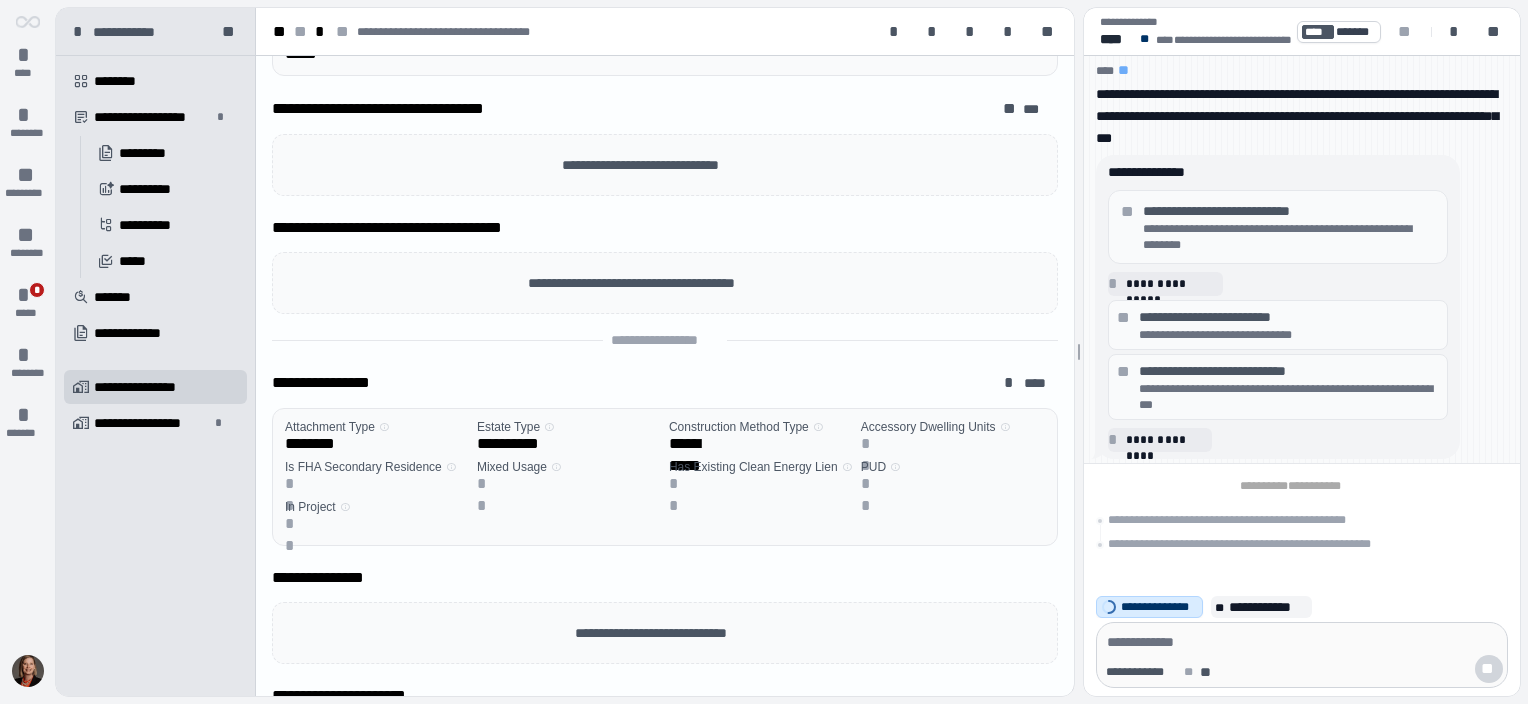 scroll, scrollTop: 433, scrollLeft: 0, axis: vertical 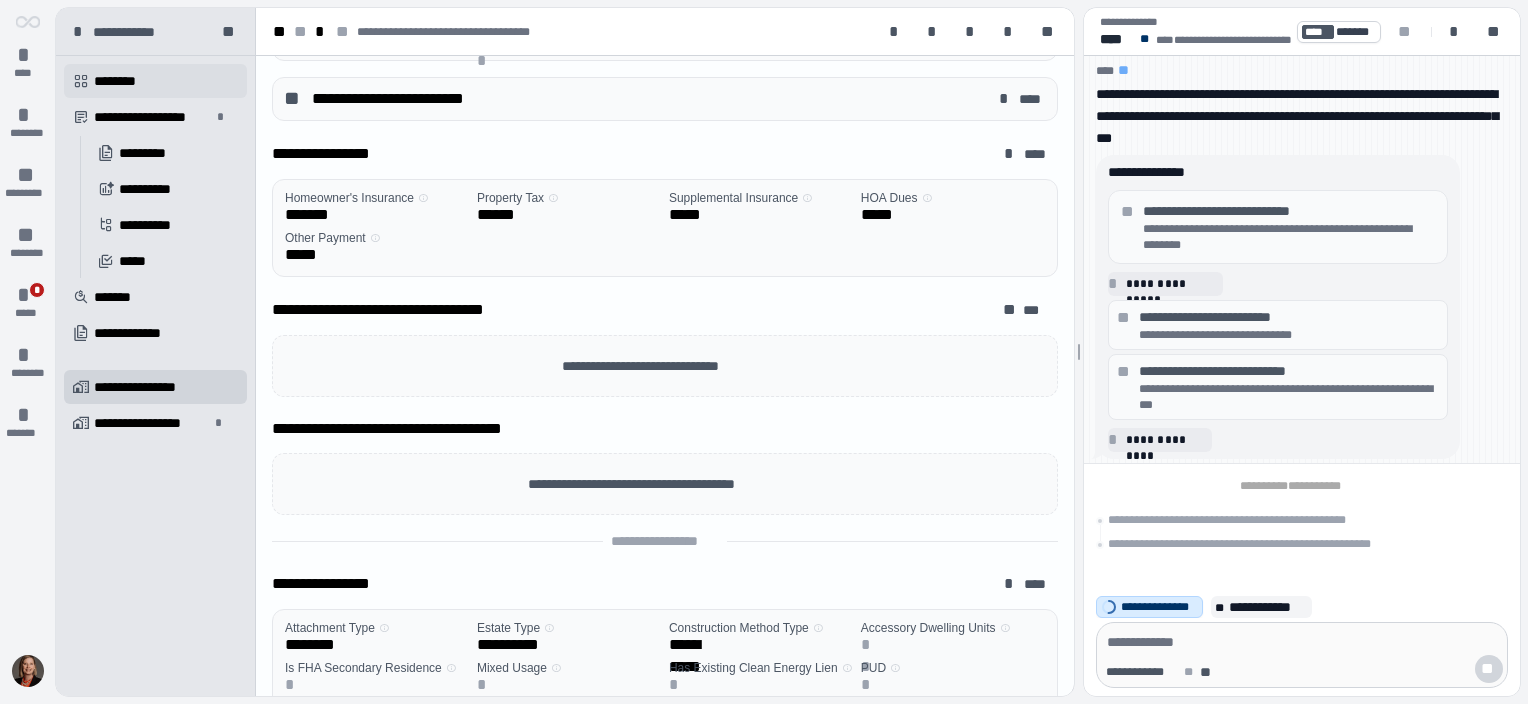 click on "********" at bounding box center (122, 81) 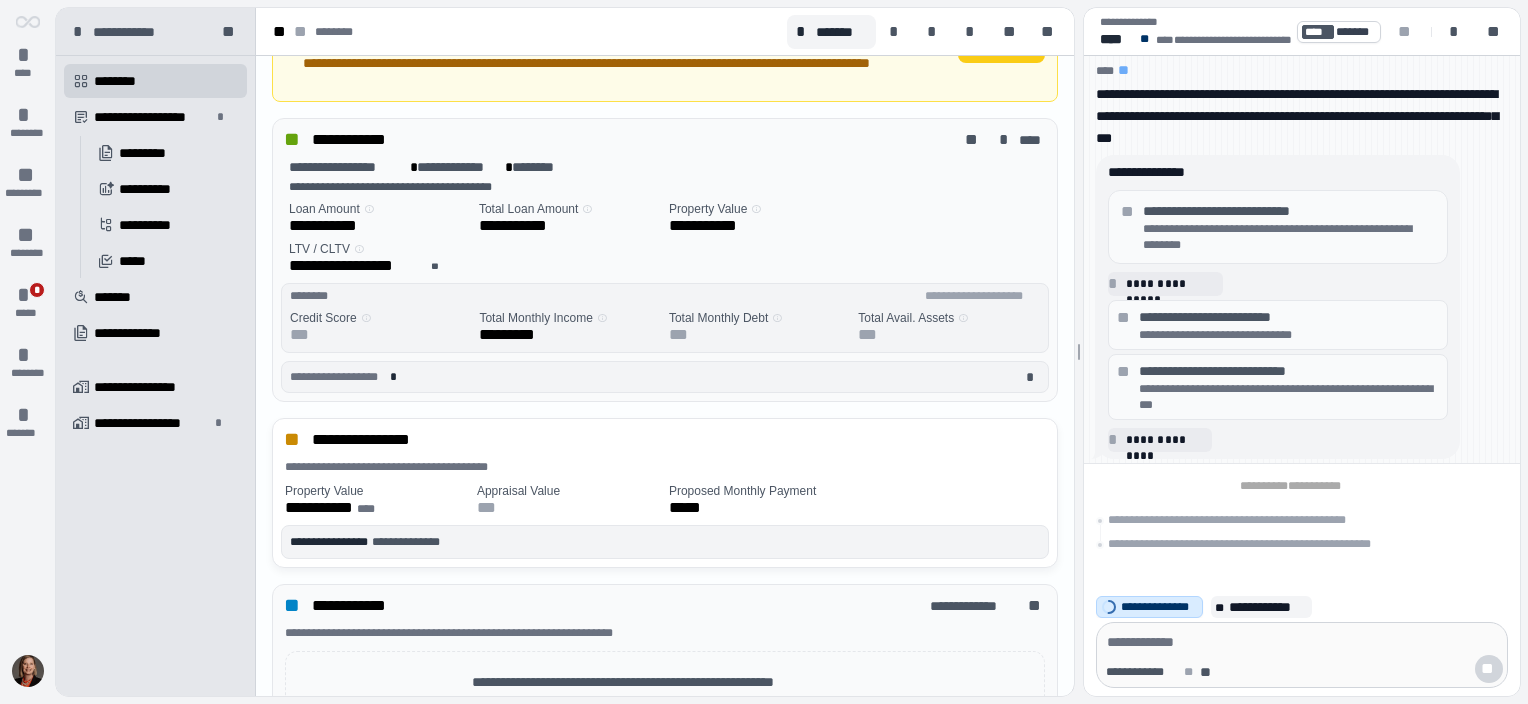scroll, scrollTop: 0, scrollLeft: 0, axis: both 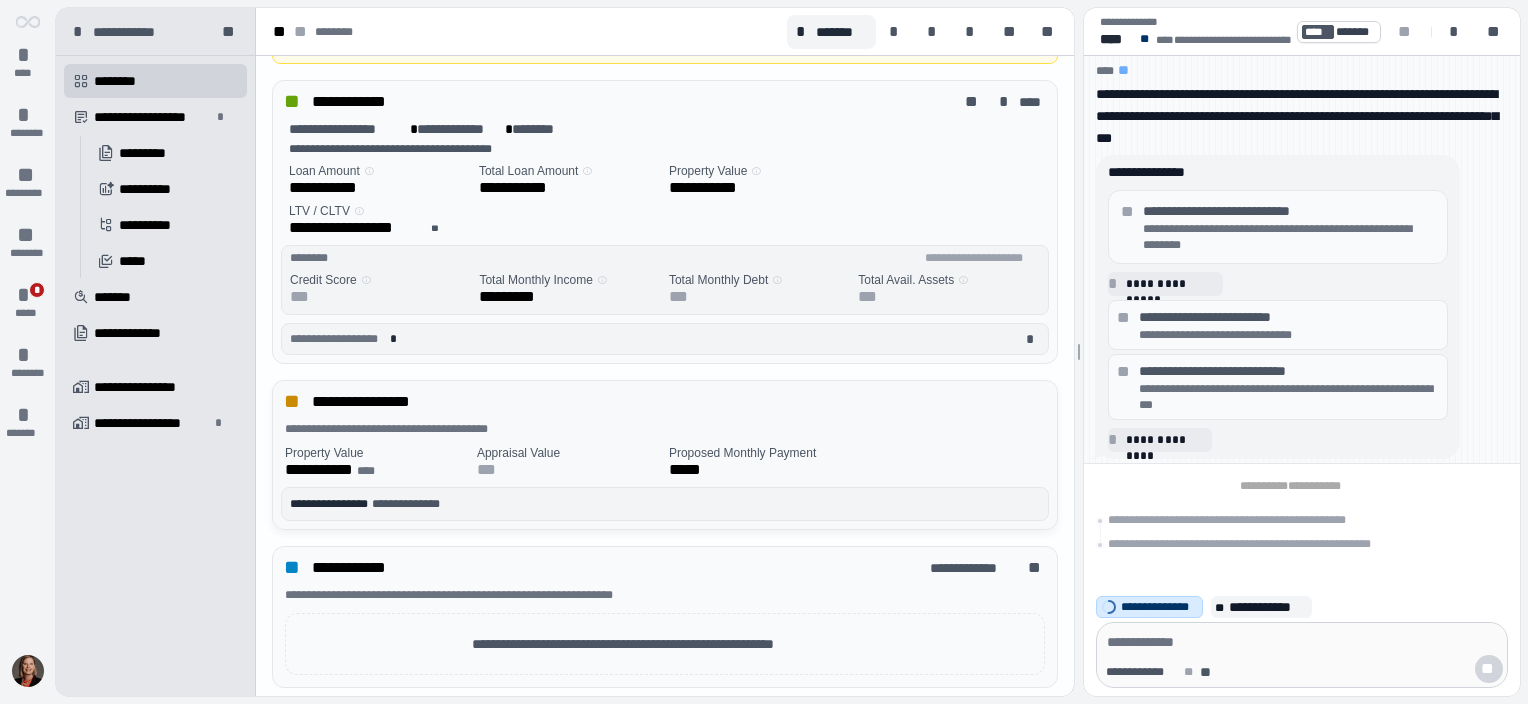 click on "**********" at bounding box center [669, 402] 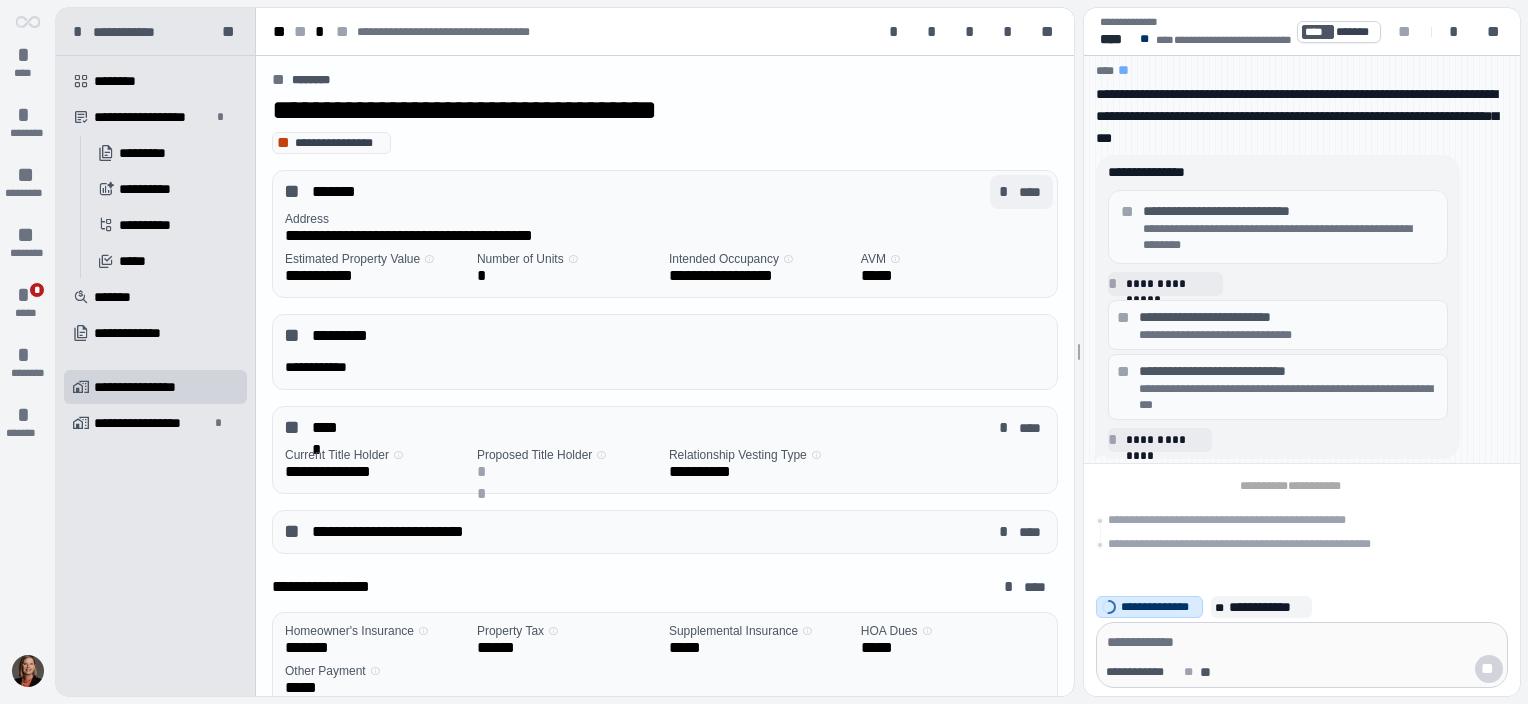 click on "****" at bounding box center [1031, 192] 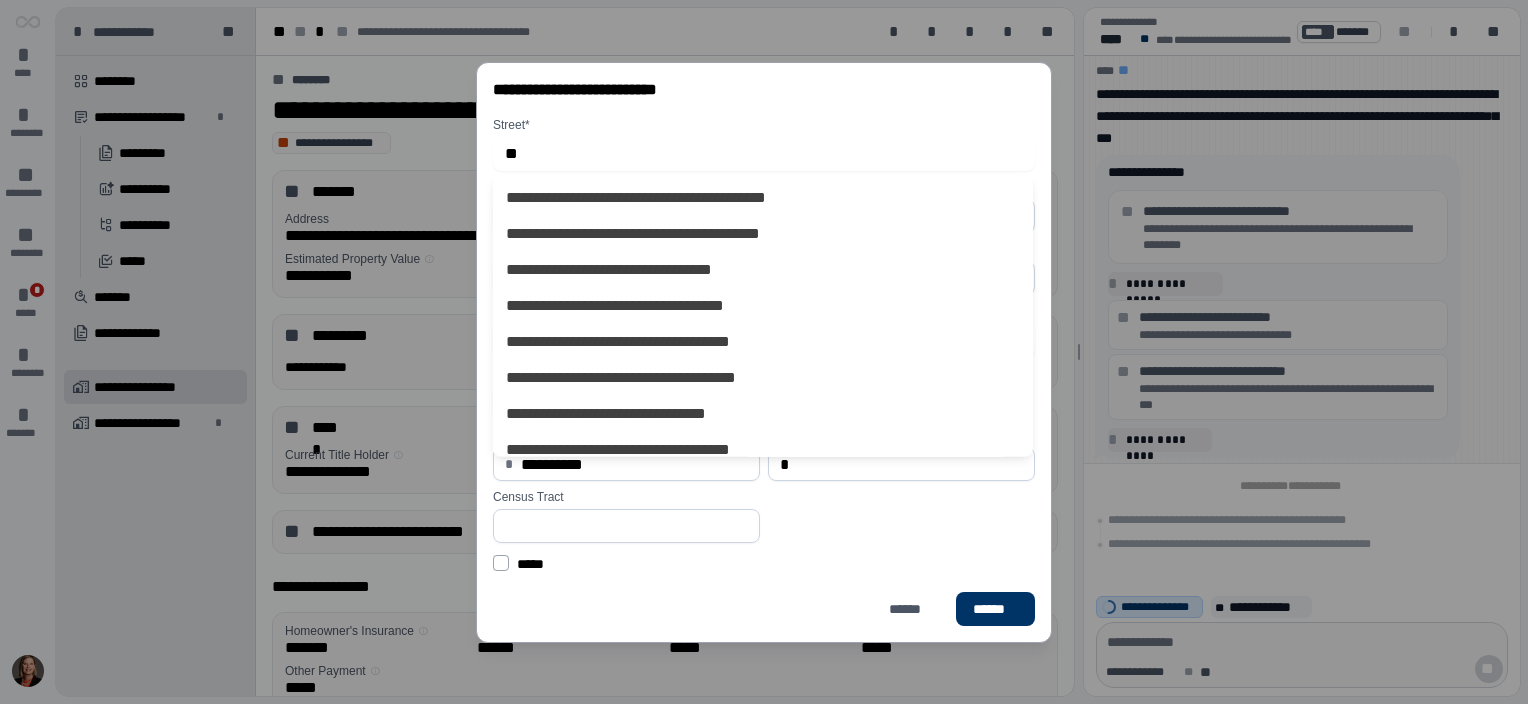 type on "*" 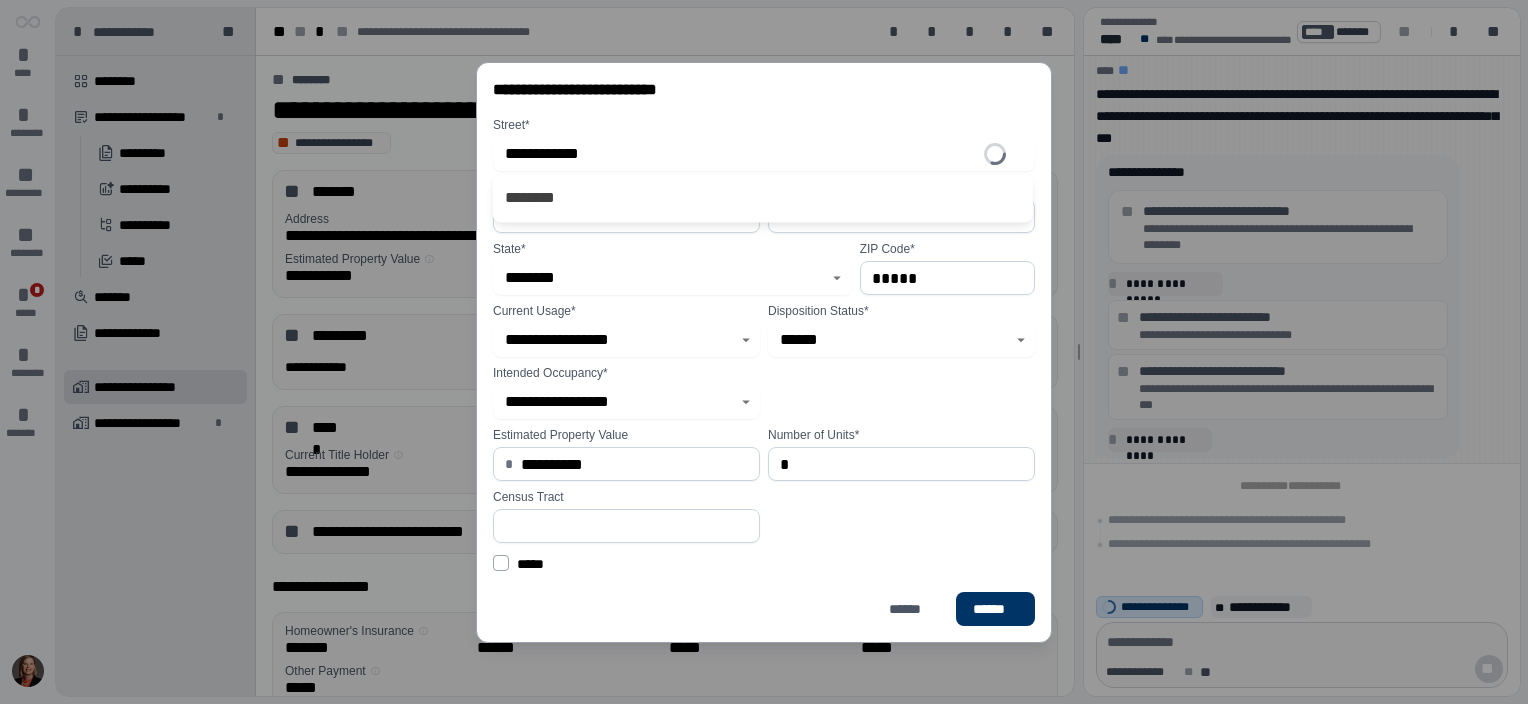 type on "**********" 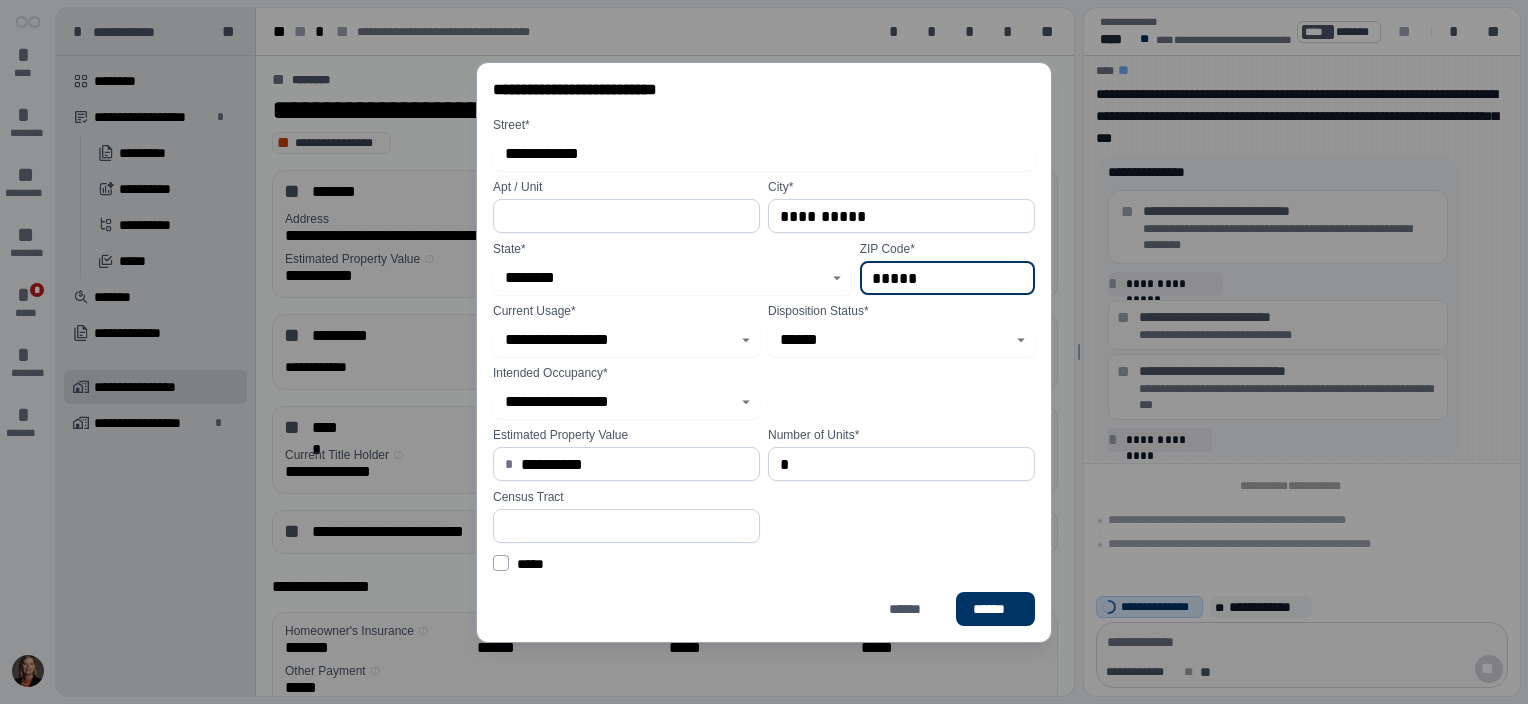 type on "*****" 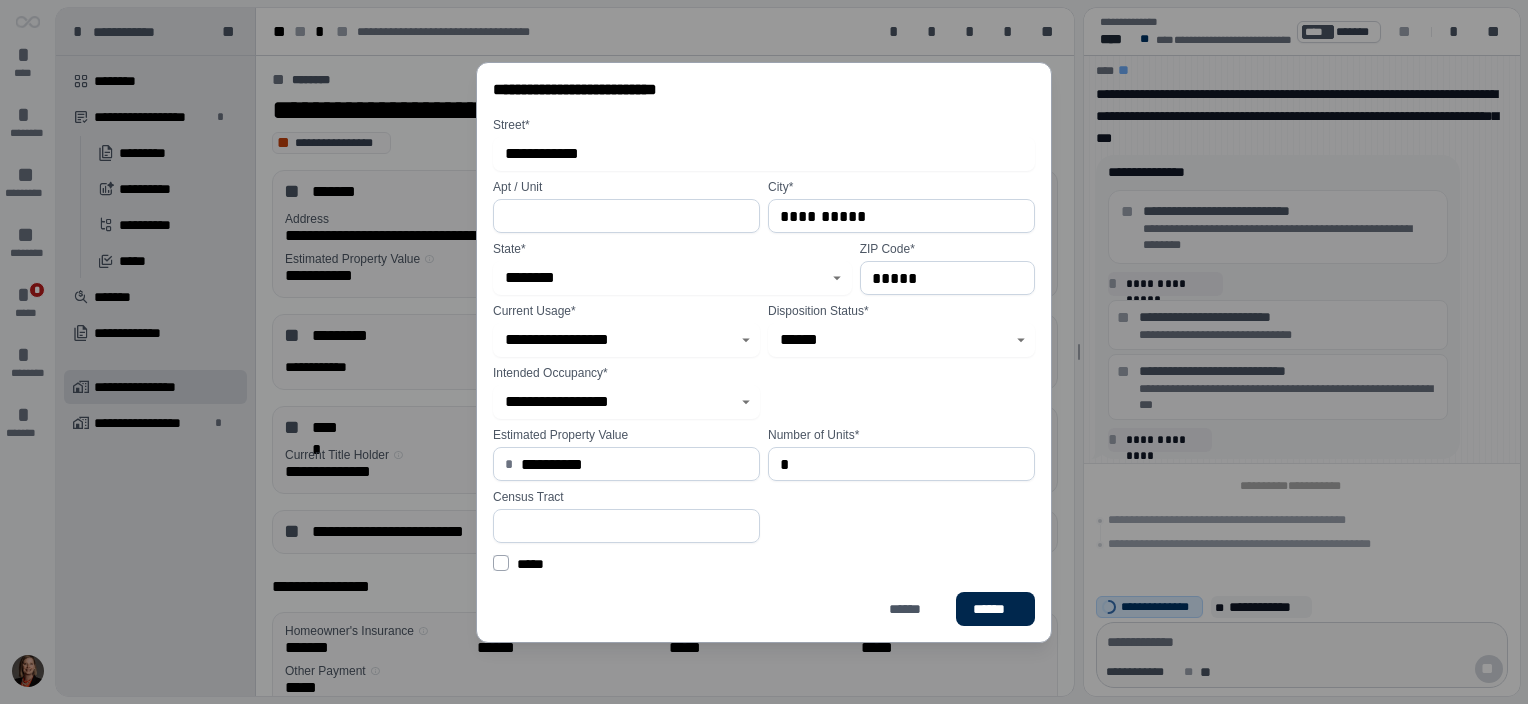 click on "******" at bounding box center (995, 609) 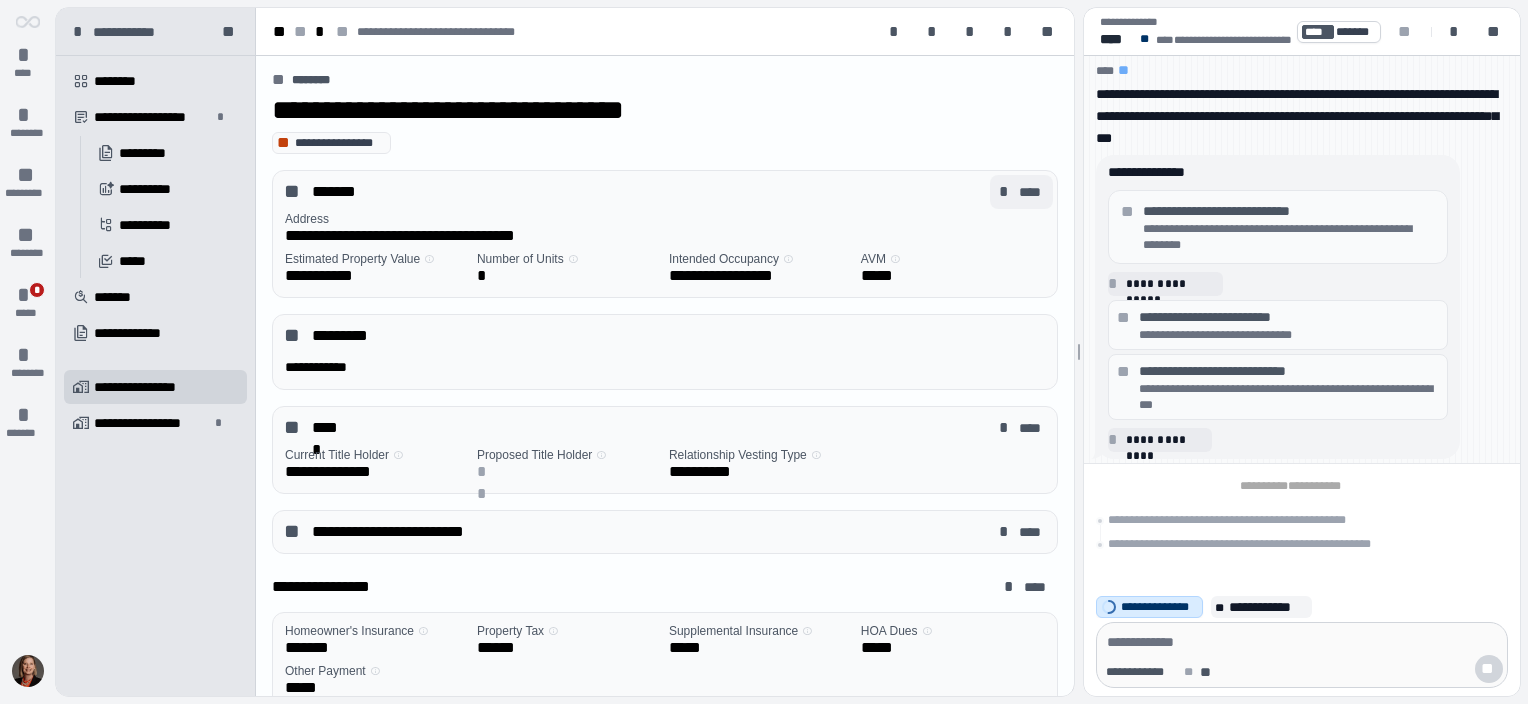click on "****" at bounding box center [1031, 192] 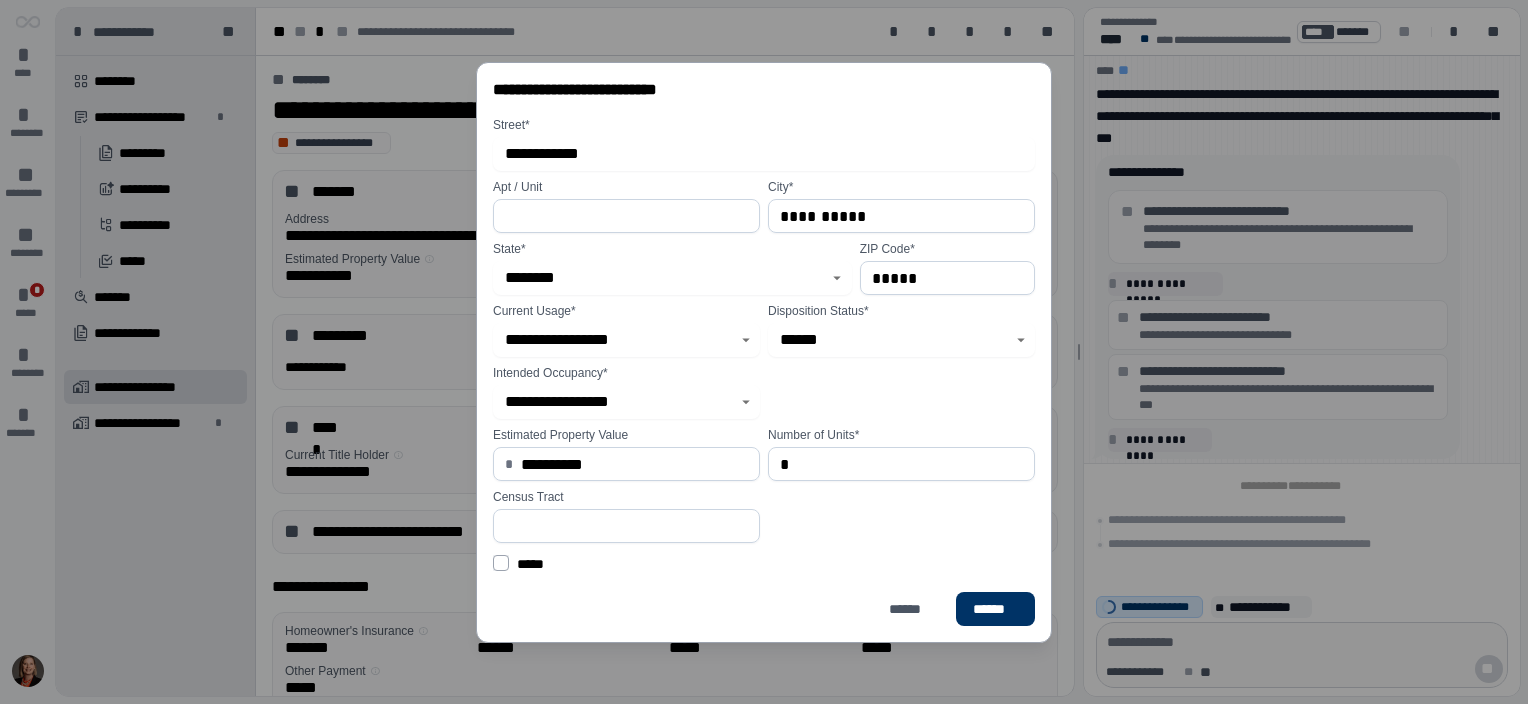 click at bounding box center (626, 216) 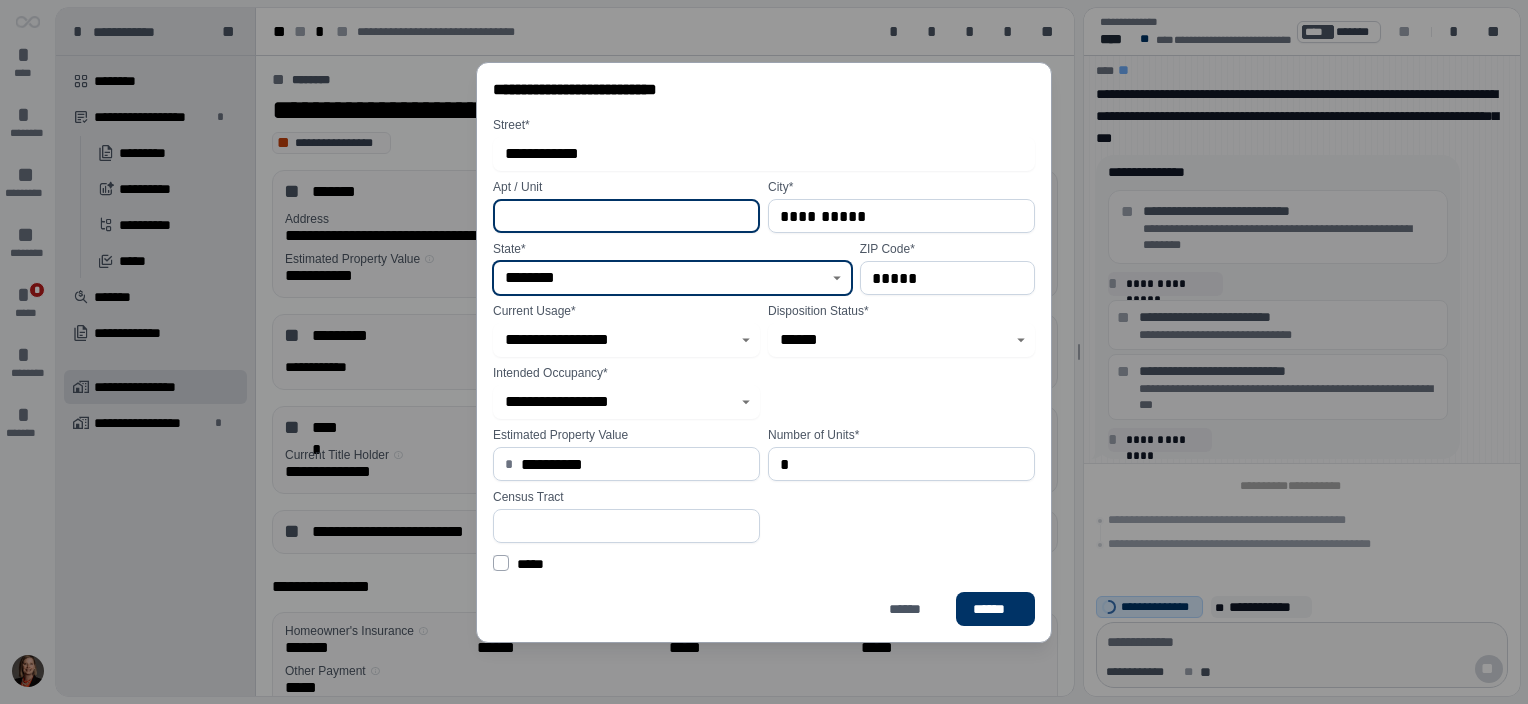 click on "********" at bounding box center (661, 278) 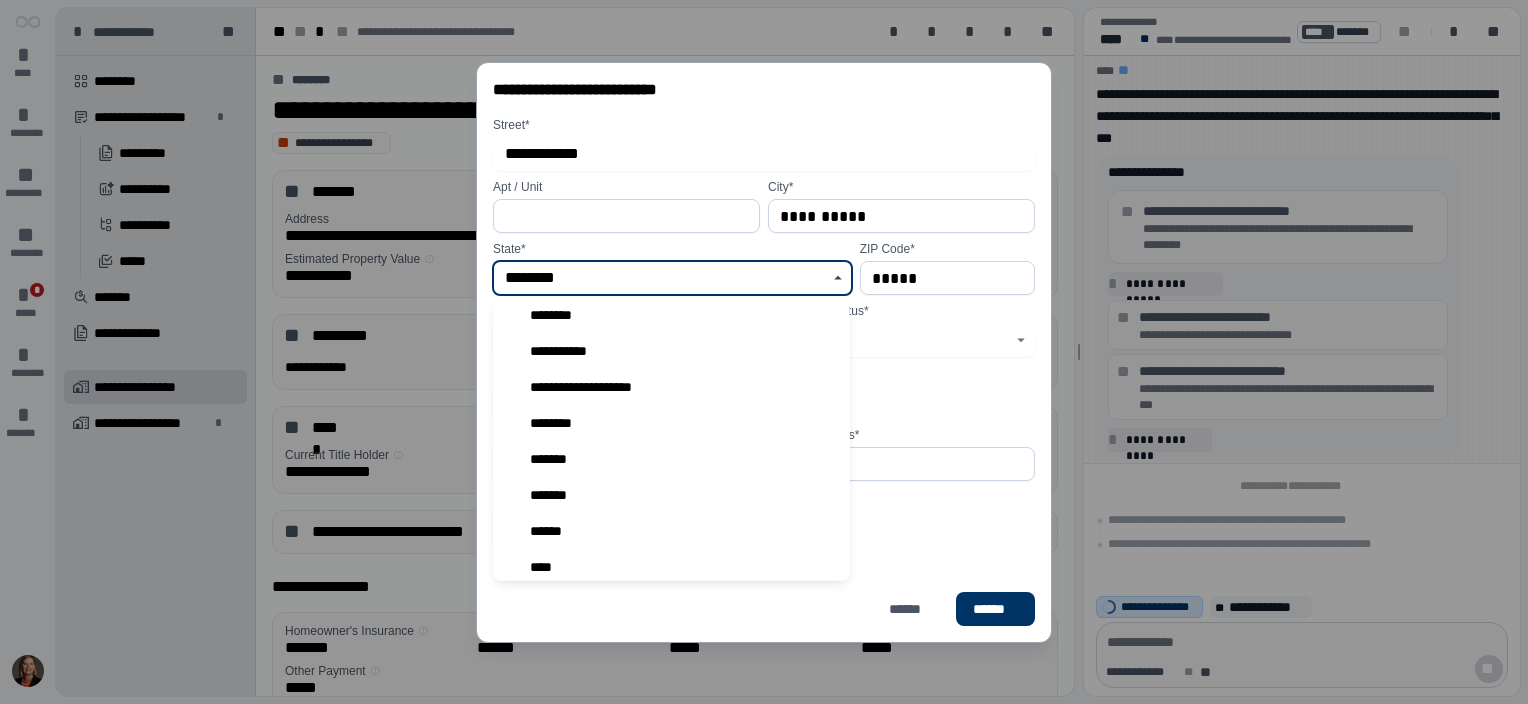 scroll, scrollTop: 10, scrollLeft: 0, axis: vertical 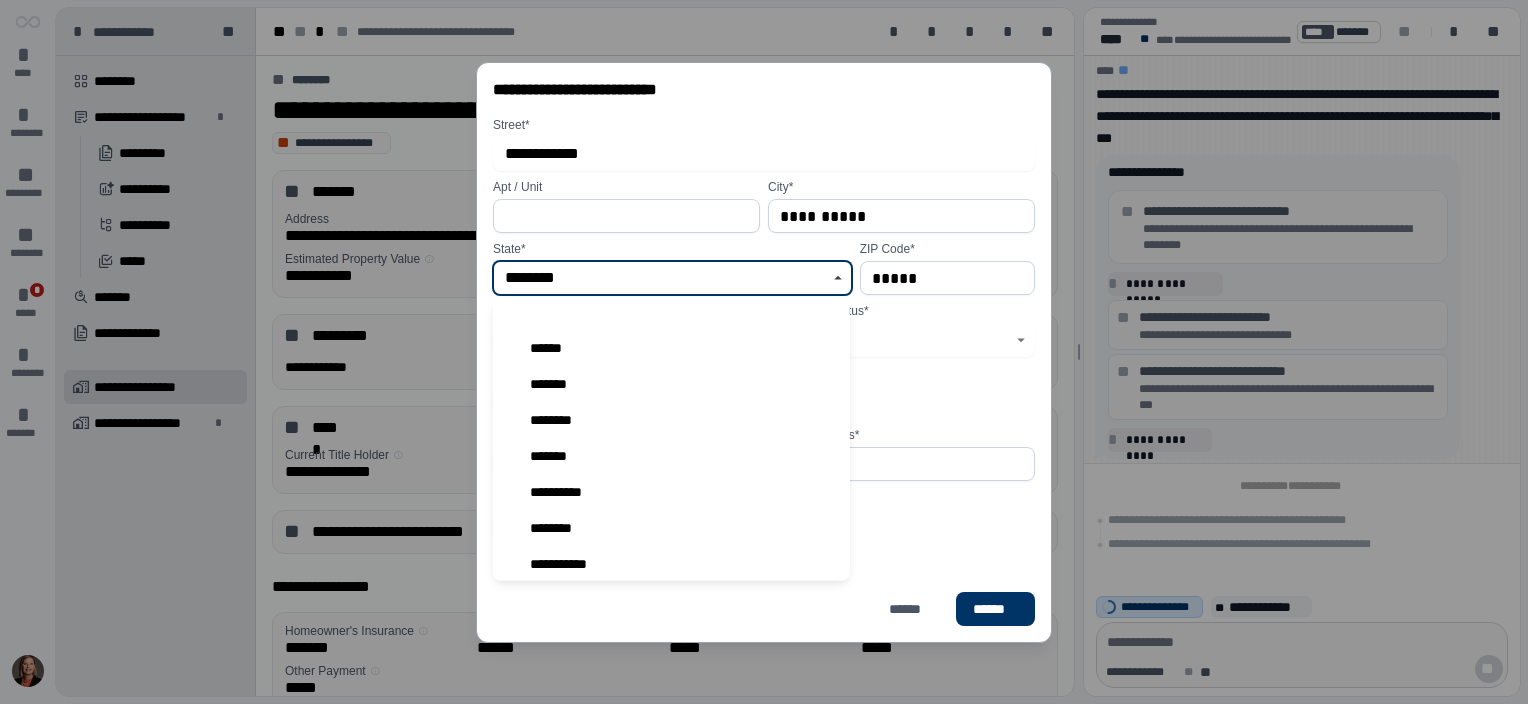 click on "********" at bounding box center (558, 528) 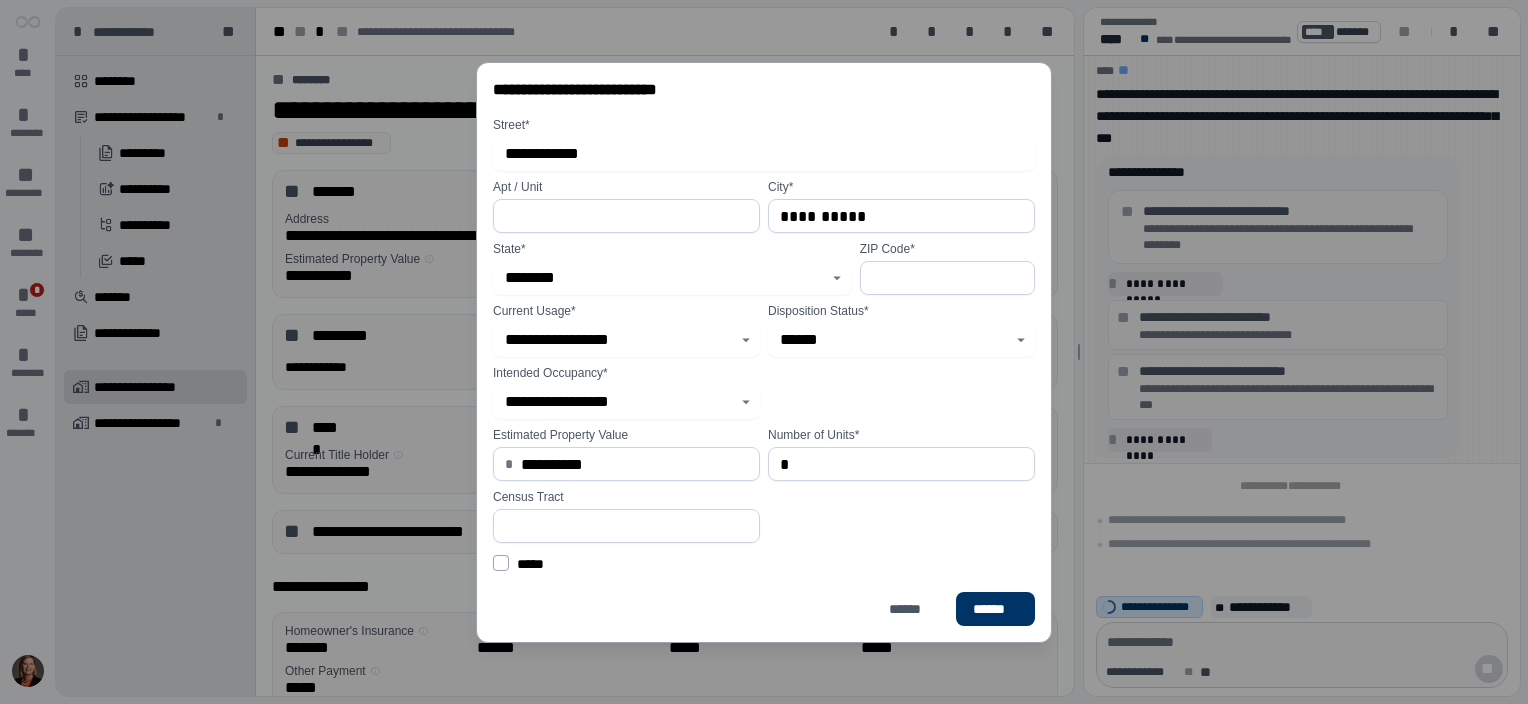 click on "**********" at bounding box center [901, 216] 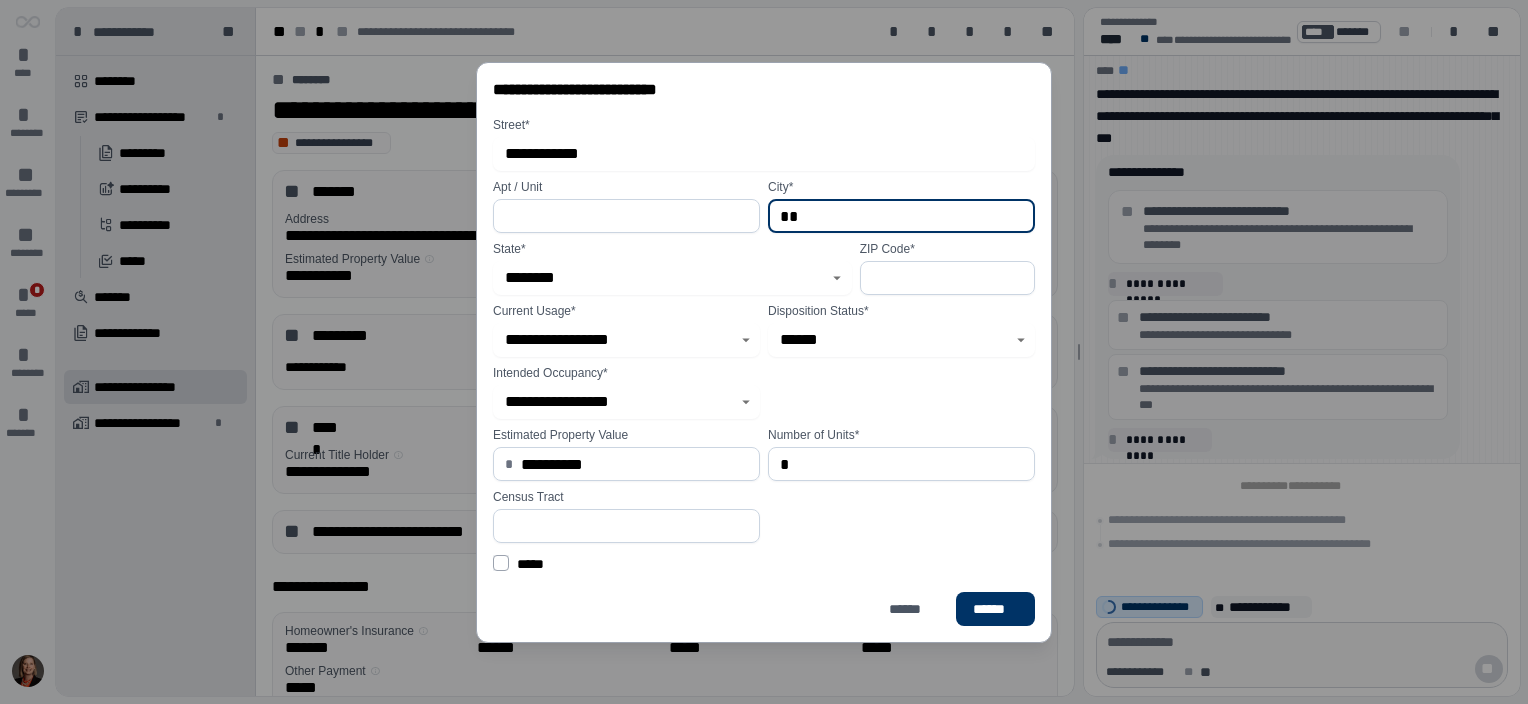 type on "*" 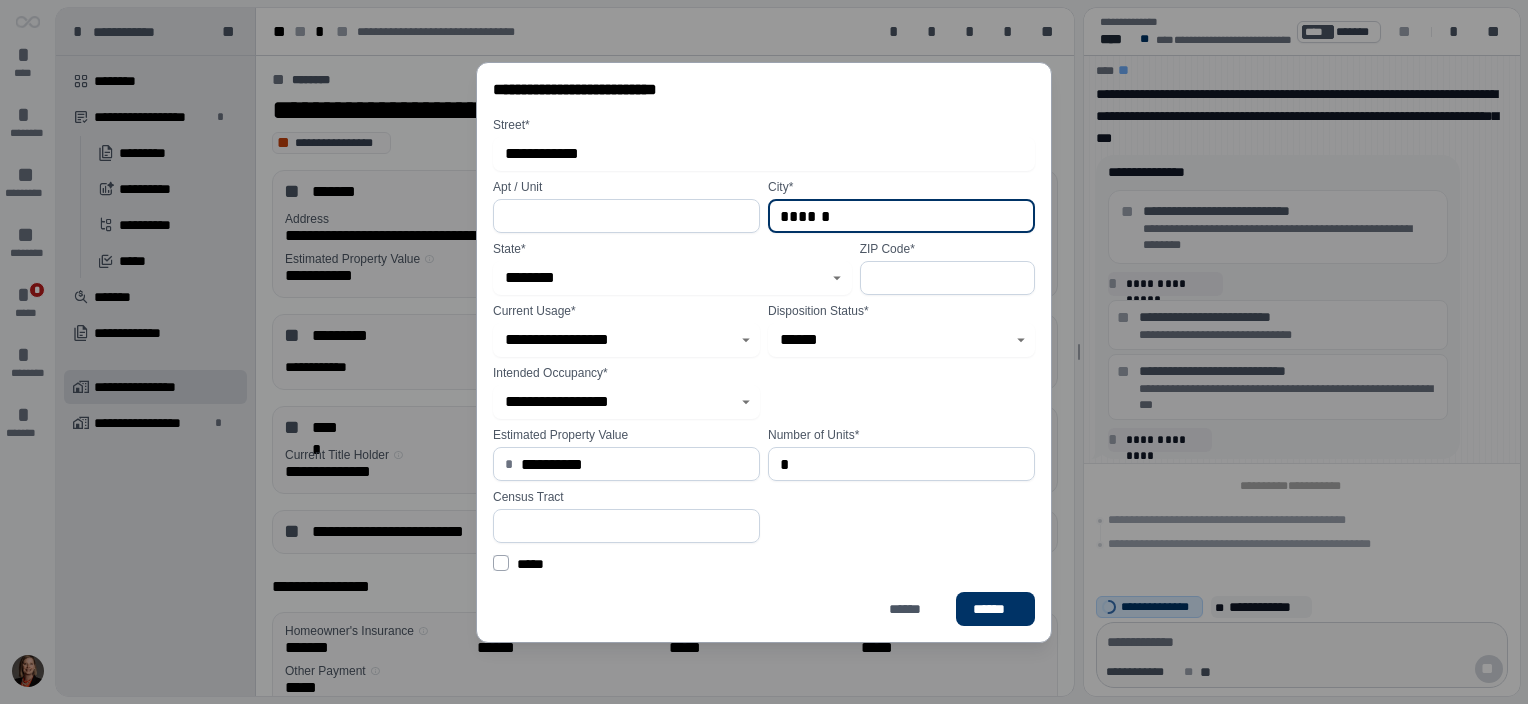 type on "******" 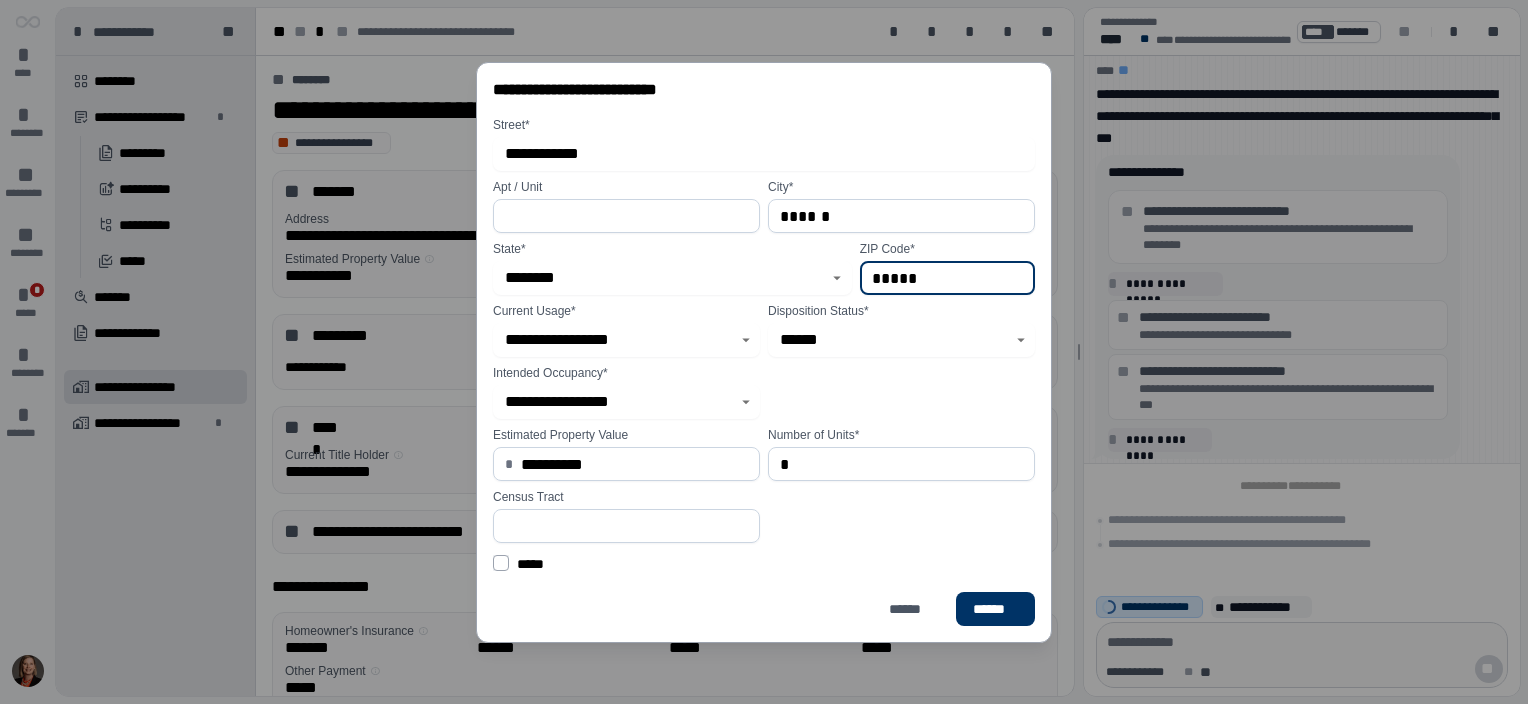 type on "*****" 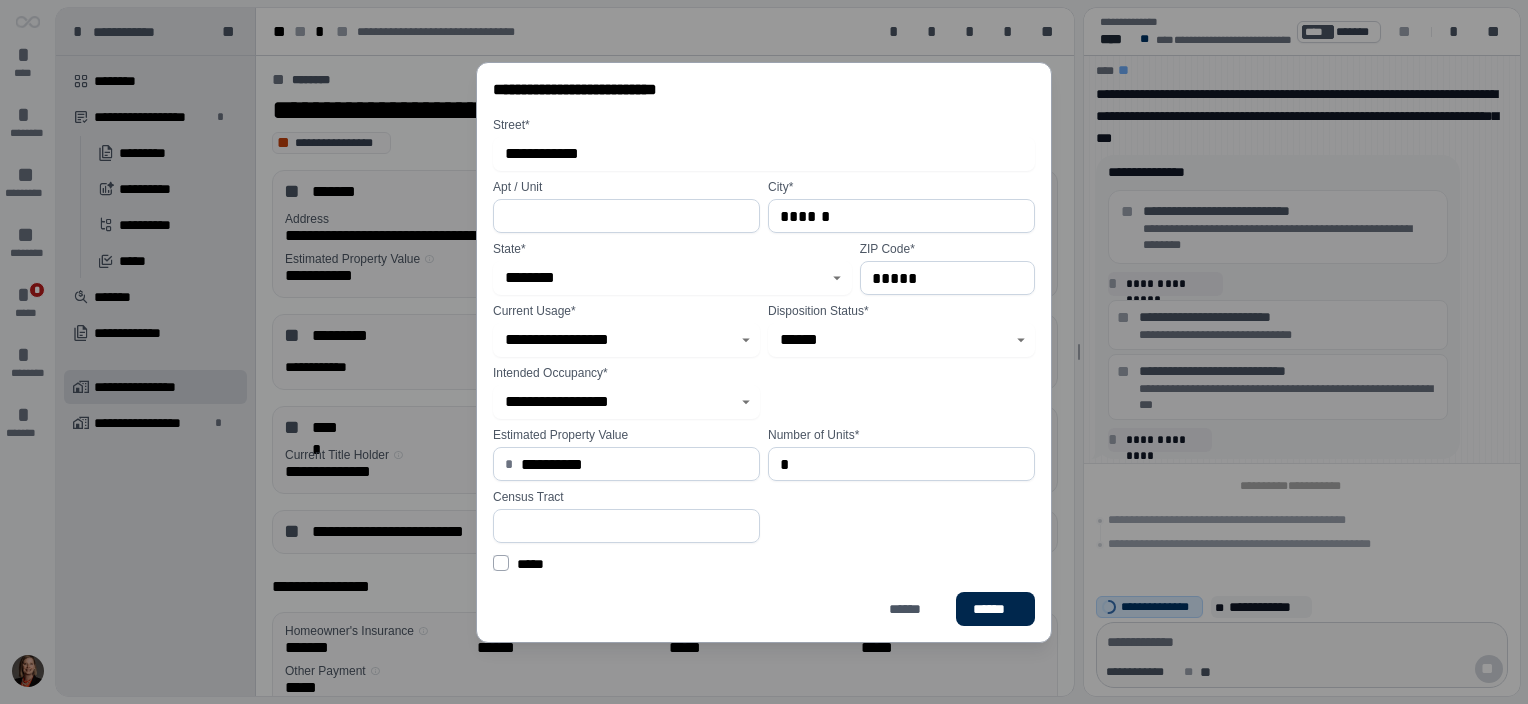 click on "******" at bounding box center (995, 609) 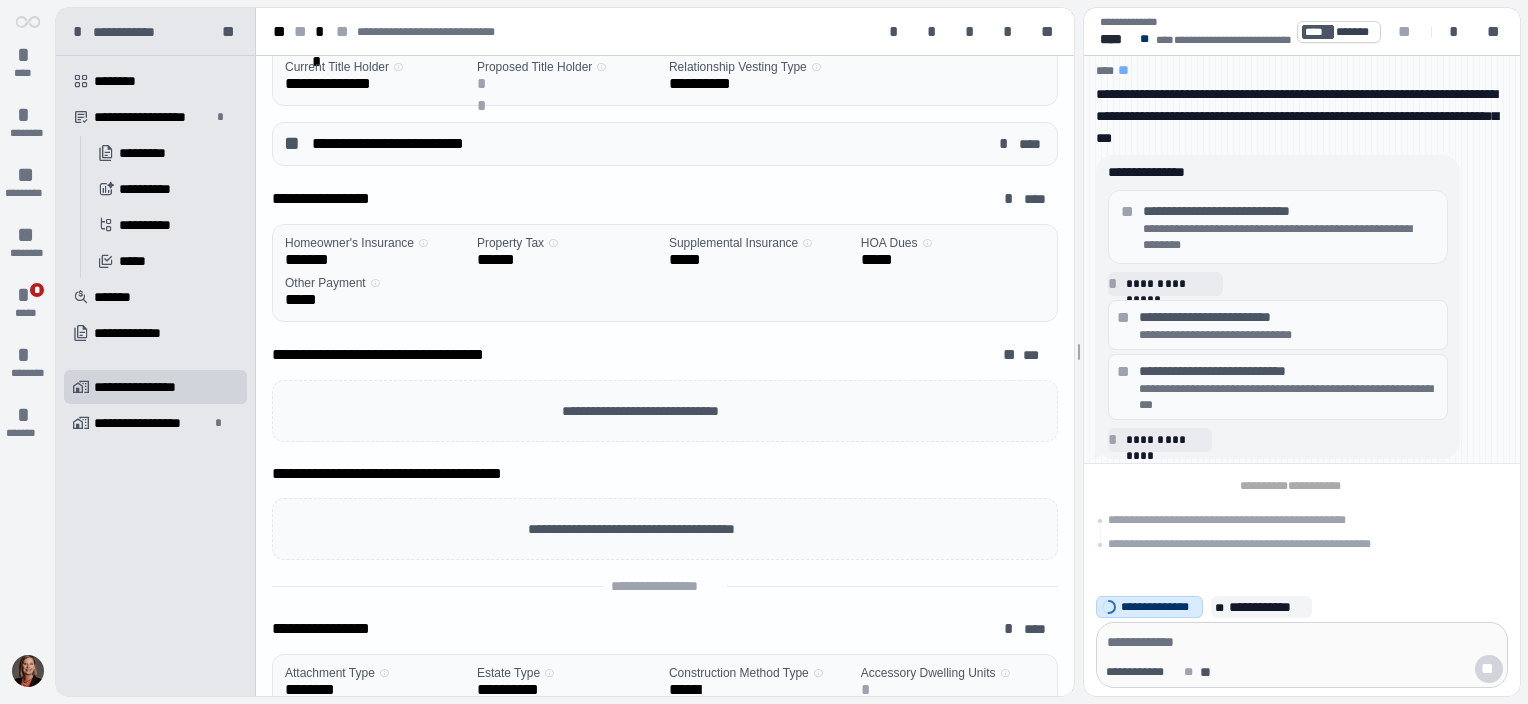 scroll, scrollTop: 333, scrollLeft: 0, axis: vertical 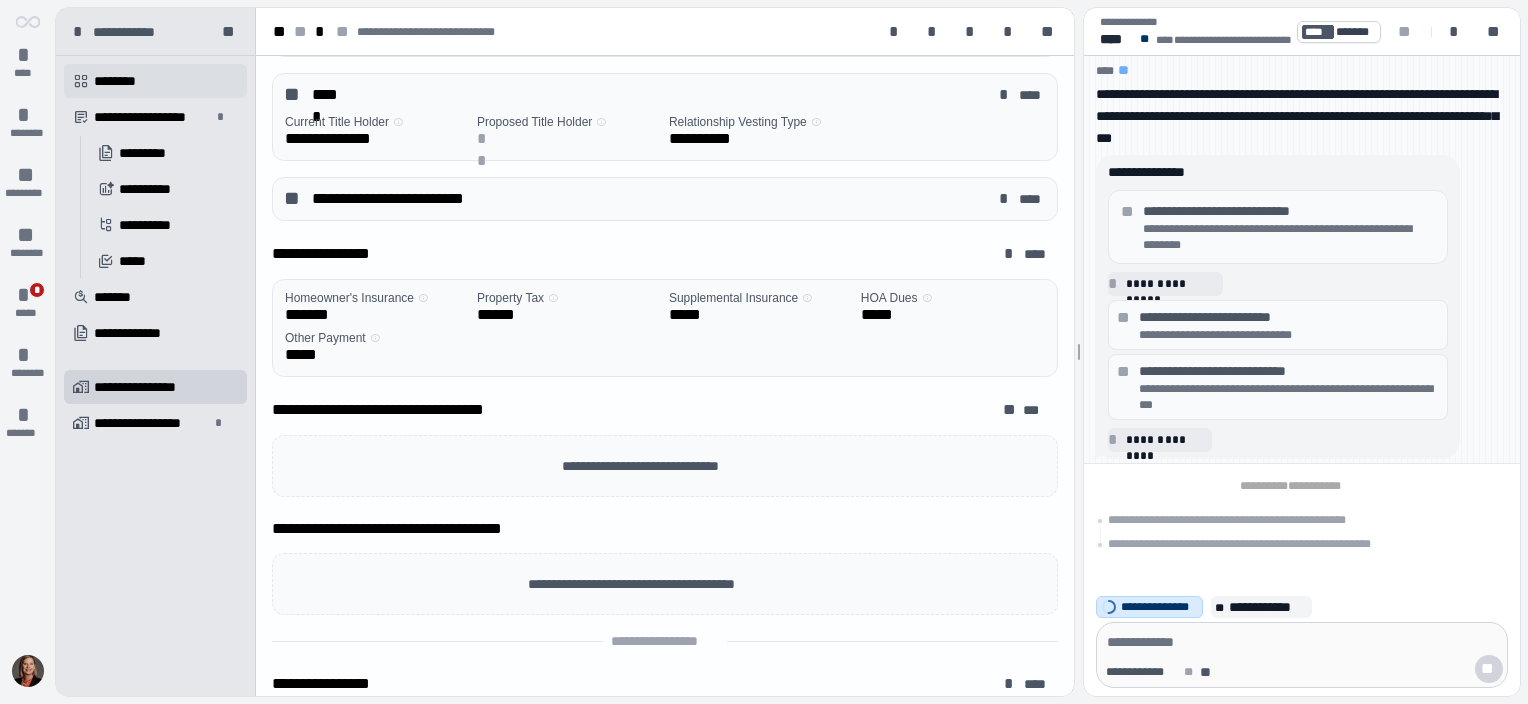 click on "********" at bounding box center [122, 81] 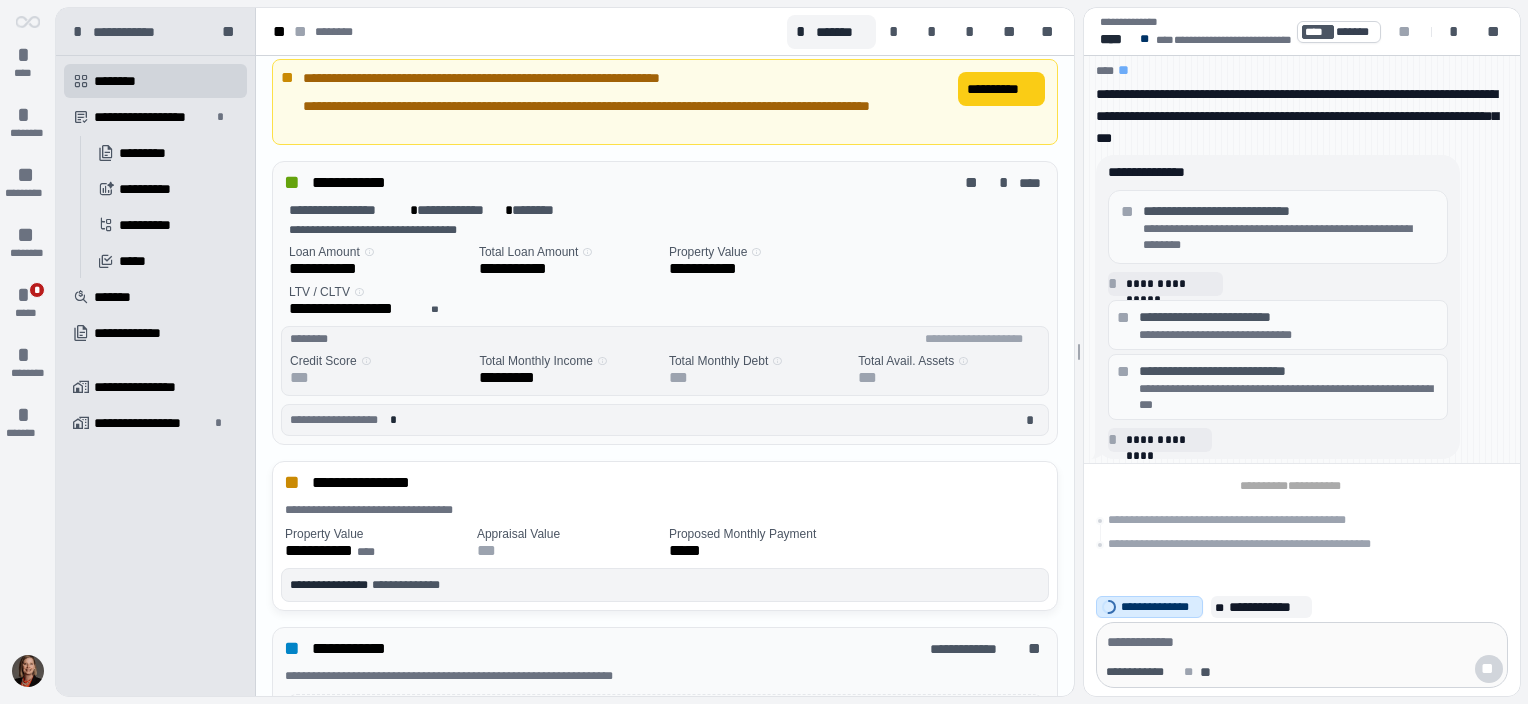 scroll, scrollTop: 0, scrollLeft: 0, axis: both 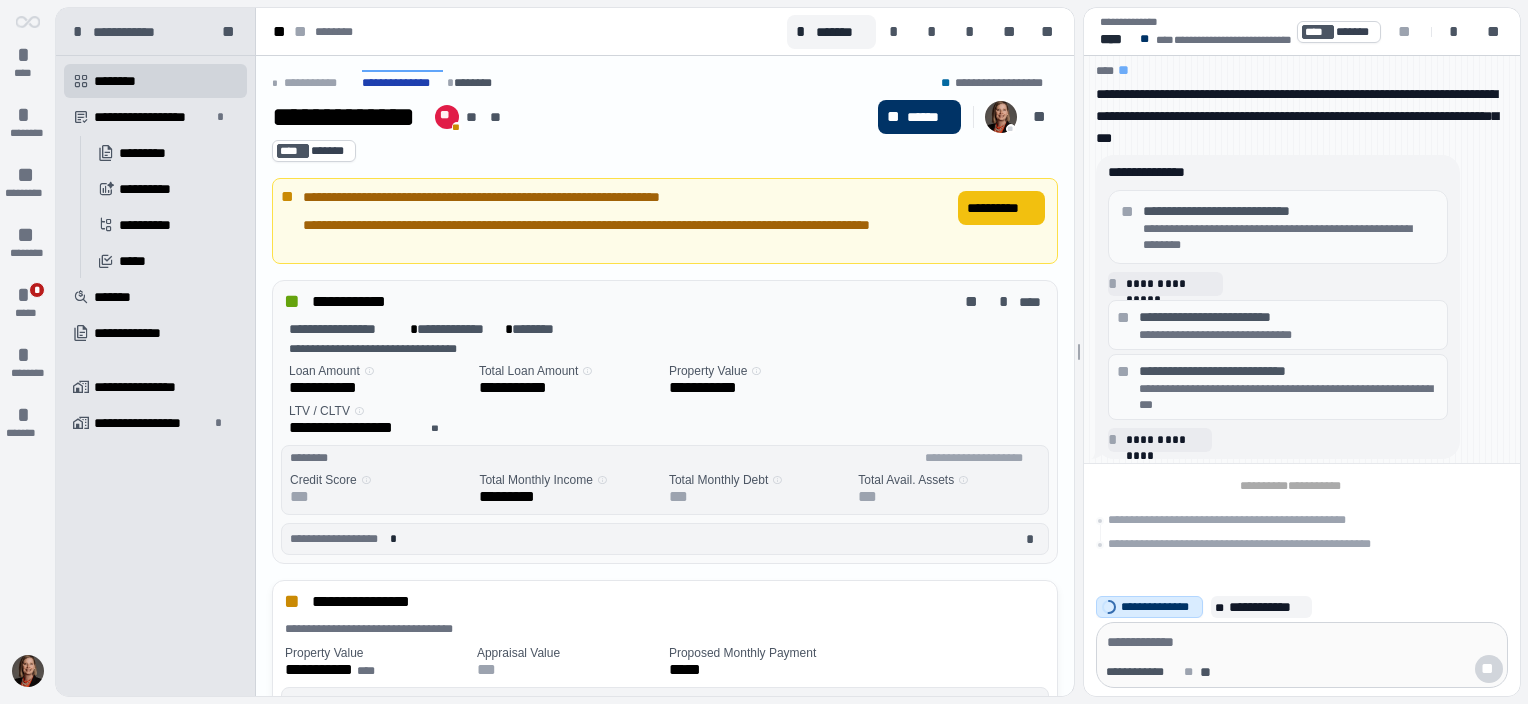 click on "**********" at bounding box center [1001, 208] 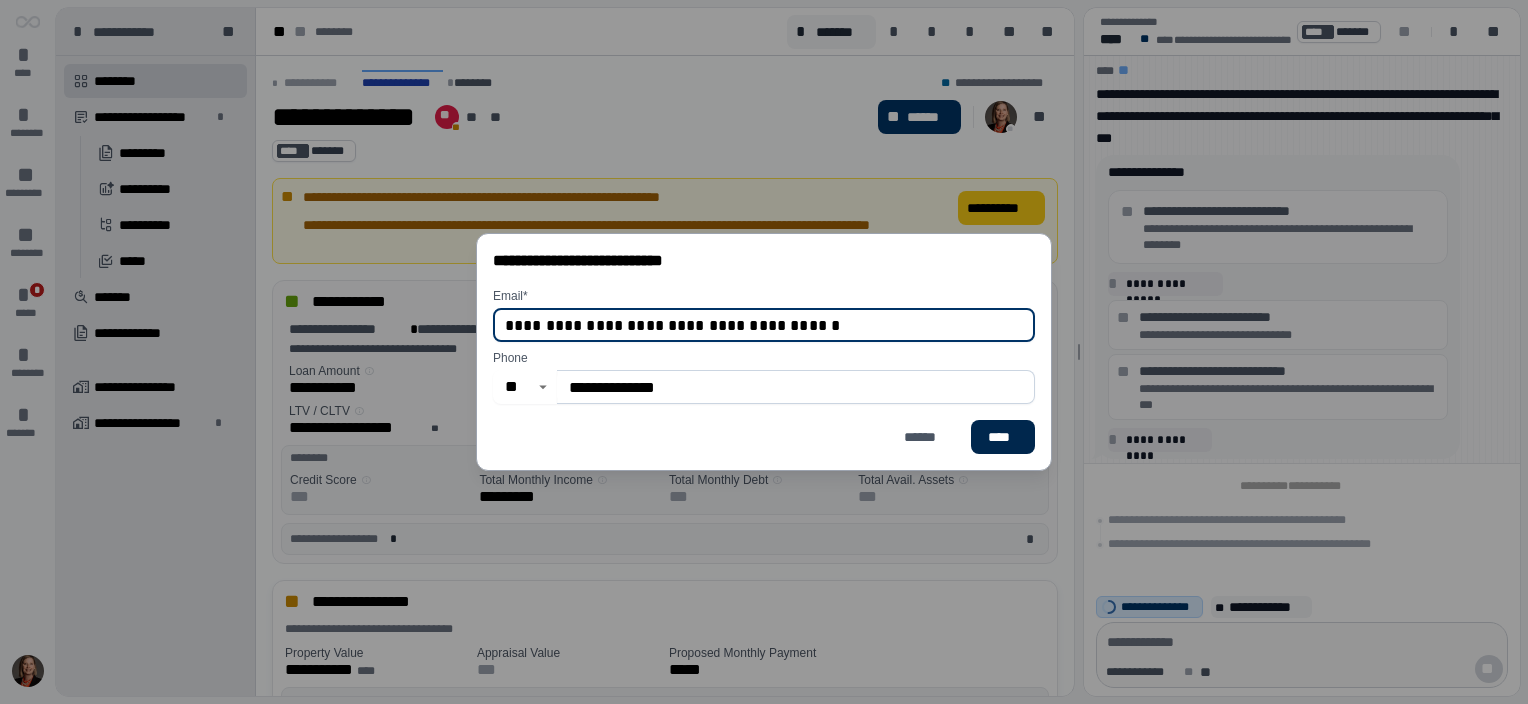 click on "****" at bounding box center [1003, 437] 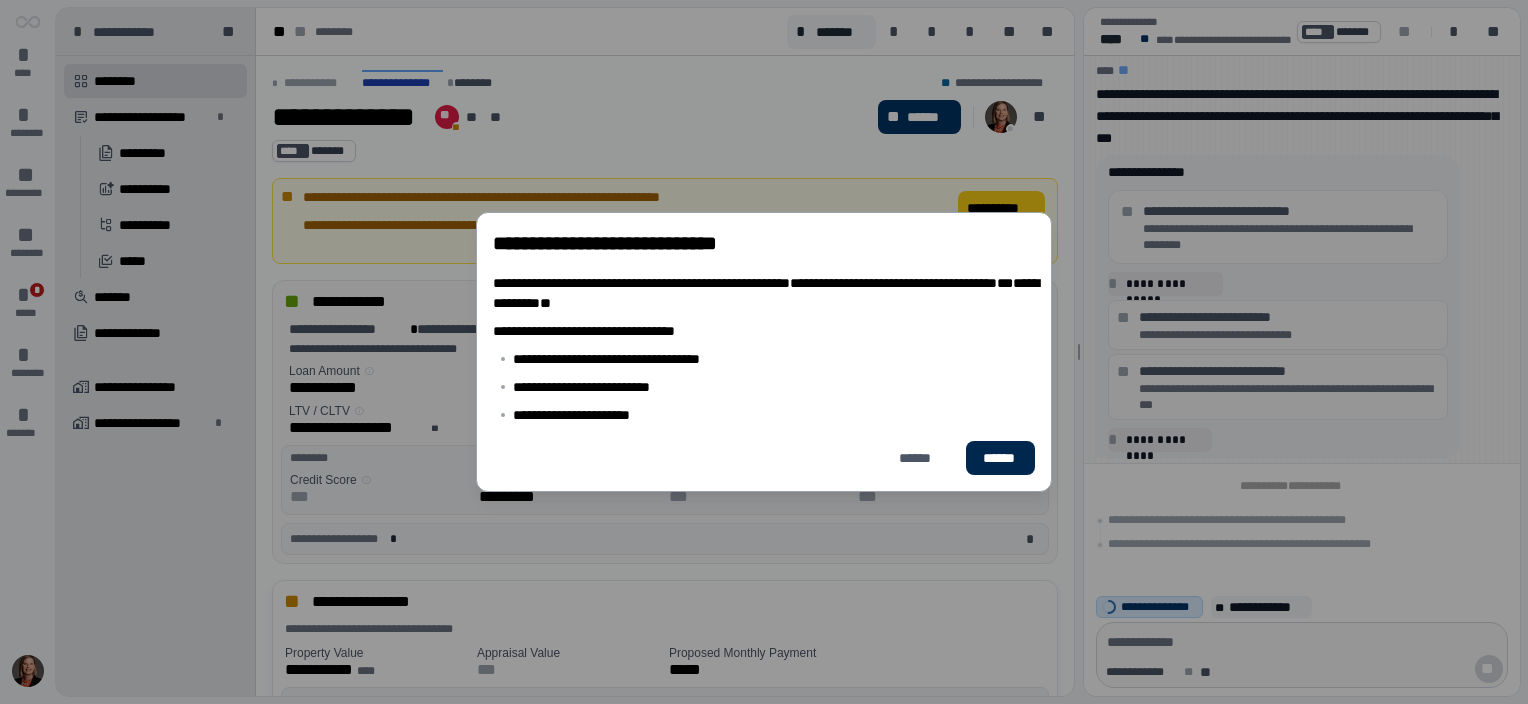 click on "******" at bounding box center (1000, 458) 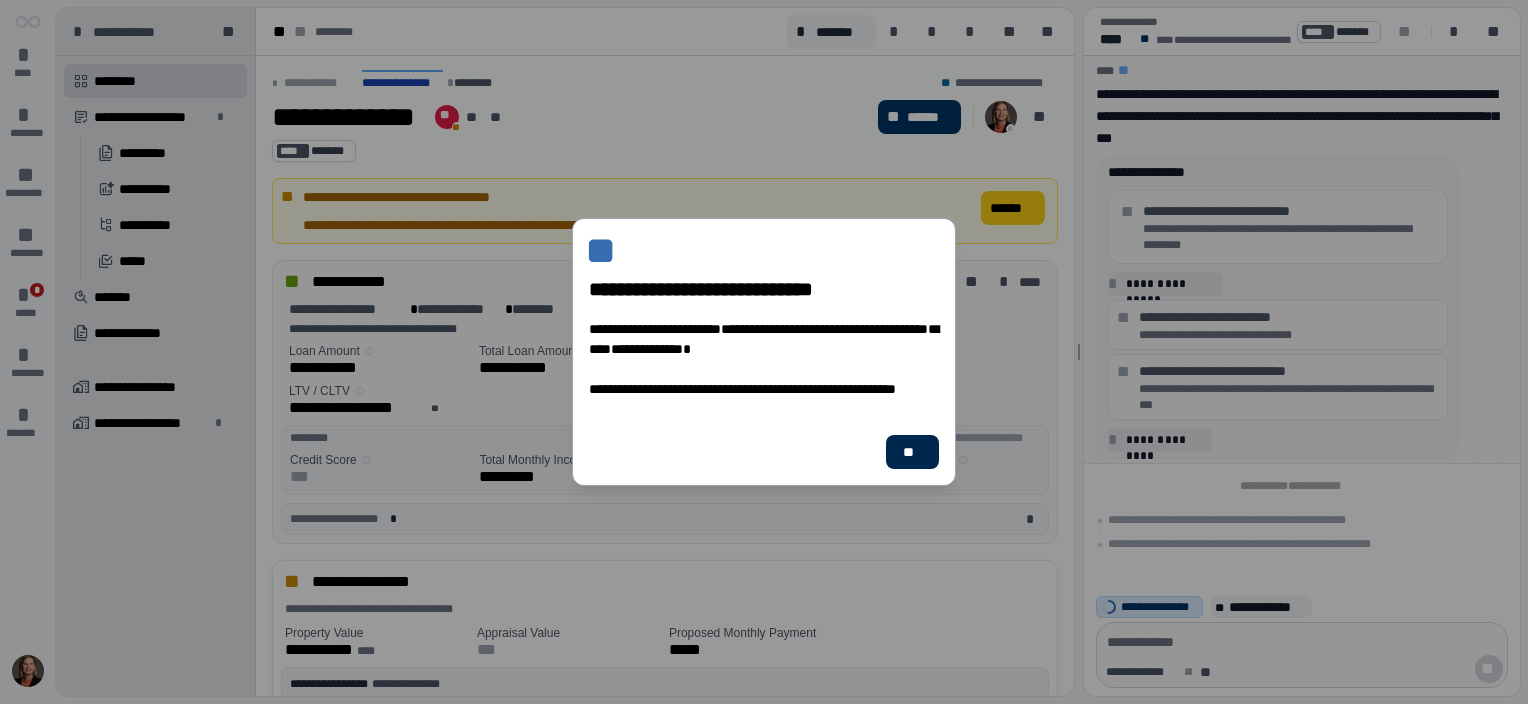 click on "**" at bounding box center [912, 452] 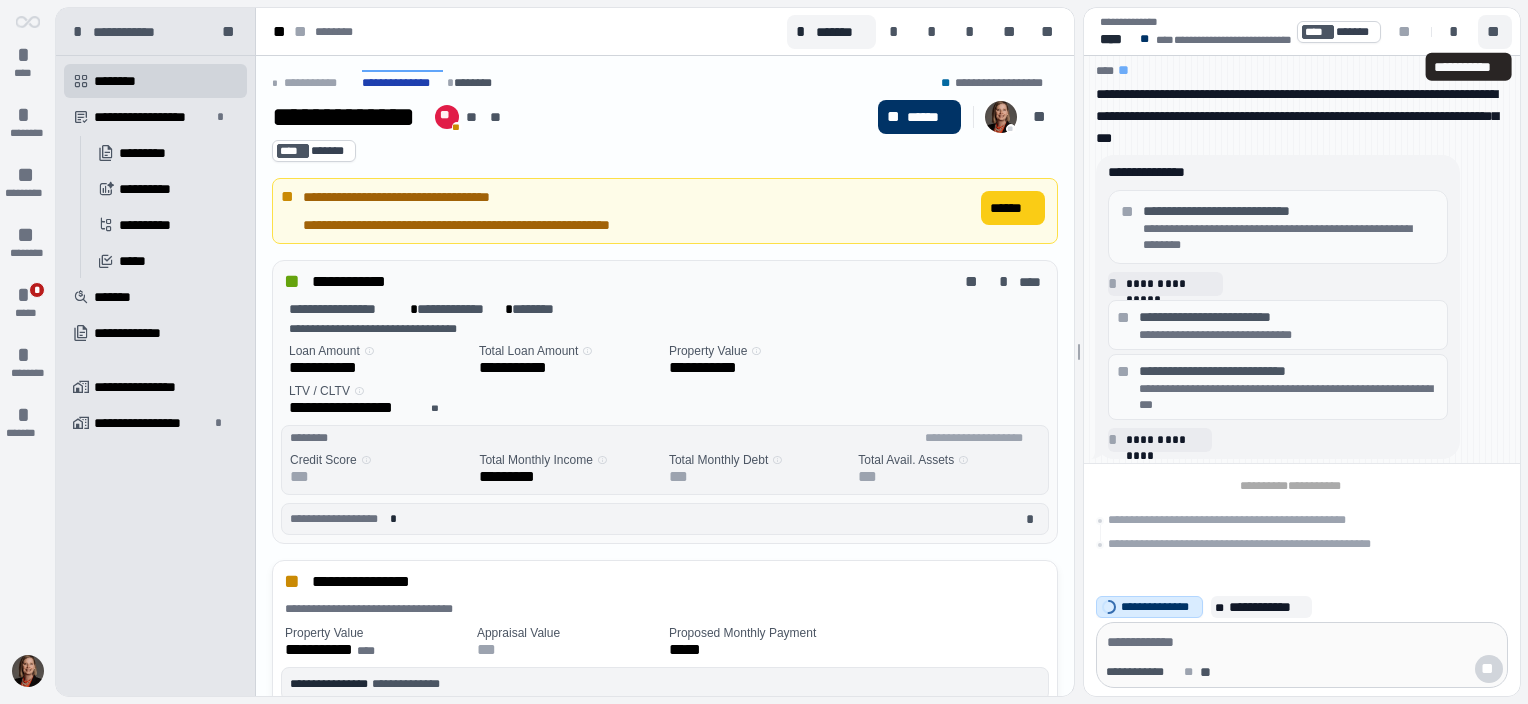 click on "**" at bounding box center (1495, 32) 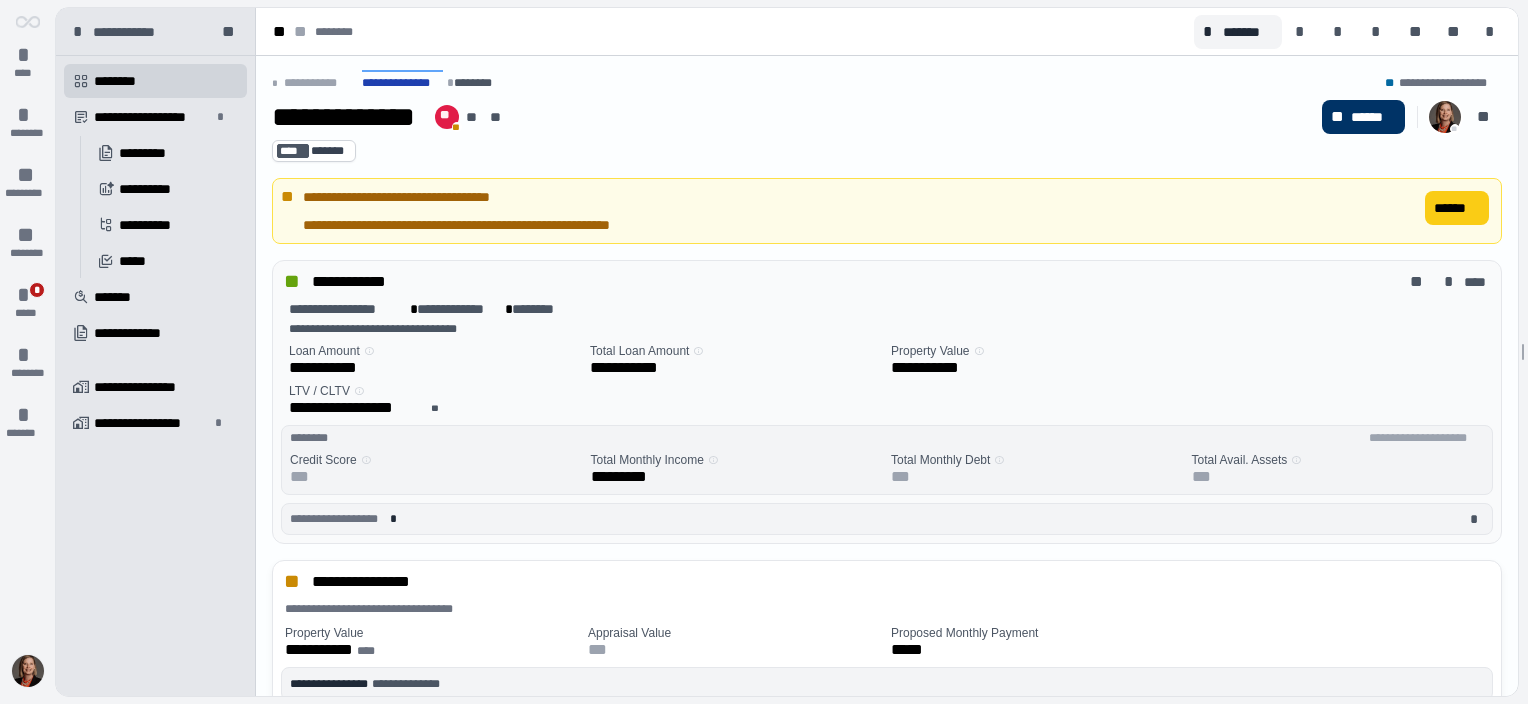 click at bounding box center [28, 671] 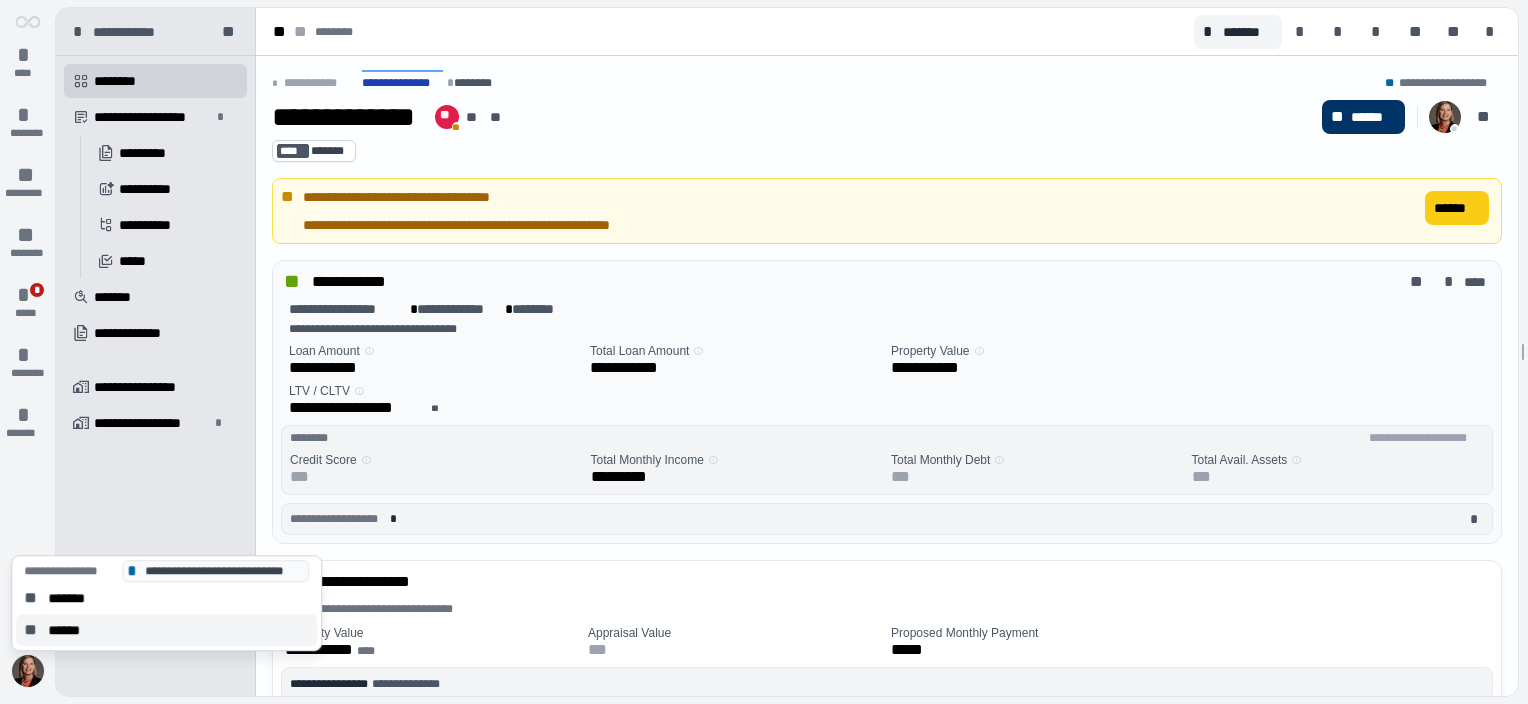 click on "******" at bounding box center (70, 630) 